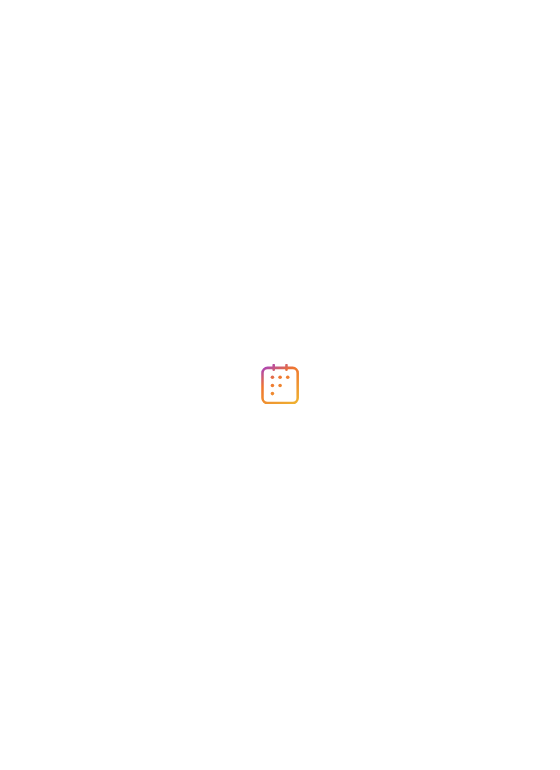 scroll, scrollTop: 0, scrollLeft: 0, axis: both 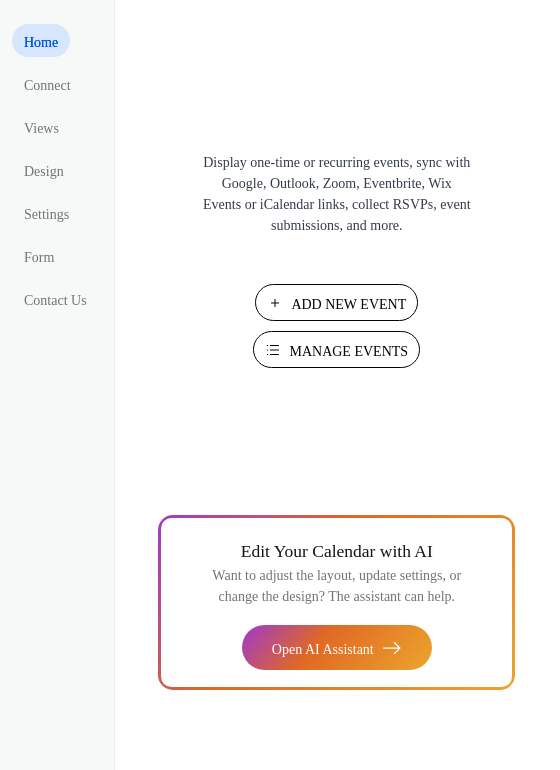 click on "Add New Event" at bounding box center [348, 304] 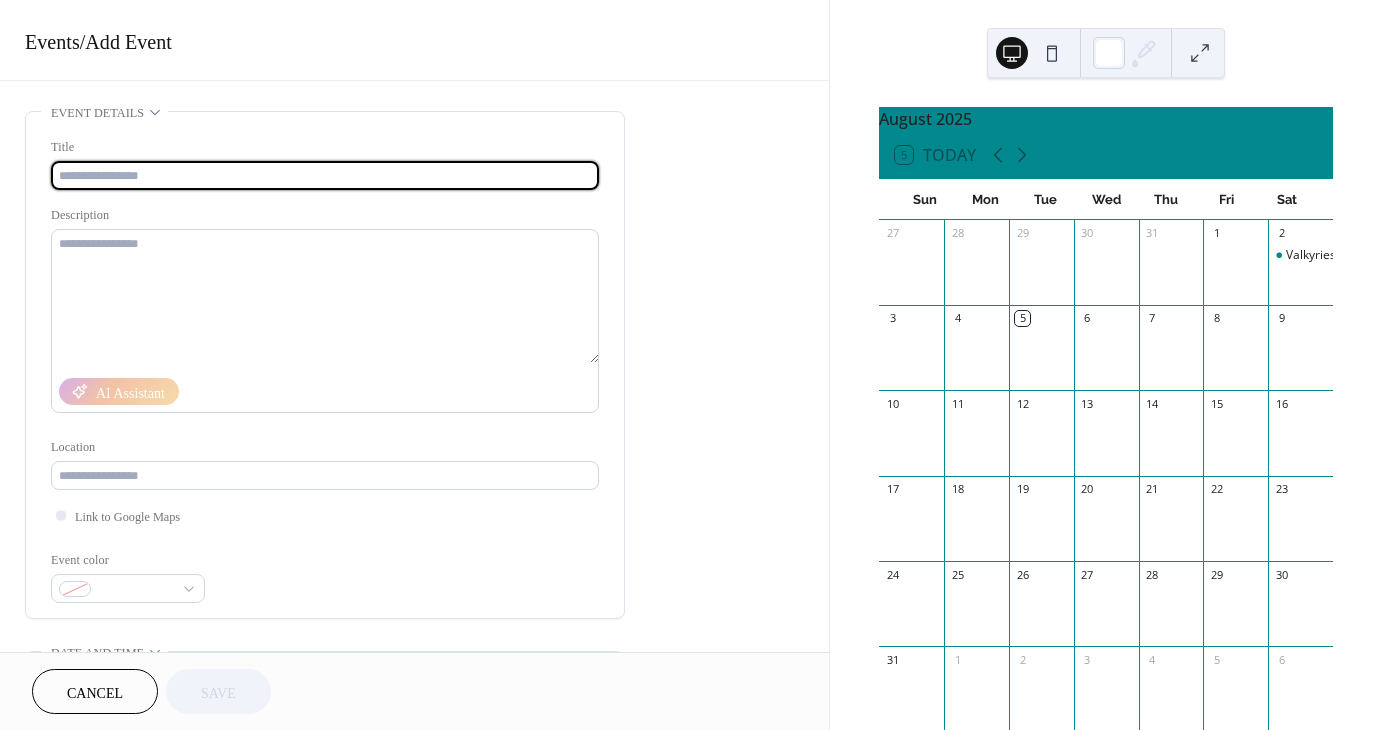 scroll, scrollTop: 0, scrollLeft: 0, axis: both 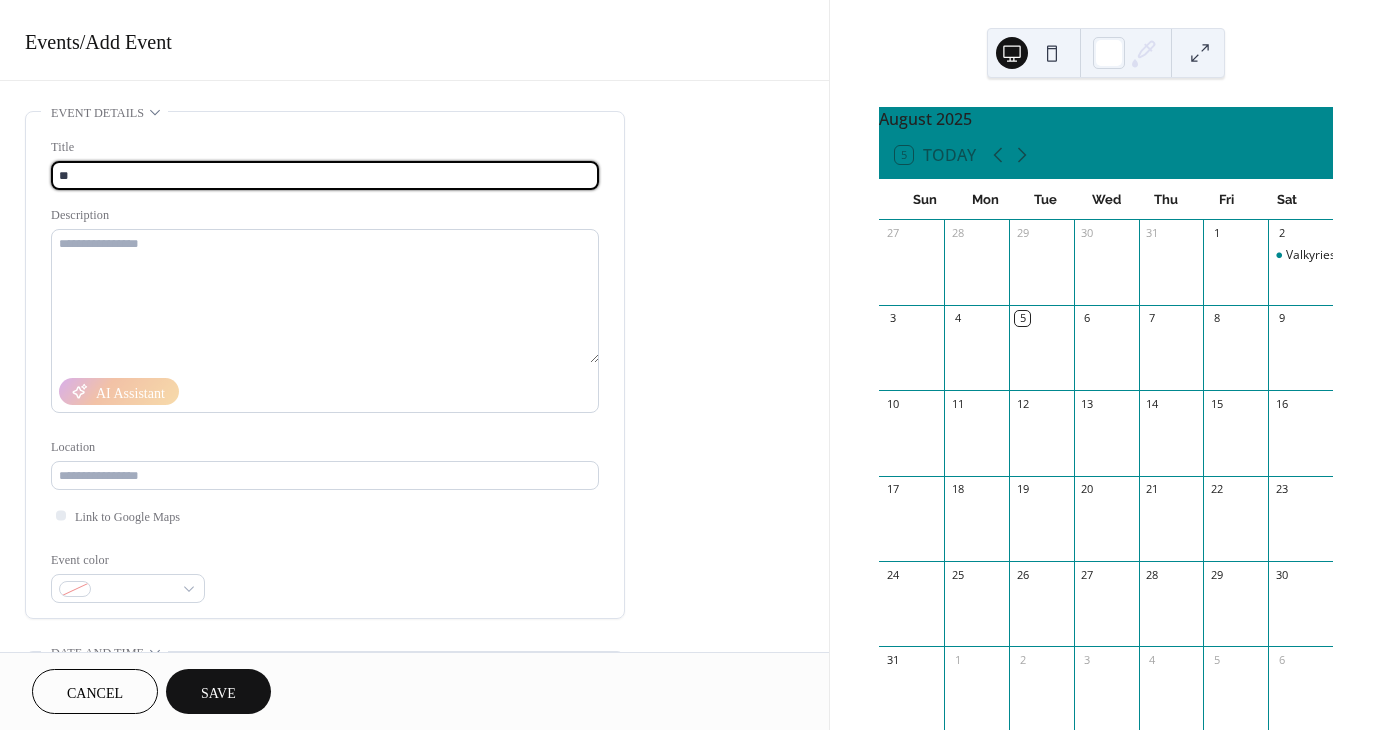 type on "*" 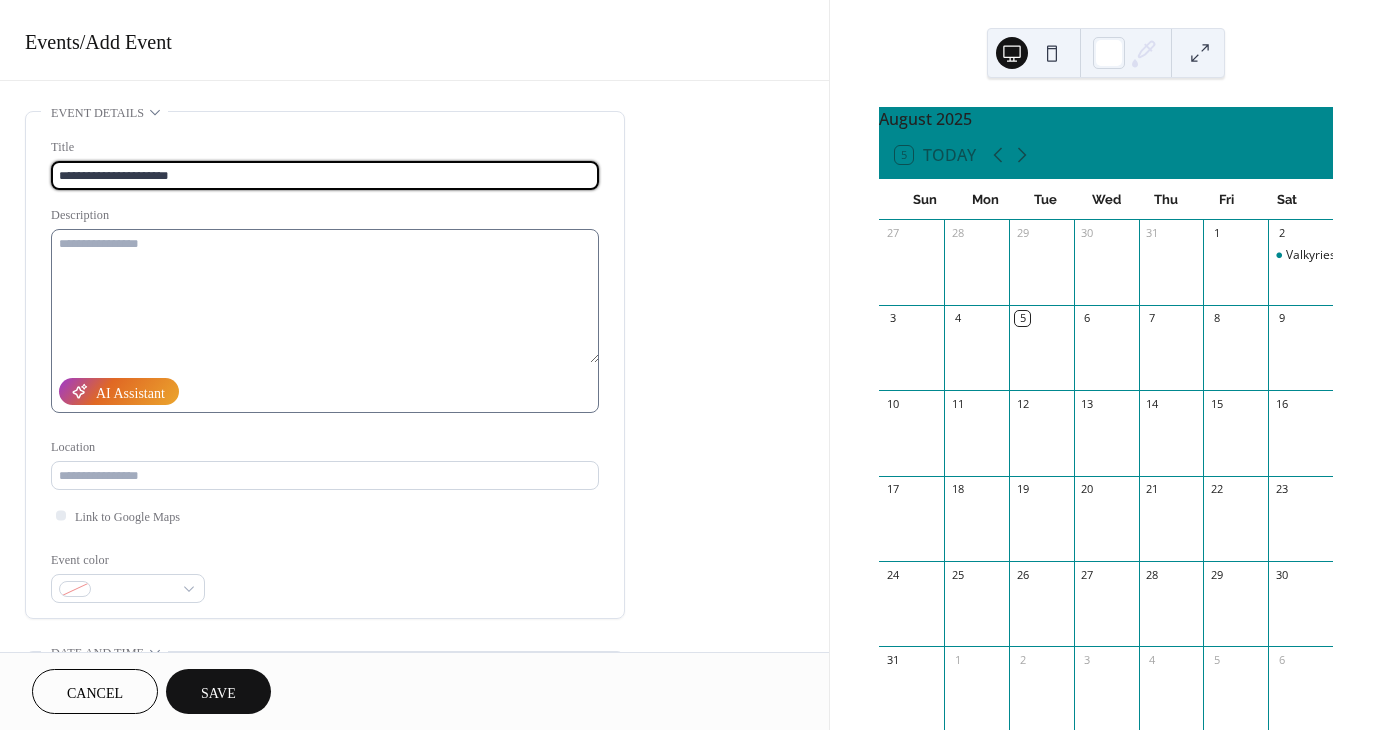 type on "**********" 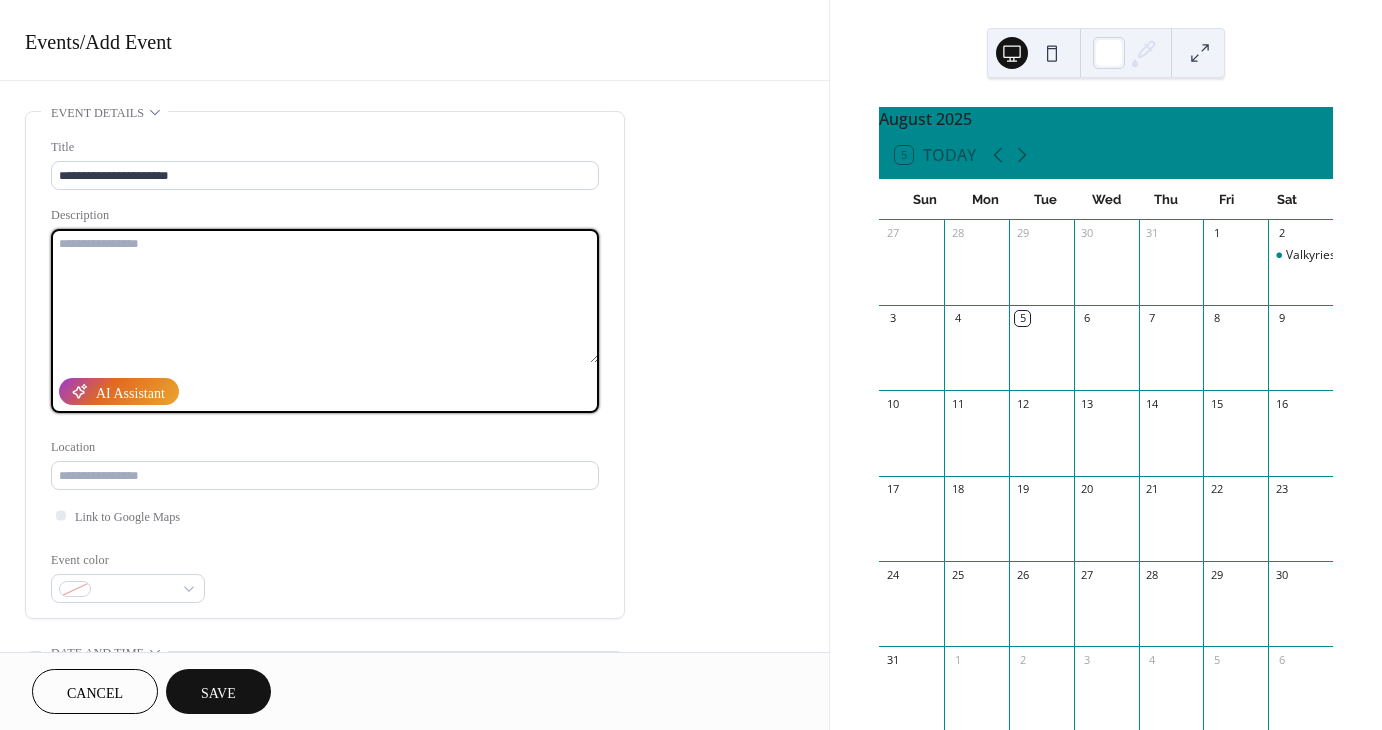 click at bounding box center [325, 296] 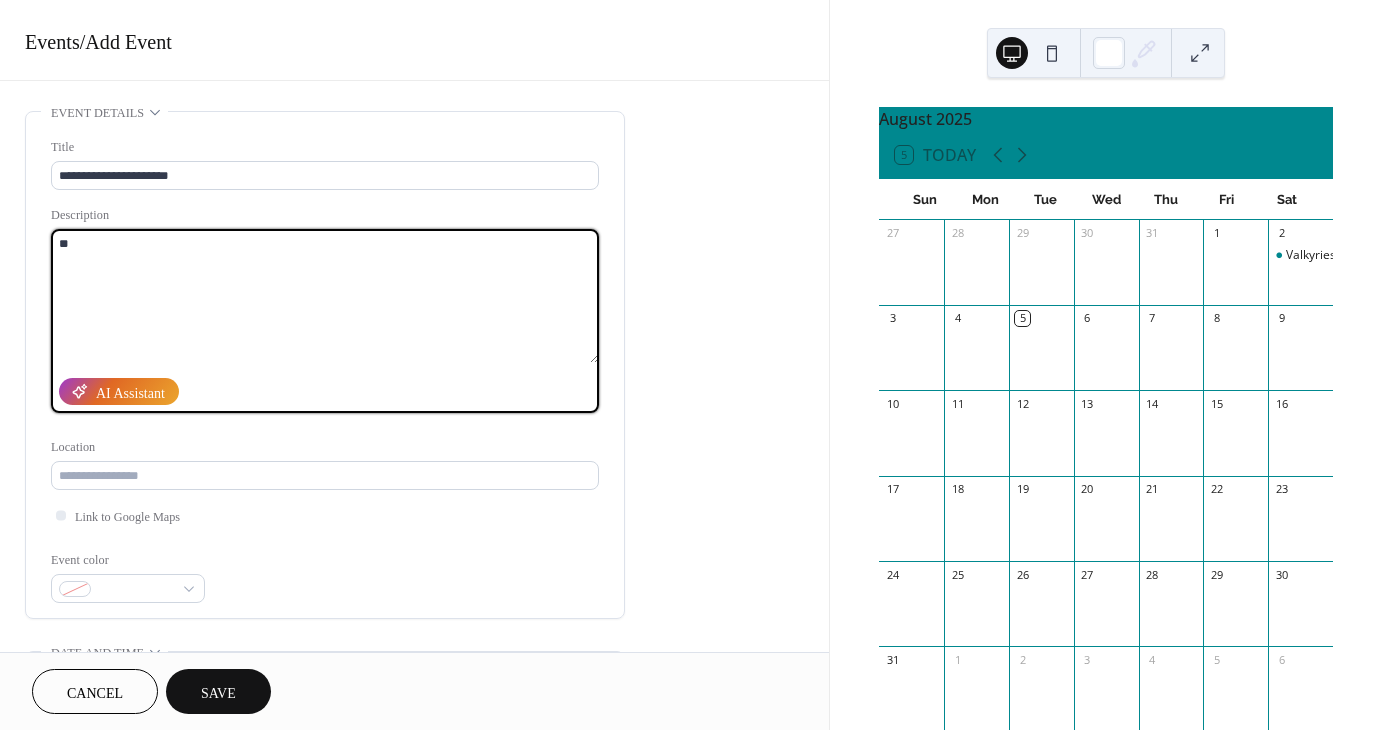 type on "*" 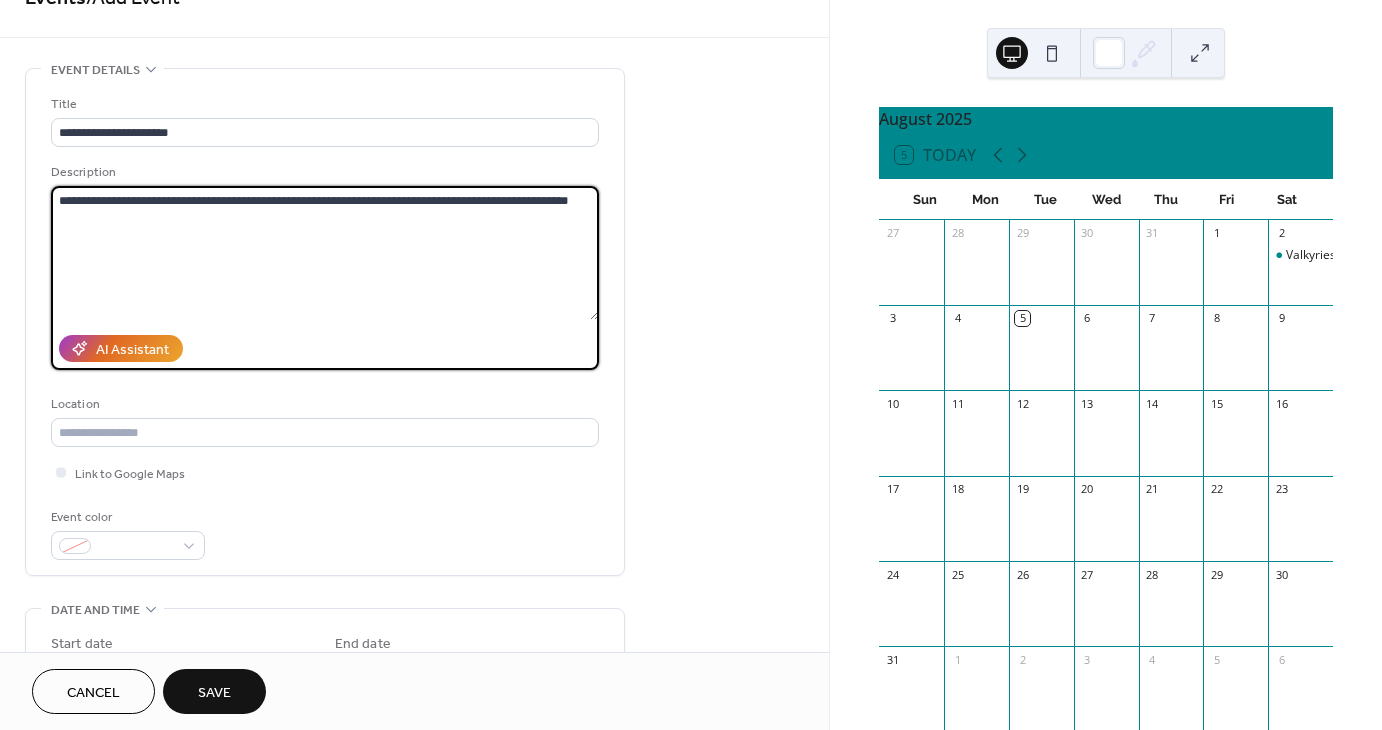 scroll, scrollTop: 100, scrollLeft: 0, axis: vertical 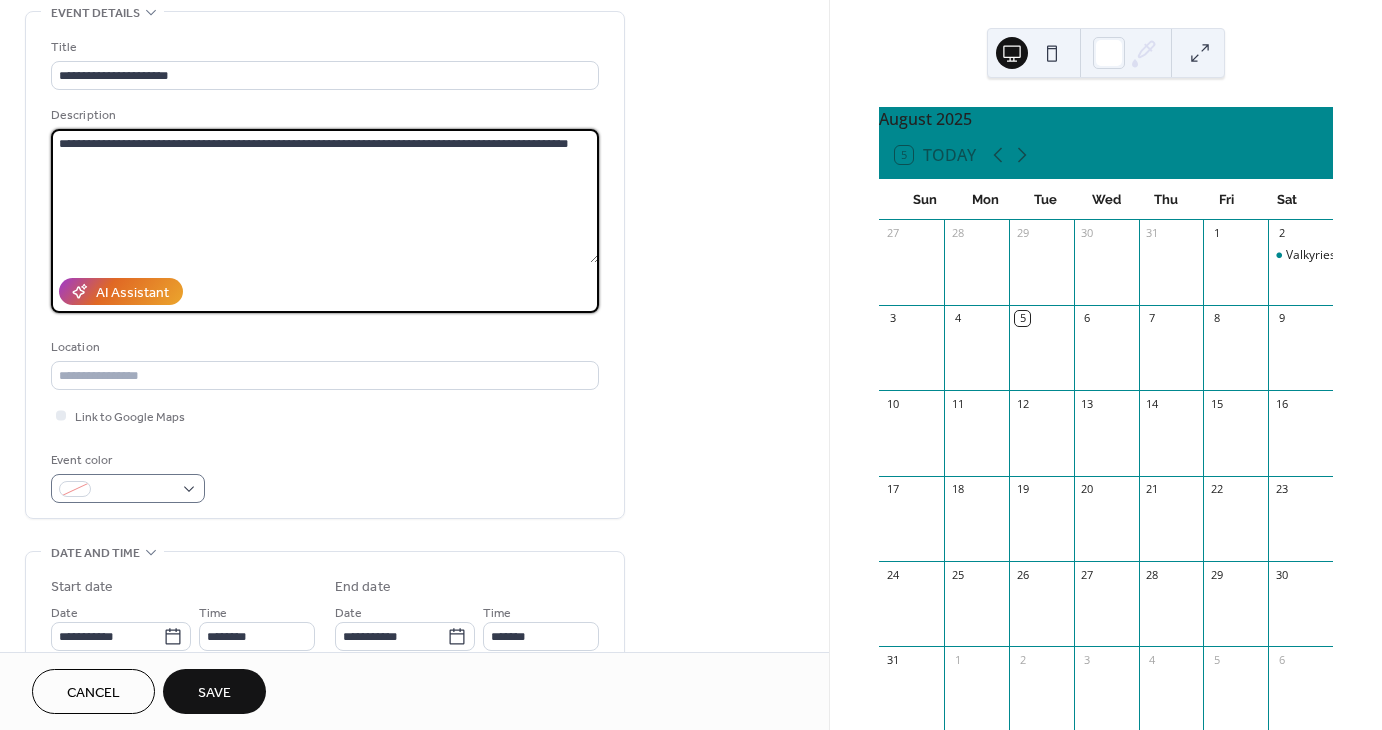 type on "**********" 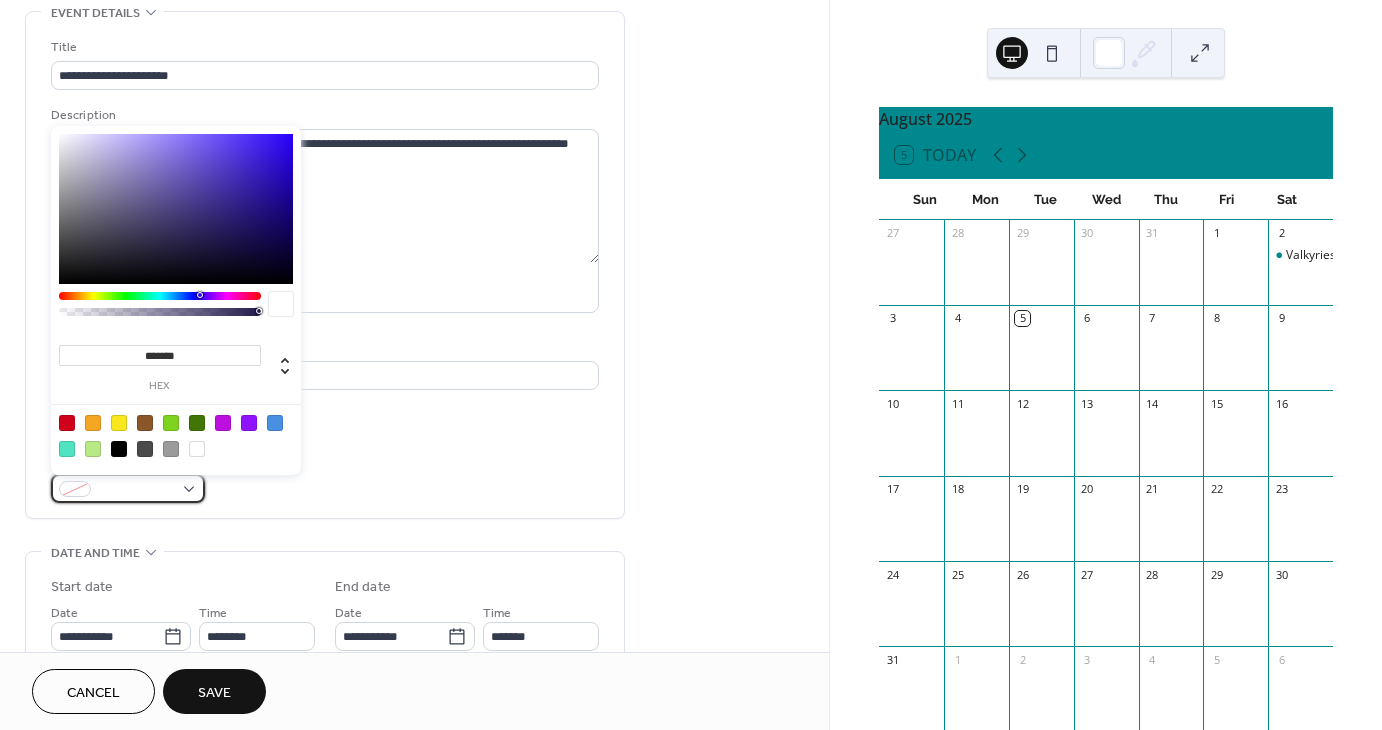 click at bounding box center (128, 488) 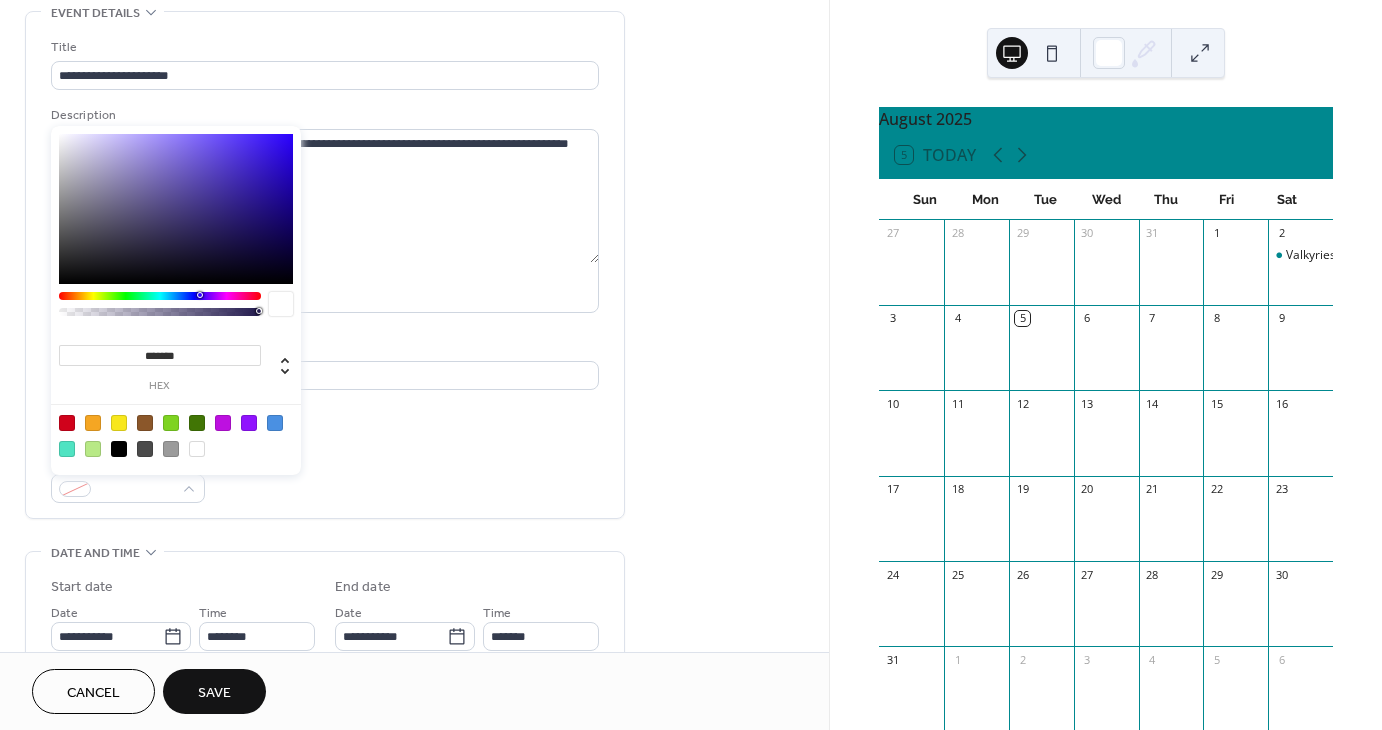 click at bounding box center (171, 449) 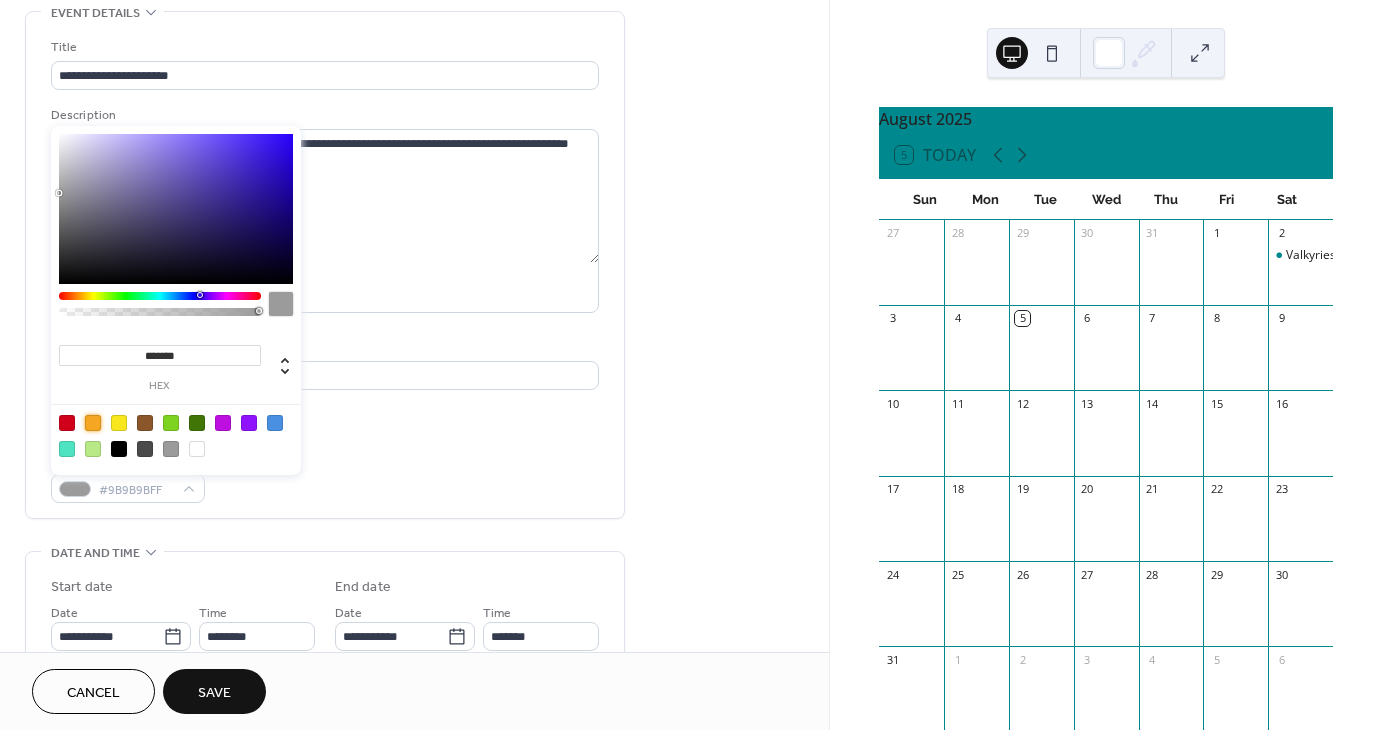 click at bounding box center [93, 423] 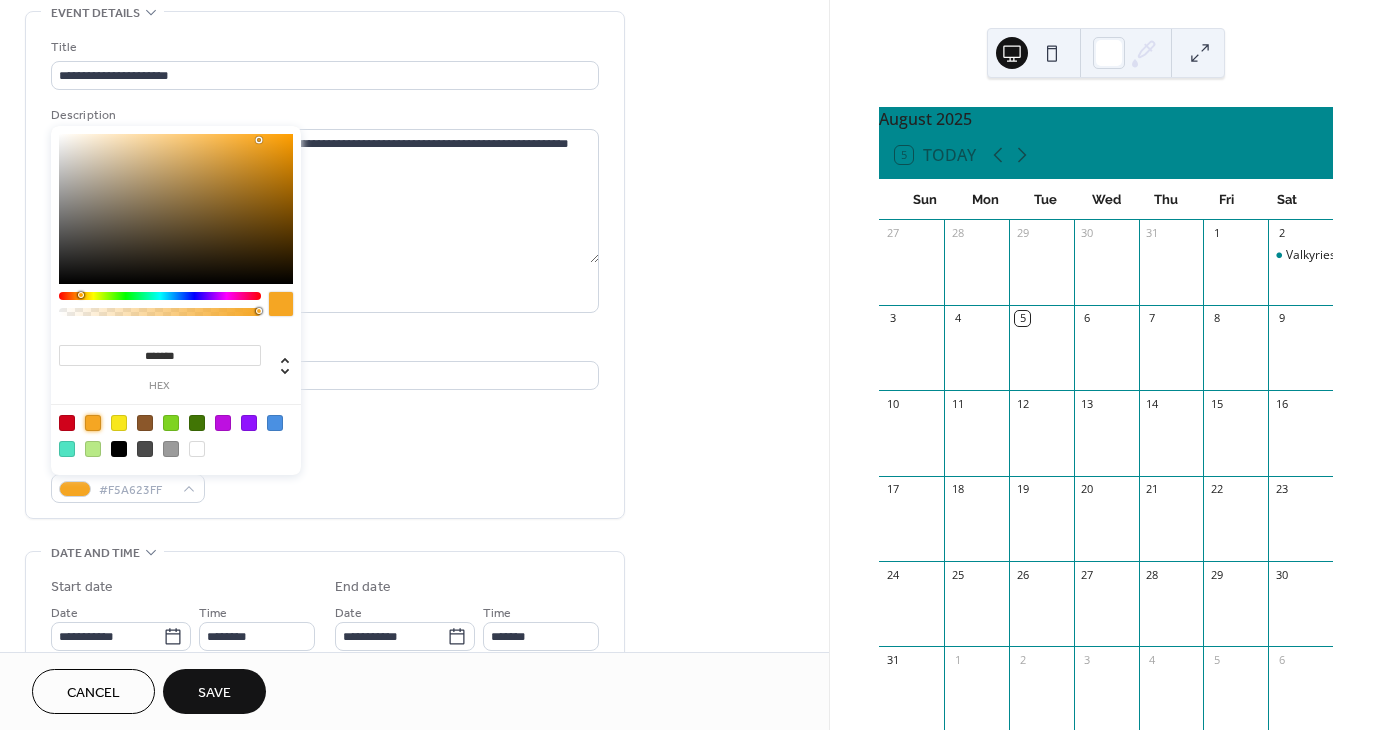 click on "Event color #F5A623FF" at bounding box center (325, 476) 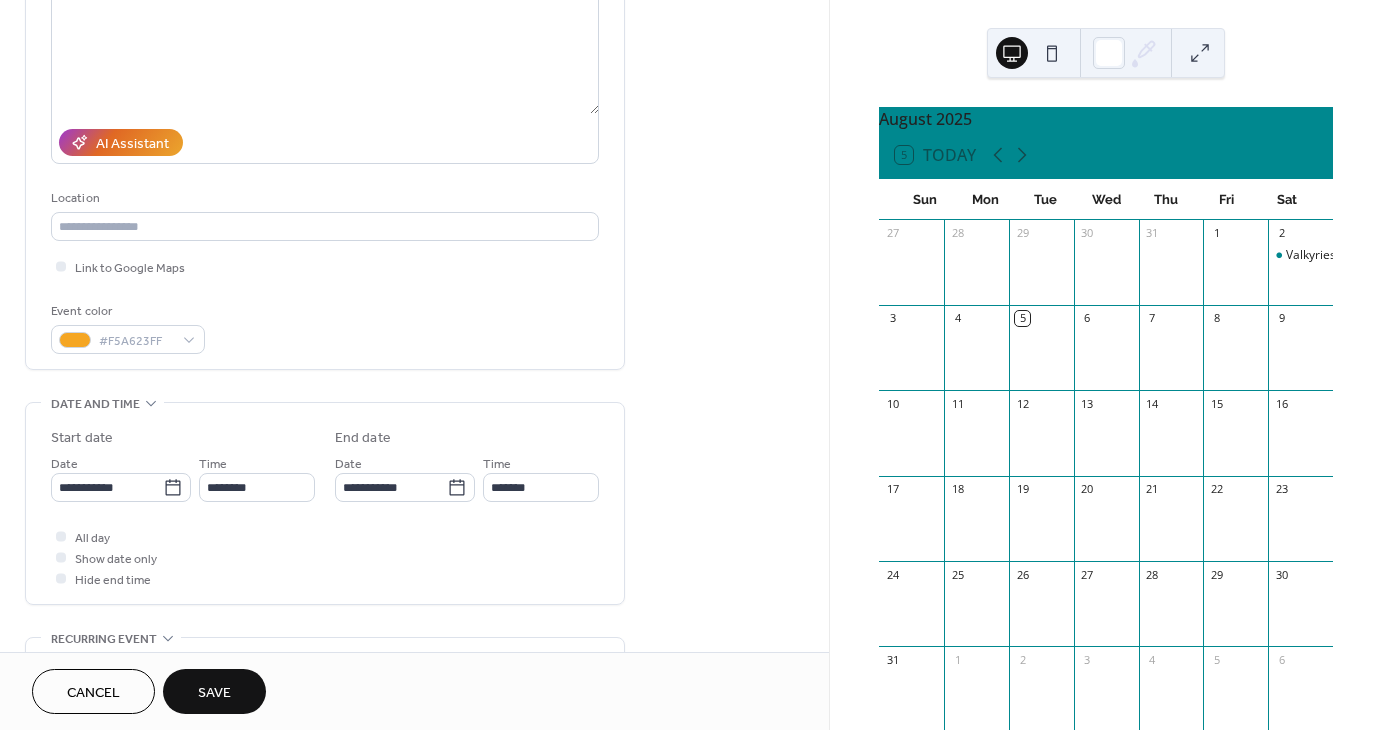 scroll, scrollTop: 300, scrollLeft: 0, axis: vertical 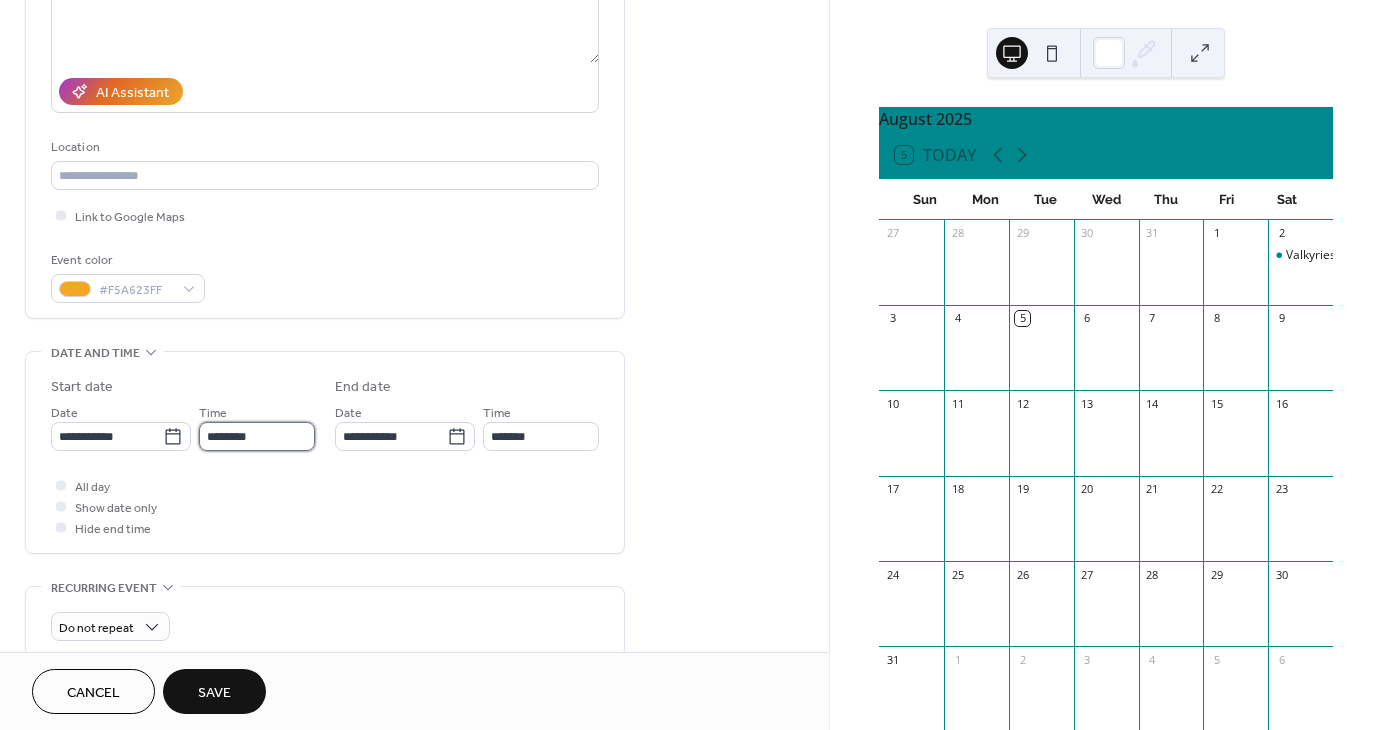 click on "********" at bounding box center [257, 436] 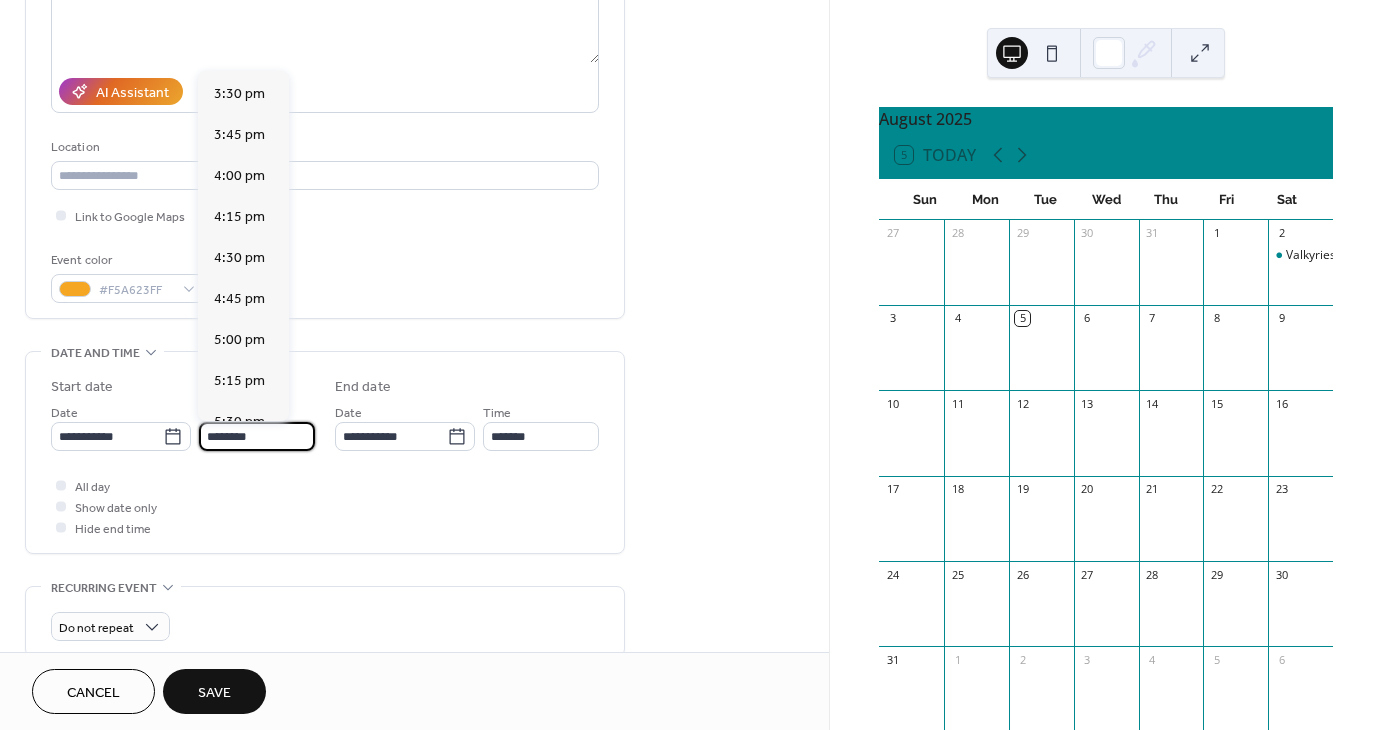 scroll, scrollTop: 2568, scrollLeft: 0, axis: vertical 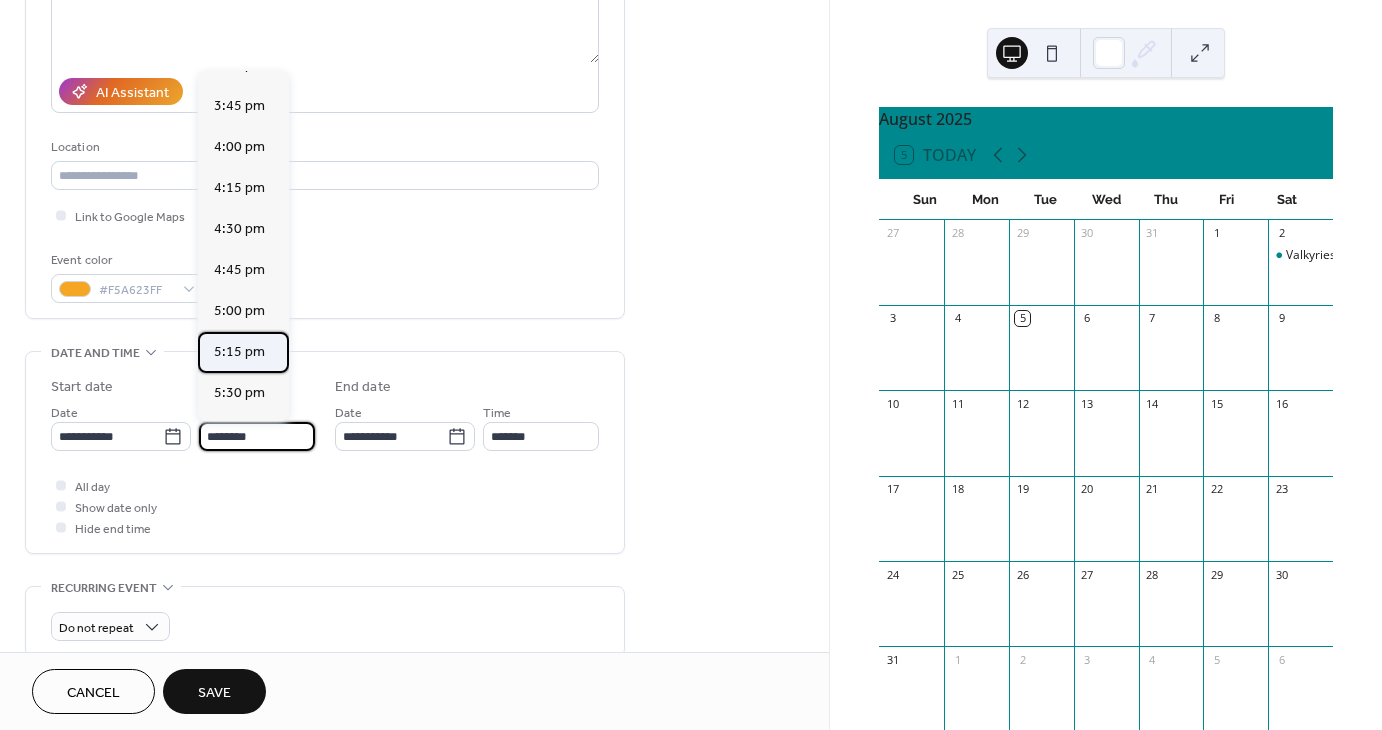 click on "5:15 pm" at bounding box center (239, 352) 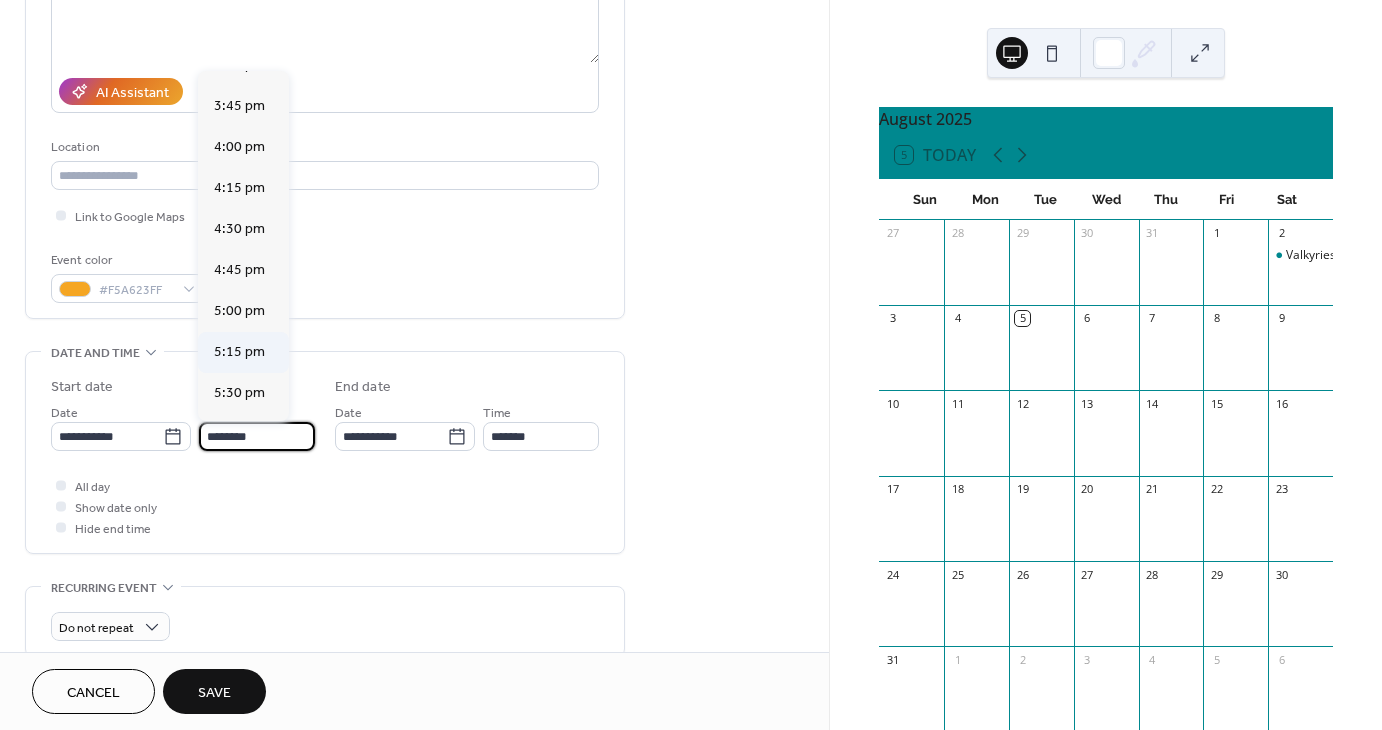 type on "*******" 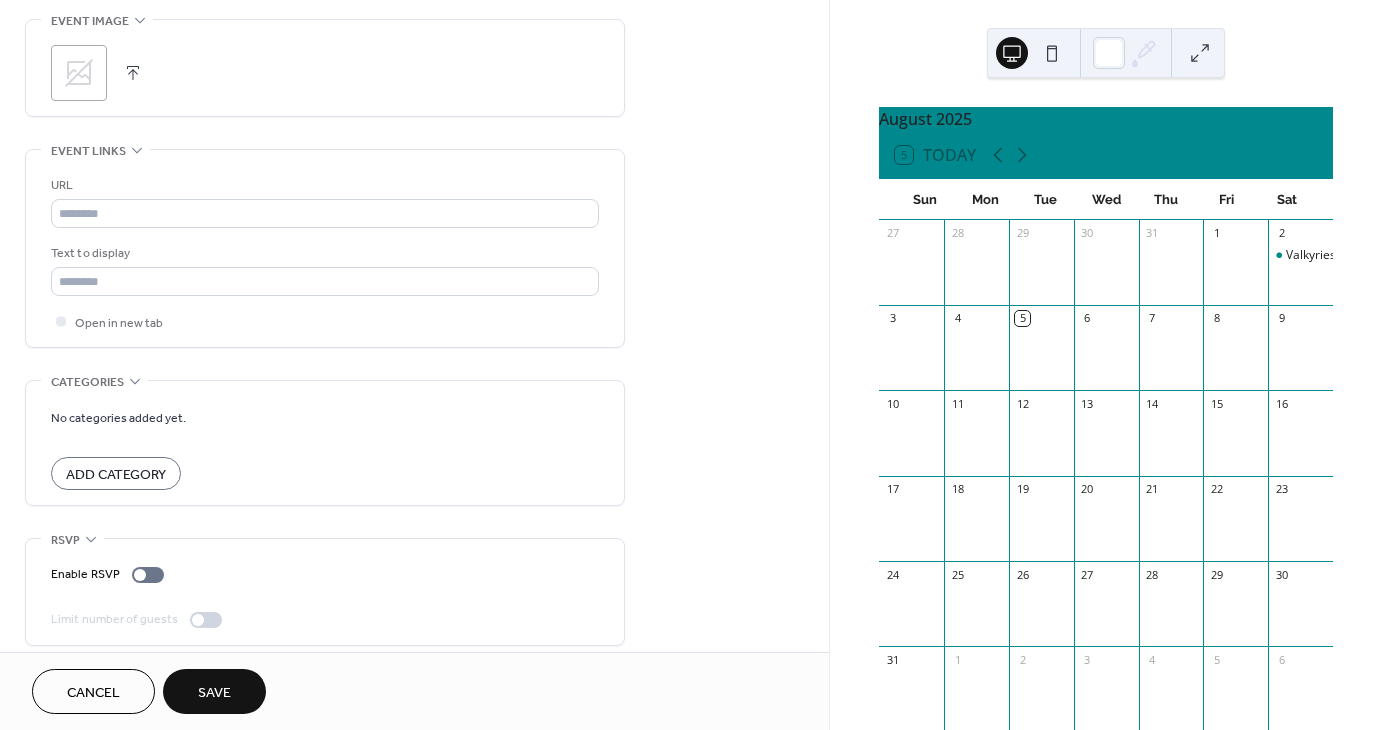 scroll, scrollTop: 980, scrollLeft: 0, axis: vertical 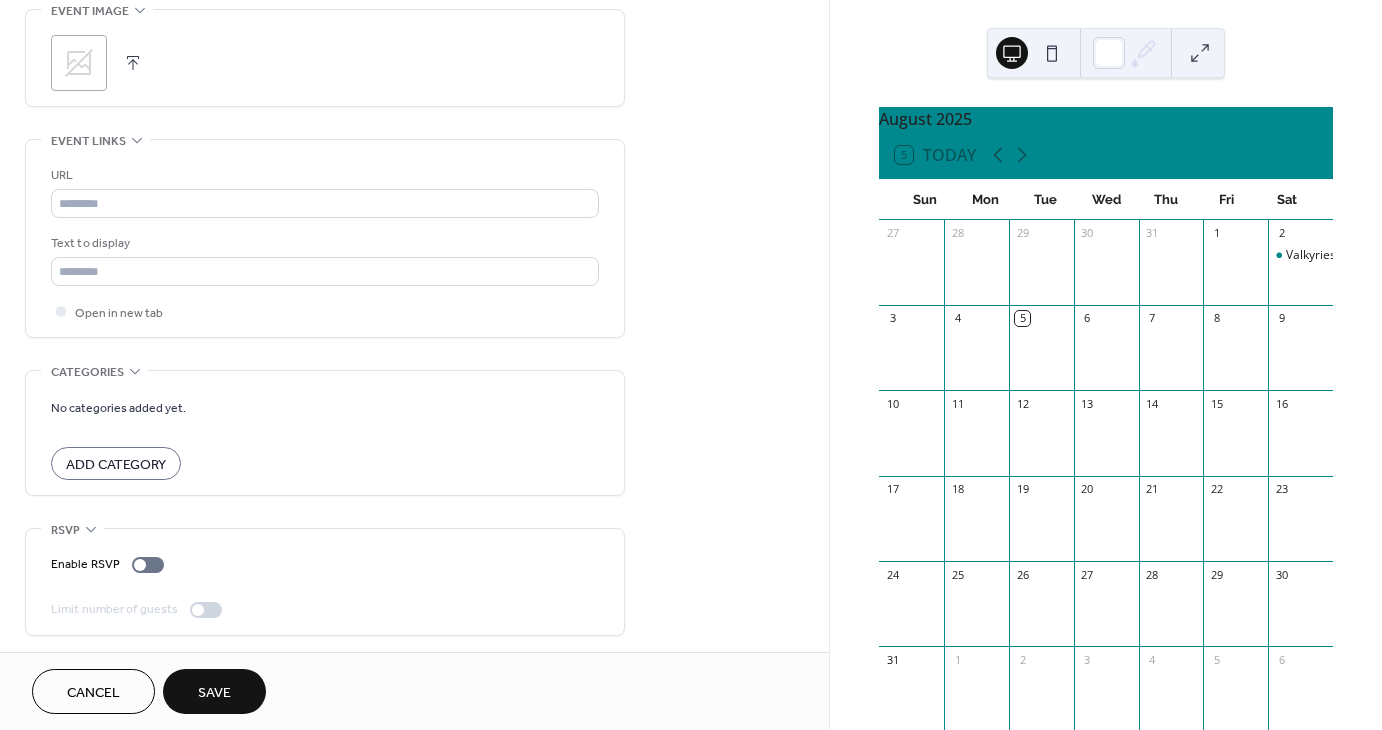 click on "Add Category" at bounding box center (116, 465) 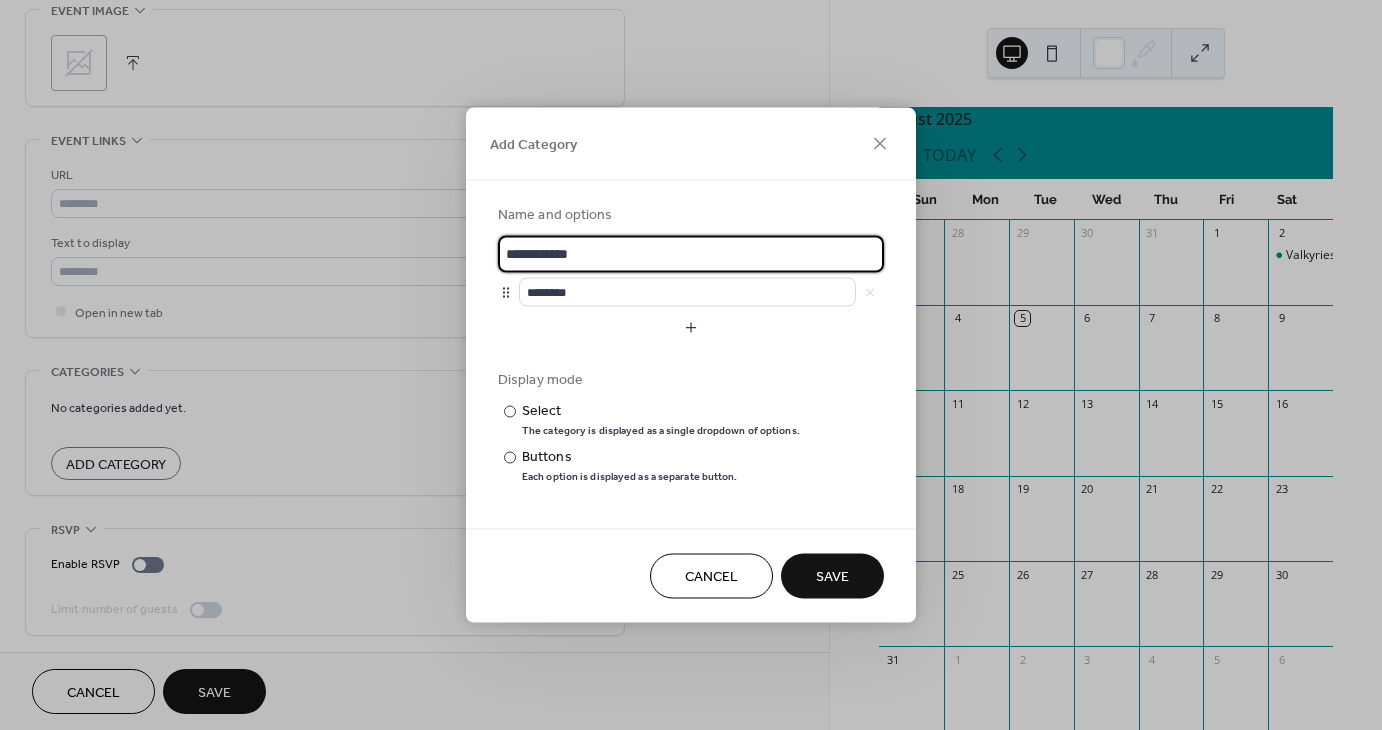 click on "**********" at bounding box center (691, 254) 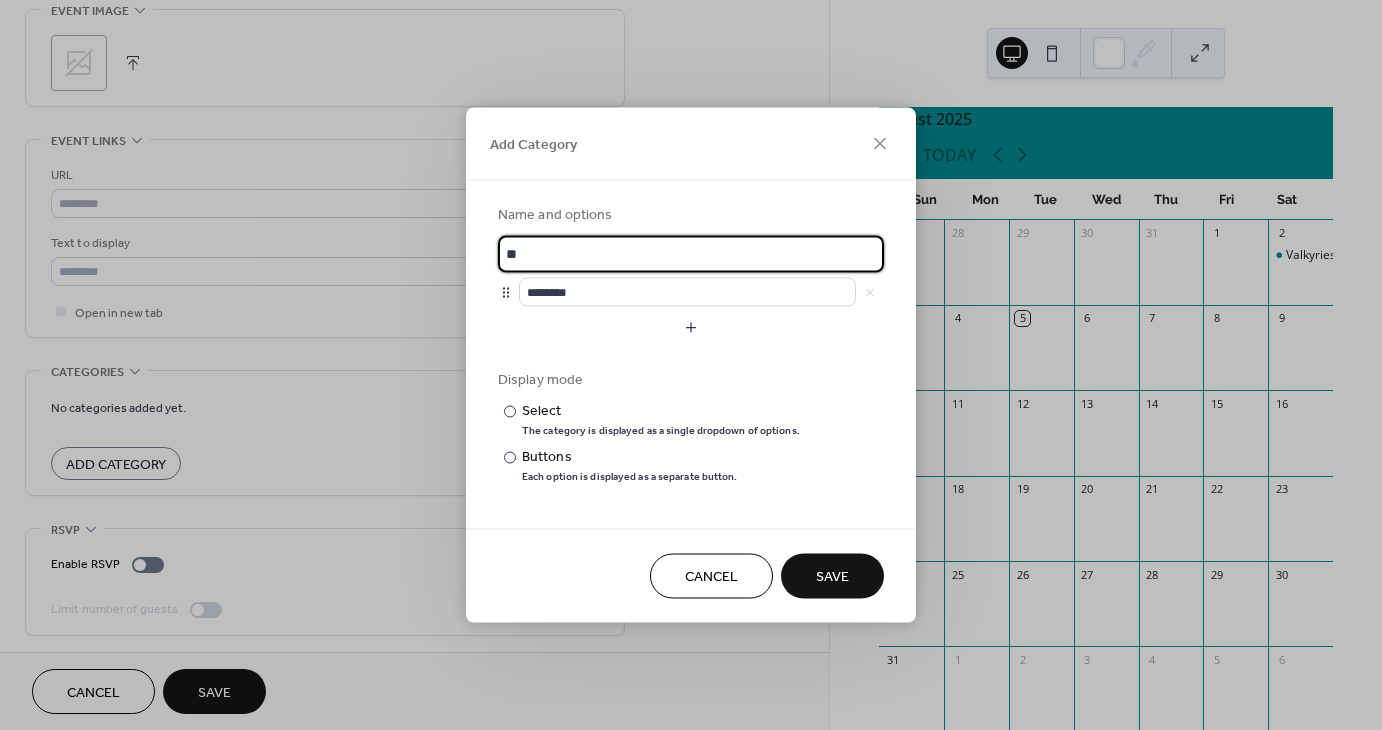 type on "*" 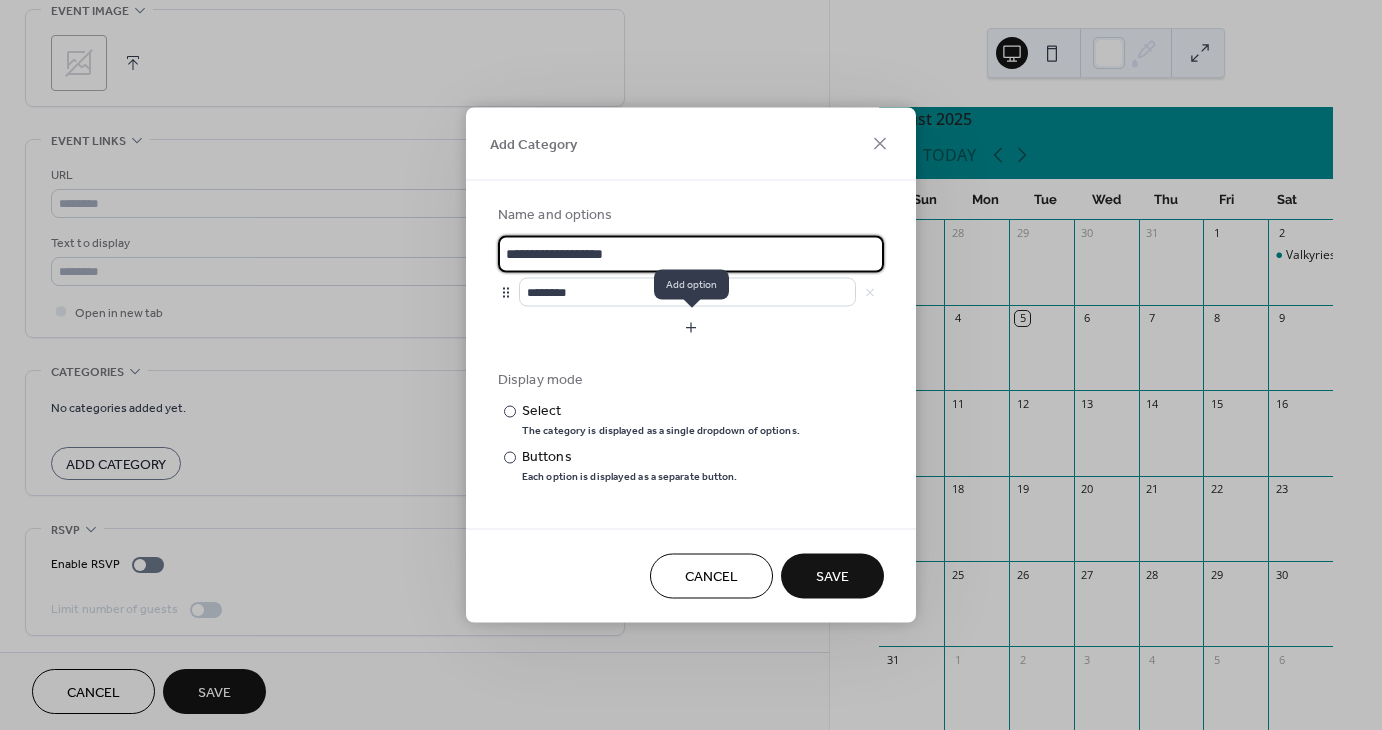 click at bounding box center (691, 328) 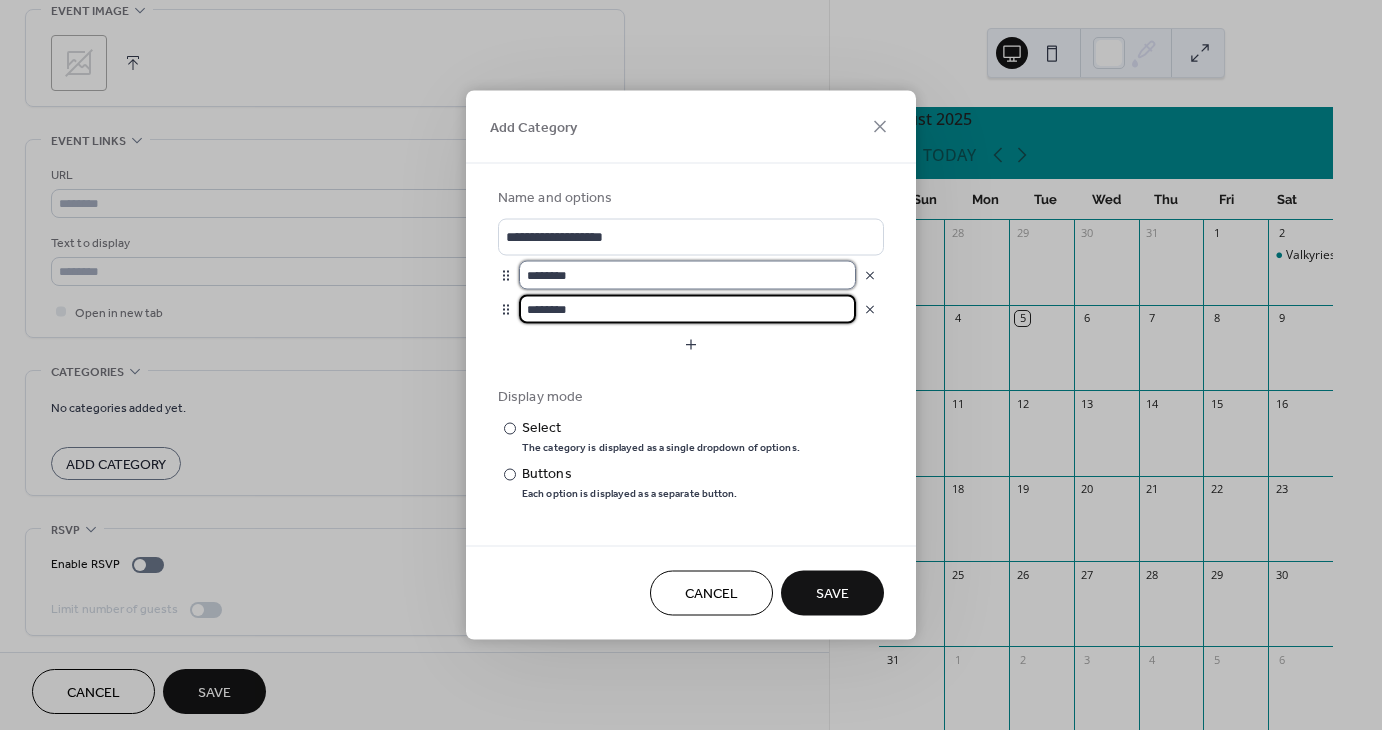 click on "********" at bounding box center [687, 275] 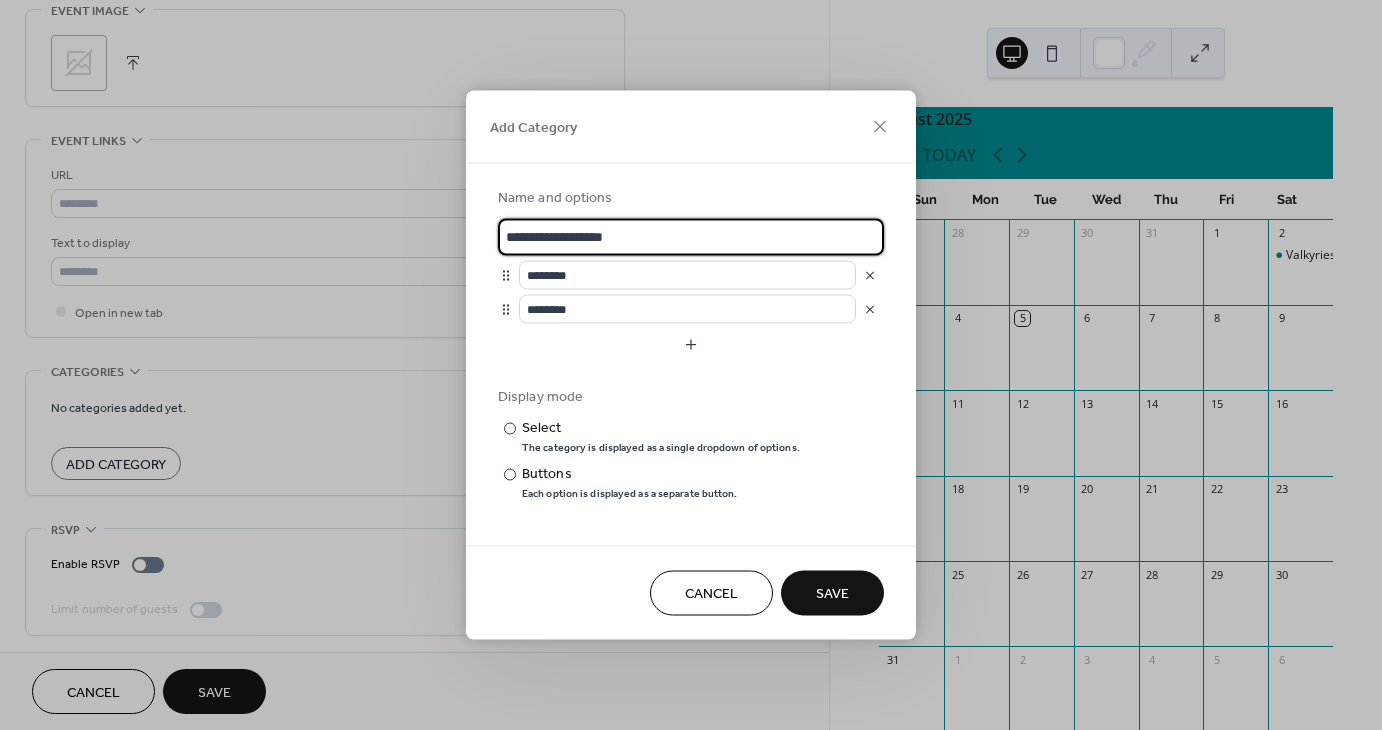 drag, startPoint x: 643, startPoint y: 230, endPoint x: 454, endPoint y: 220, distance: 189.26436 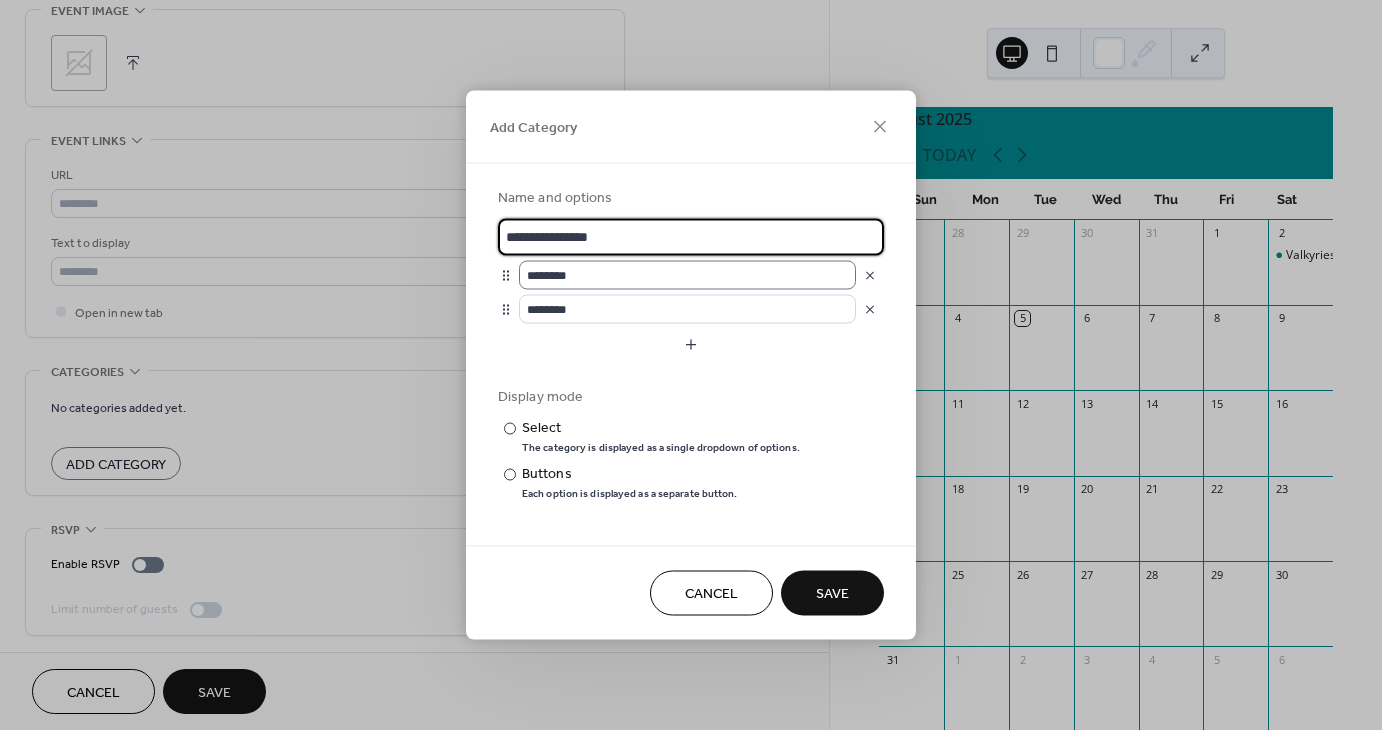 type on "**********" 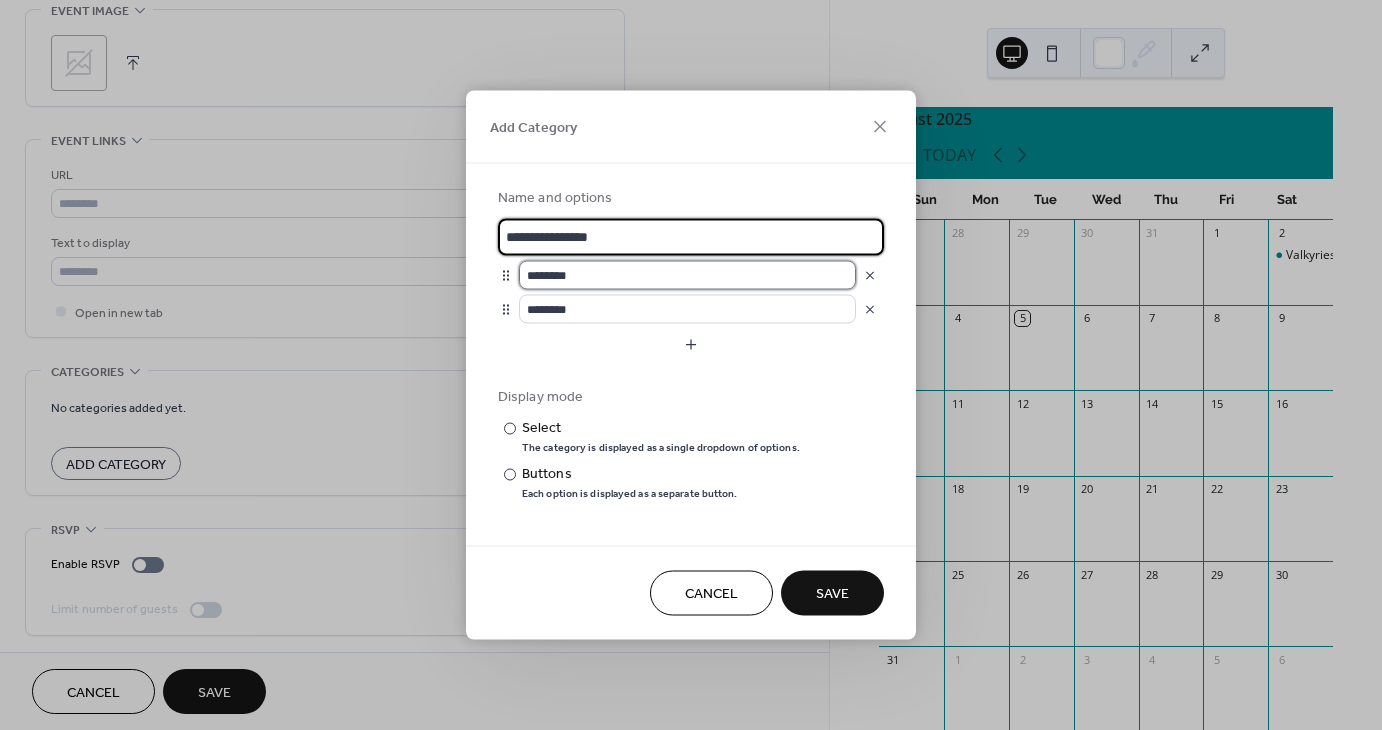 click on "********" at bounding box center (687, 275) 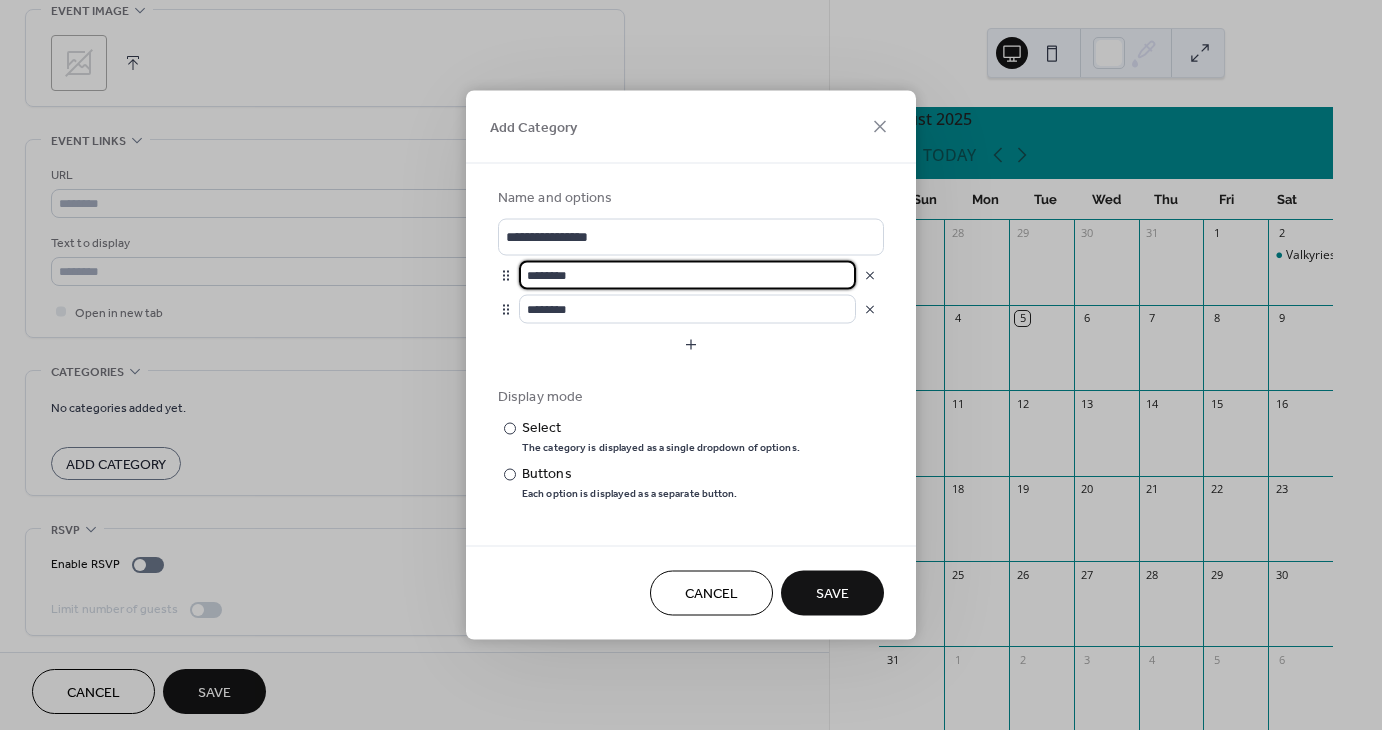 drag, startPoint x: 578, startPoint y: 275, endPoint x: 522, endPoint y: 275, distance: 56 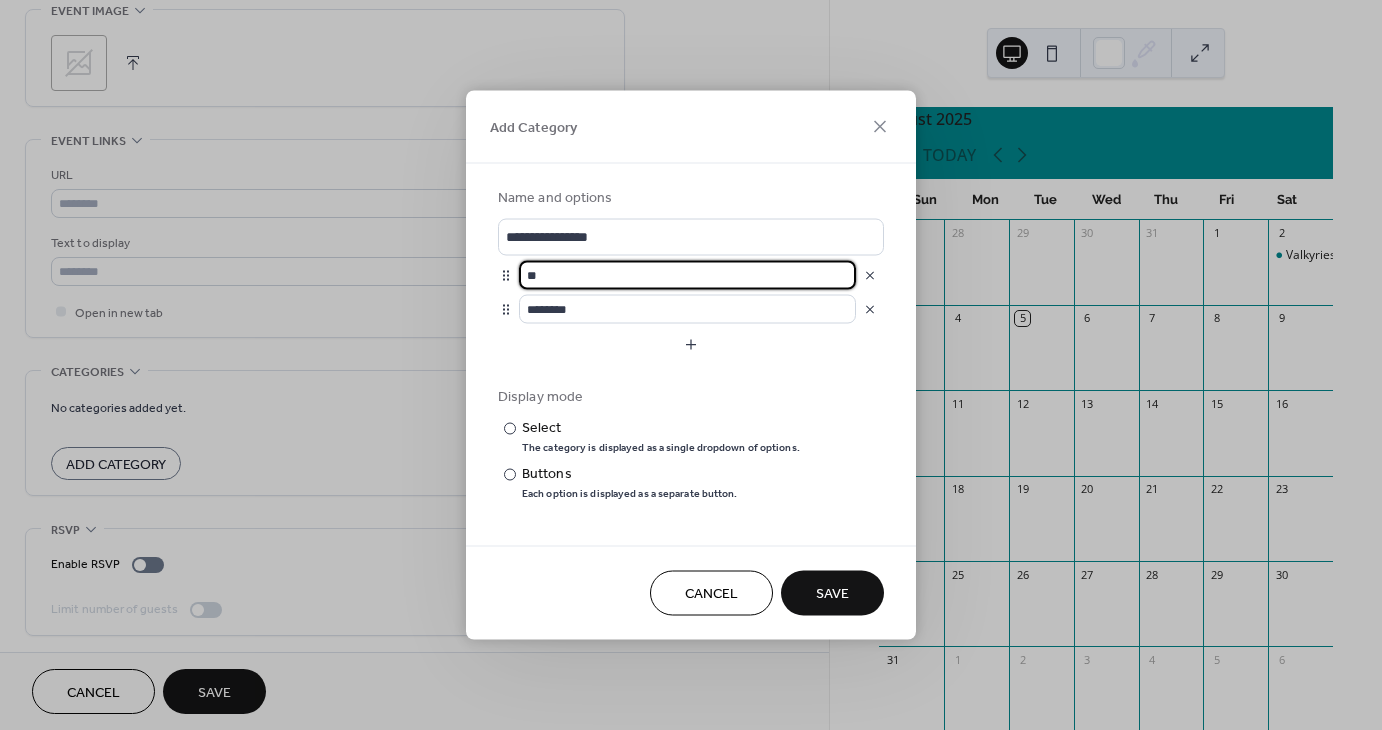 type on "*" 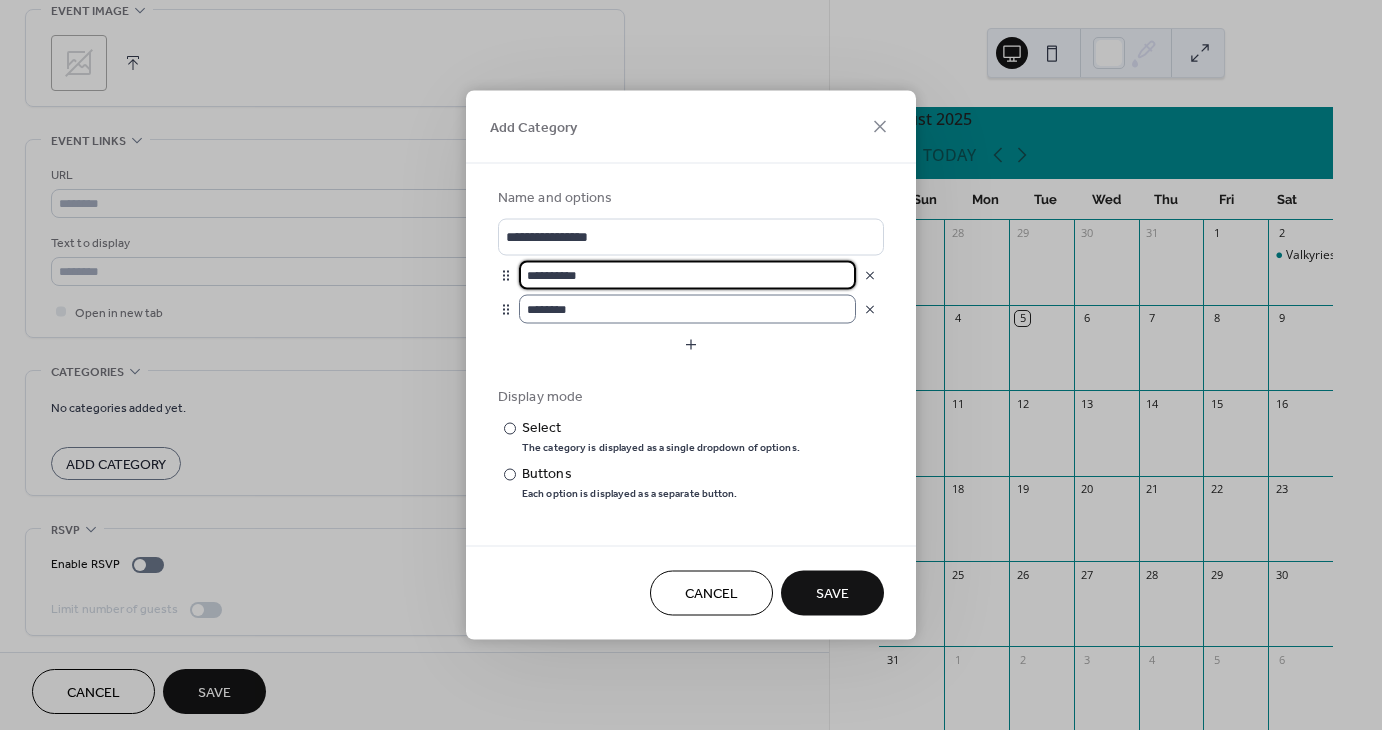 type on "**********" 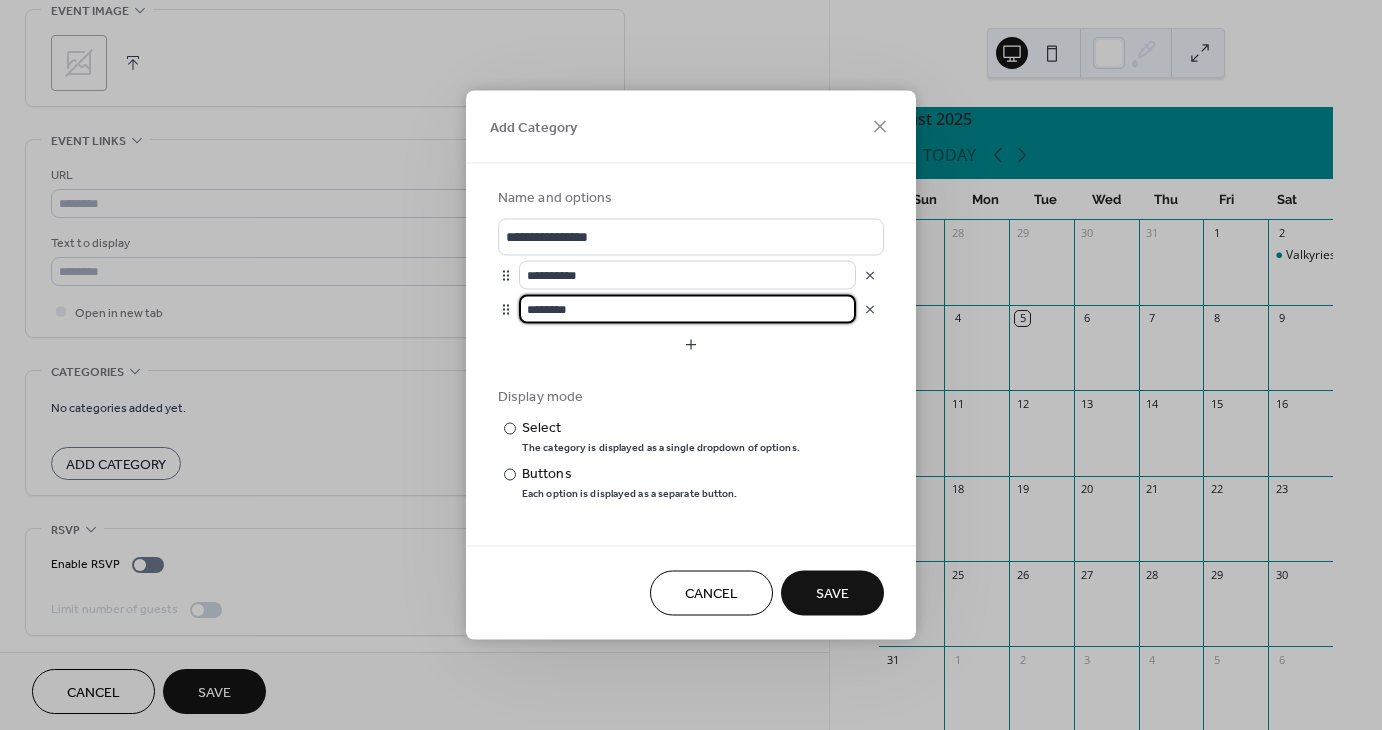scroll, scrollTop: 1, scrollLeft: 0, axis: vertical 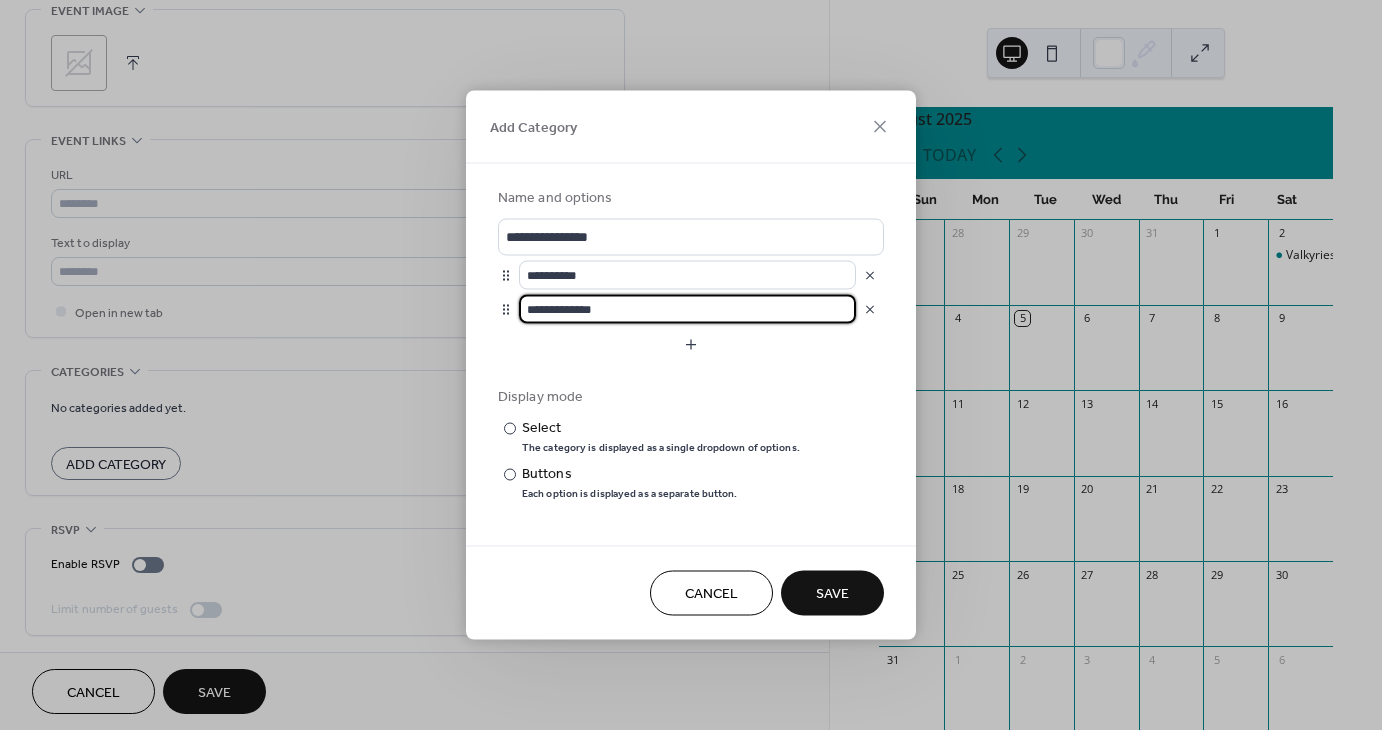 type on "**********" 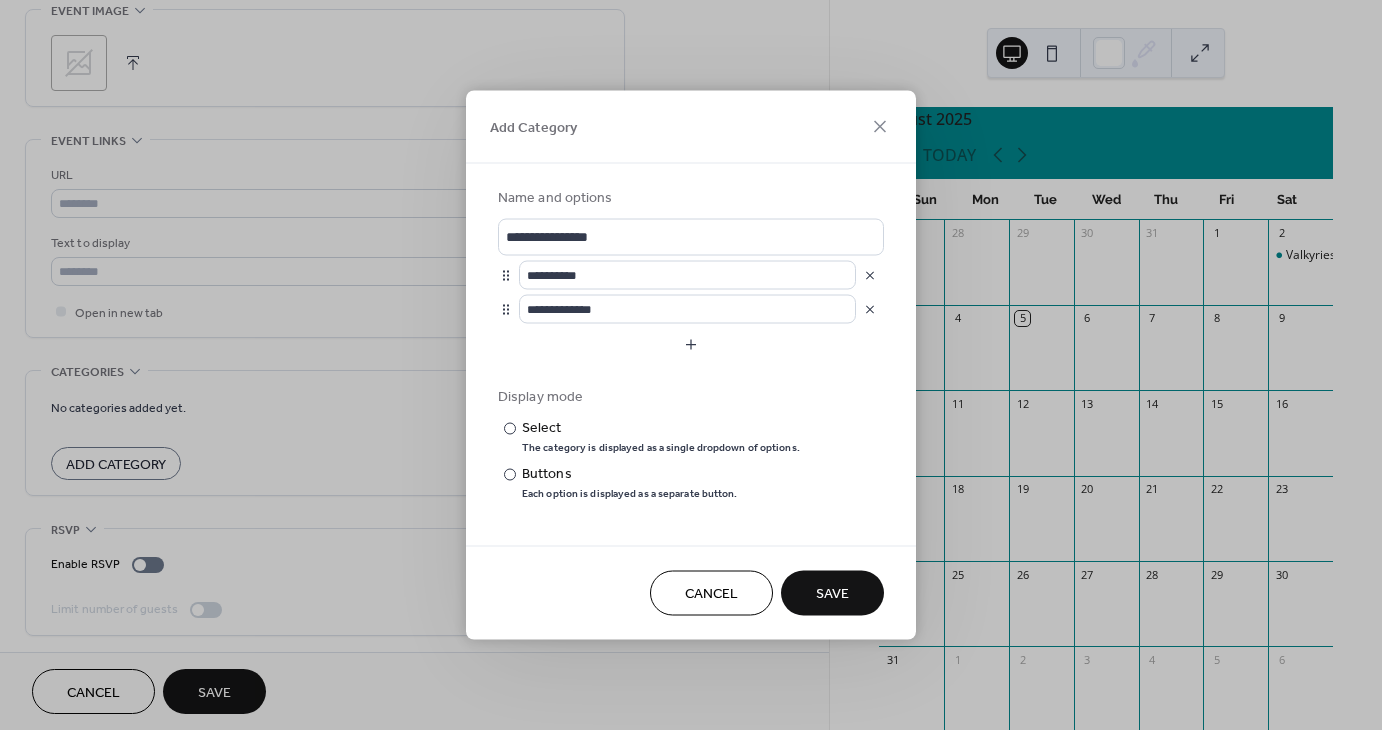 scroll, scrollTop: 0, scrollLeft: 0, axis: both 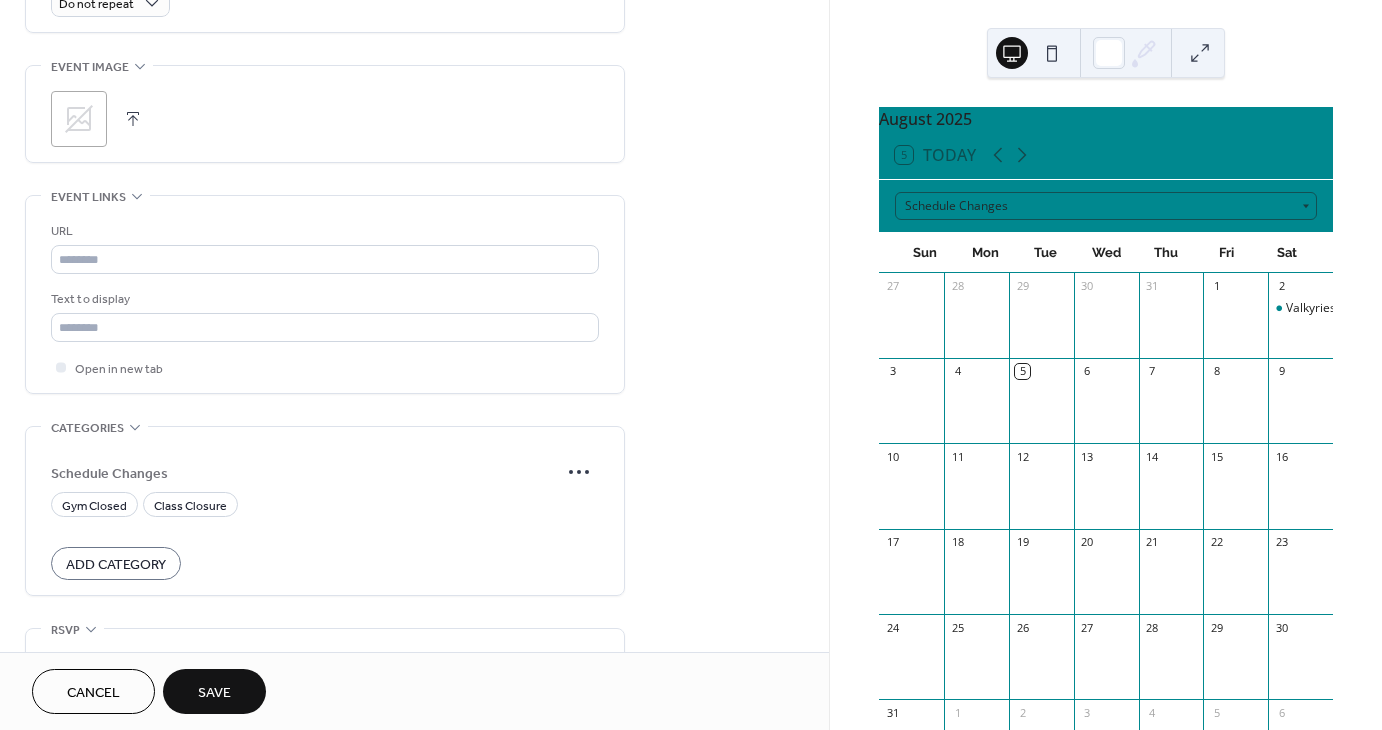 click on "Save" at bounding box center (214, 693) 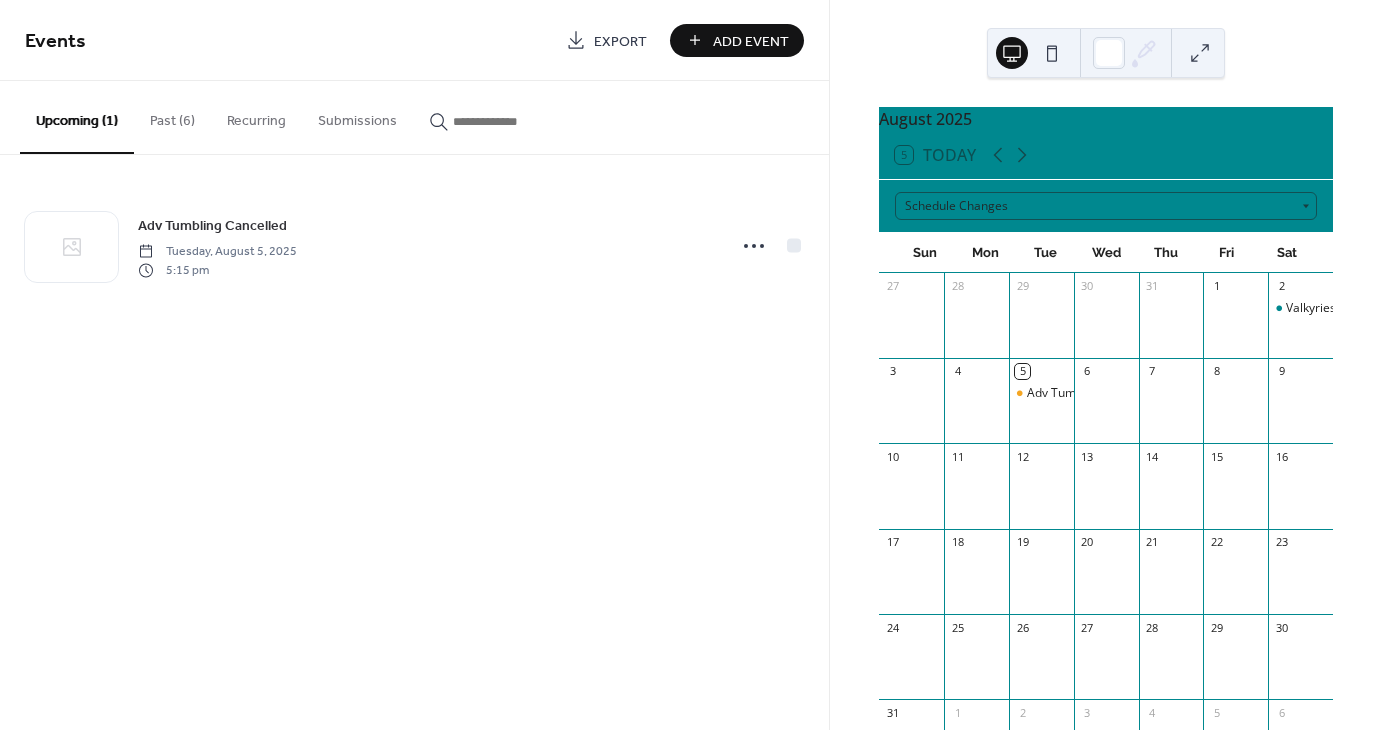 click on "Add Event" at bounding box center [737, 40] 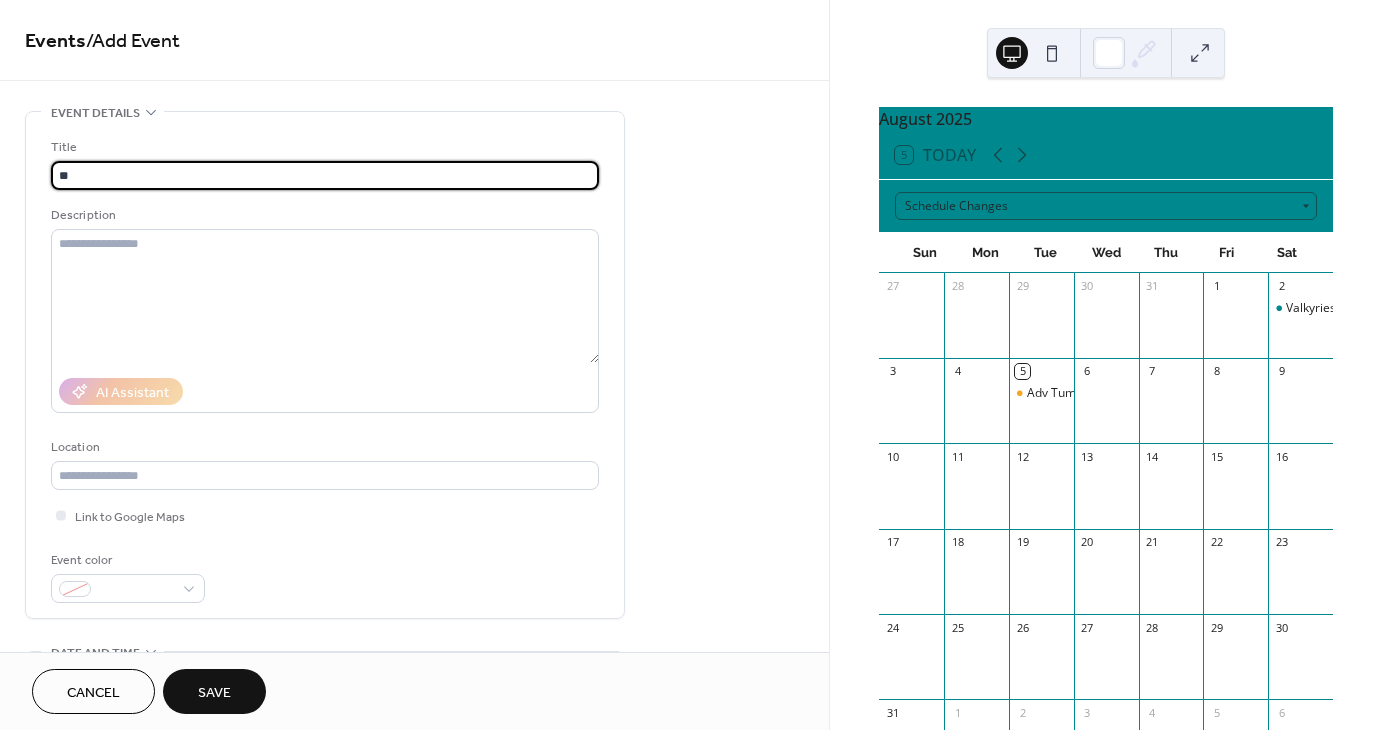 type on "*" 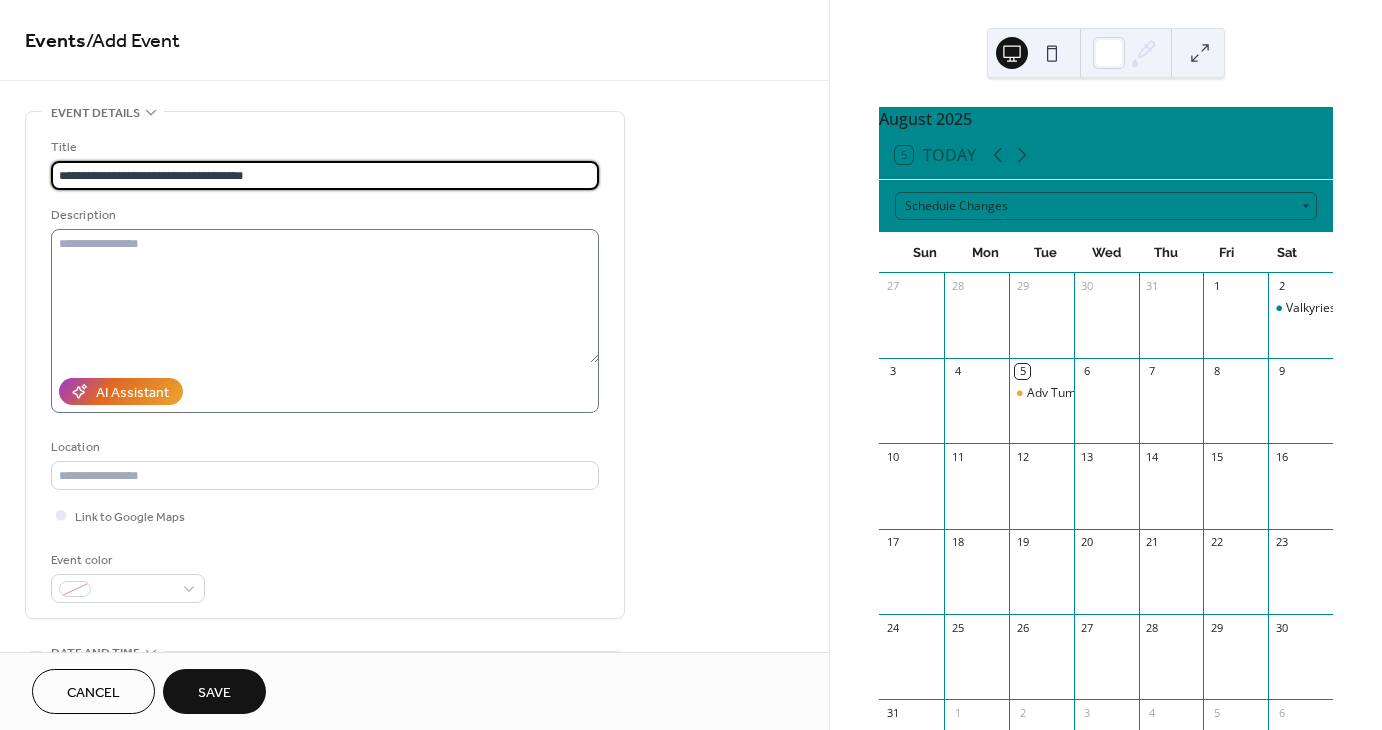 type on "**********" 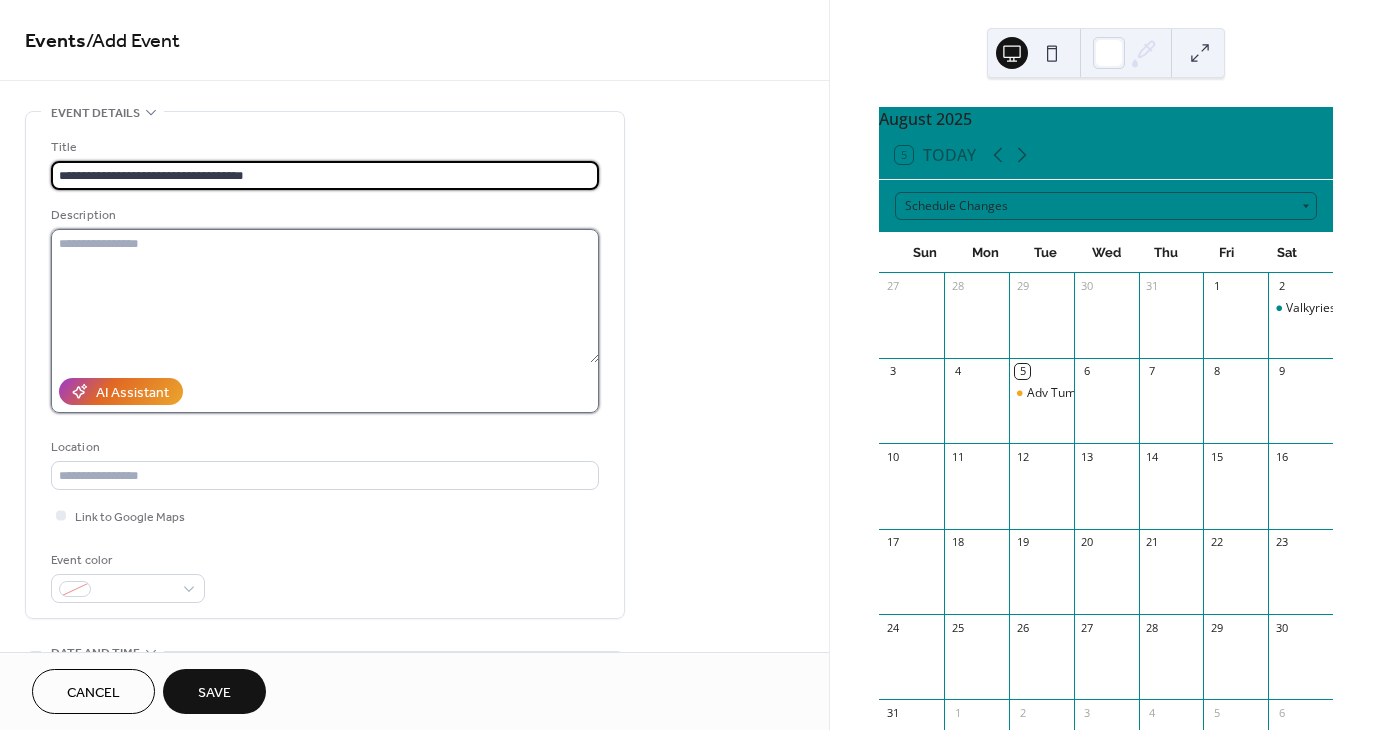 click at bounding box center (325, 296) 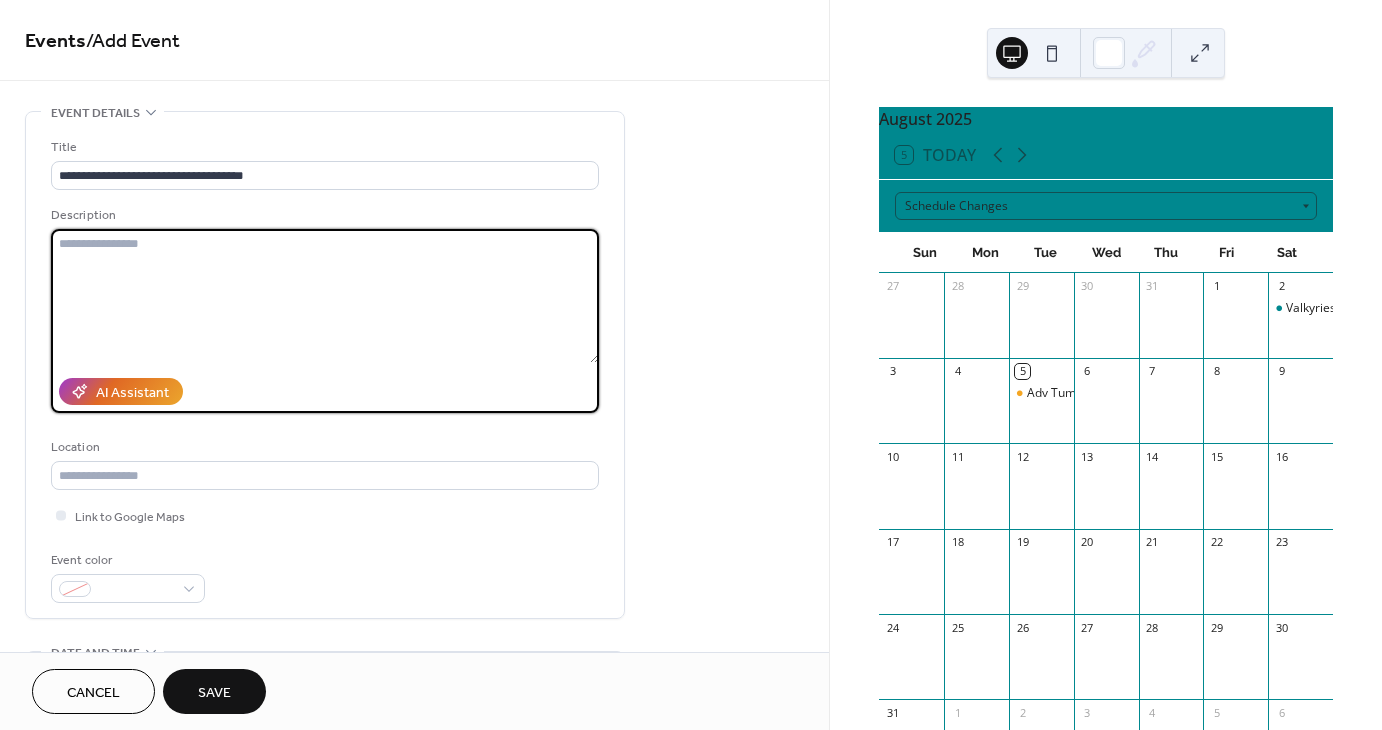 click at bounding box center (325, 296) 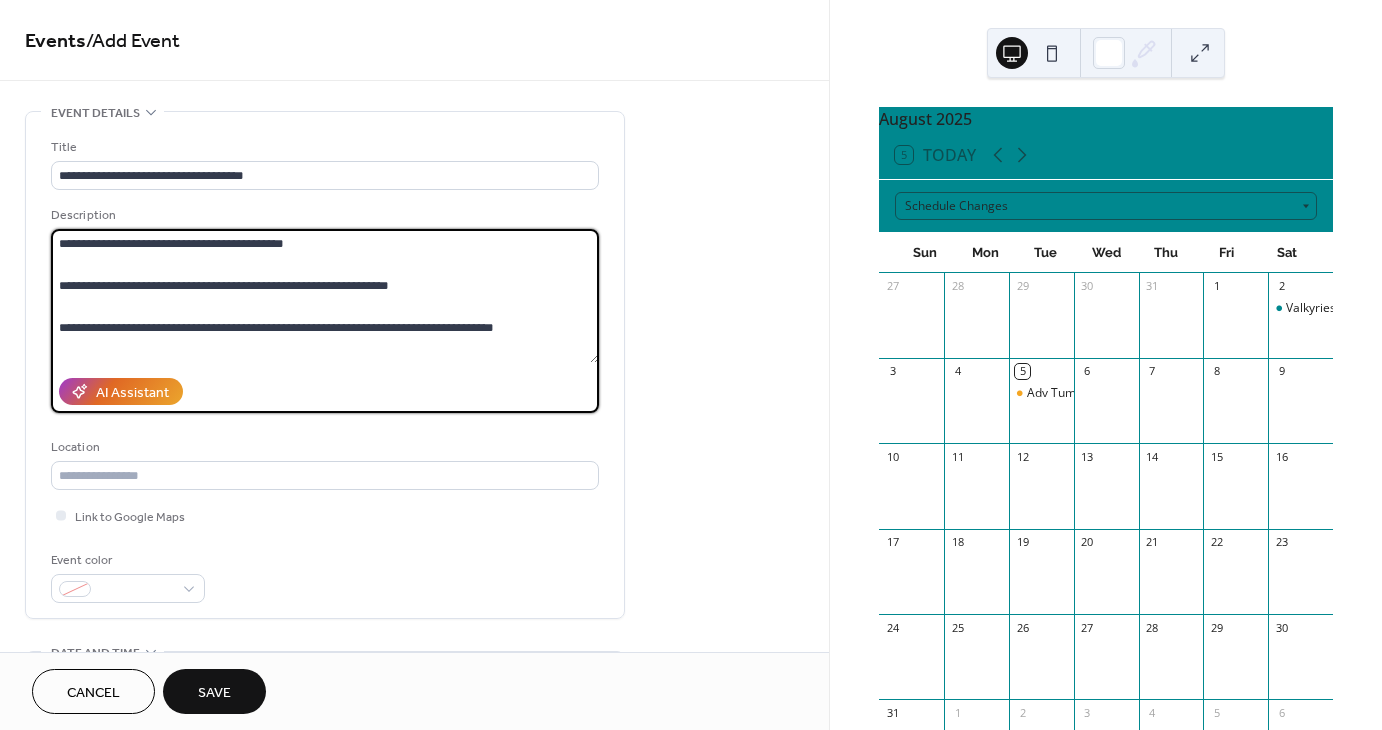 scroll, scrollTop: 0, scrollLeft: 0, axis: both 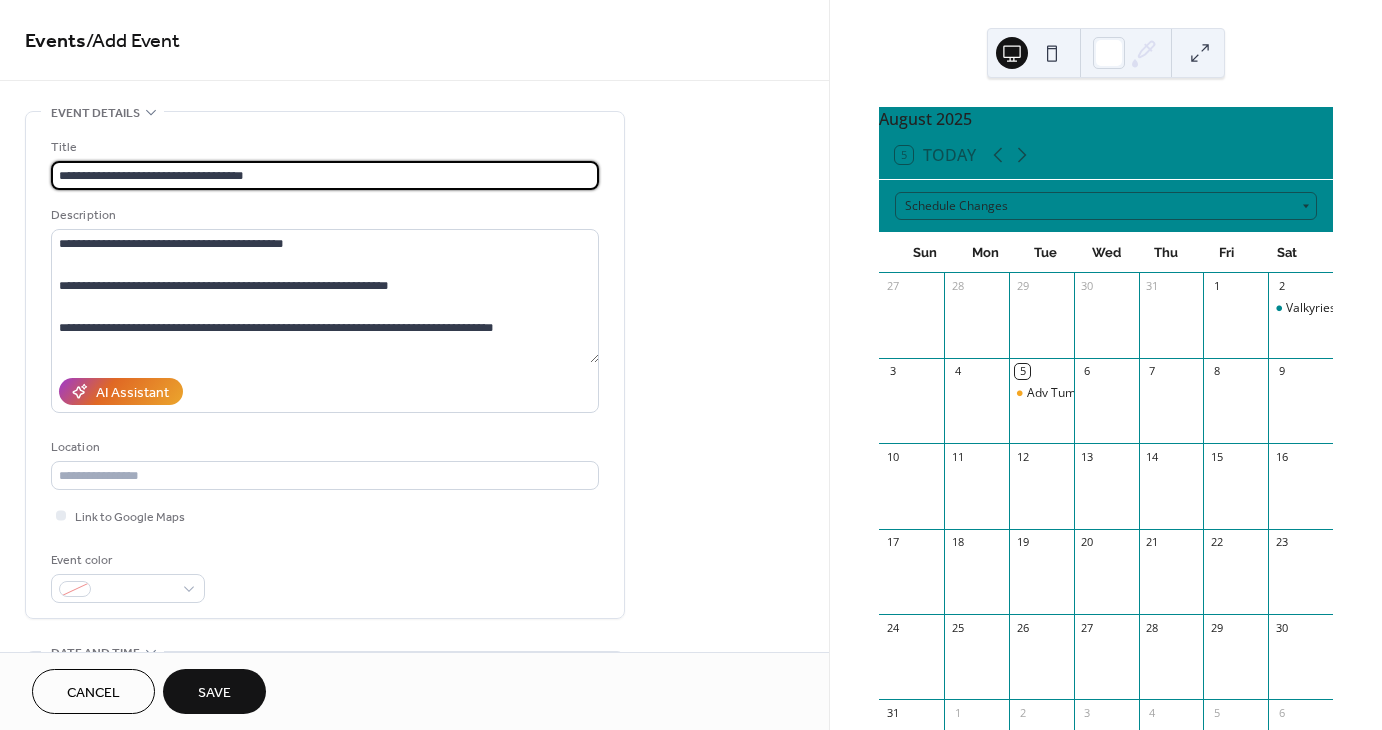click on "**********" at bounding box center (325, 175) 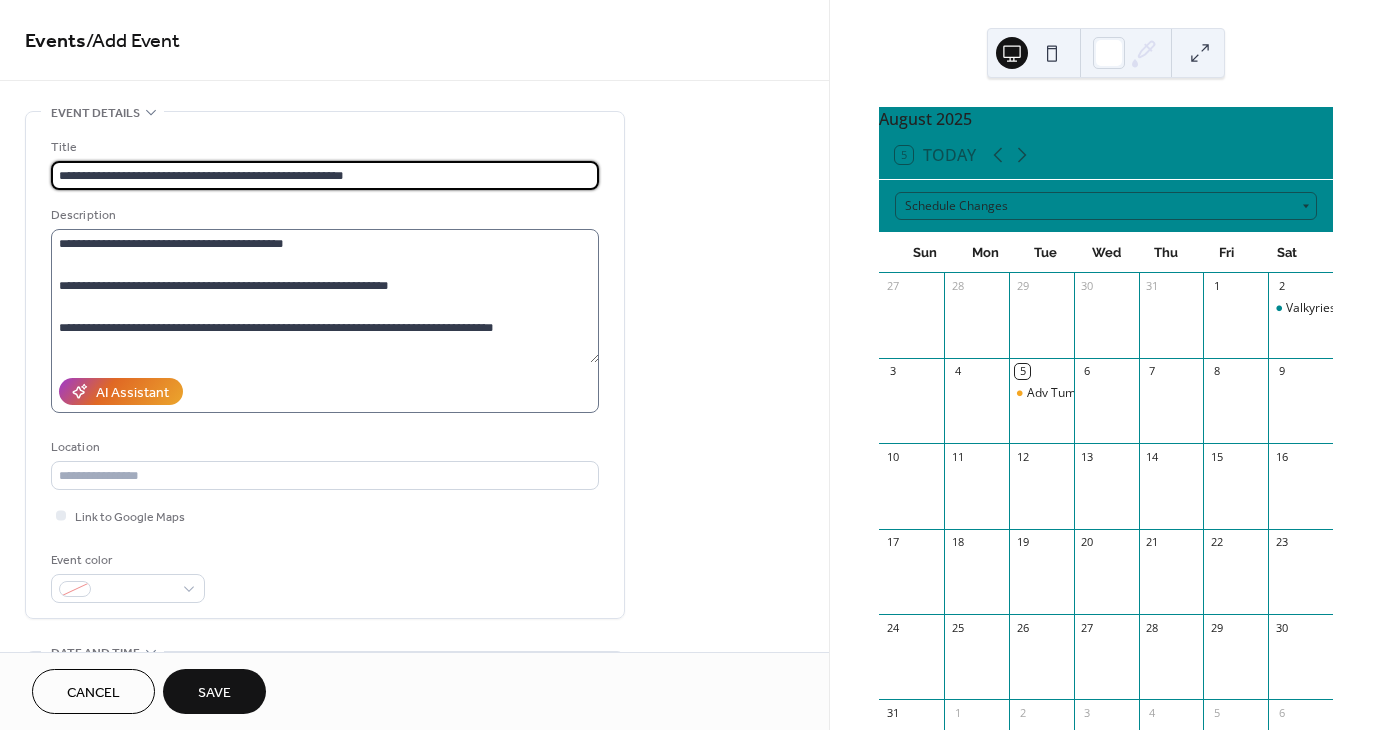 type on "**********" 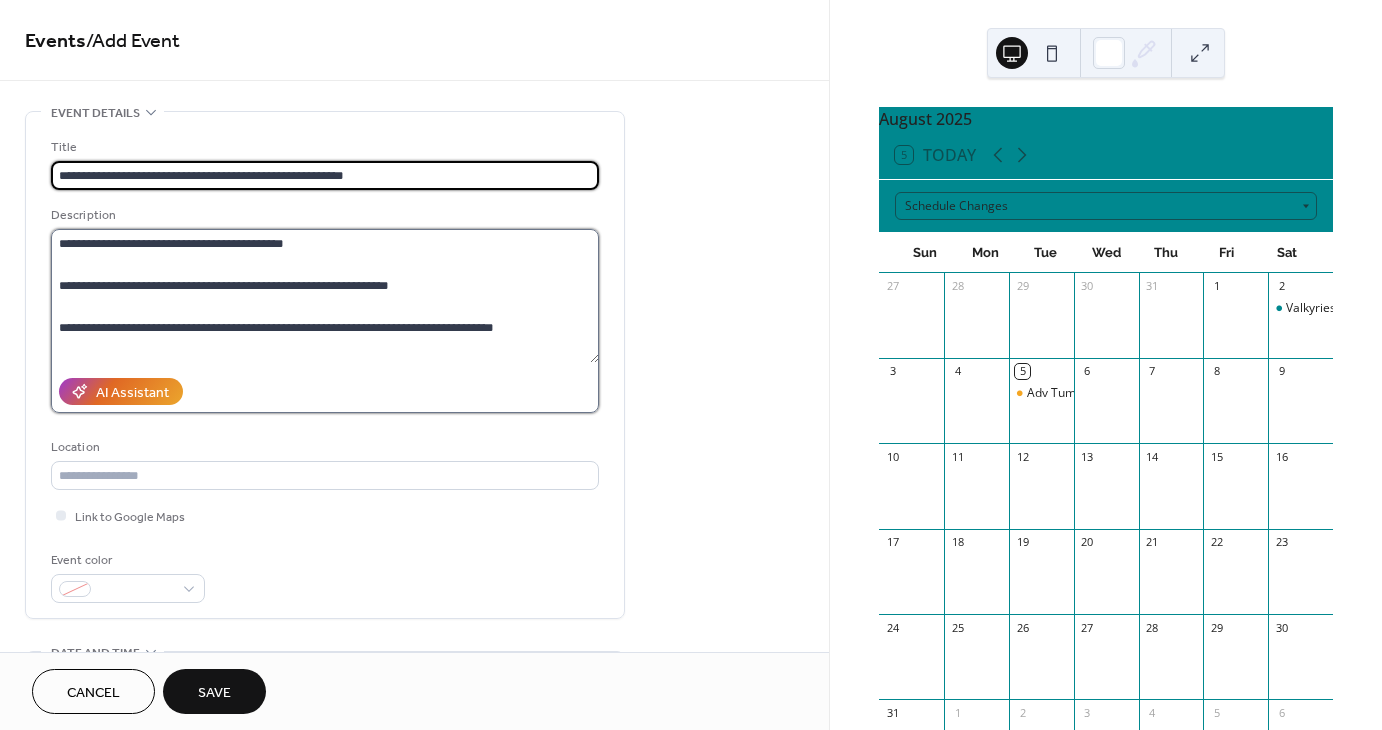 click on "**********" at bounding box center (325, 296) 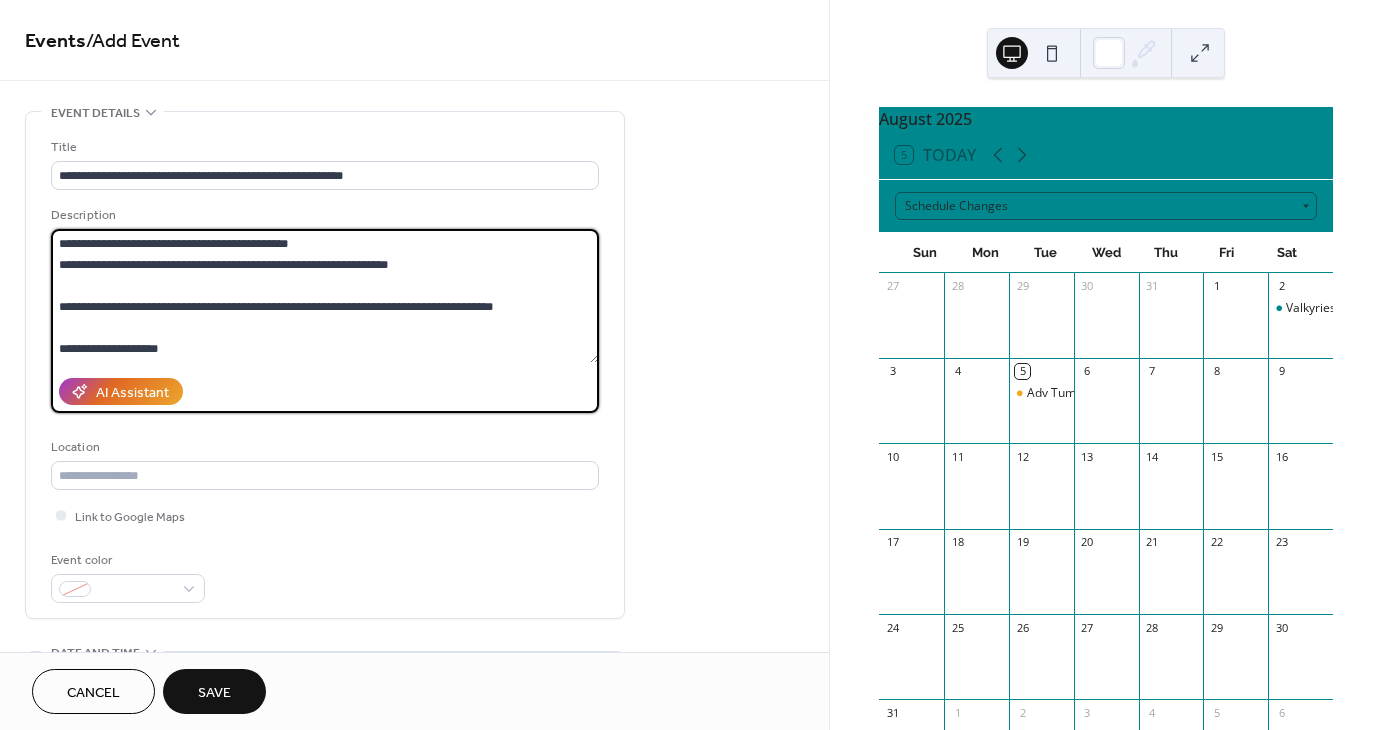 click on "**********" at bounding box center (325, 296) 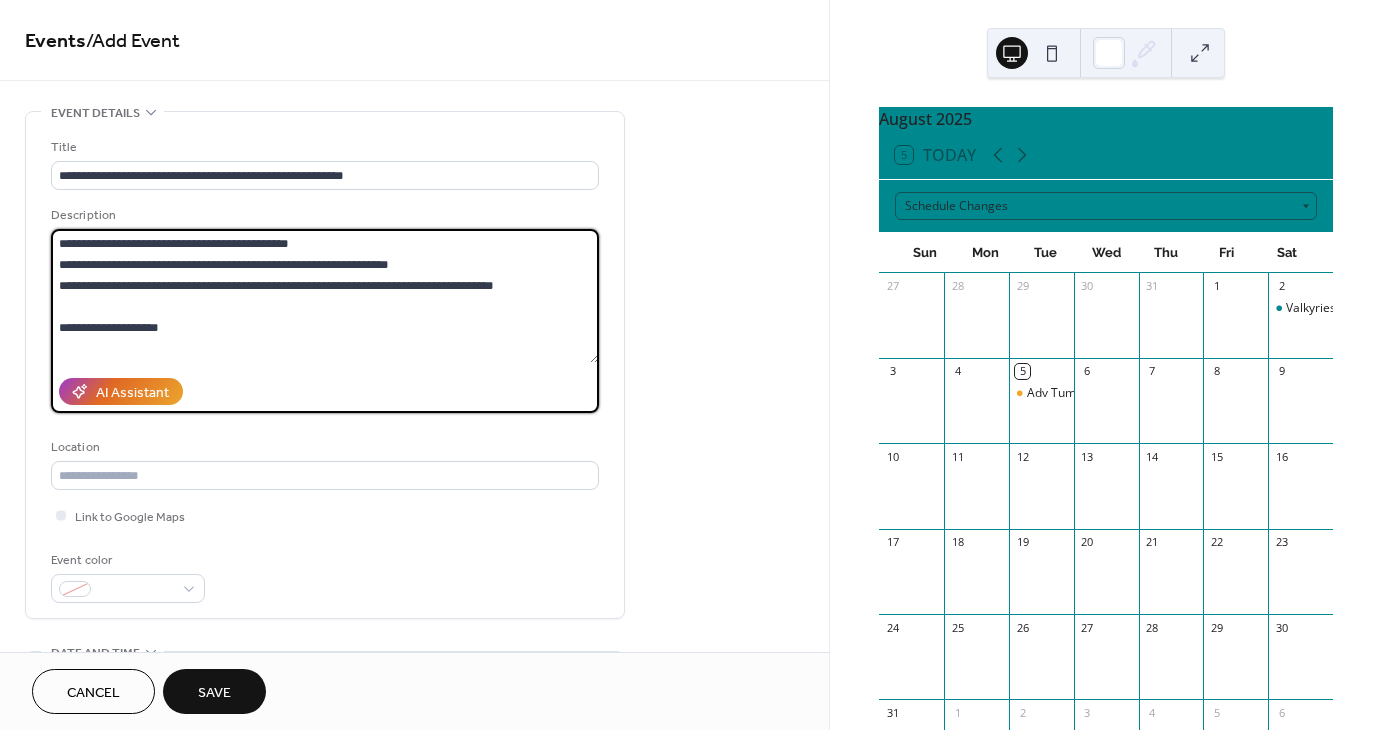 click on "**********" at bounding box center (325, 296) 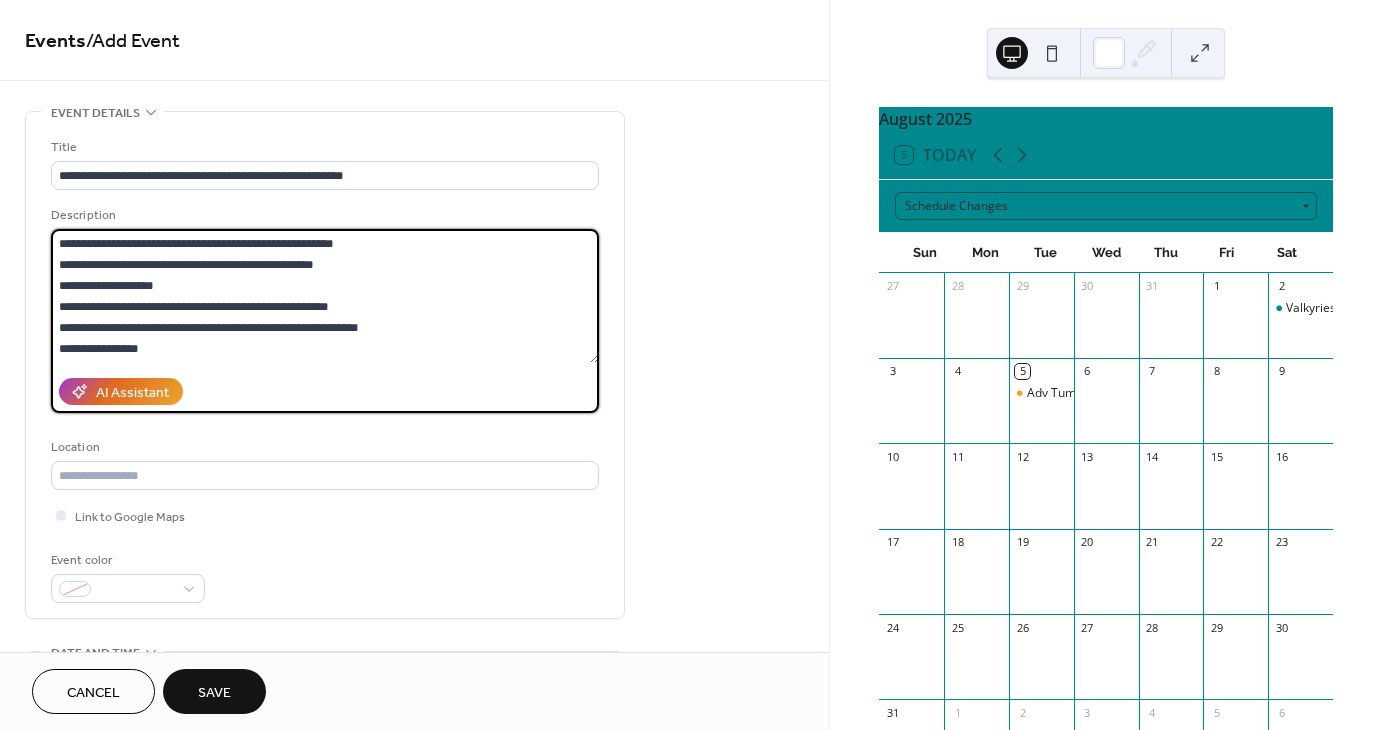 scroll, scrollTop: 398, scrollLeft: 0, axis: vertical 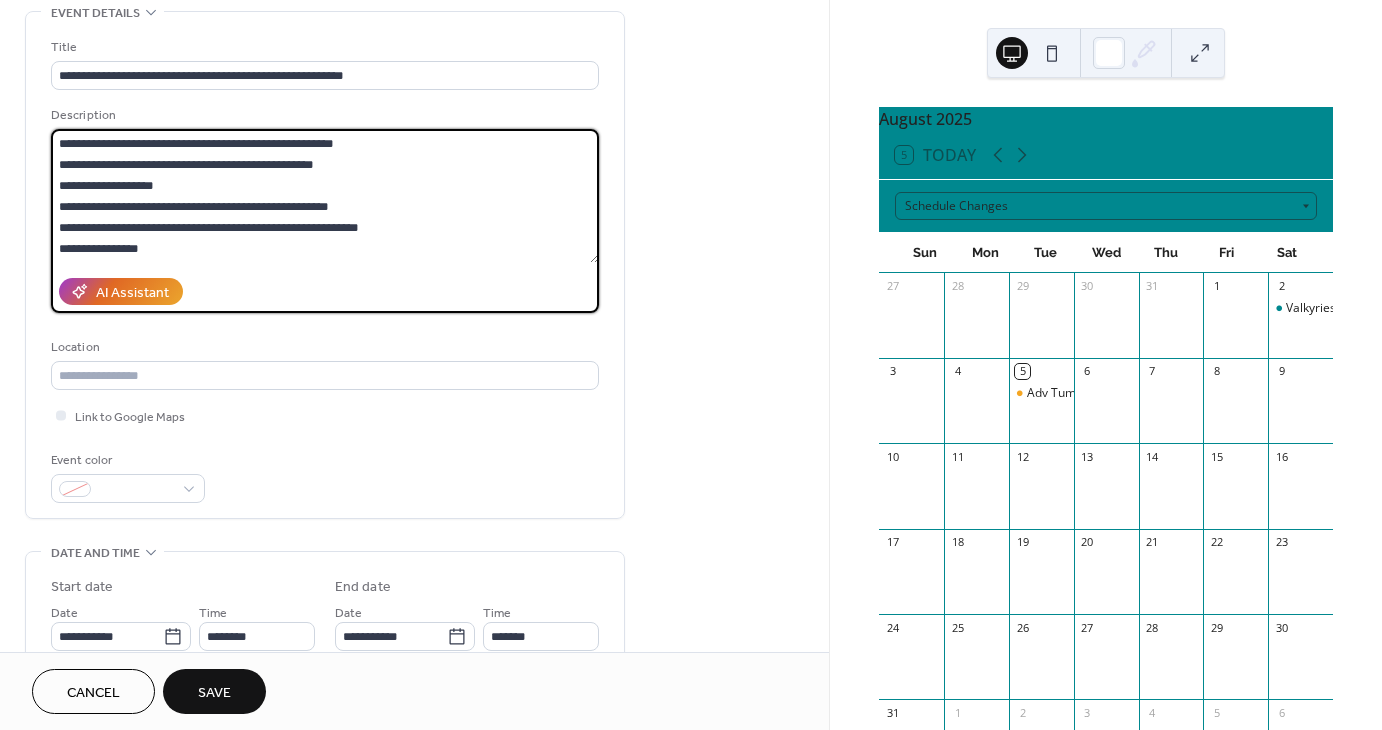 click on "**********" at bounding box center [325, 196] 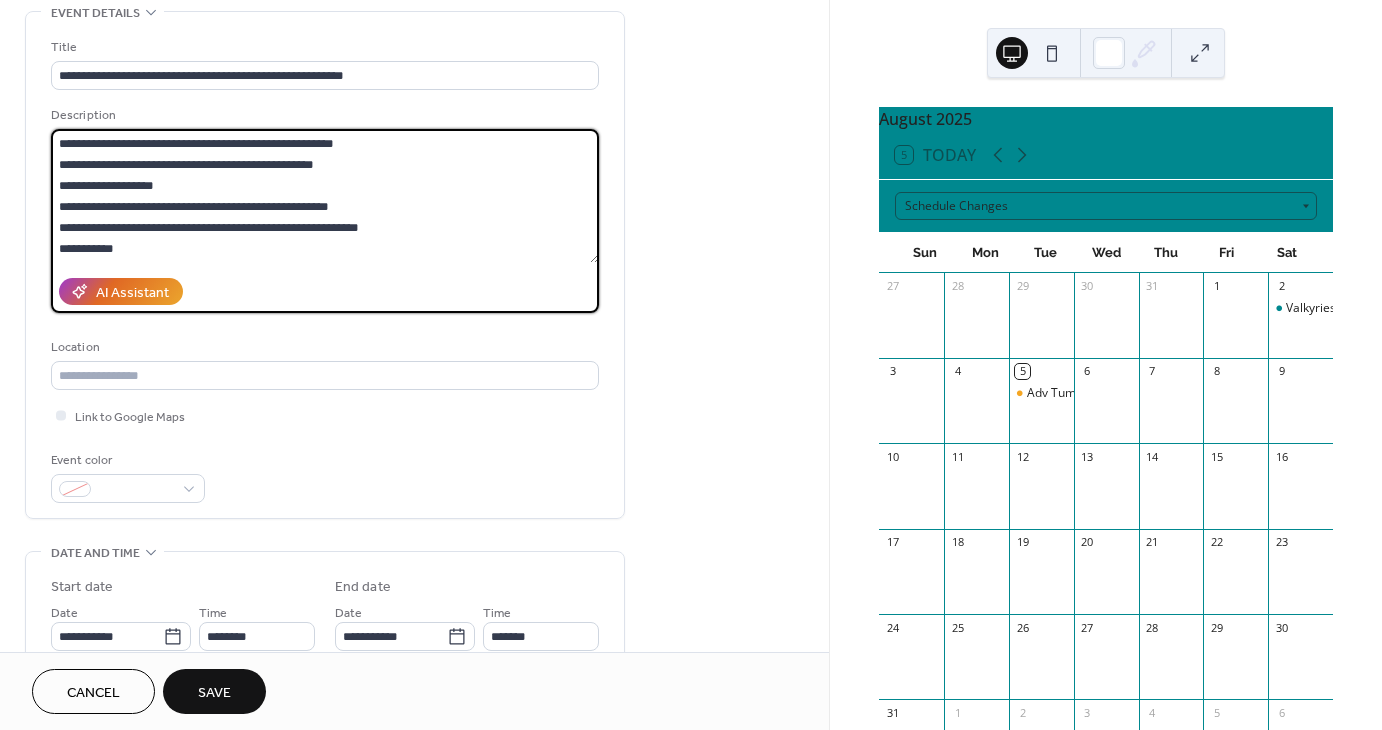 scroll, scrollTop: 293, scrollLeft: 0, axis: vertical 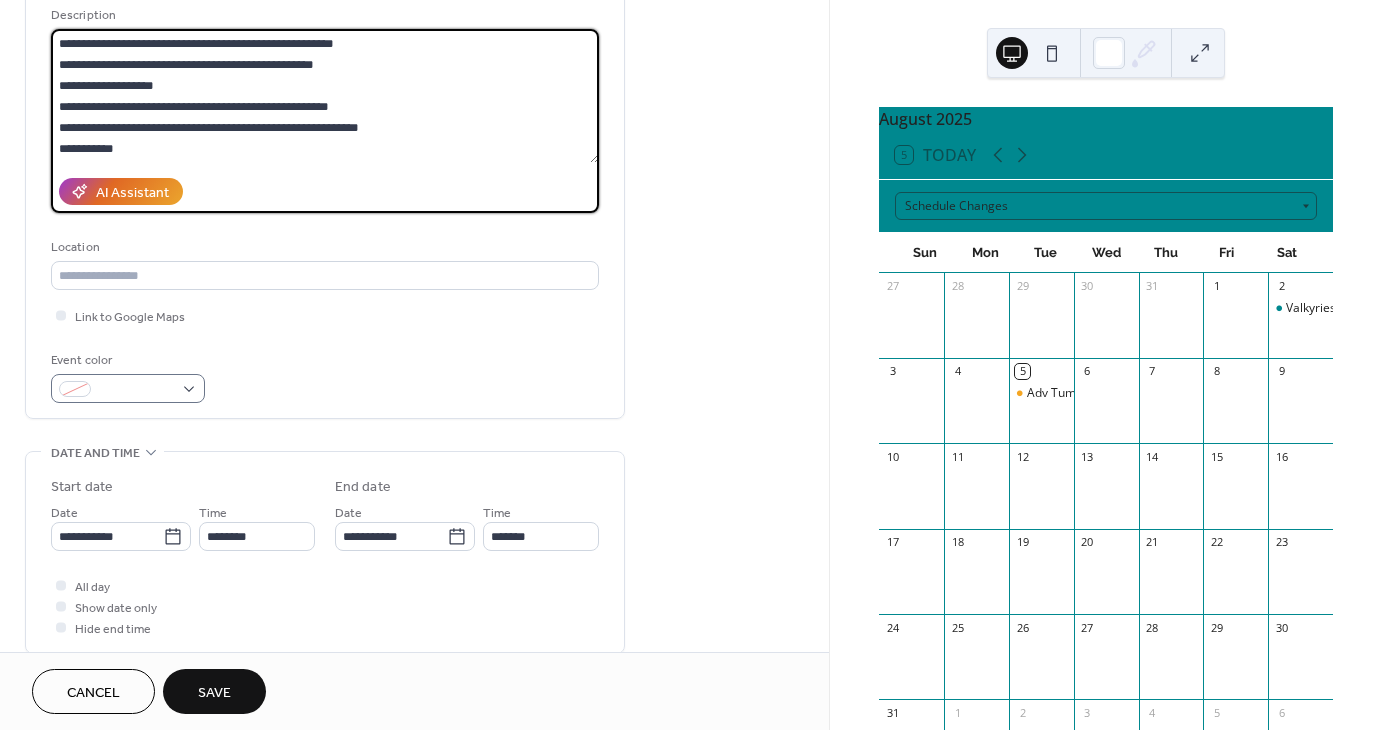 type on "**********" 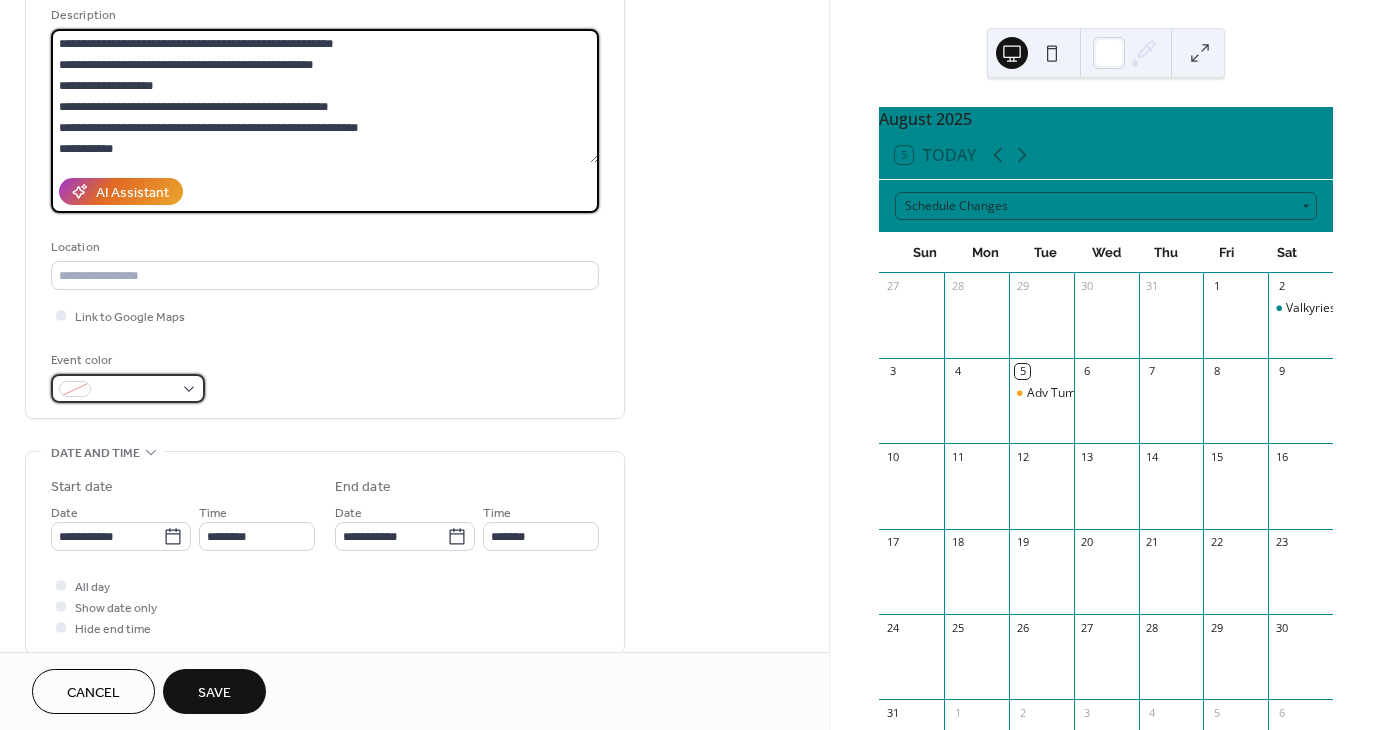 click at bounding box center [128, 388] 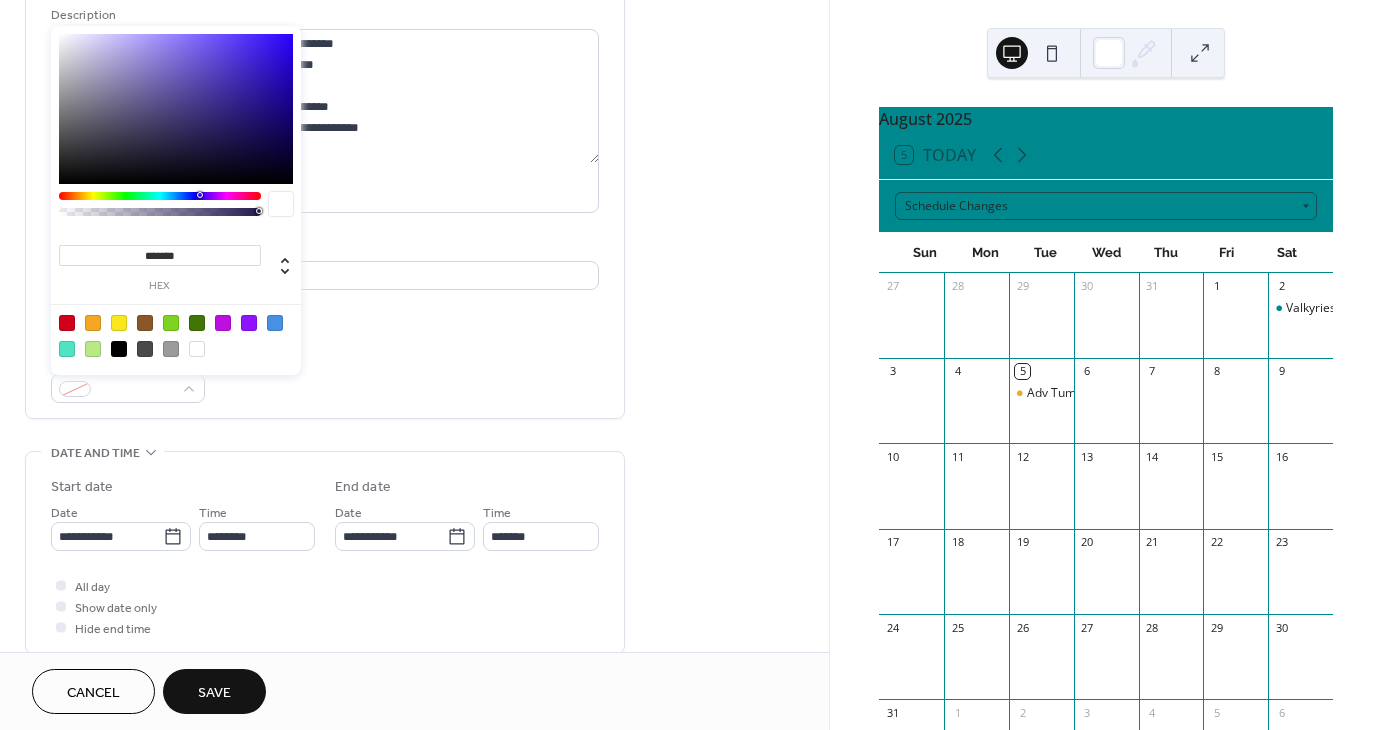 click at bounding box center (93, 349) 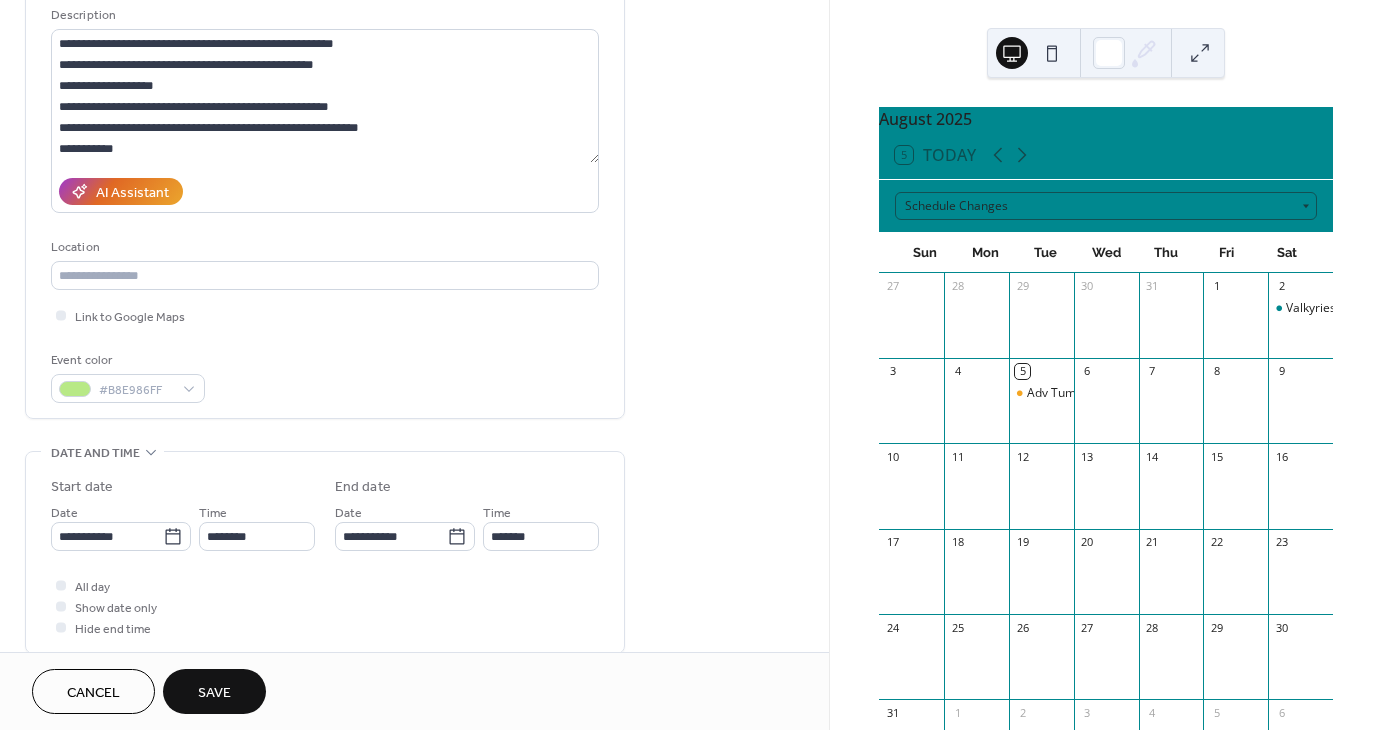 click on "**********" at bounding box center [325, 170] 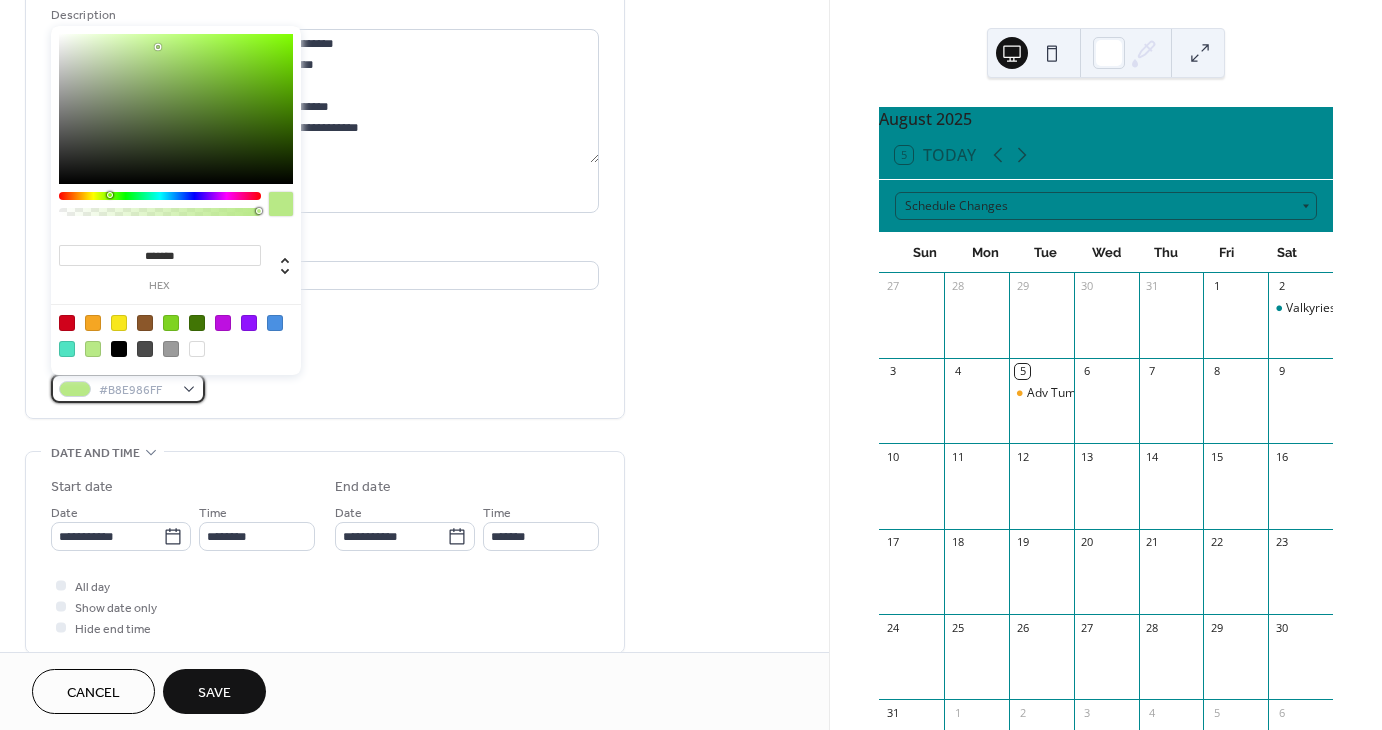 click at bounding box center (75, 389) 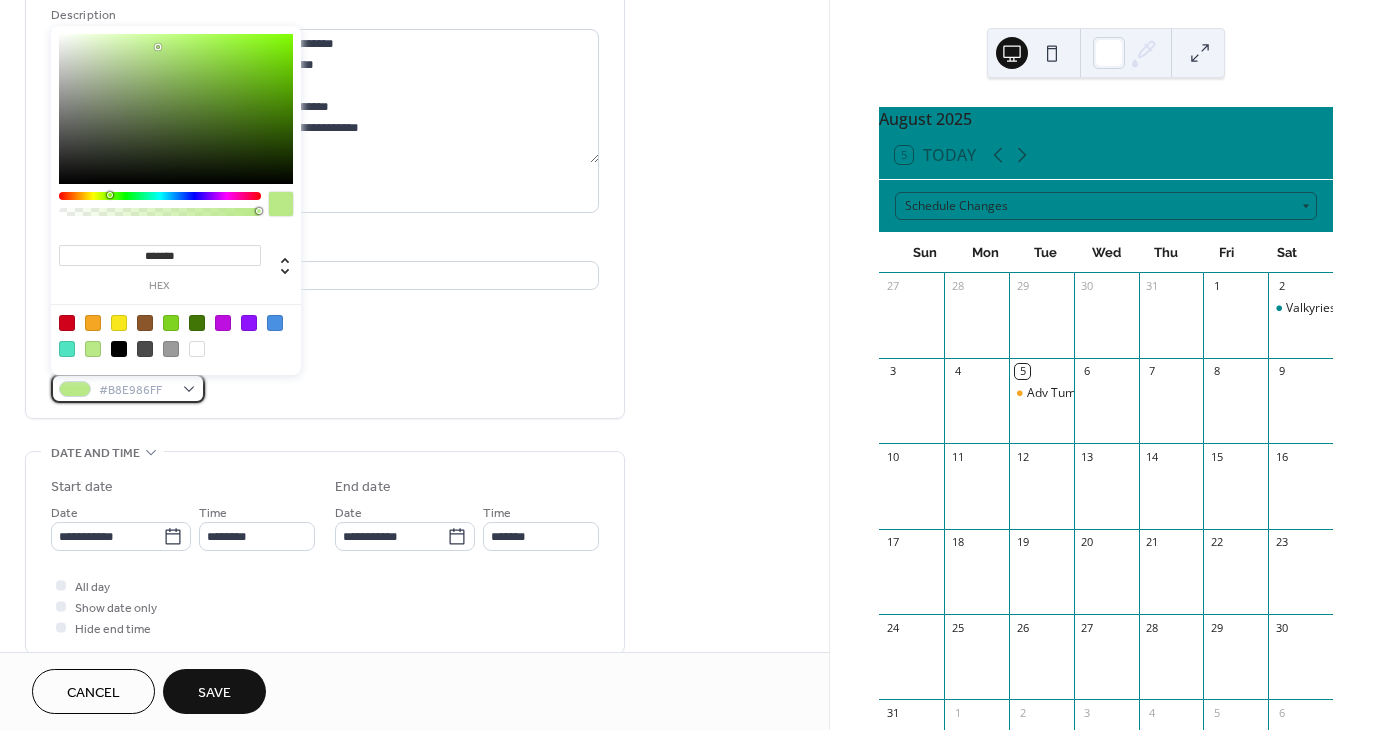 click on "#B8E986FF" at bounding box center [136, 390] 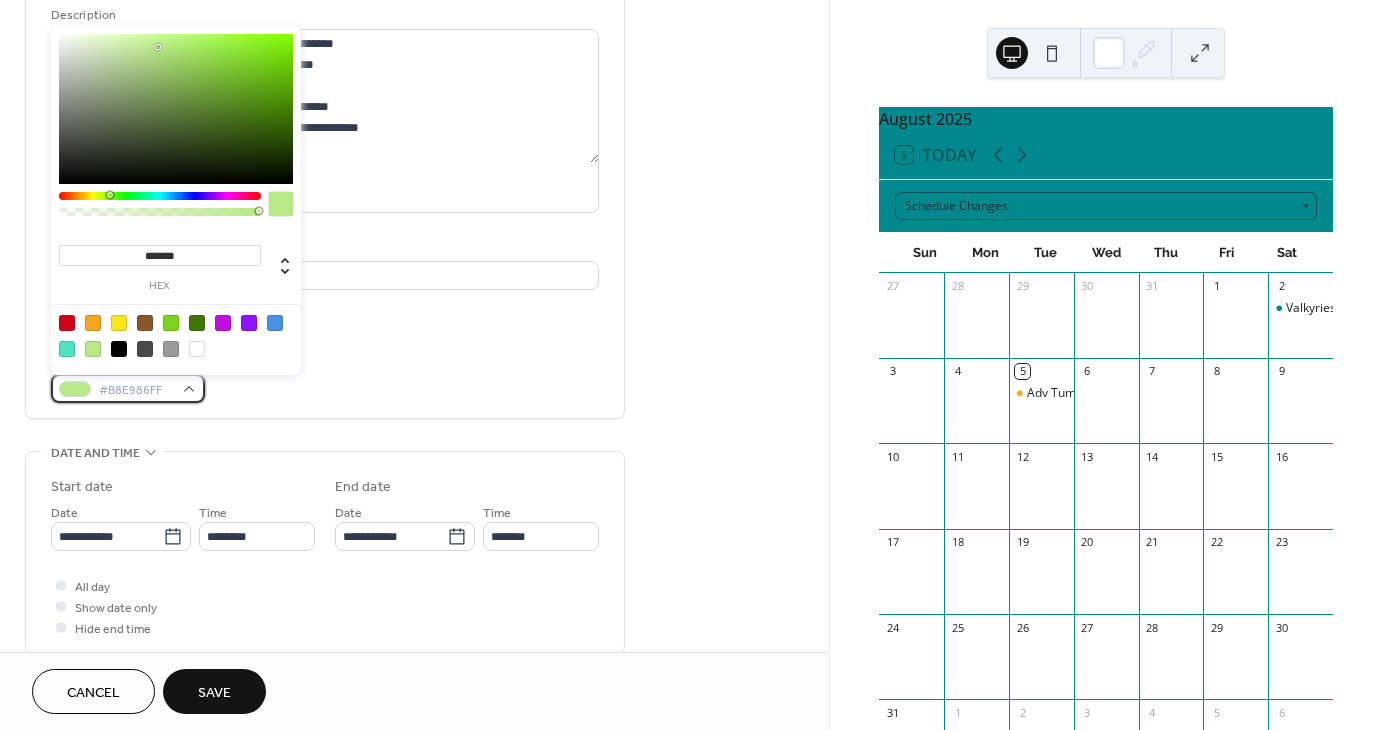 click on "#B8E986FF" at bounding box center (136, 390) 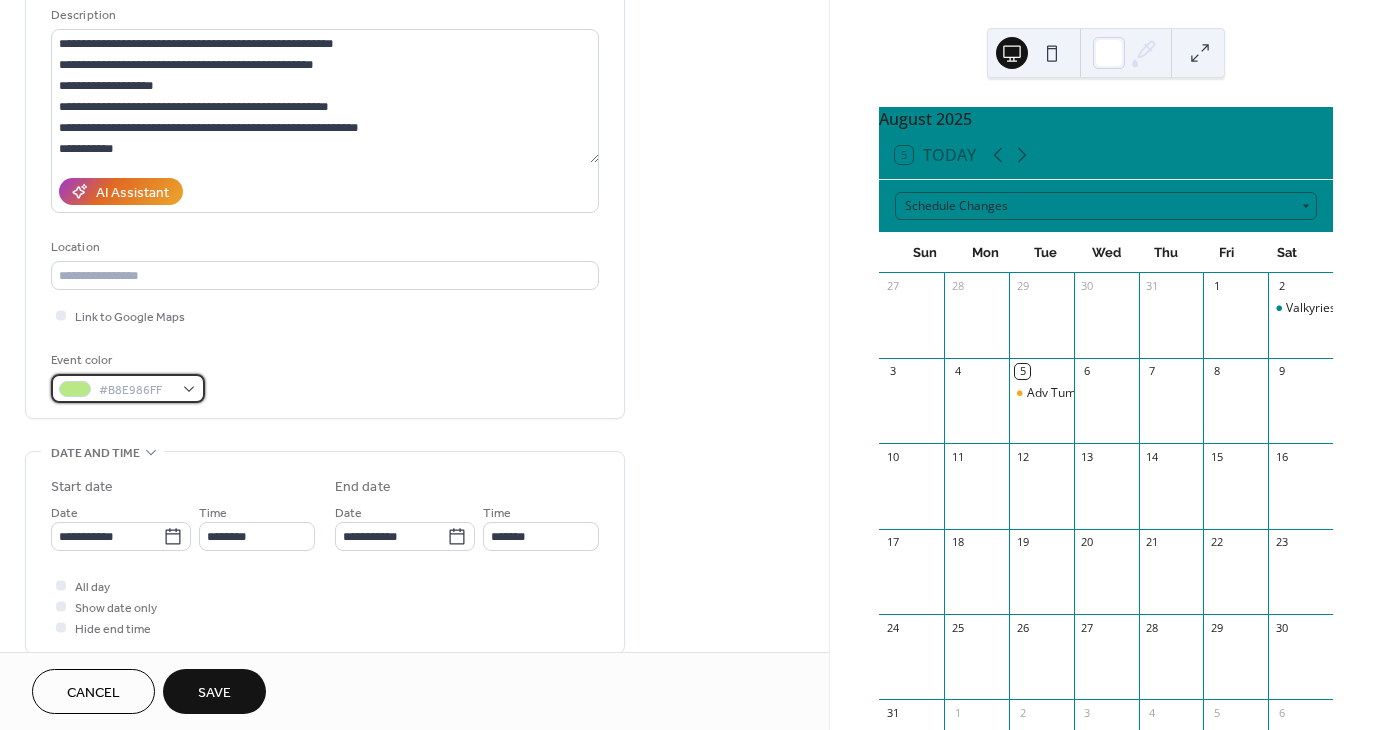 click on "#B8E986FF" at bounding box center [136, 390] 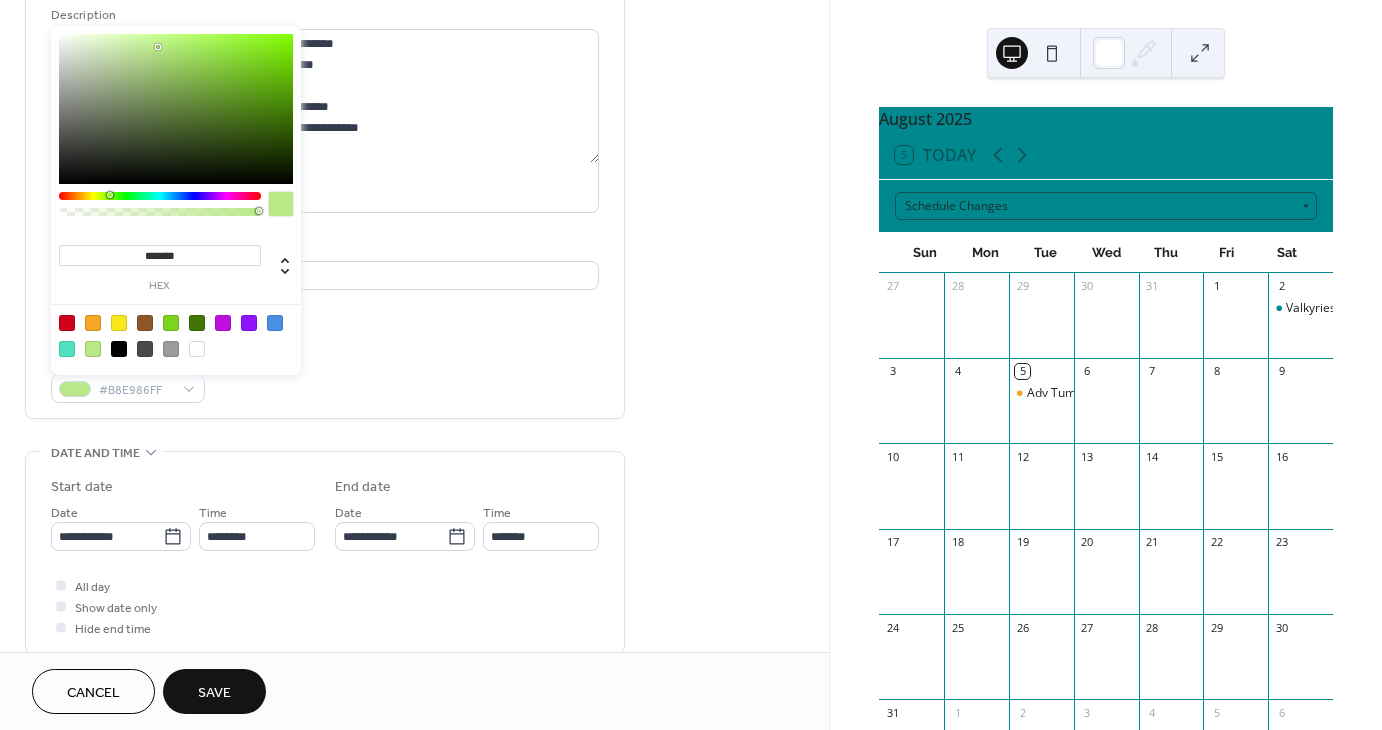 click on "*******" at bounding box center [160, 255] 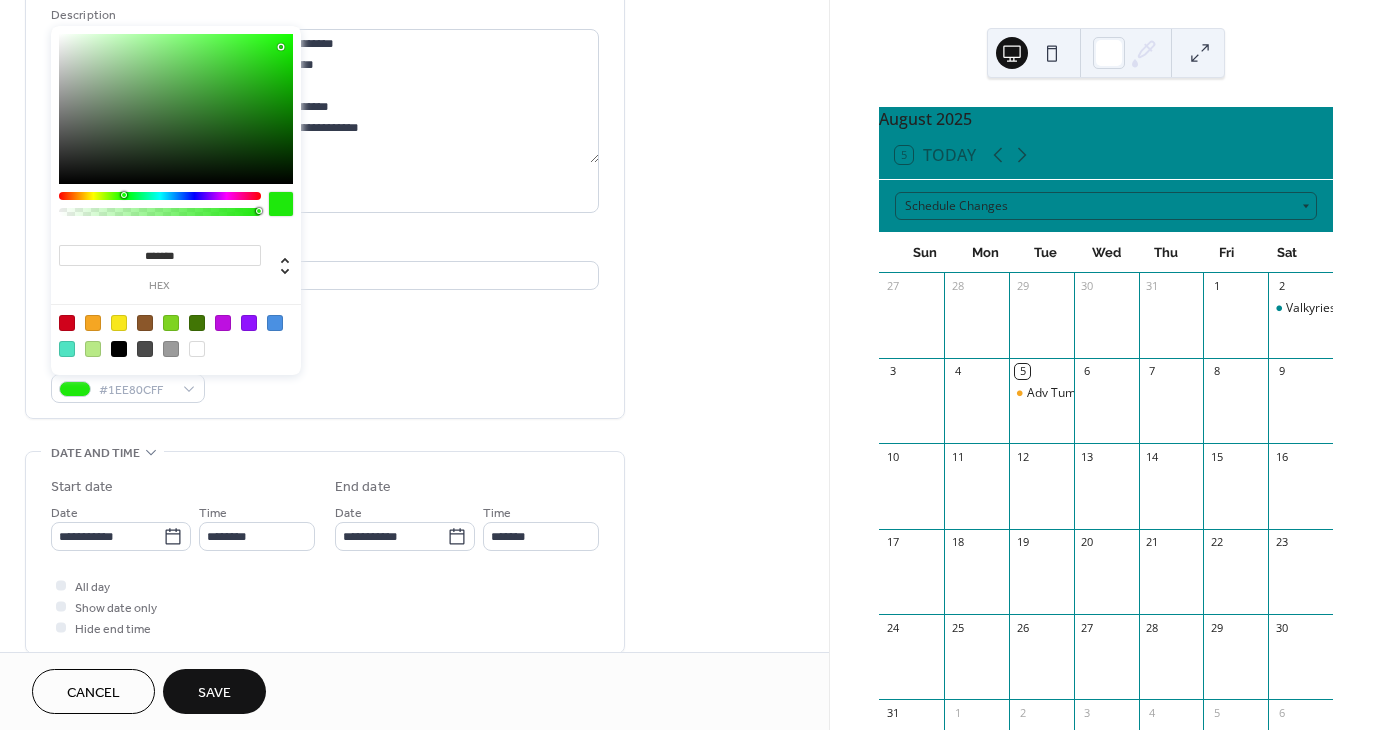 type on "*******" 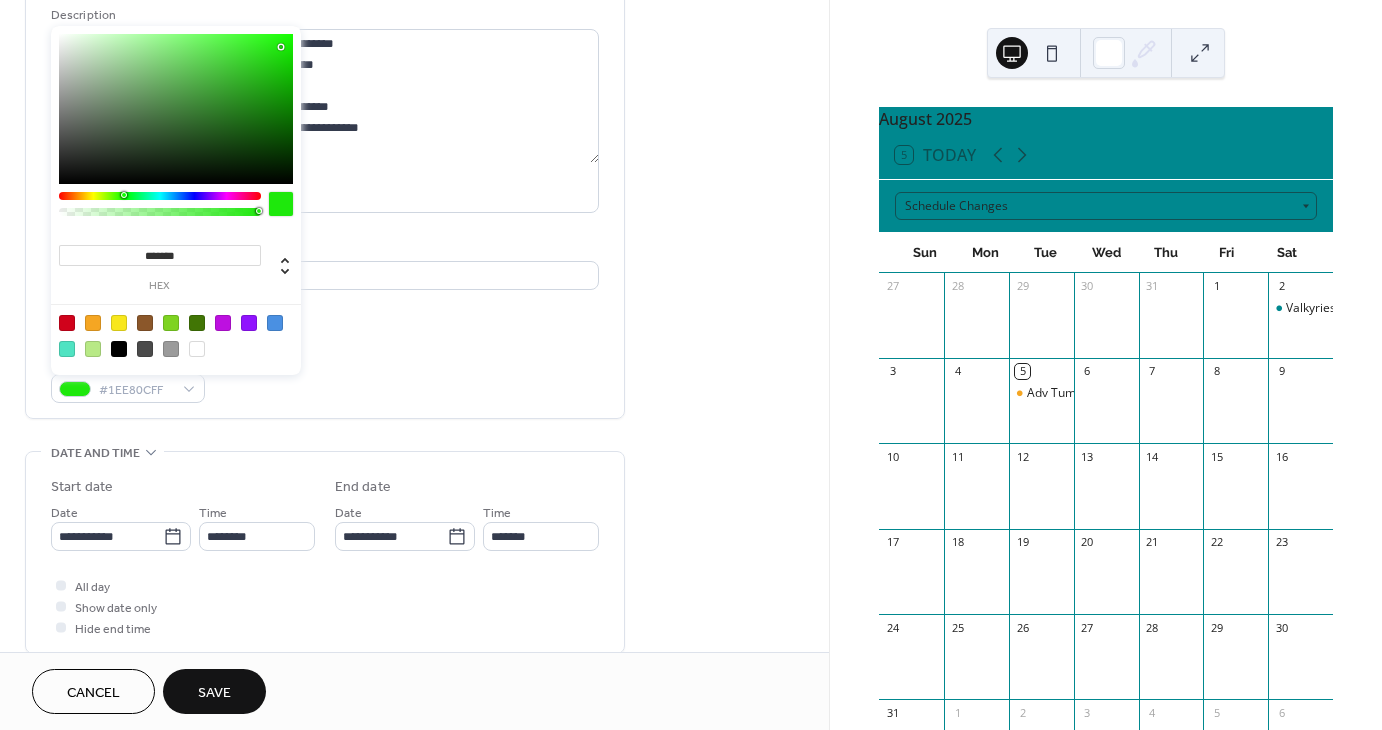 click on "Event color #1EE80CFF" at bounding box center [325, 376] 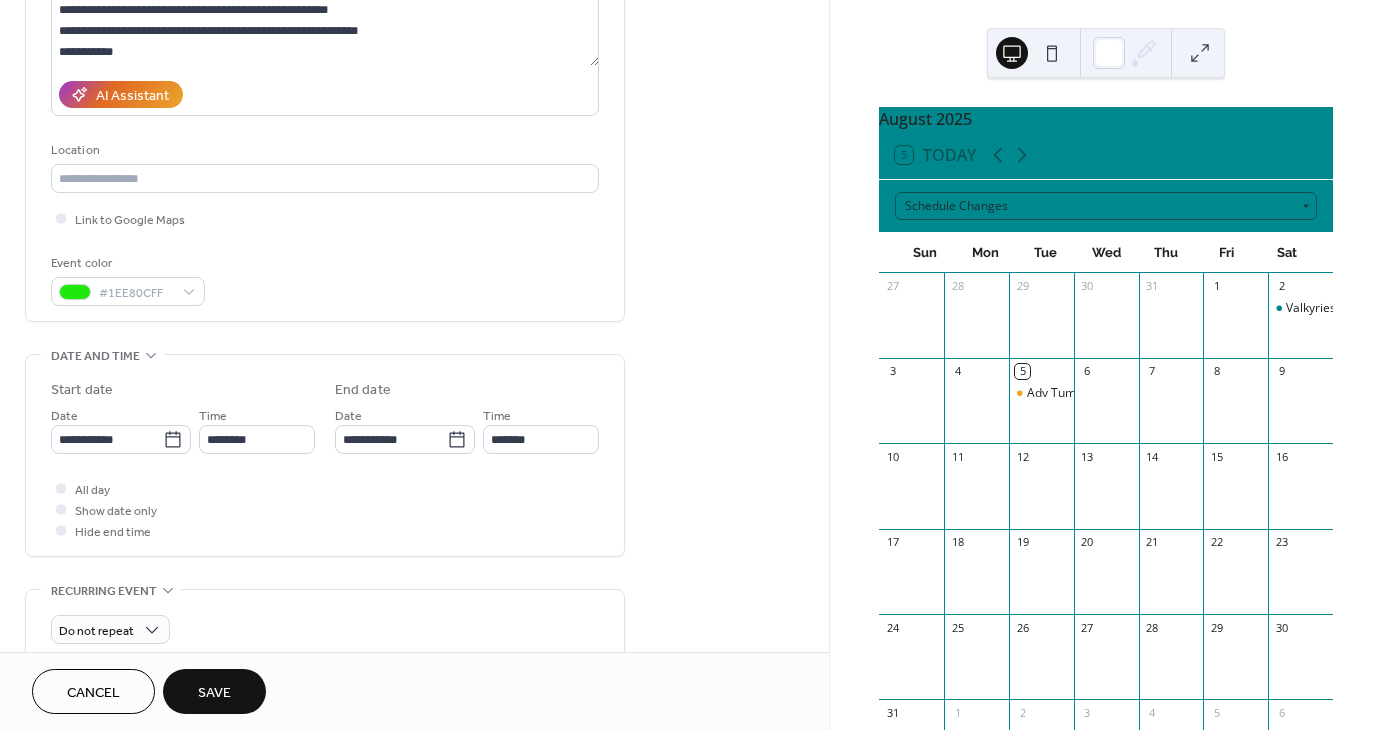 scroll, scrollTop: 300, scrollLeft: 0, axis: vertical 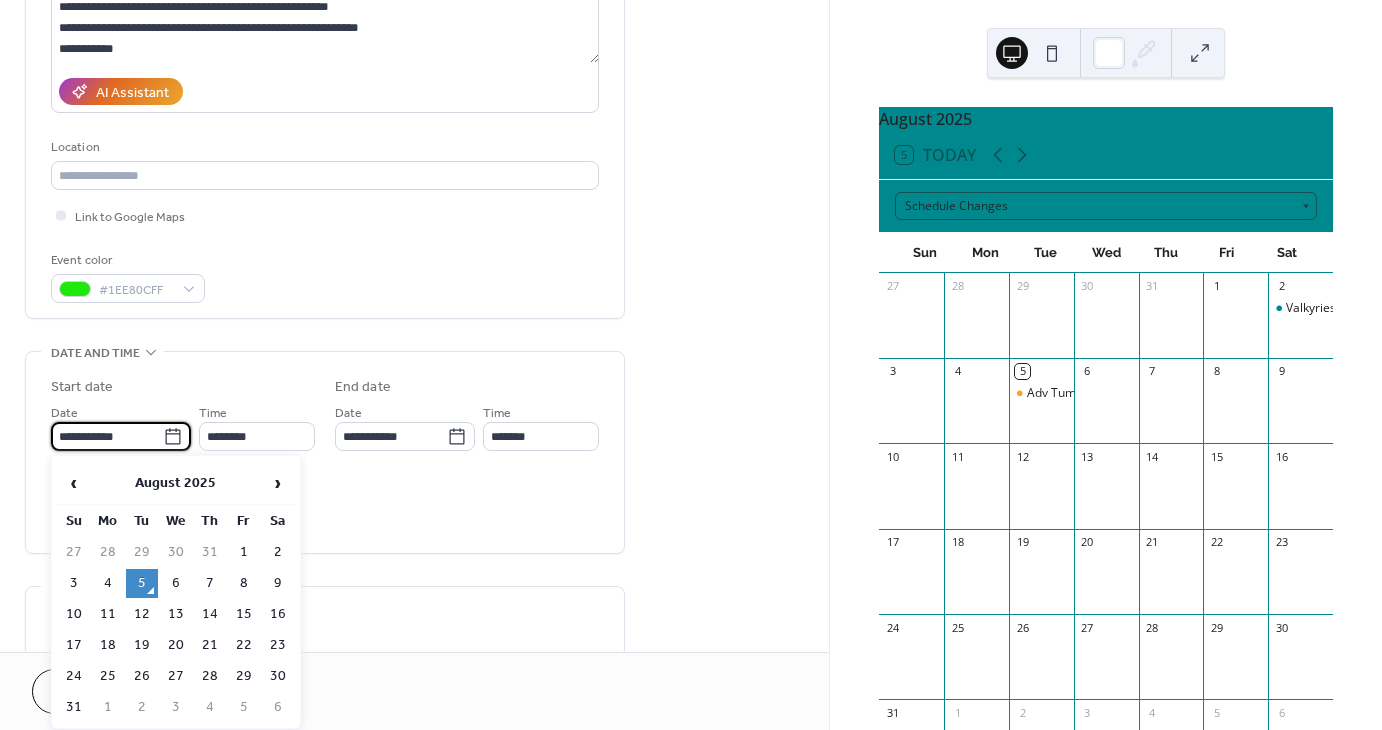 click on "**********" at bounding box center [107, 436] 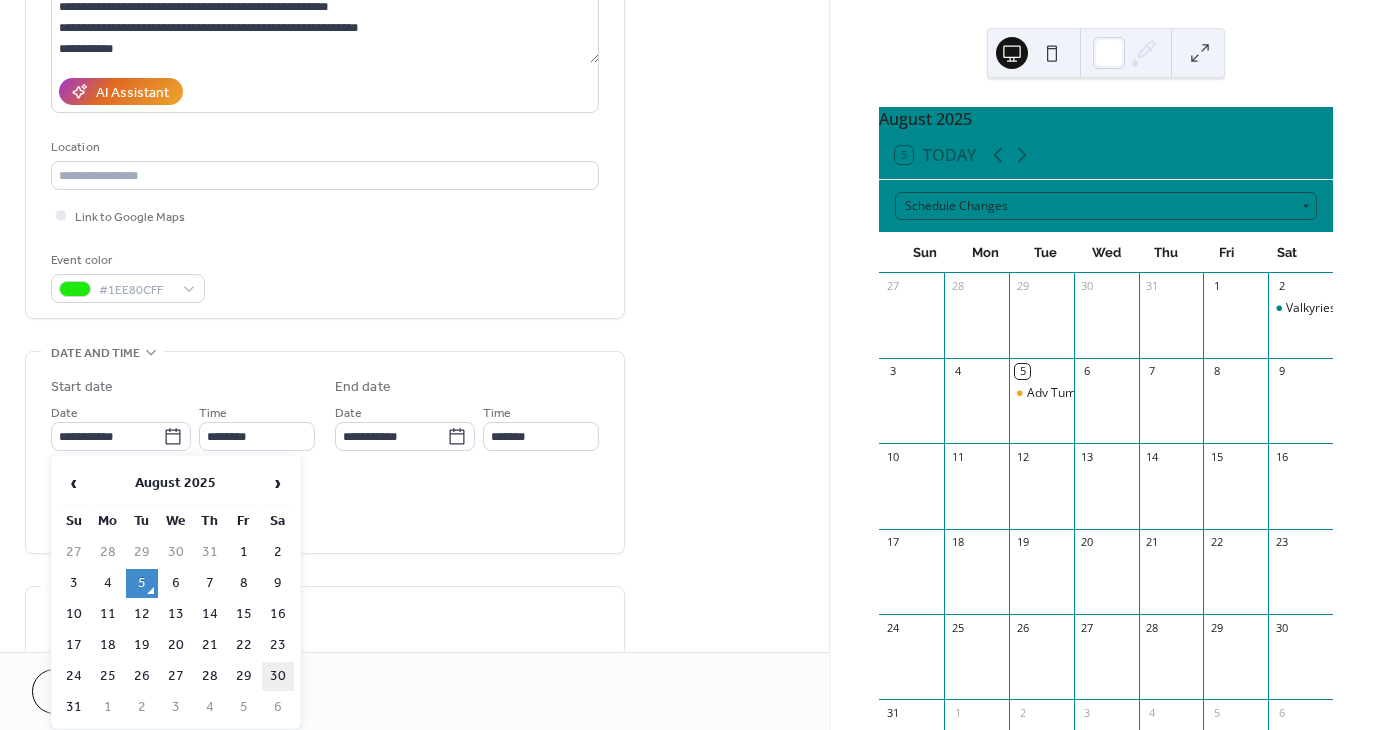 click on "30" at bounding box center (278, 676) 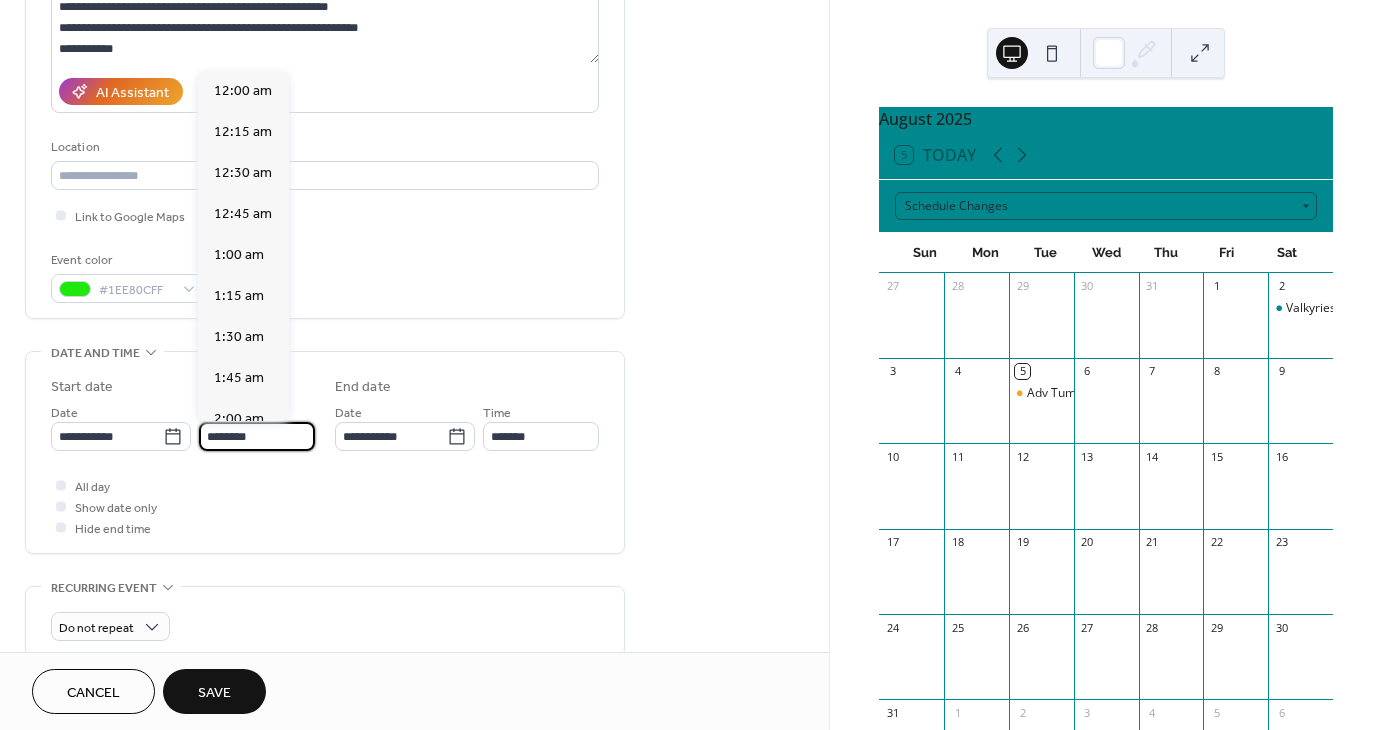 click on "********" at bounding box center [257, 436] 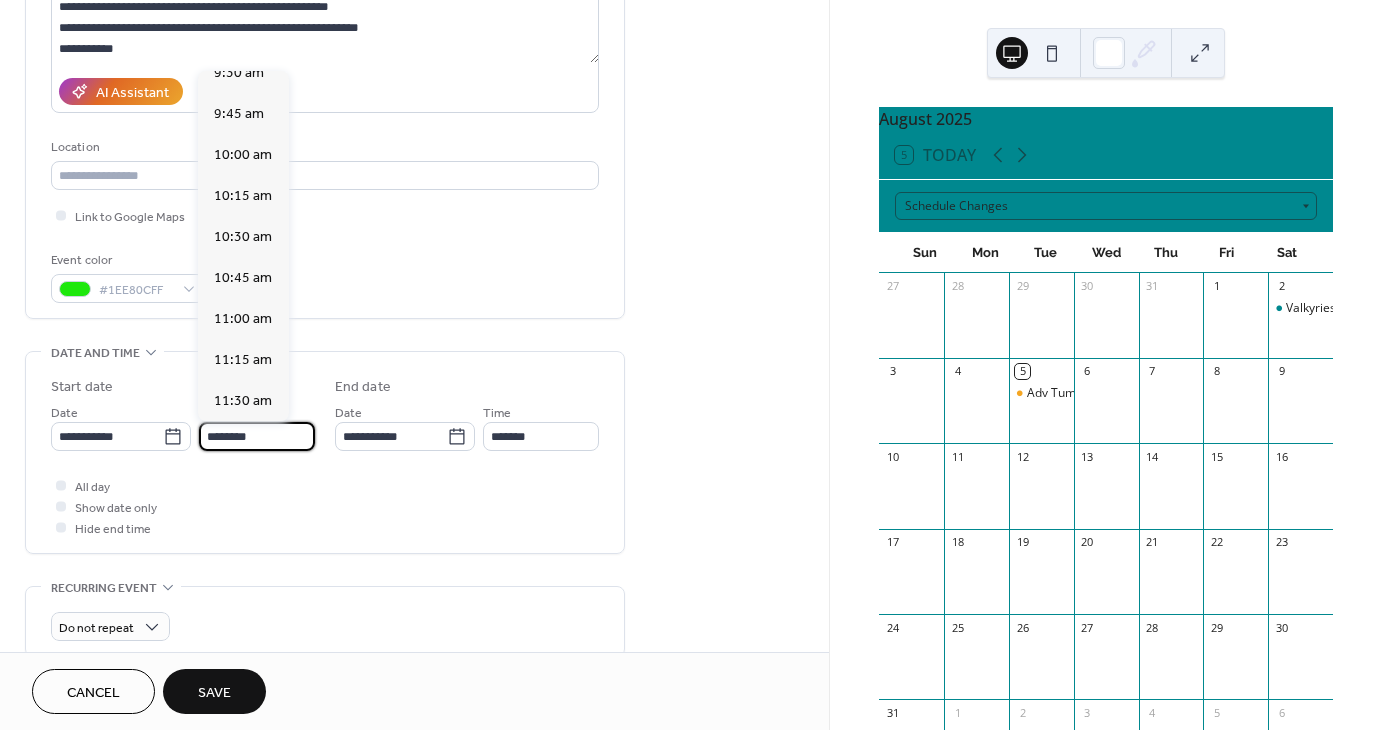 scroll, scrollTop: 1568, scrollLeft: 0, axis: vertical 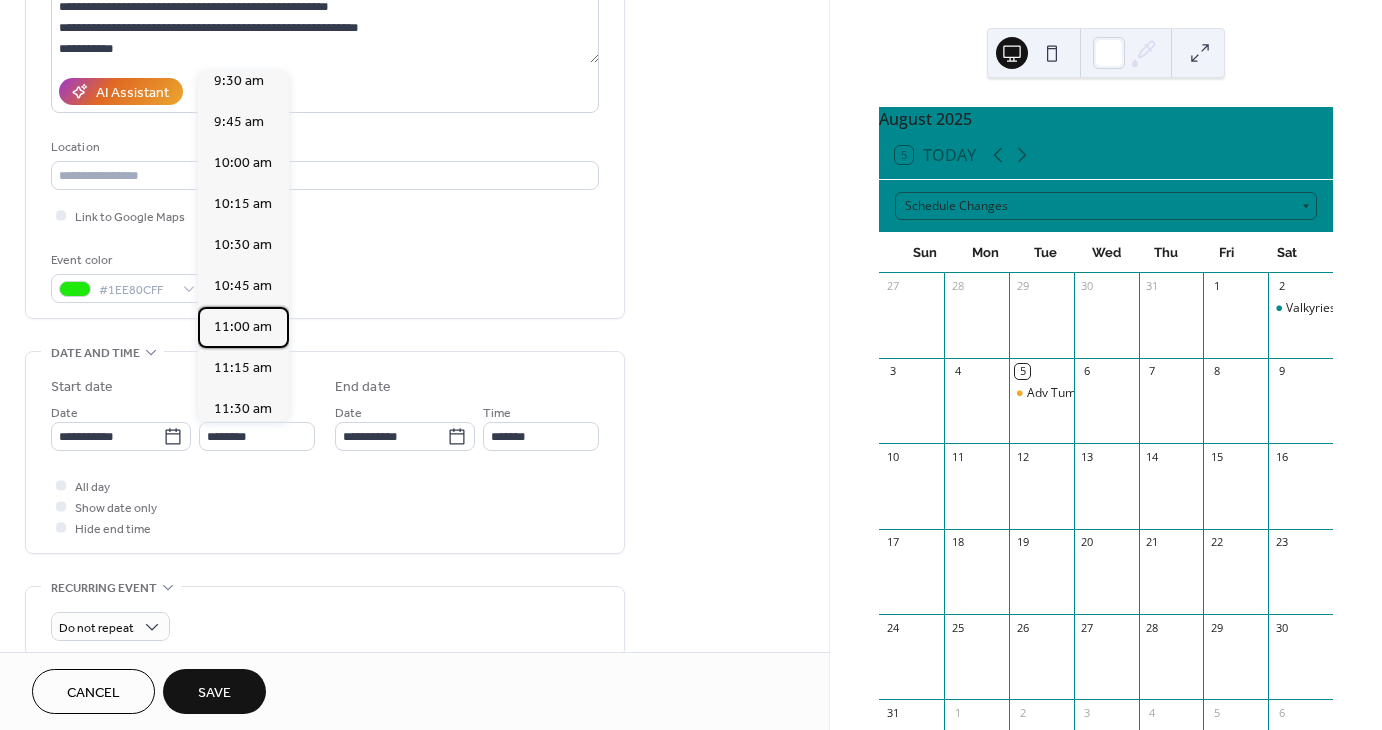 click on "11:00 am" at bounding box center [243, 327] 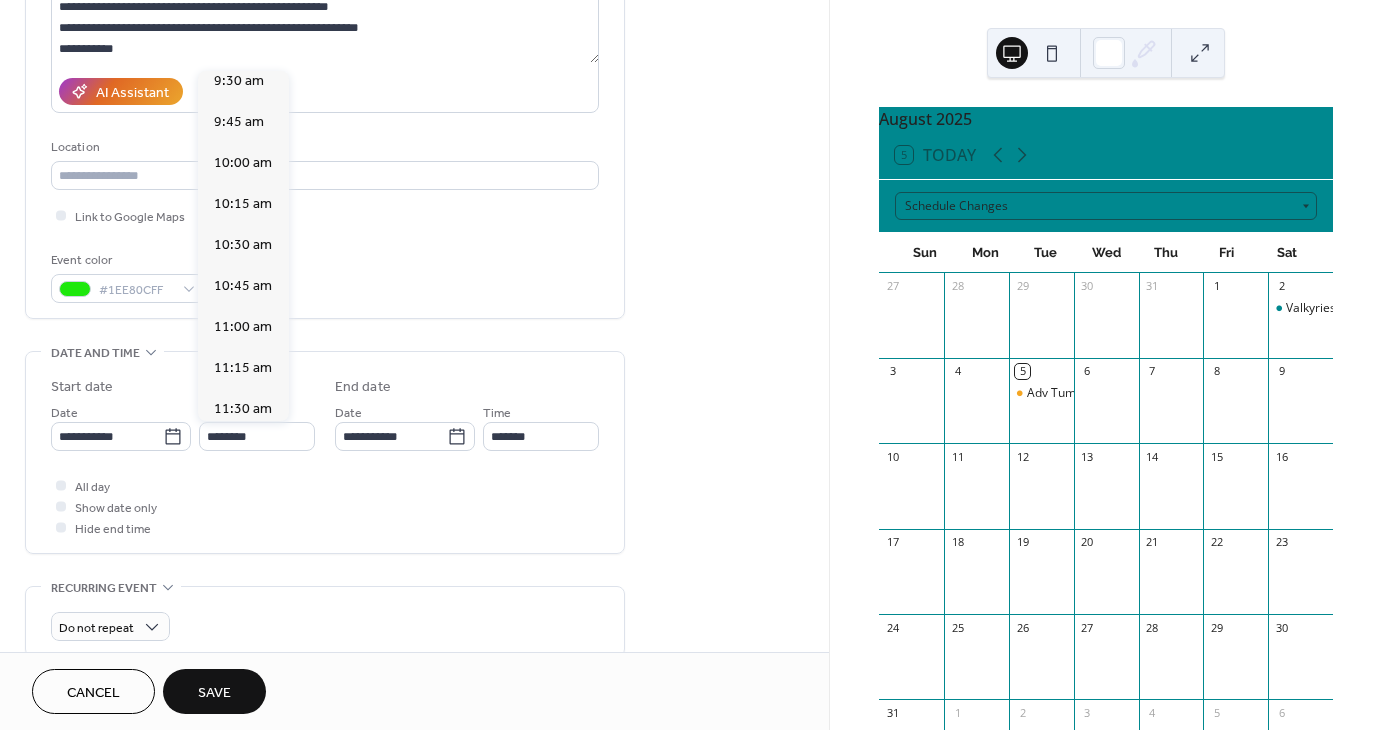 type on "********" 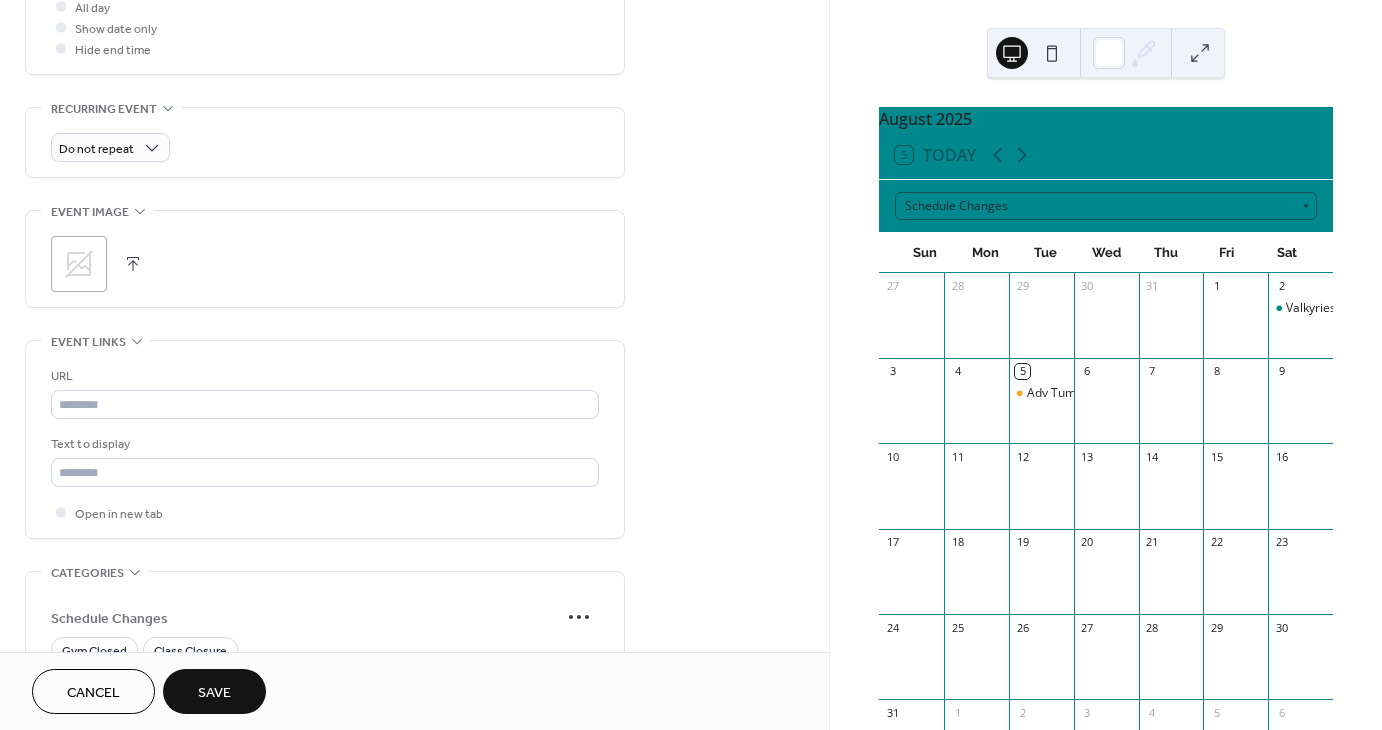scroll, scrollTop: 800, scrollLeft: 0, axis: vertical 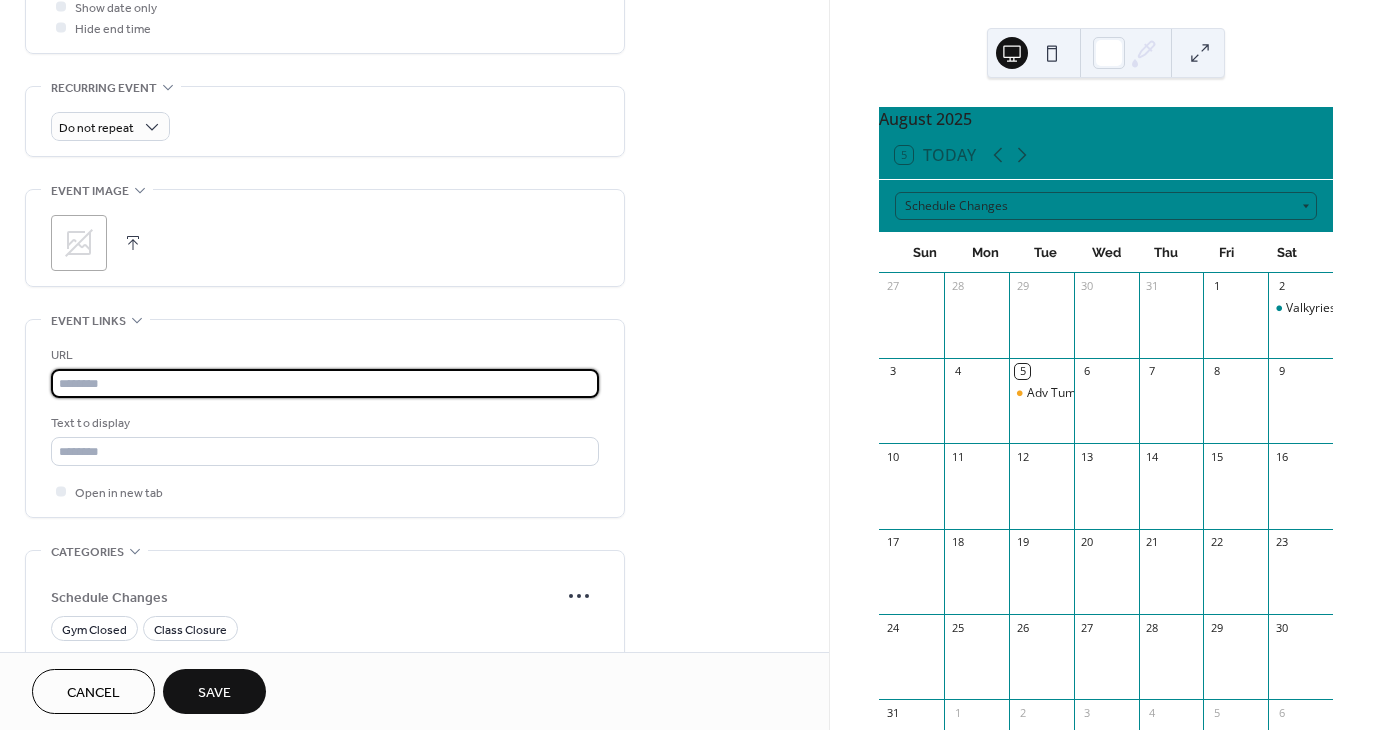 click at bounding box center [325, 383] 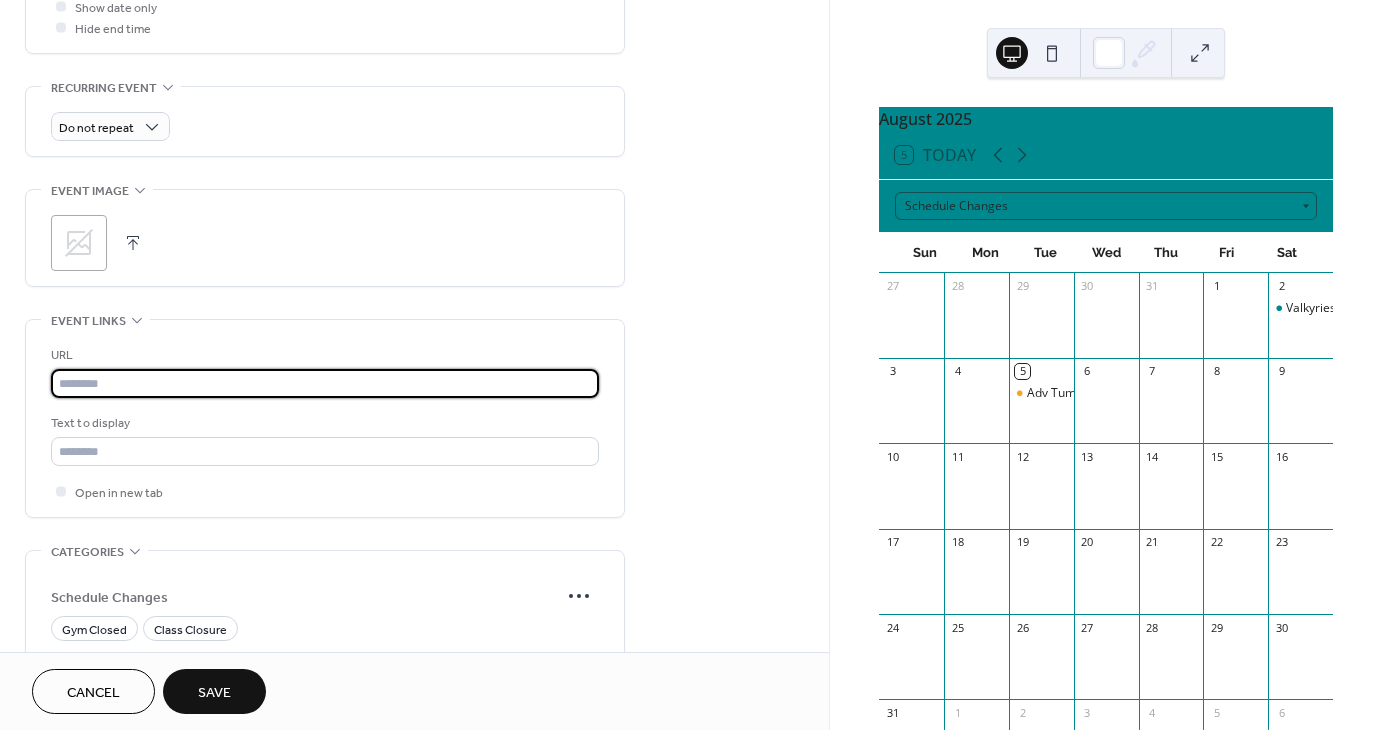 paste on "**********" 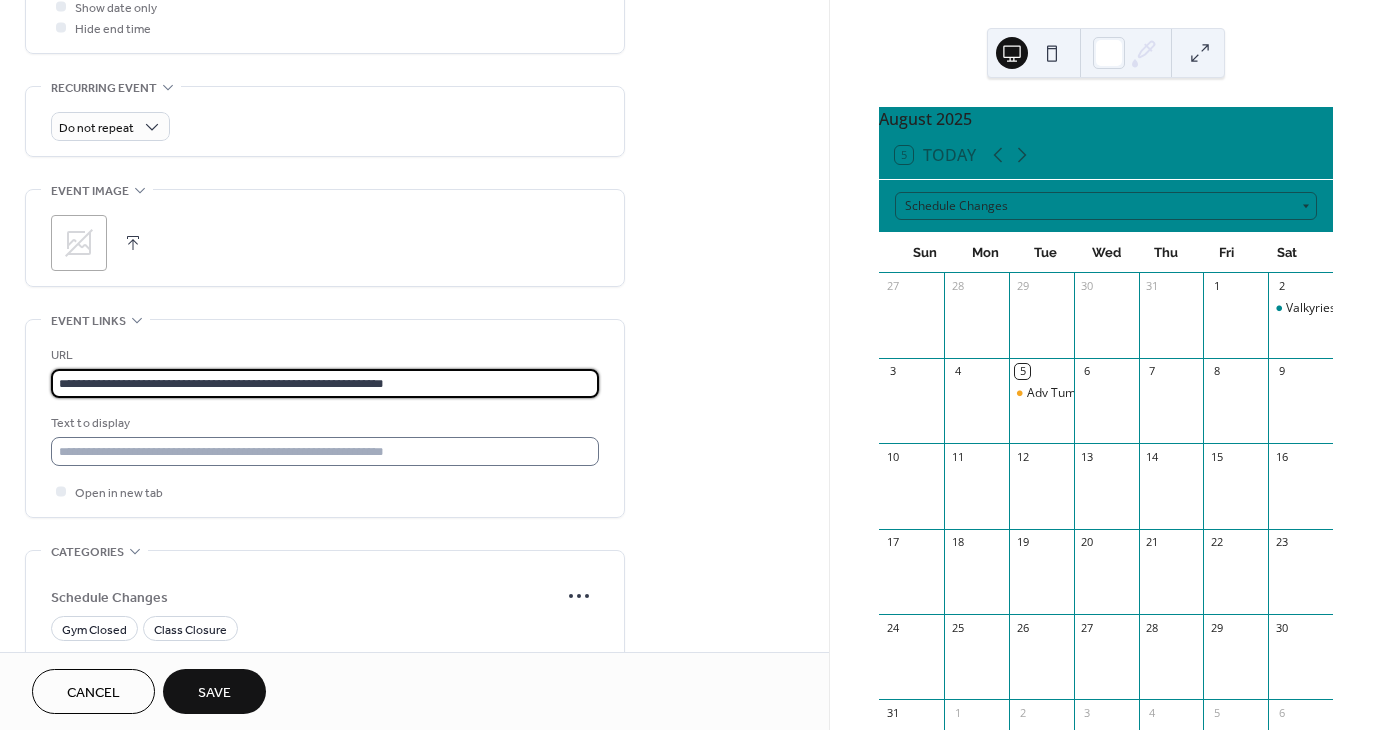 type on "**********" 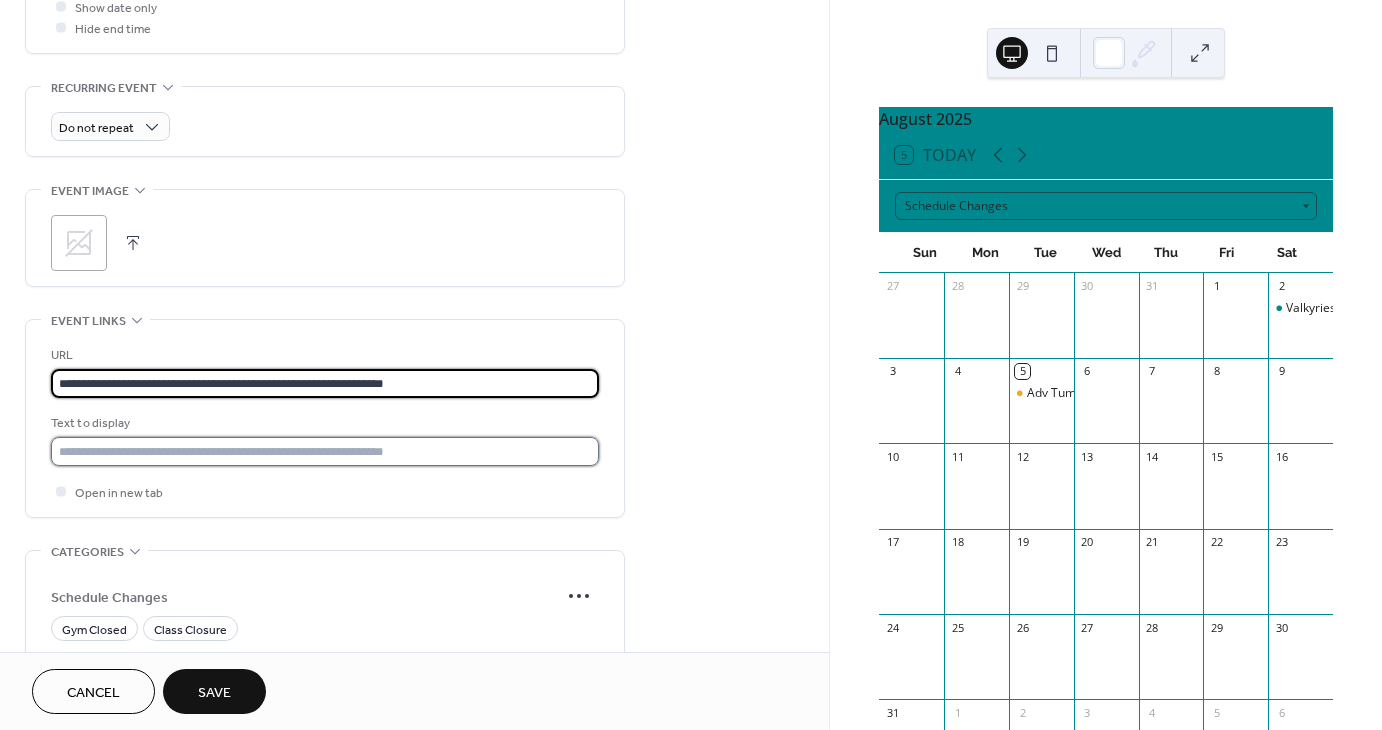 click at bounding box center (325, 451) 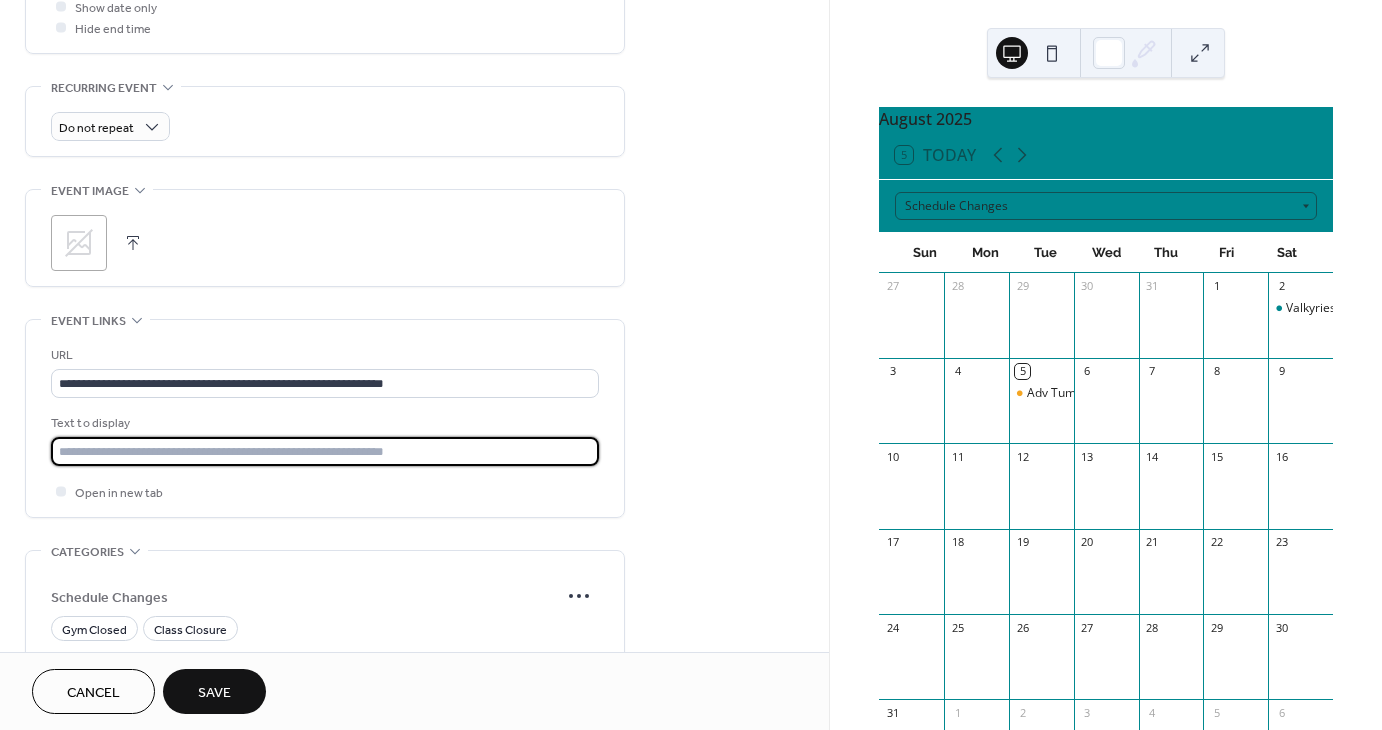 type on "**********" 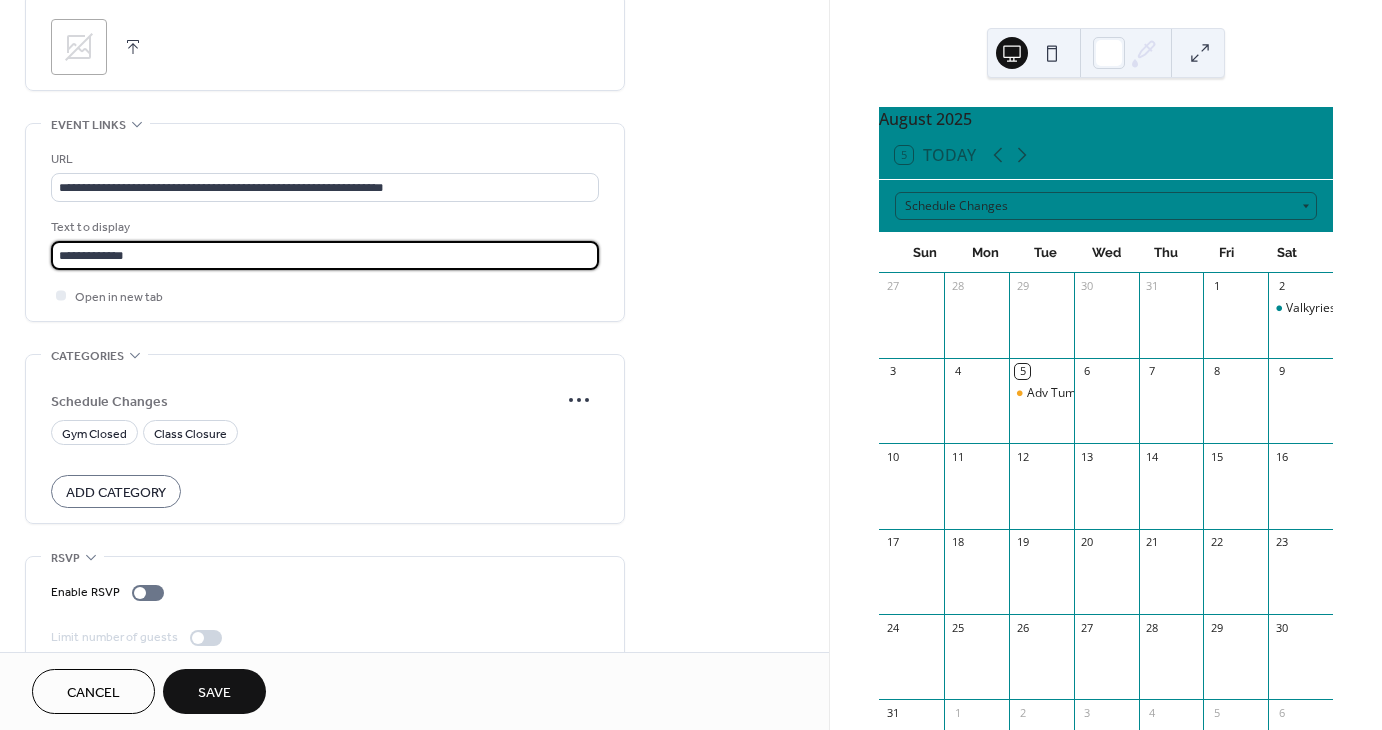 scroll, scrollTop: 1000, scrollLeft: 0, axis: vertical 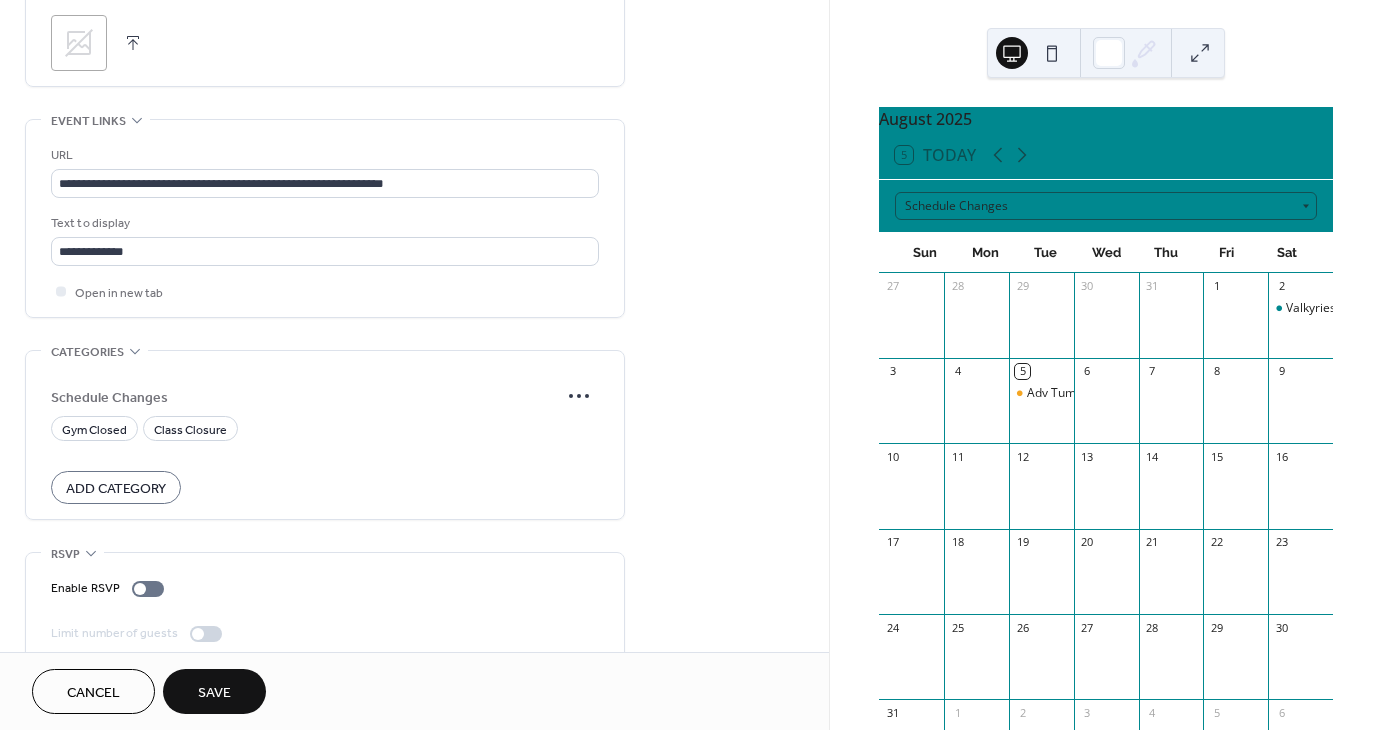 click on "Add Category" at bounding box center (116, 489) 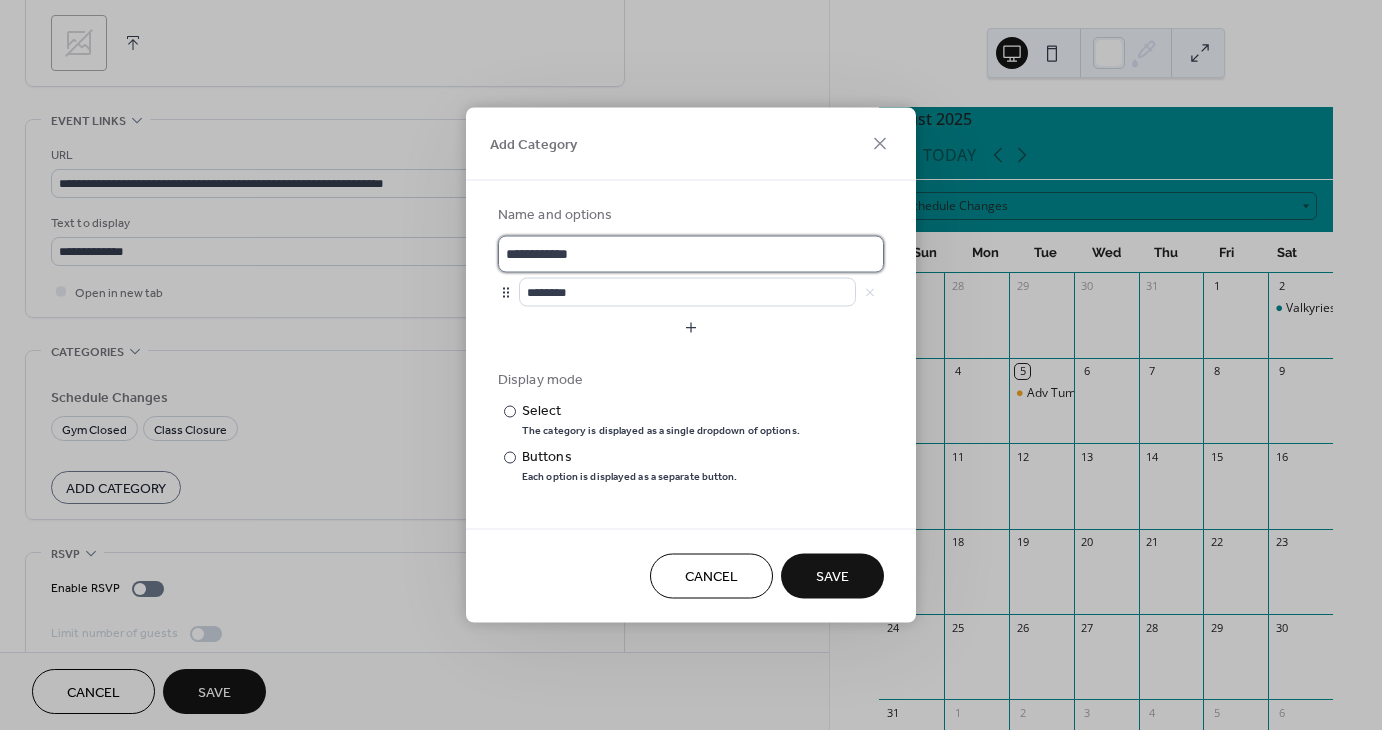 click on "**********" at bounding box center (691, 254) 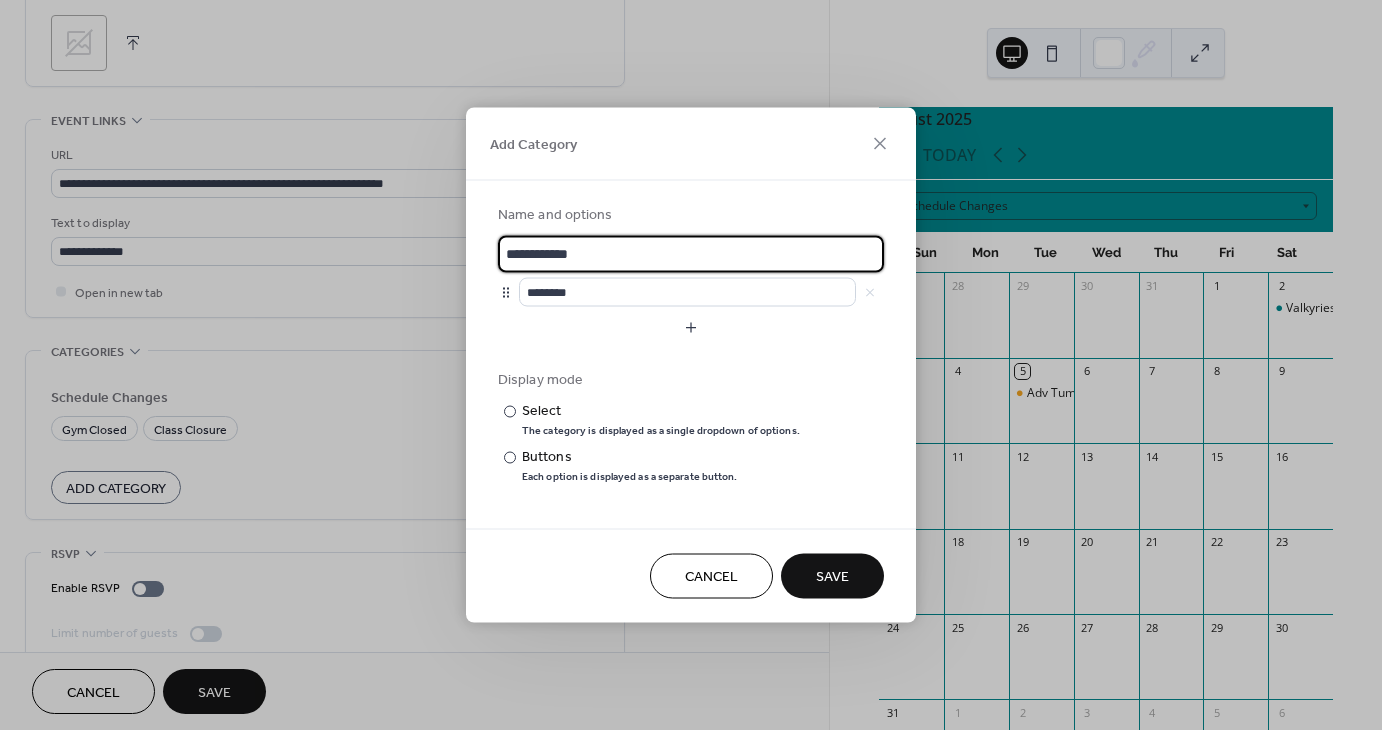 drag, startPoint x: 622, startPoint y: 253, endPoint x: 475, endPoint y: 256, distance: 147.03061 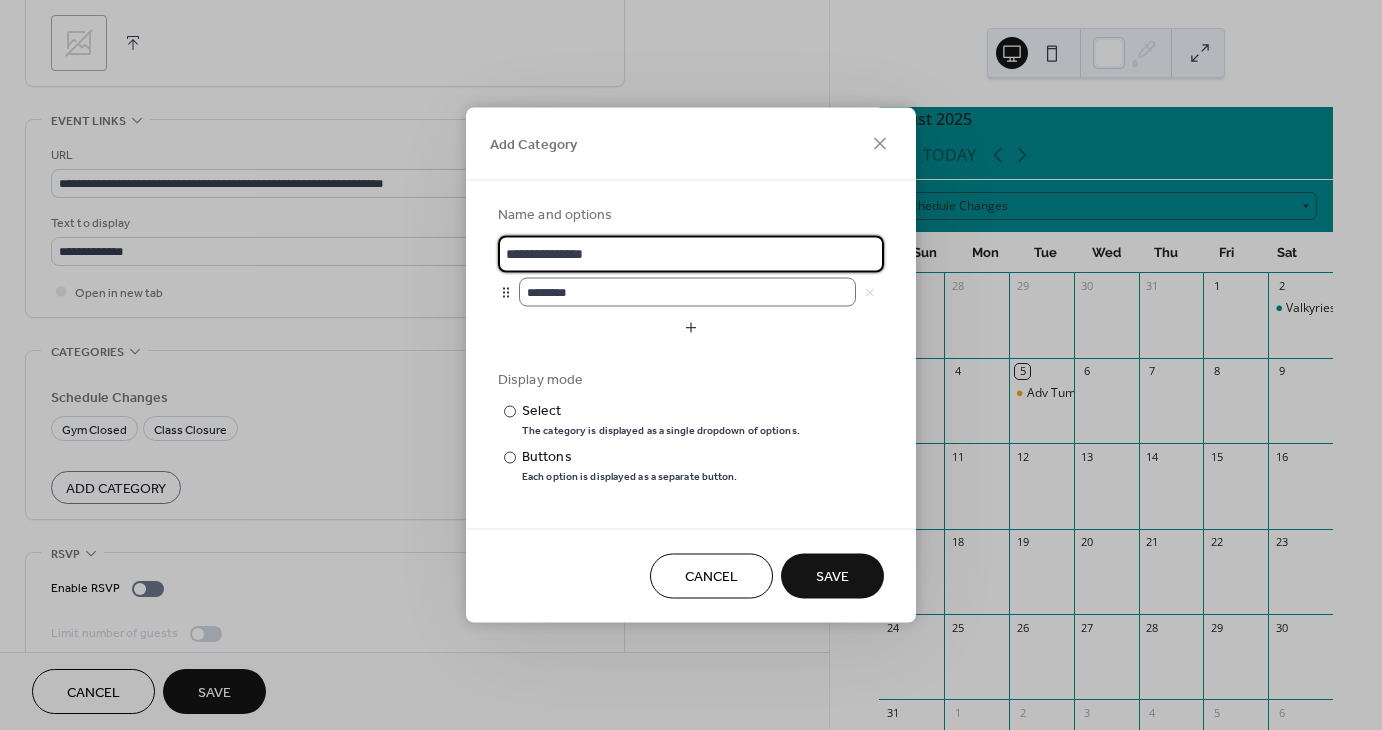 type on "**********" 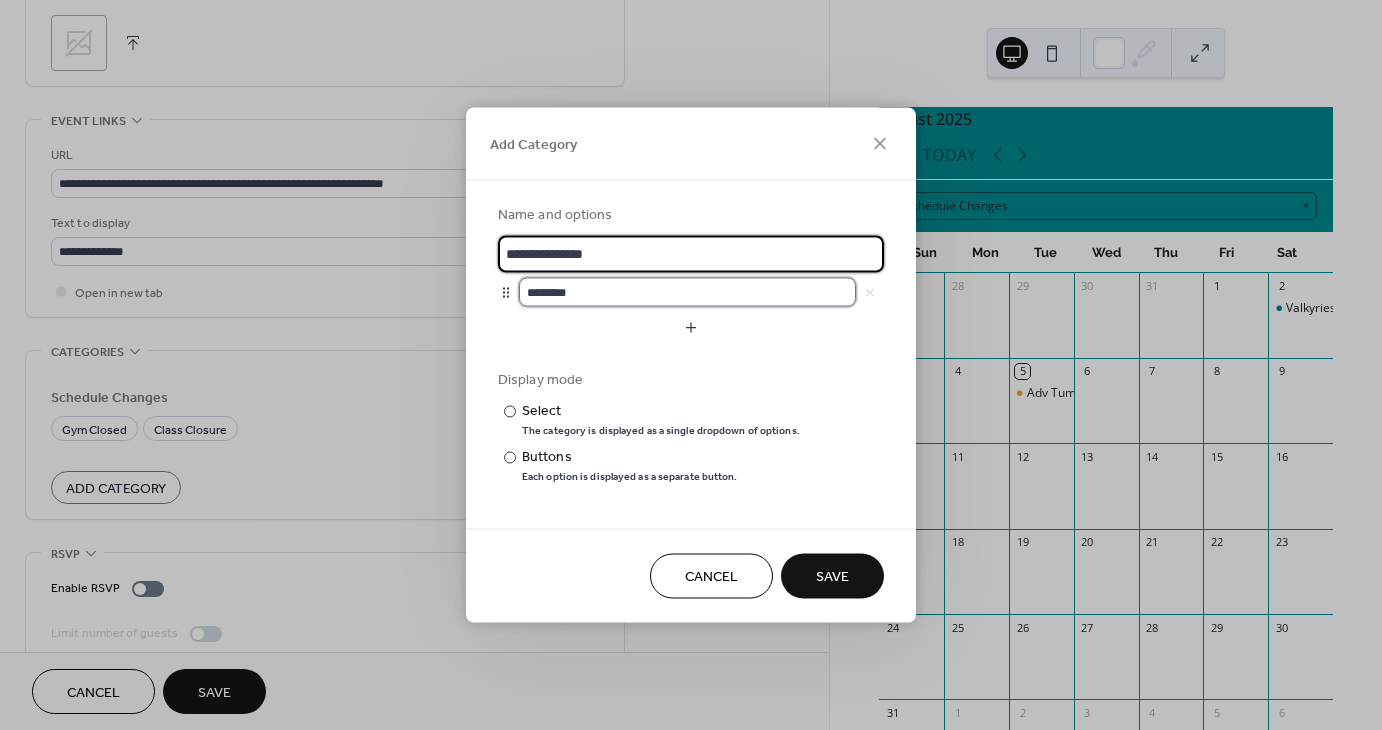 click on "********" at bounding box center [687, 292] 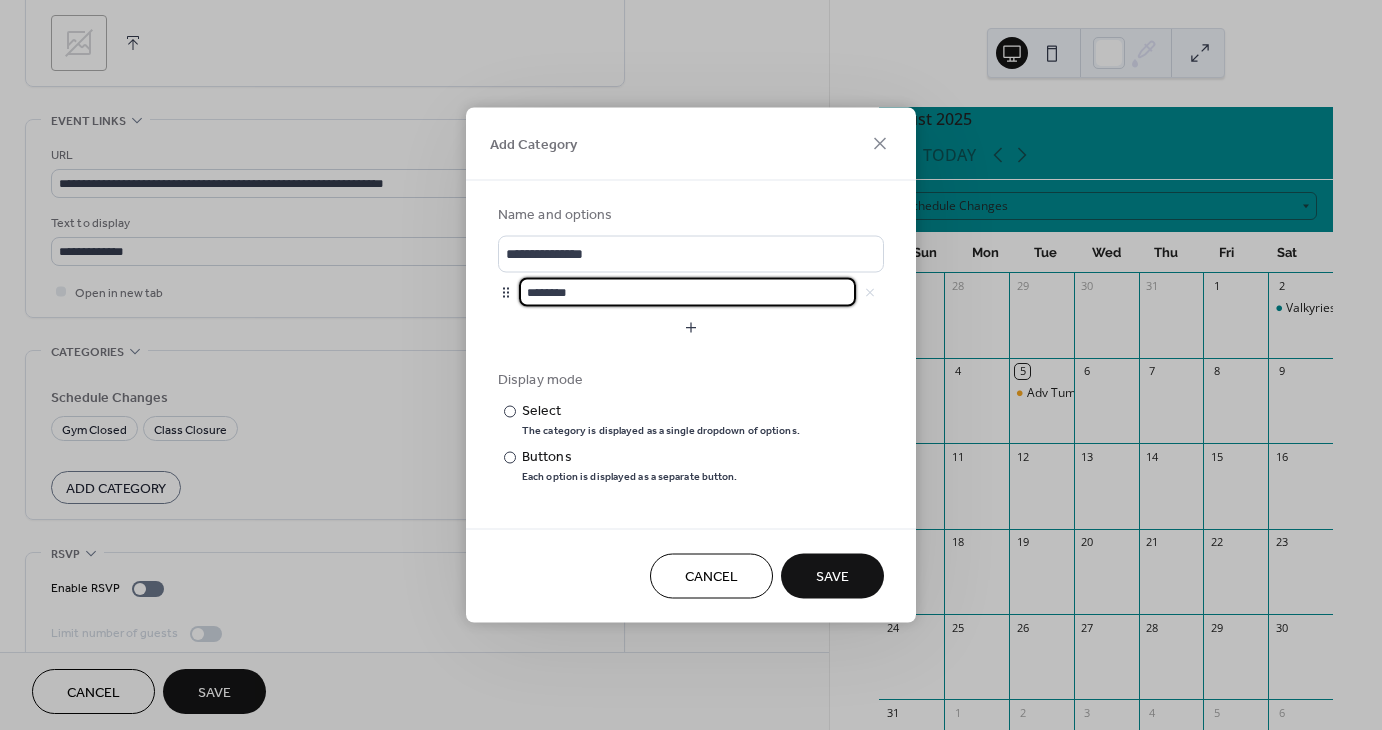 drag, startPoint x: 591, startPoint y: 294, endPoint x: 504, endPoint y: 294, distance: 87 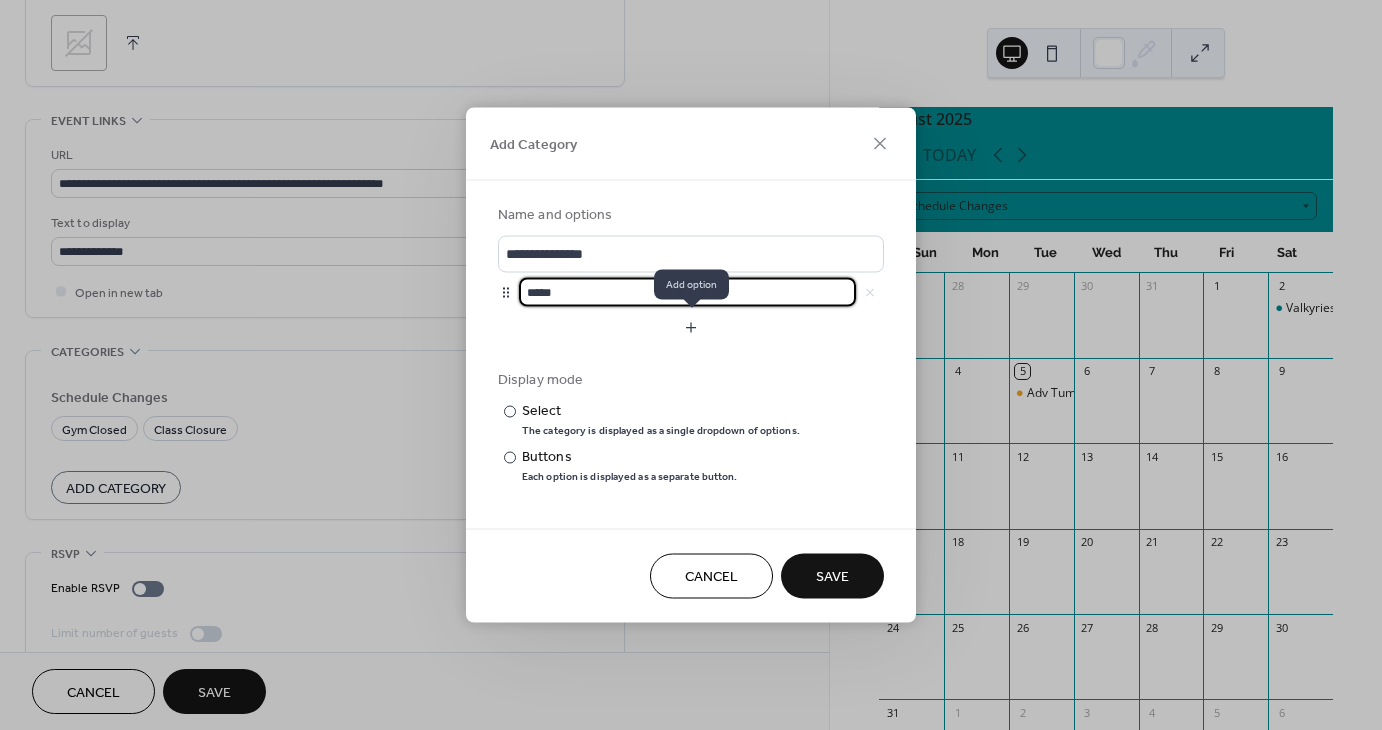 type on "*****" 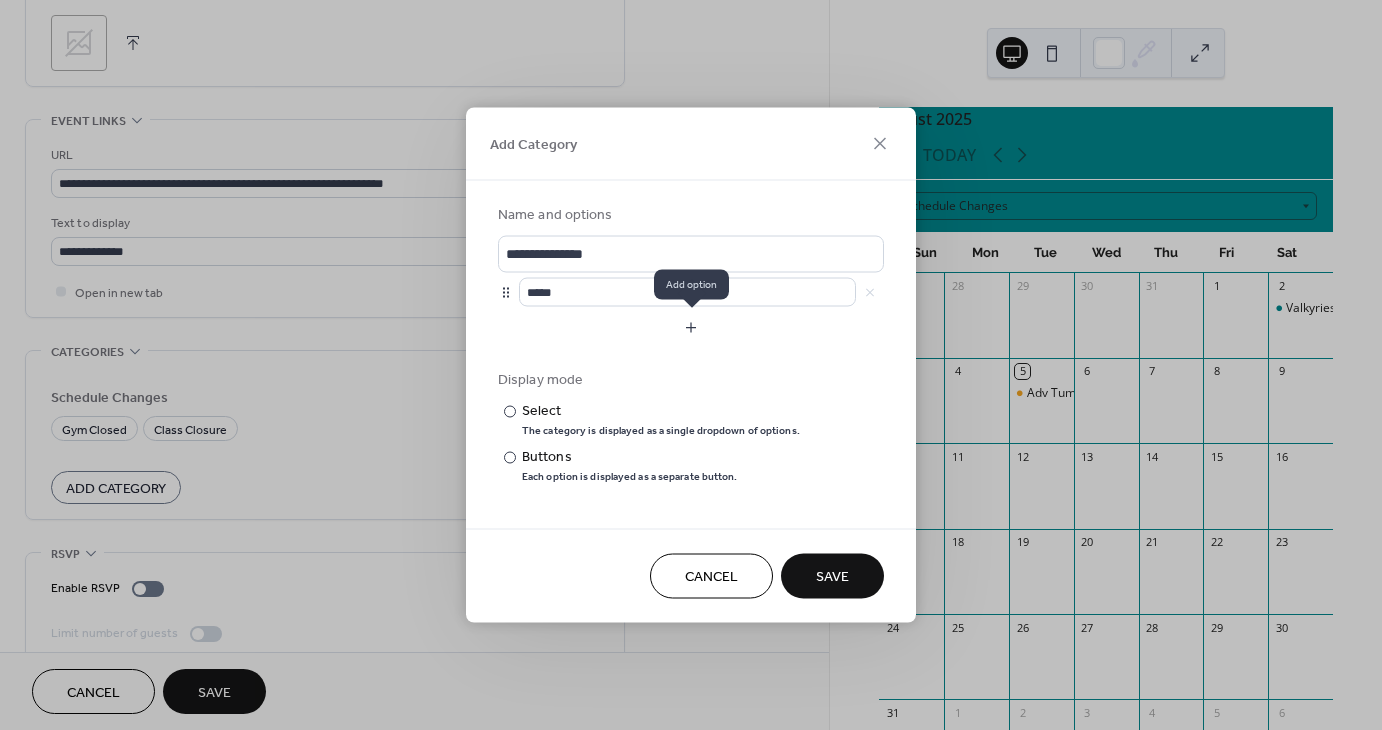click at bounding box center (691, 328) 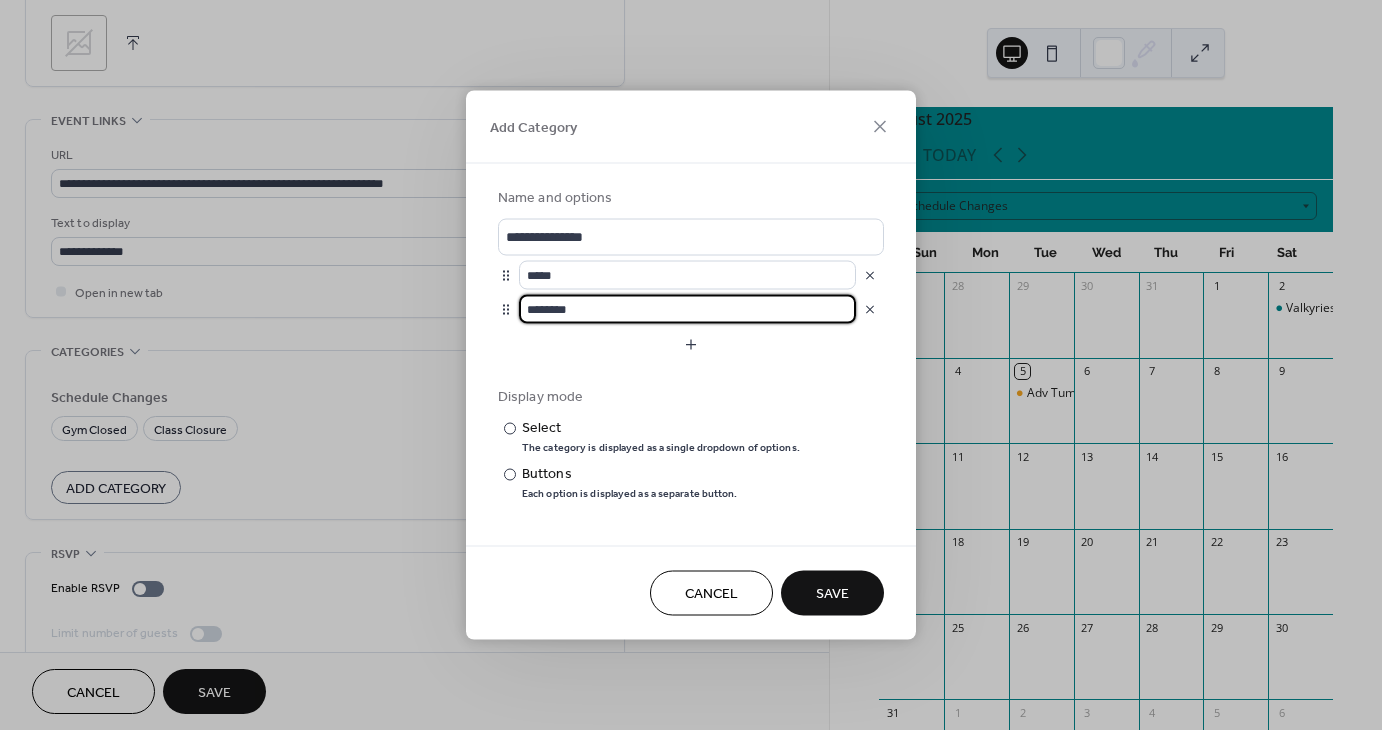 scroll, scrollTop: 1, scrollLeft: 0, axis: vertical 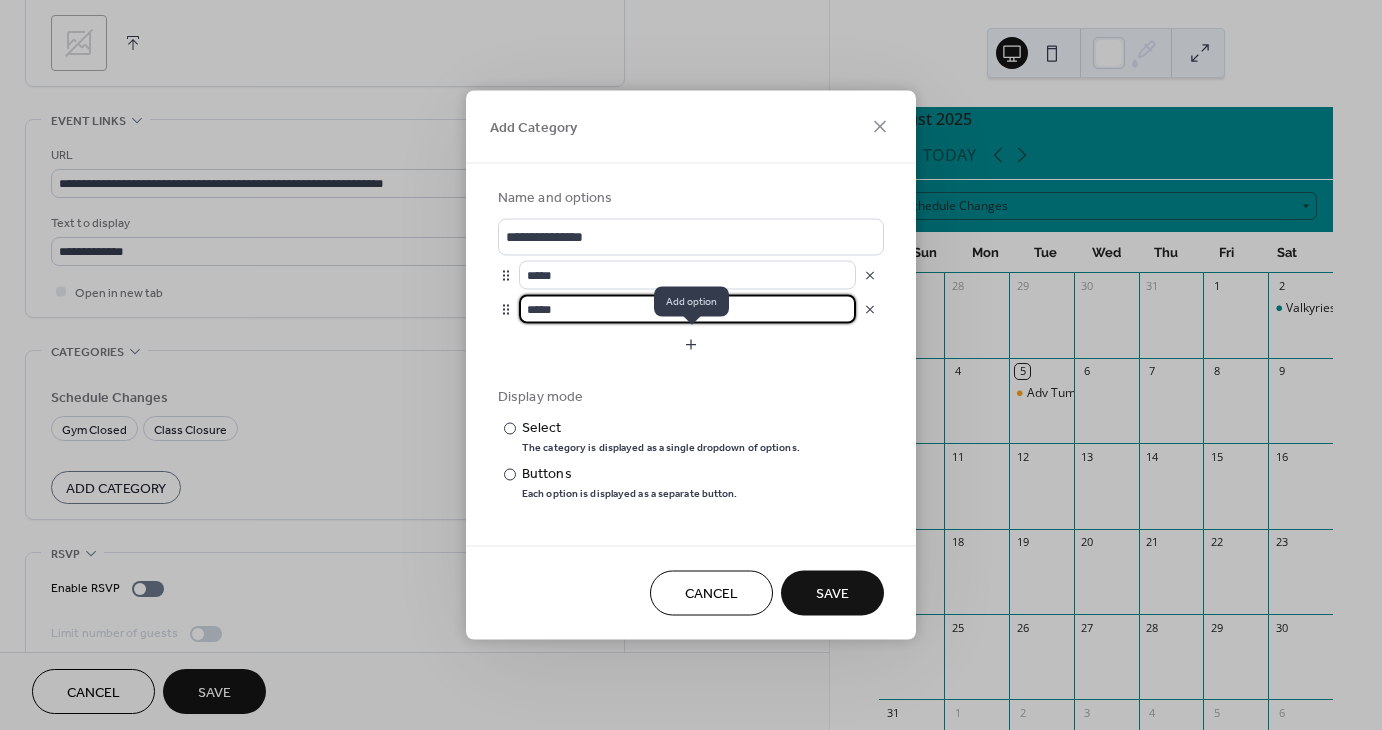 type on "*****" 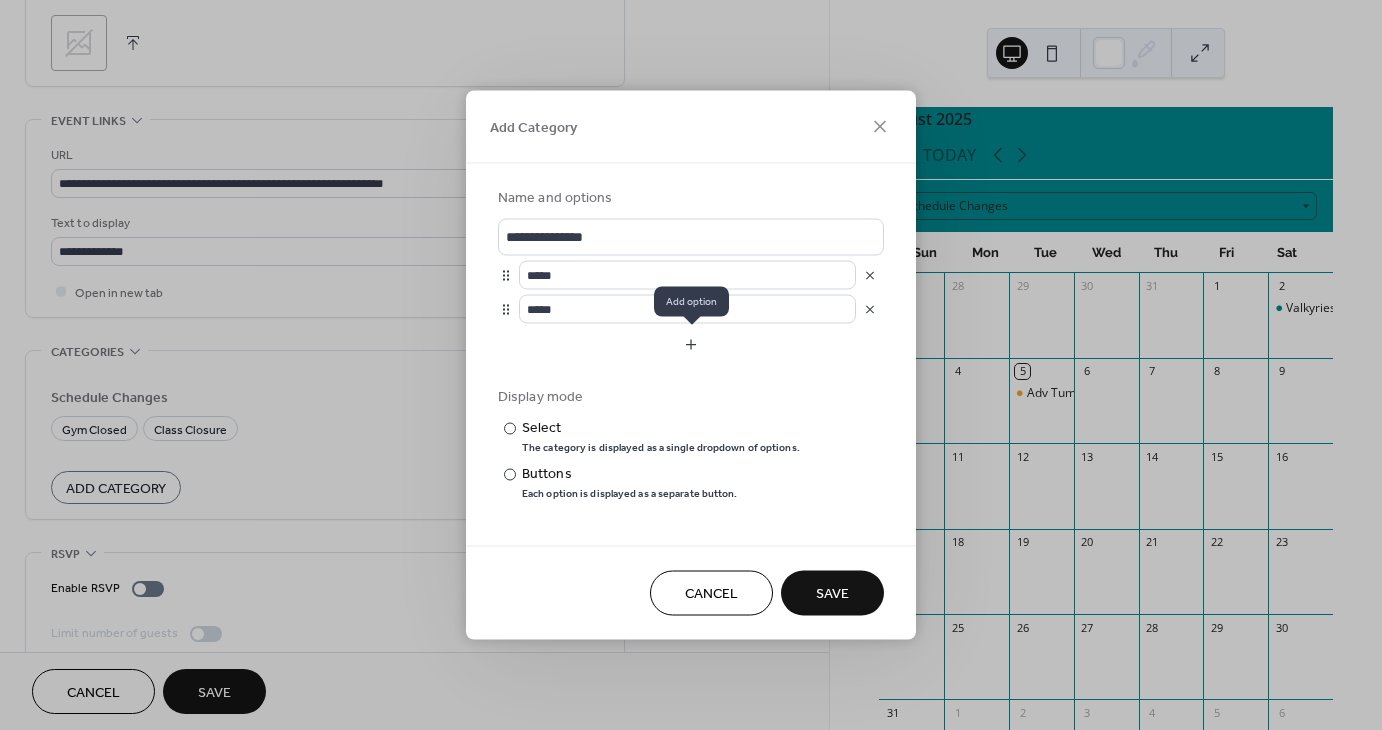 click at bounding box center [691, 345] 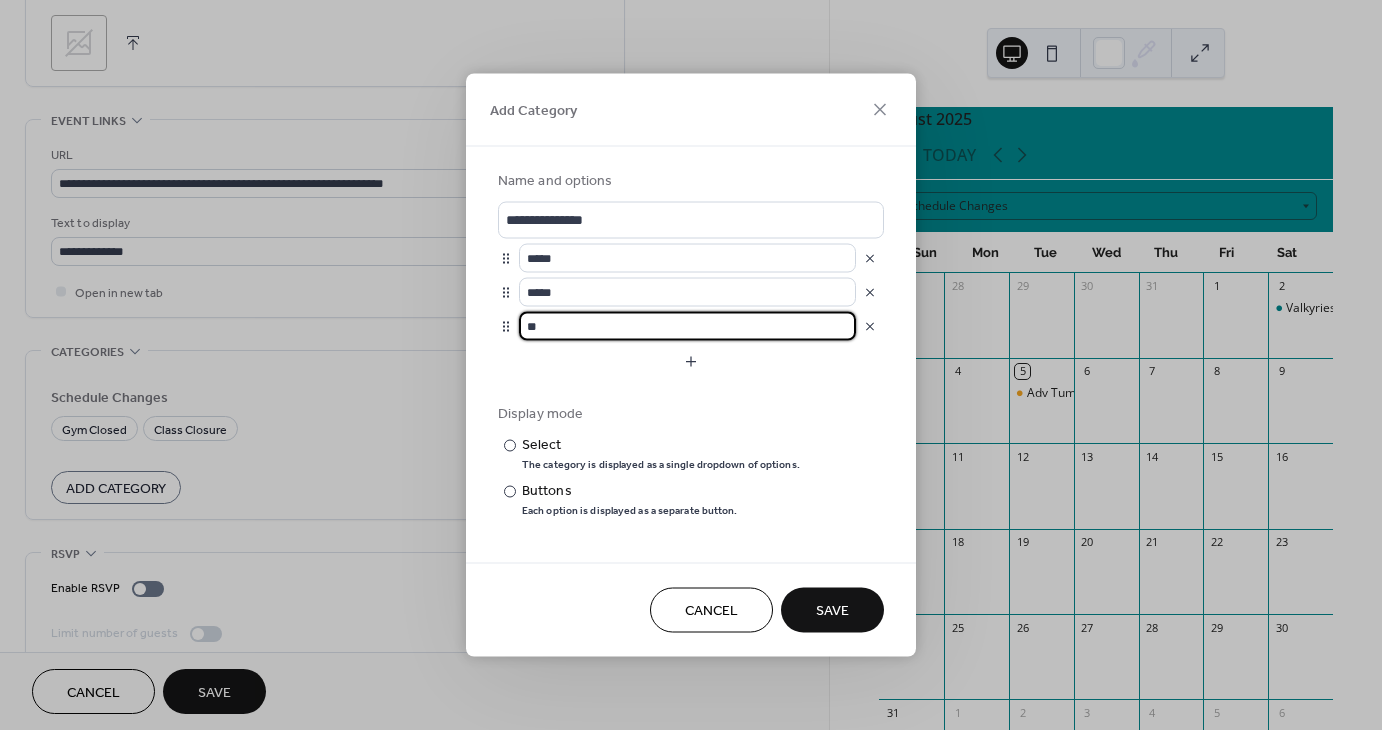 type on "*" 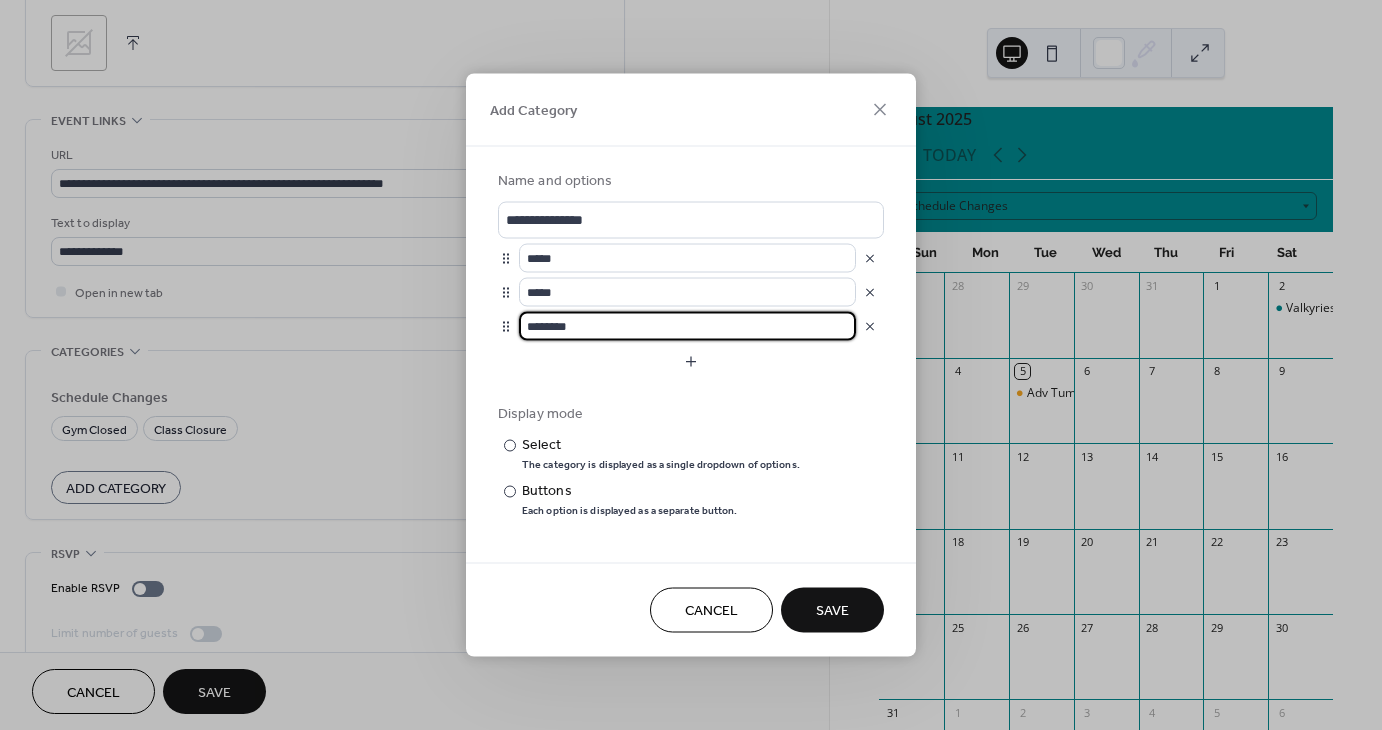 type on "********" 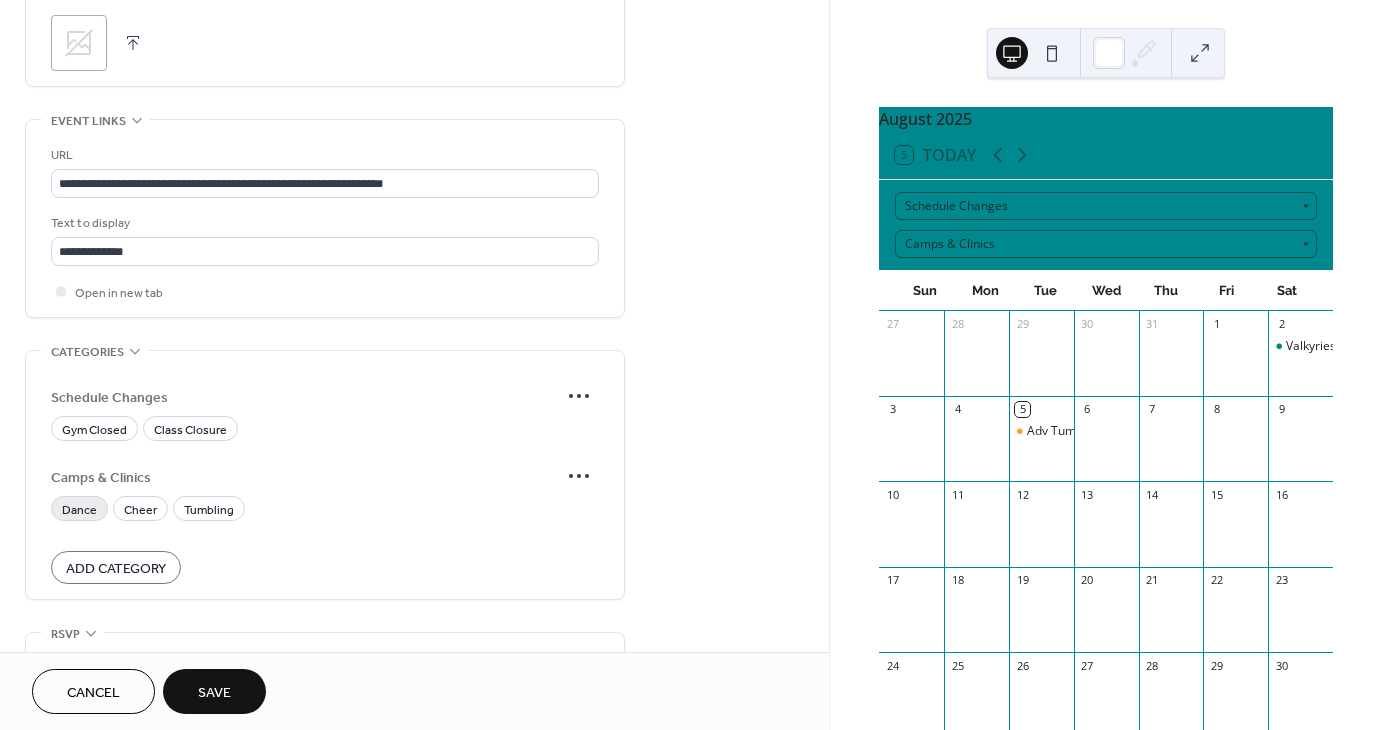 click on "Dance" at bounding box center [79, 508] 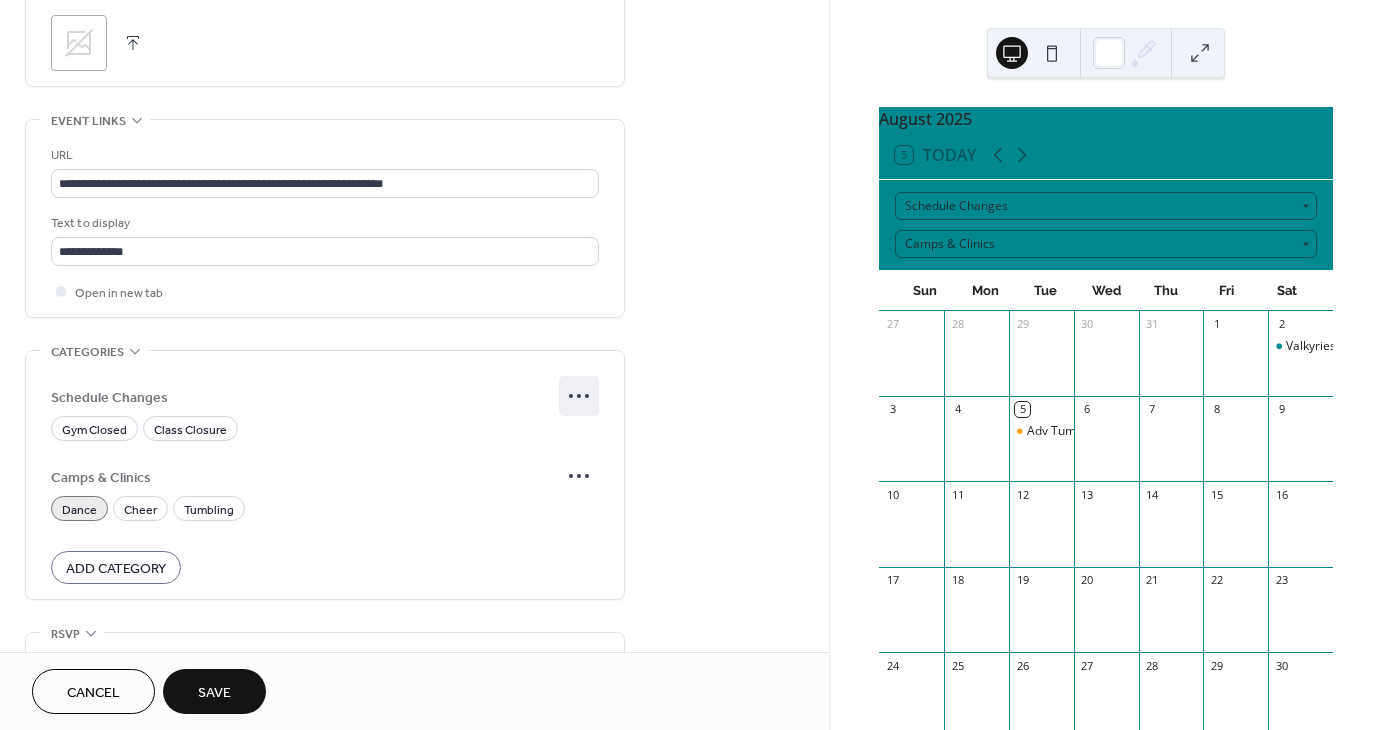 click 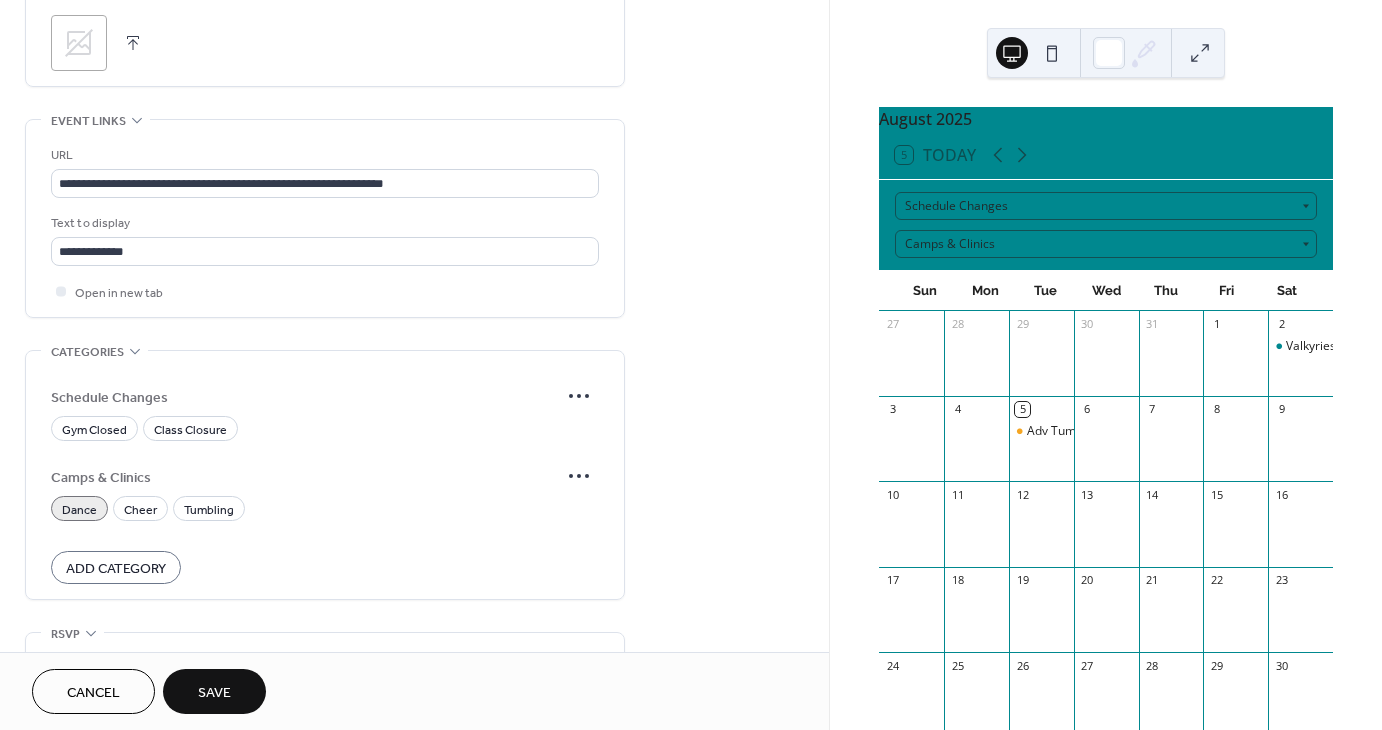 click on "**********" at bounding box center (414, -65) 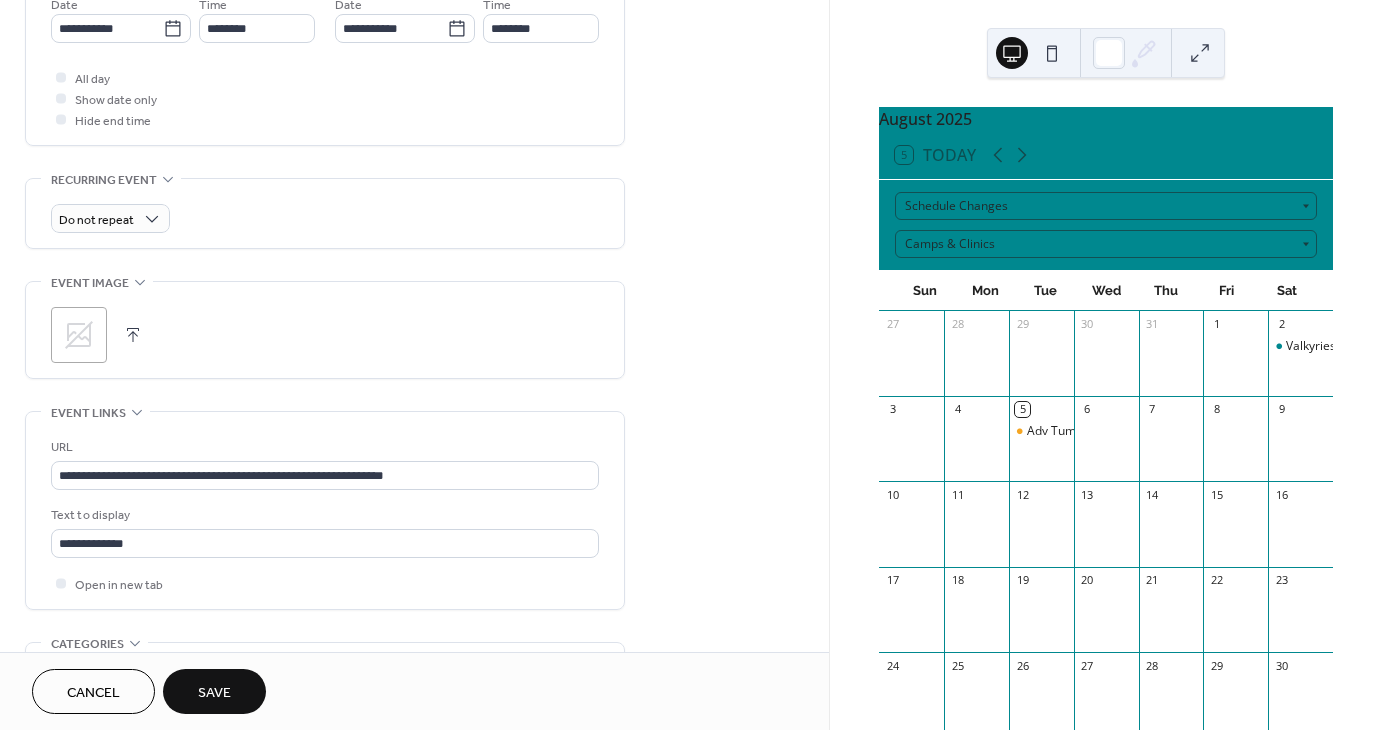 scroll, scrollTop: 704, scrollLeft: 0, axis: vertical 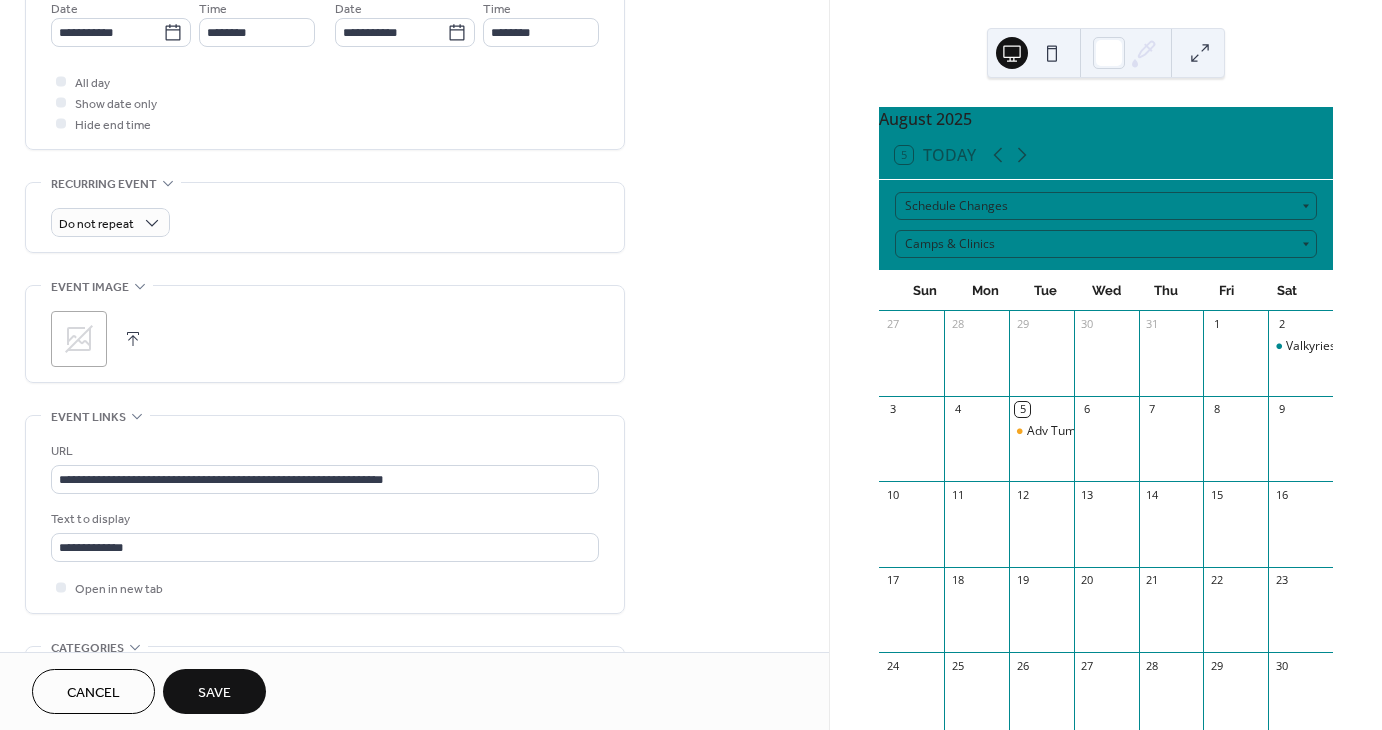 click on ";" at bounding box center [79, 339] 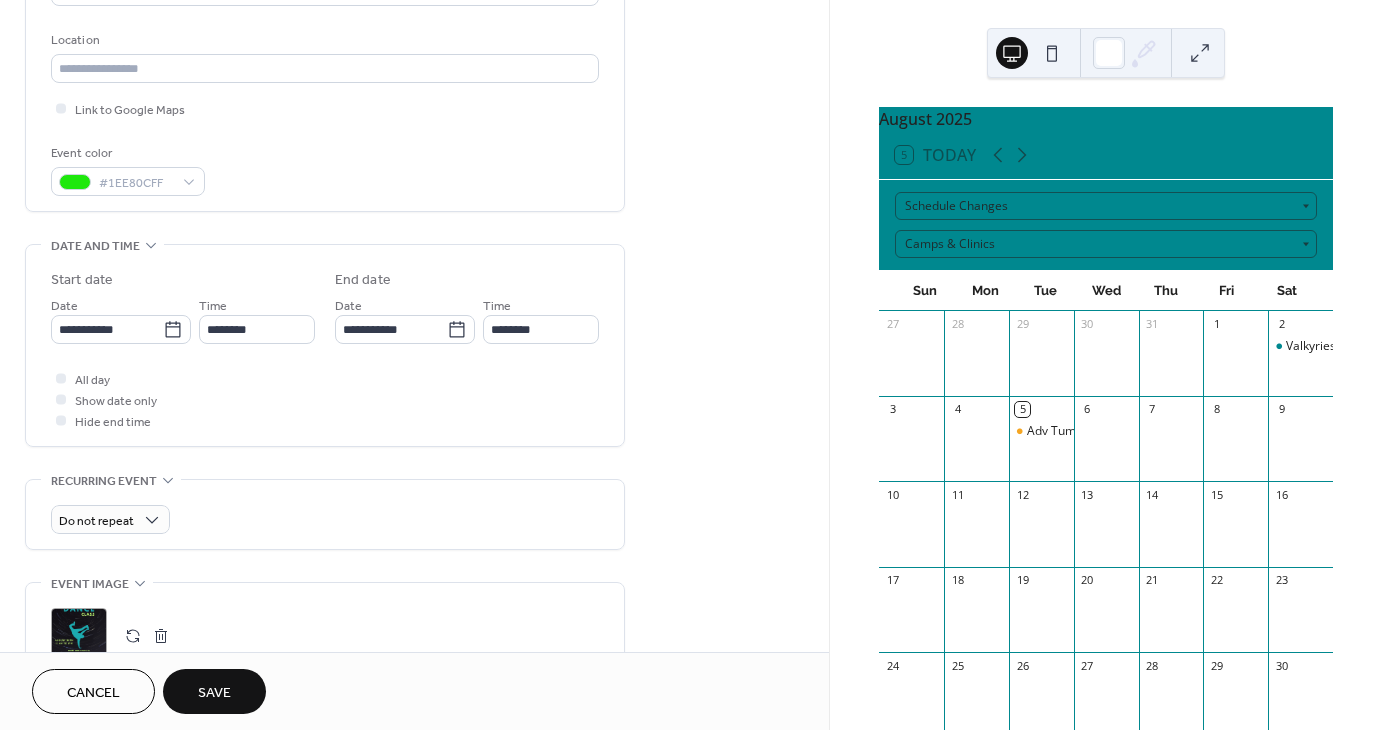 scroll, scrollTop: 404, scrollLeft: 0, axis: vertical 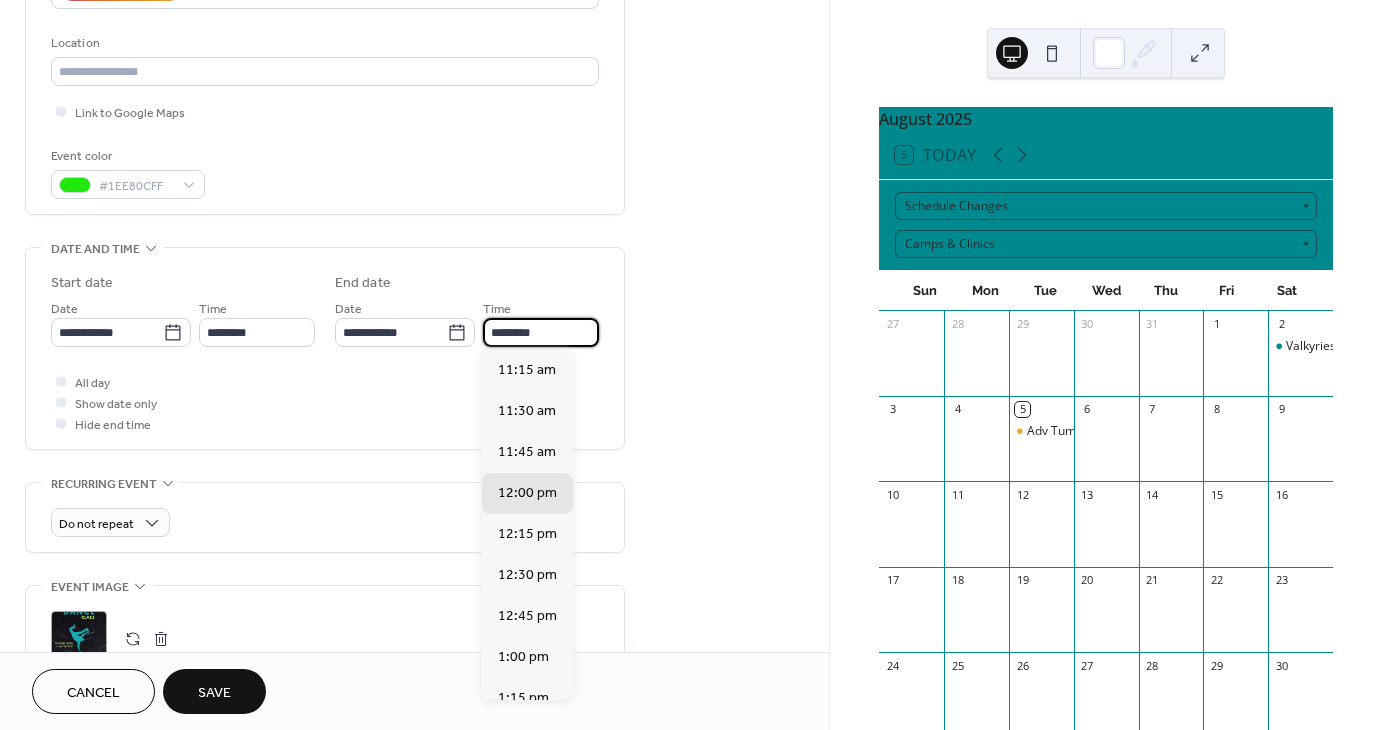 click on "********" at bounding box center [541, 332] 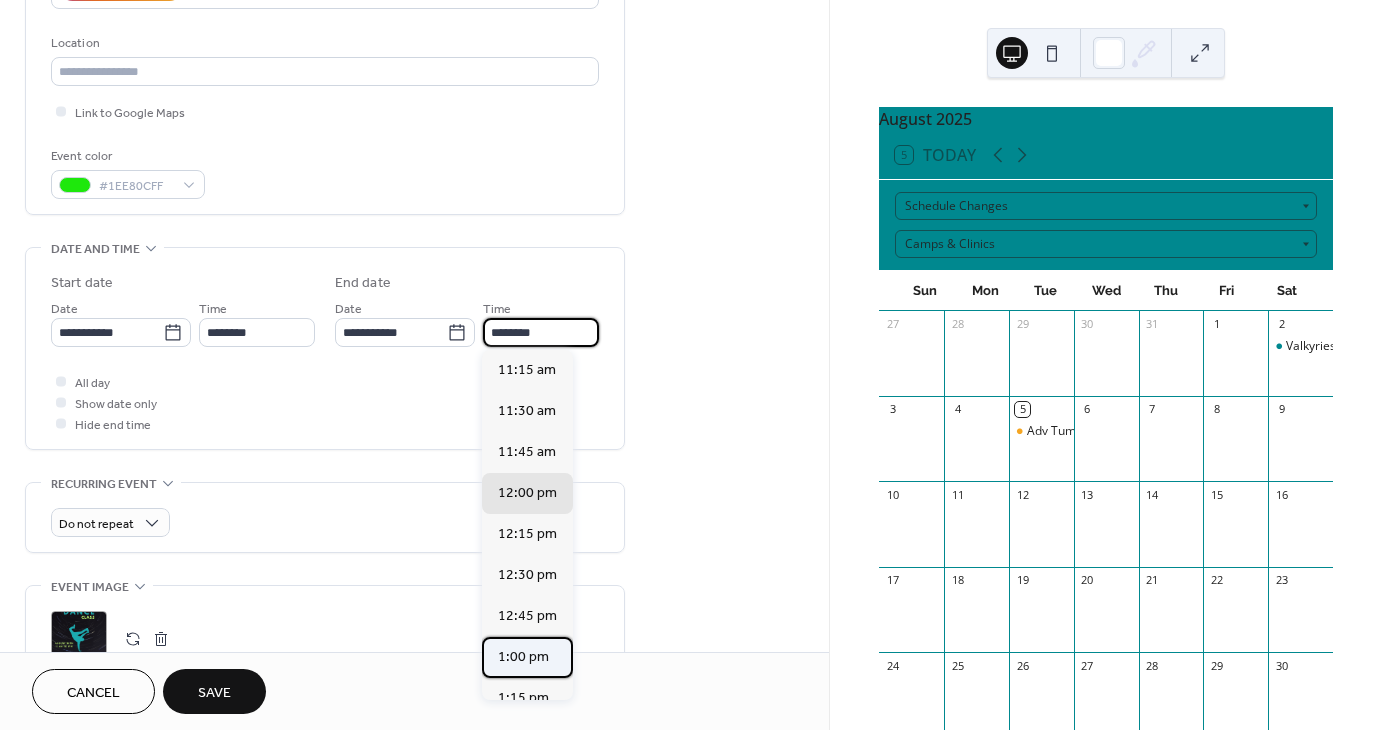click on "1:00 pm" at bounding box center [523, 657] 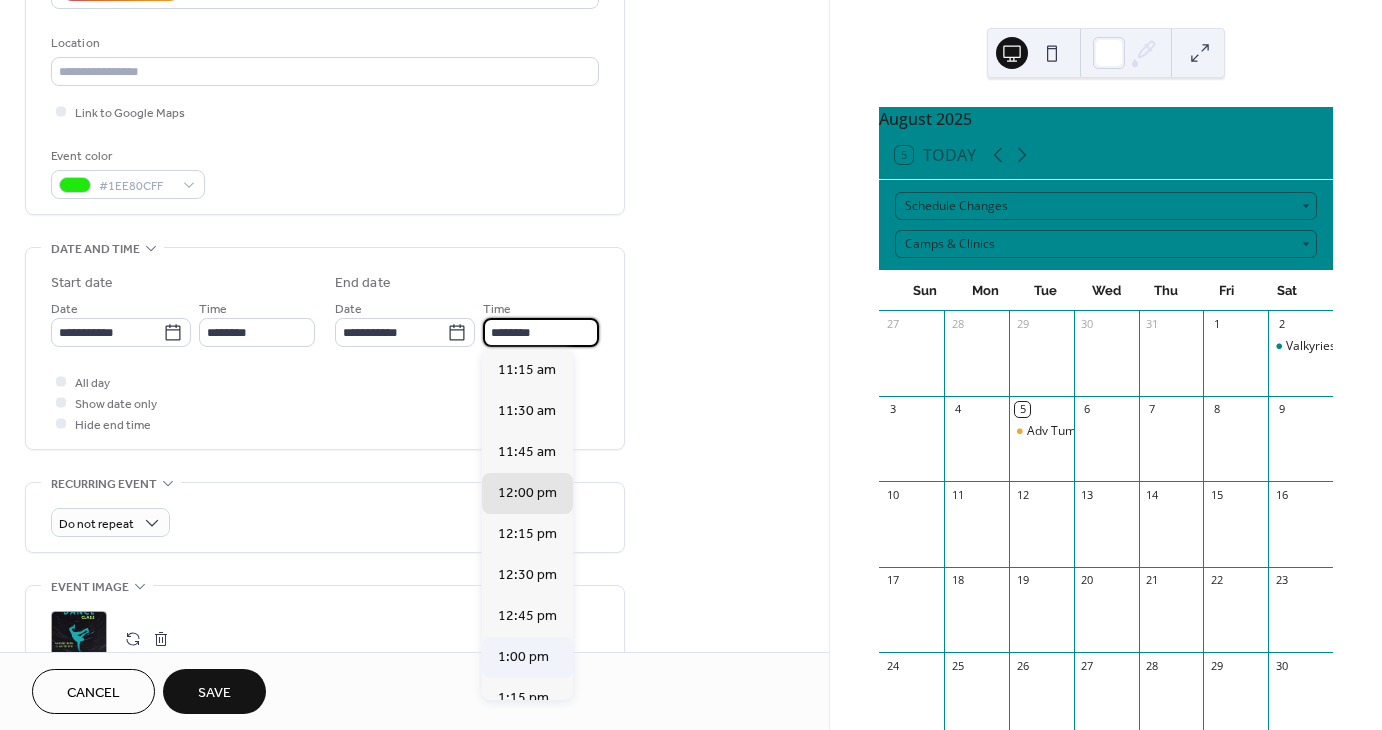 type on "*******" 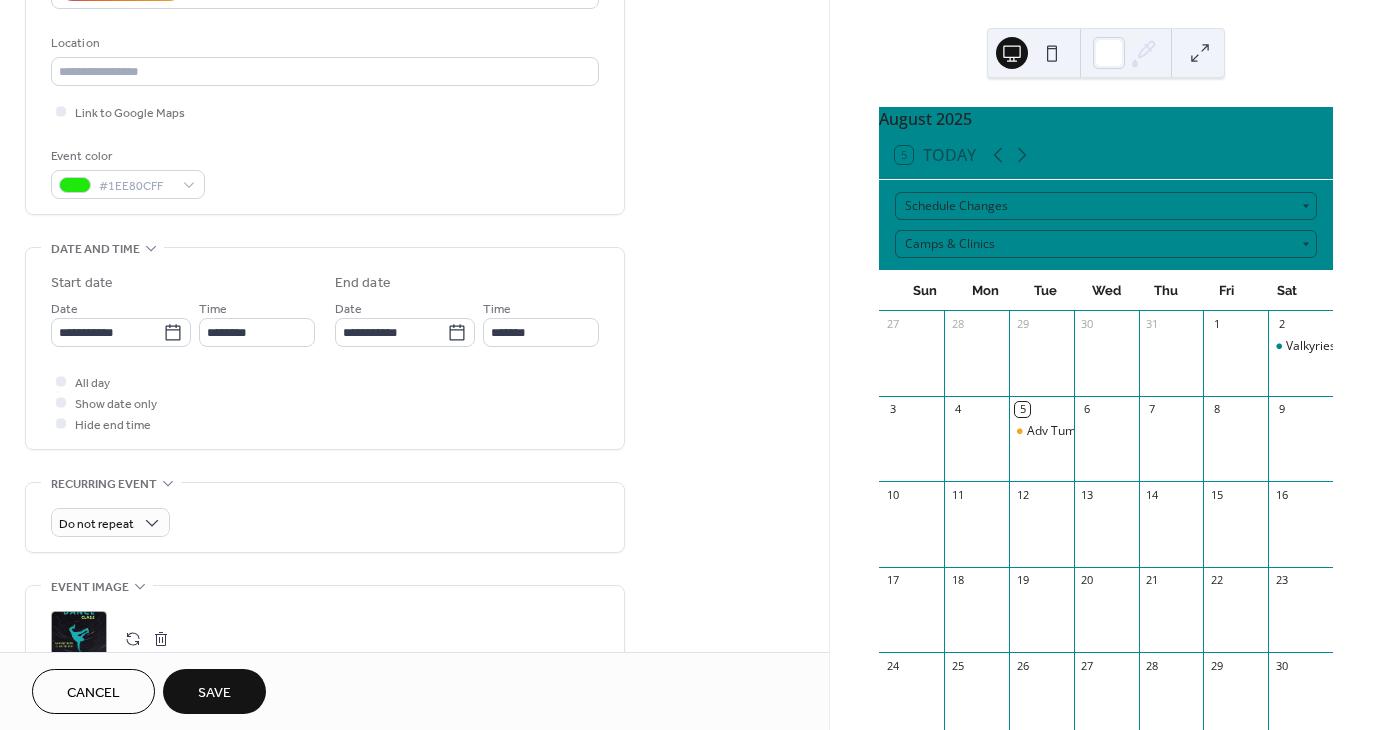 click on "**********" at bounding box center [414, 531] 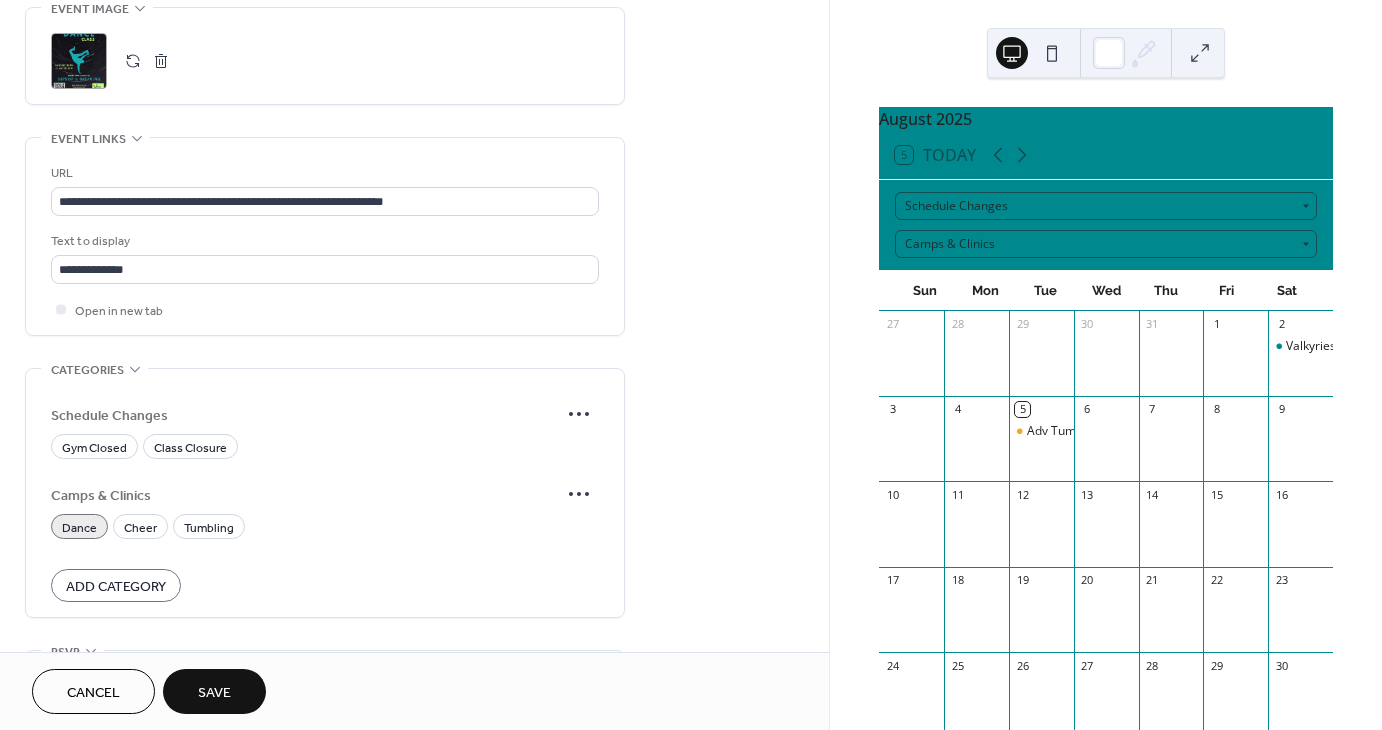 scroll, scrollTop: 1104, scrollLeft: 0, axis: vertical 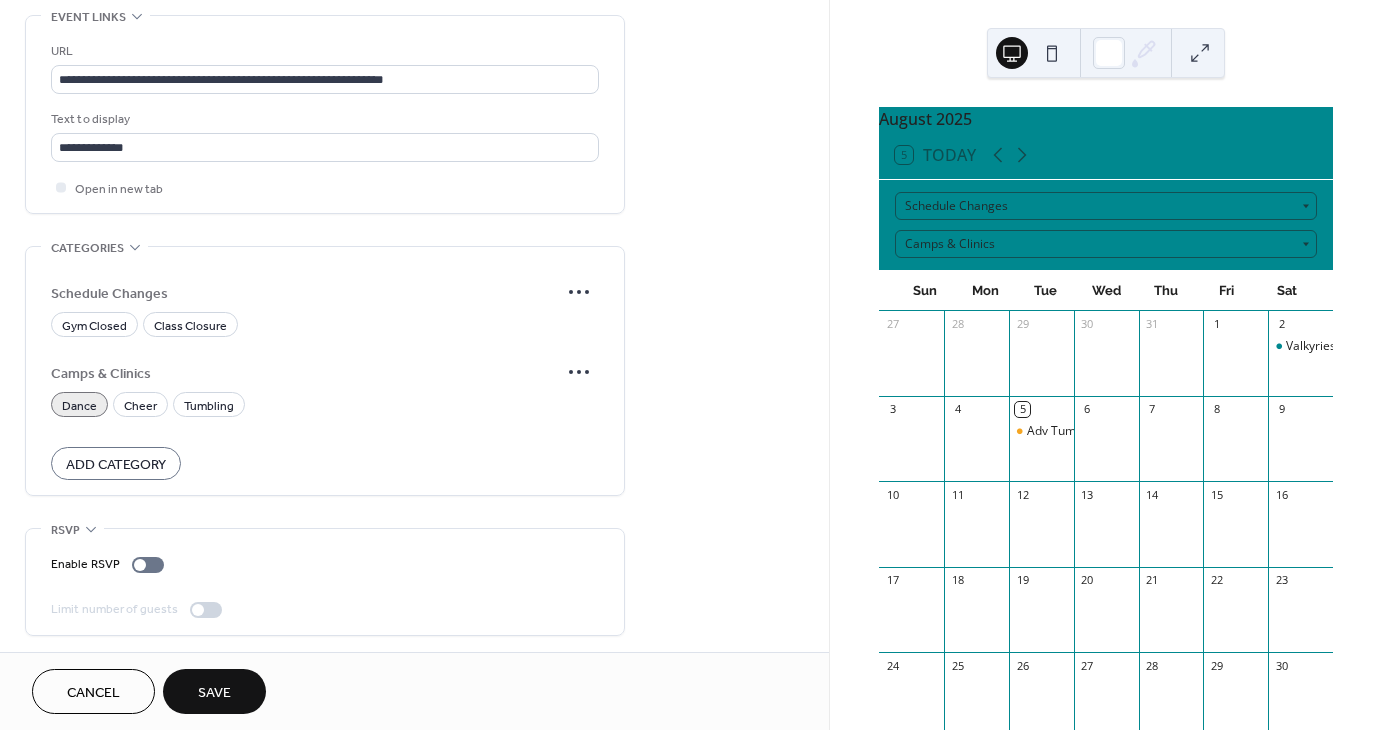 click on "Save" at bounding box center (214, 693) 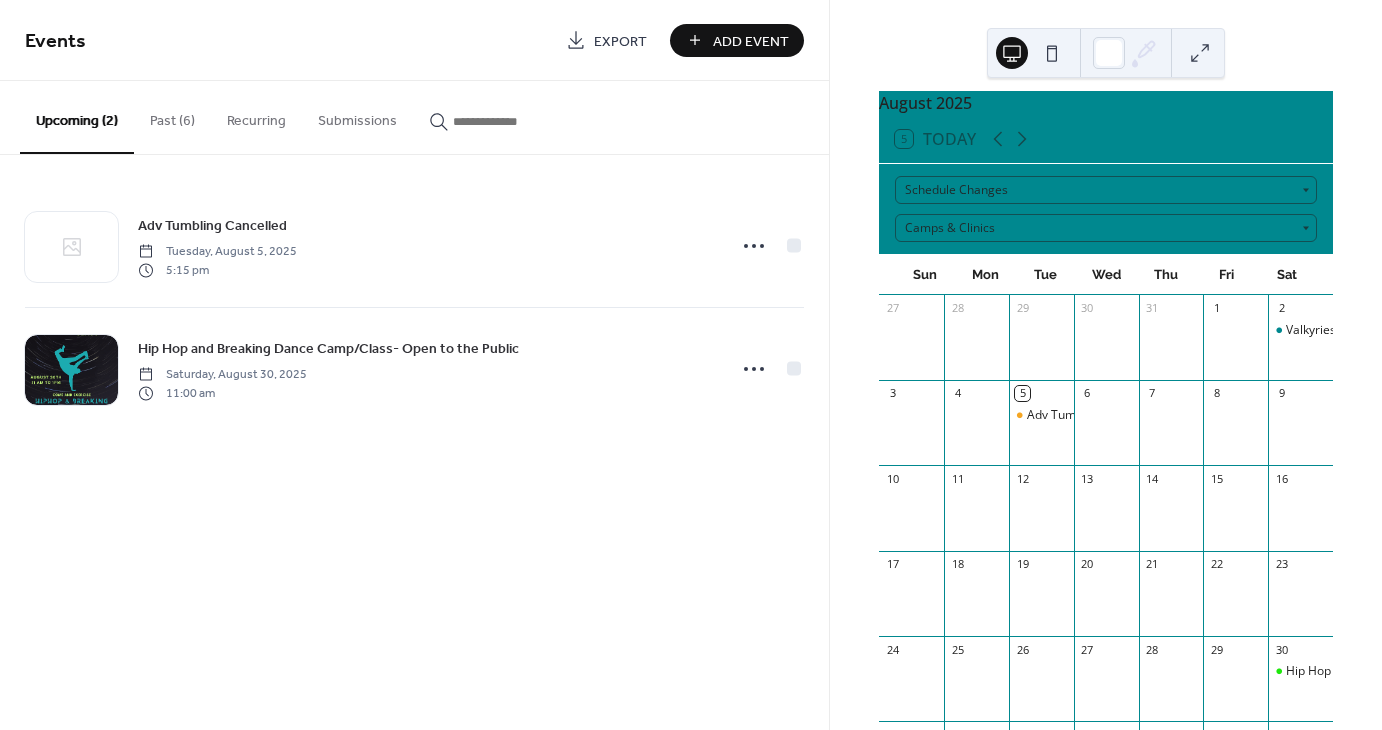 scroll, scrollTop: 0, scrollLeft: 0, axis: both 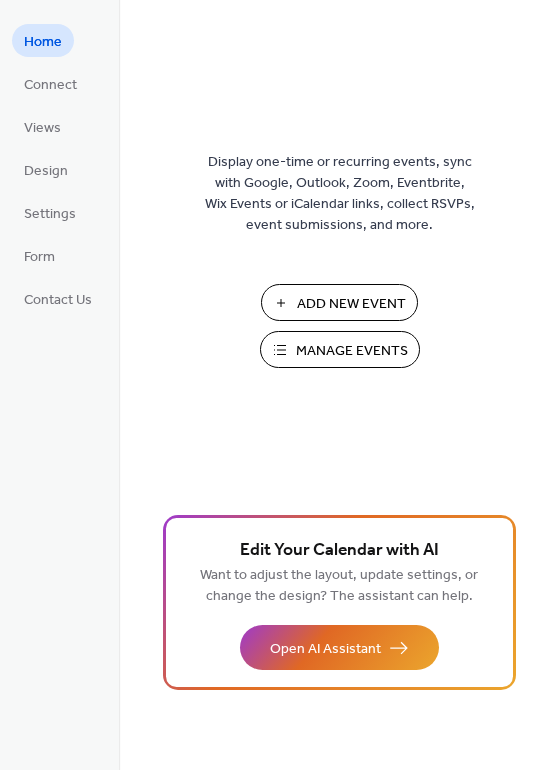 click on "Add New Event" at bounding box center [351, 304] 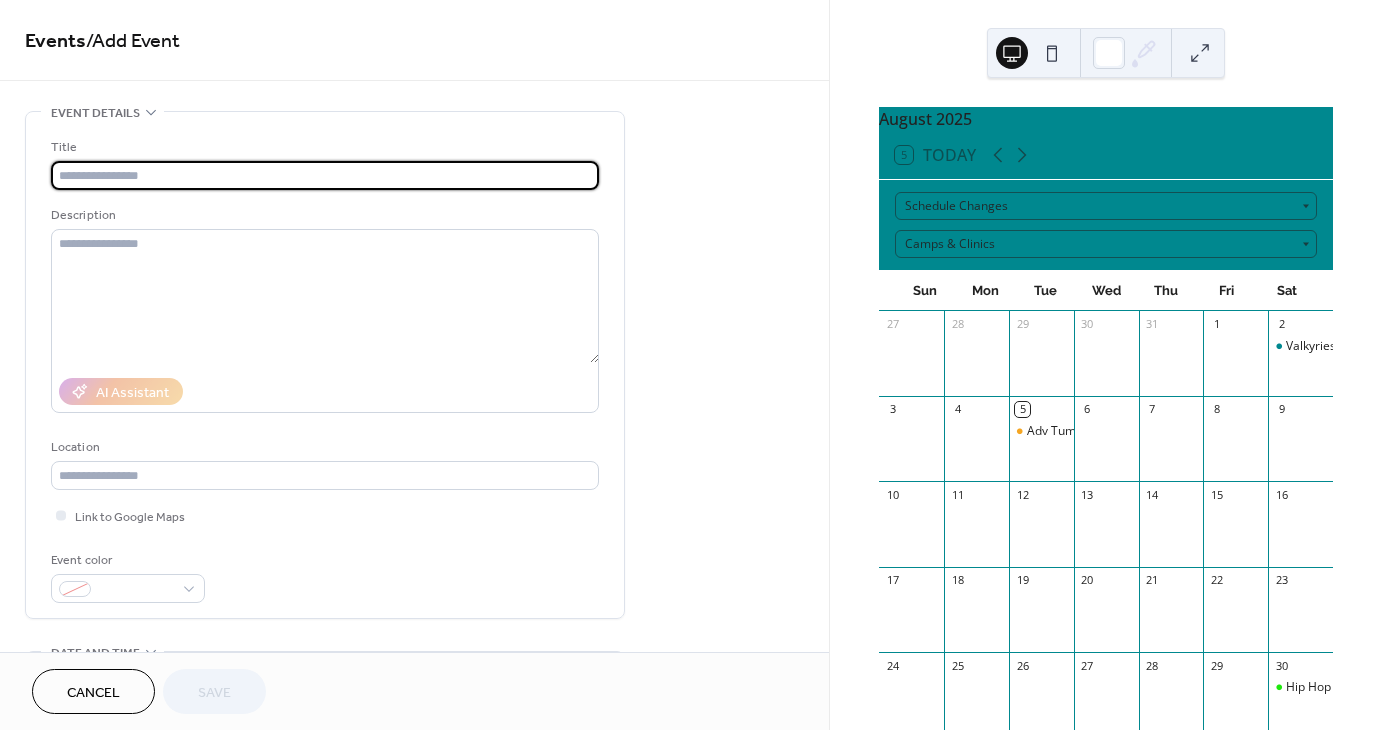 scroll, scrollTop: 0, scrollLeft: 0, axis: both 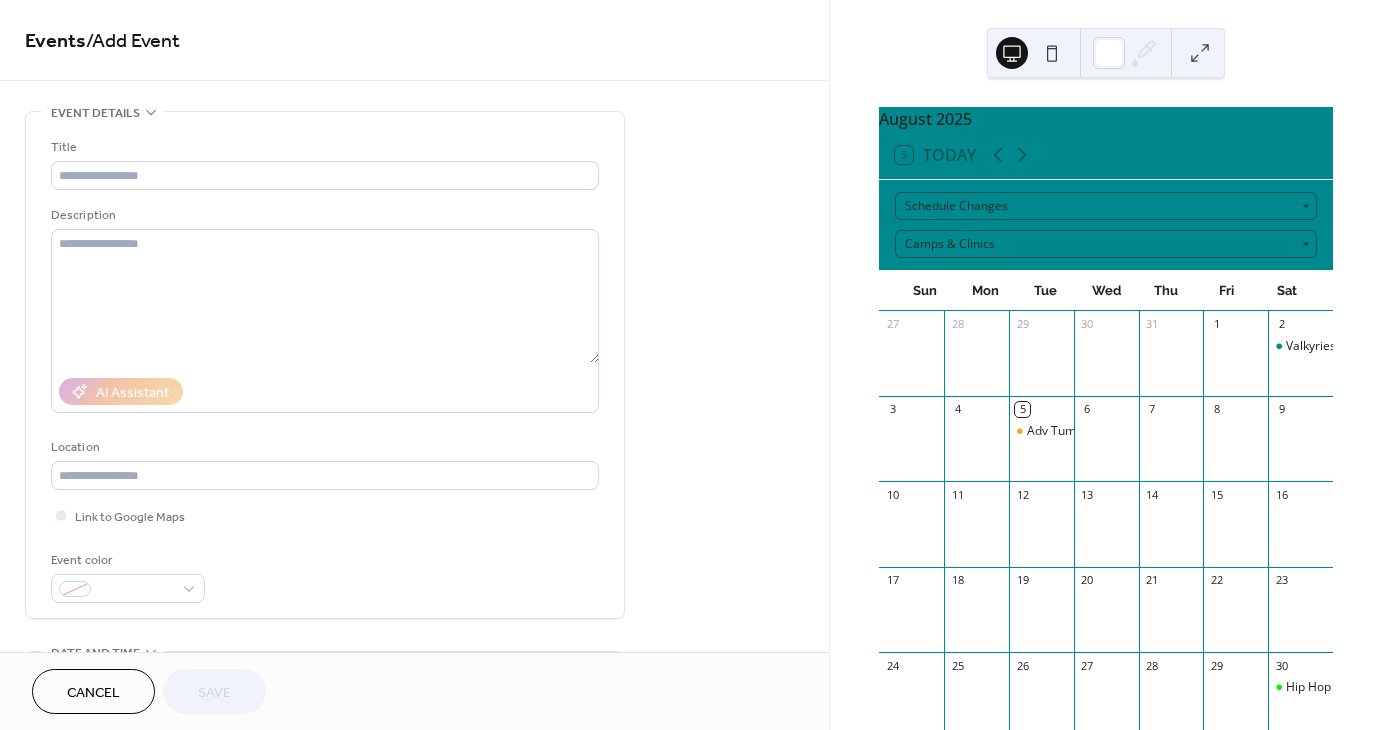 click on "**********" at bounding box center (414, 935) 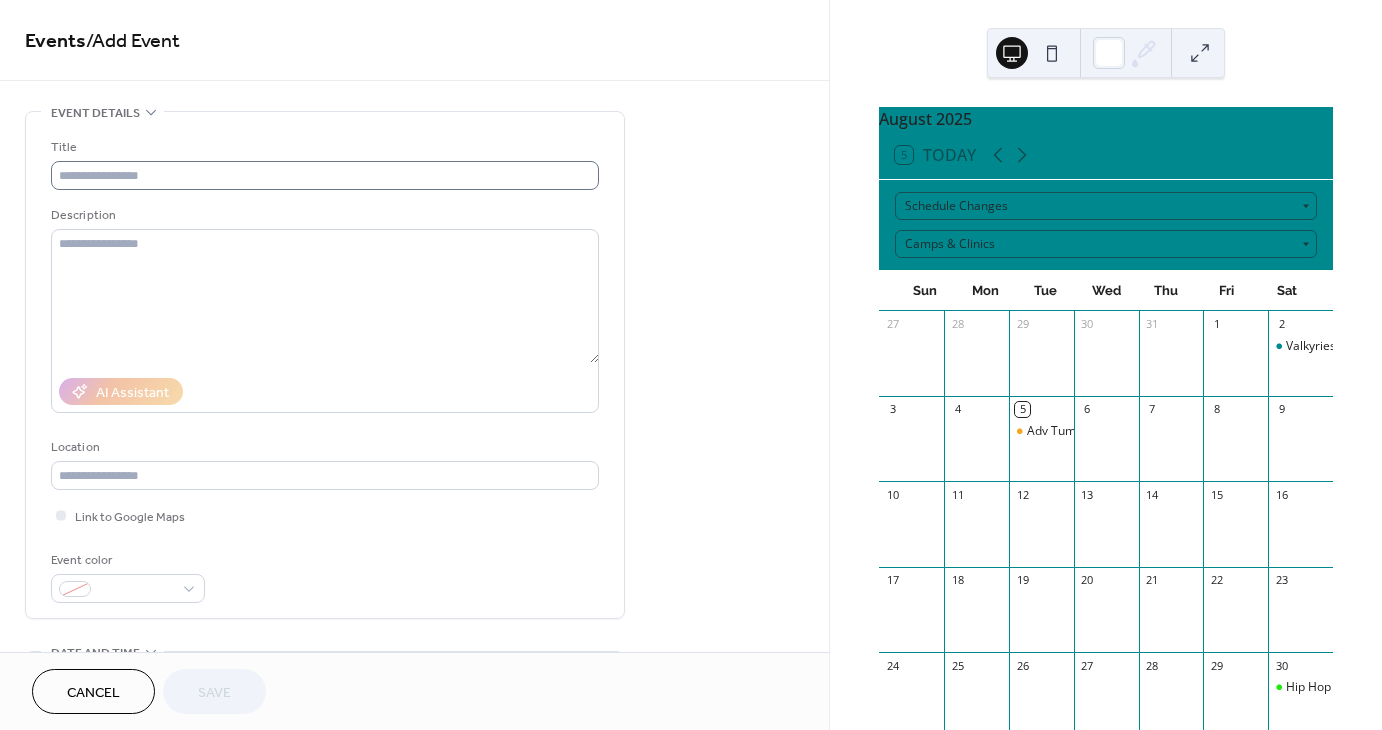drag, startPoint x: 212, startPoint y: 157, endPoint x: 212, endPoint y: 173, distance: 16 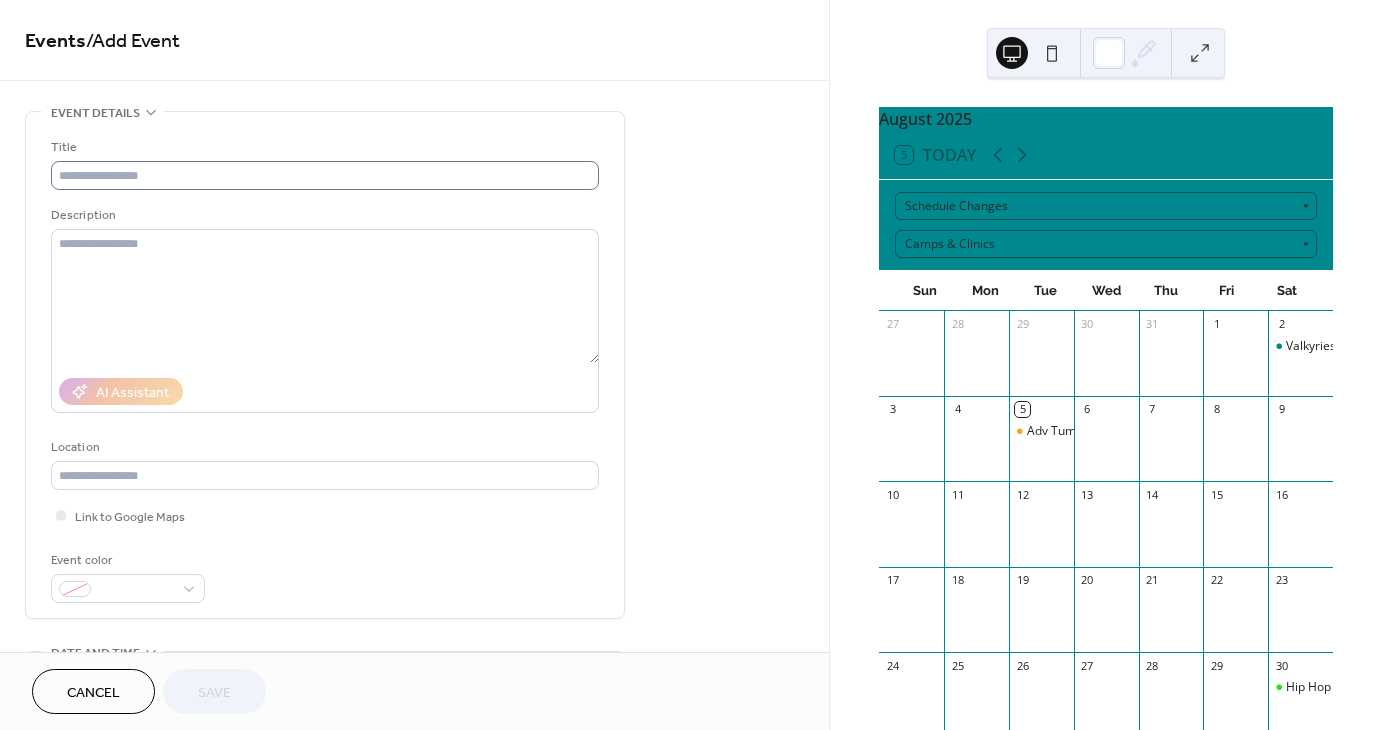 click on "Title" at bounding box center [325, 163] 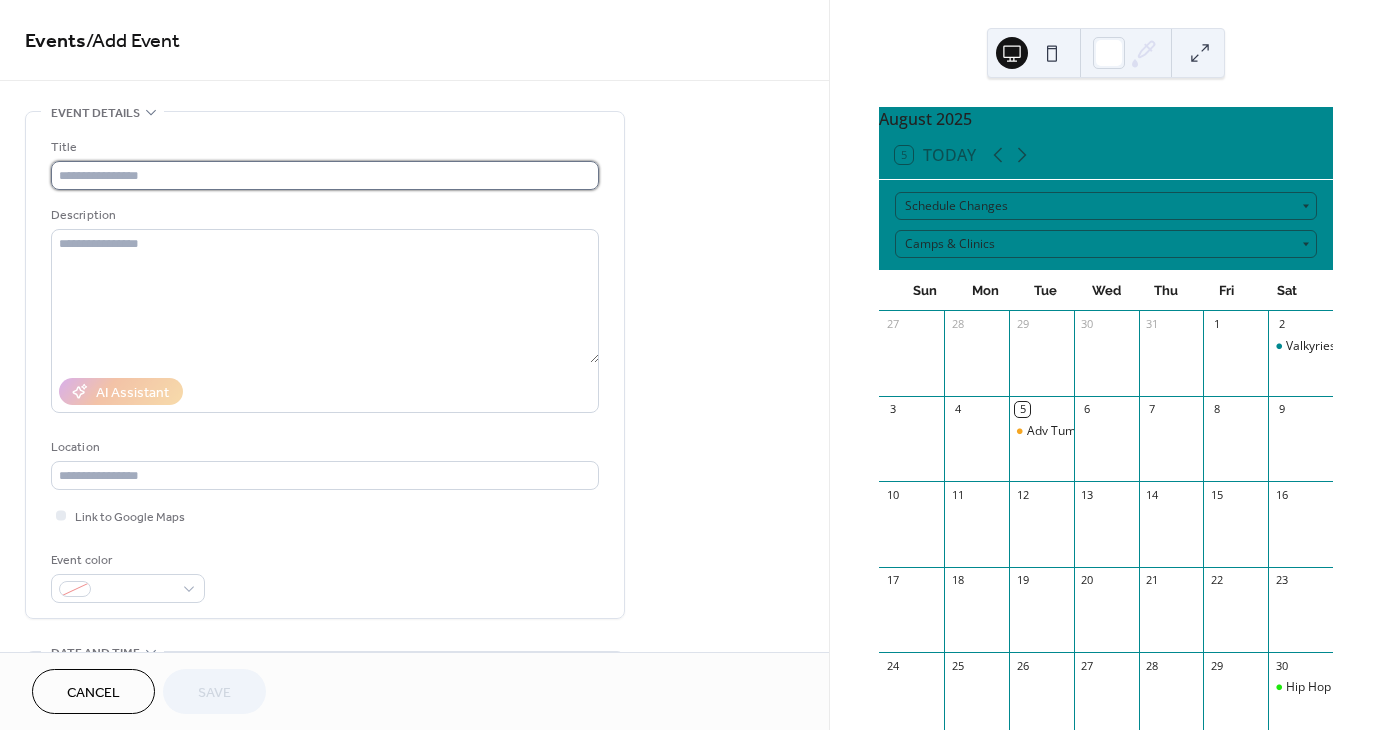 click at bounding box center (325, 175) 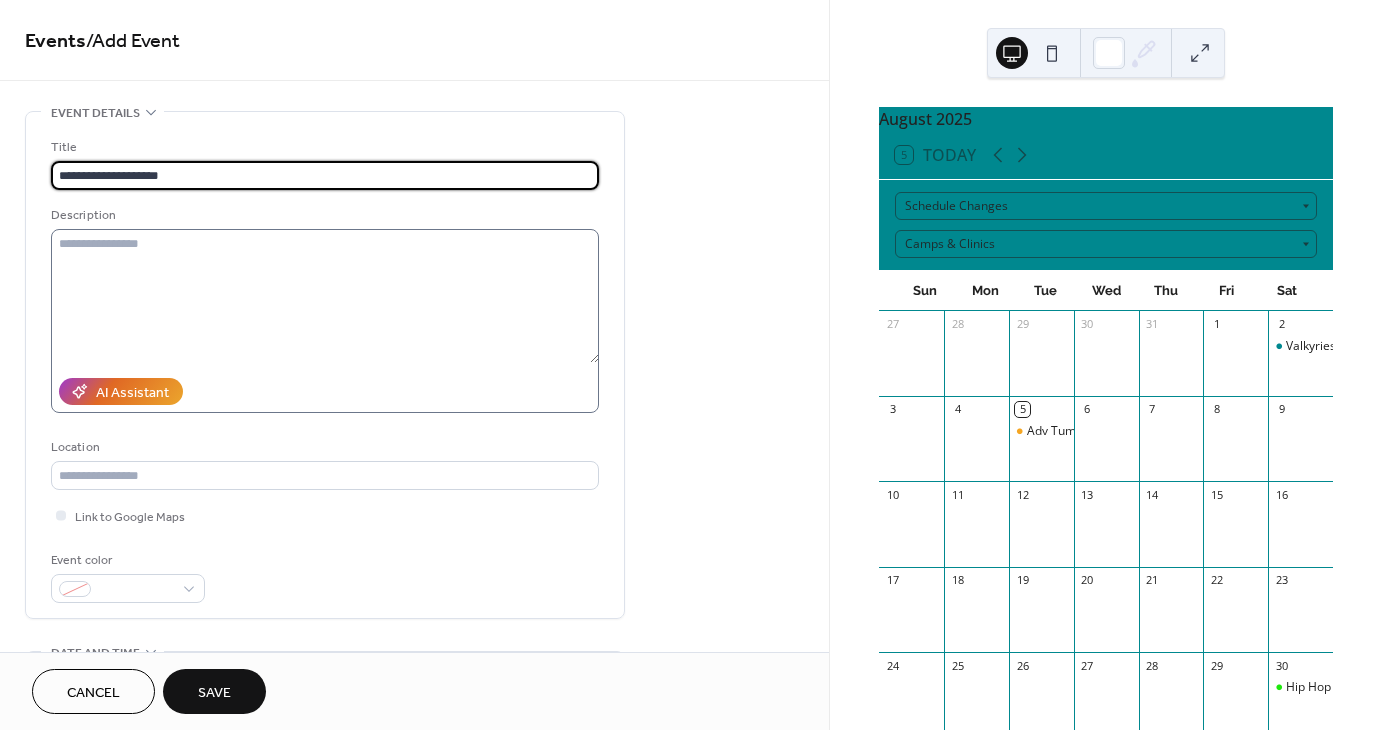 type on "**********" 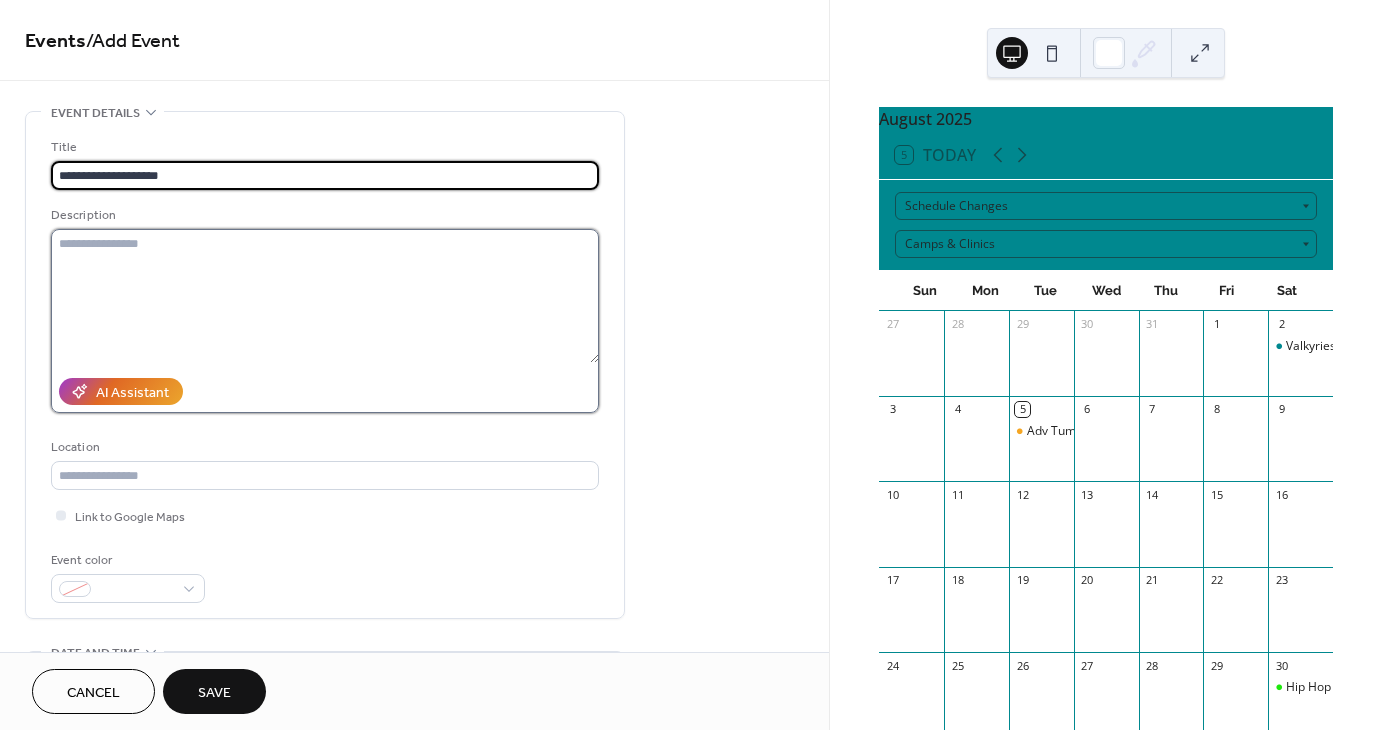 click at bounding box center [325, 296] 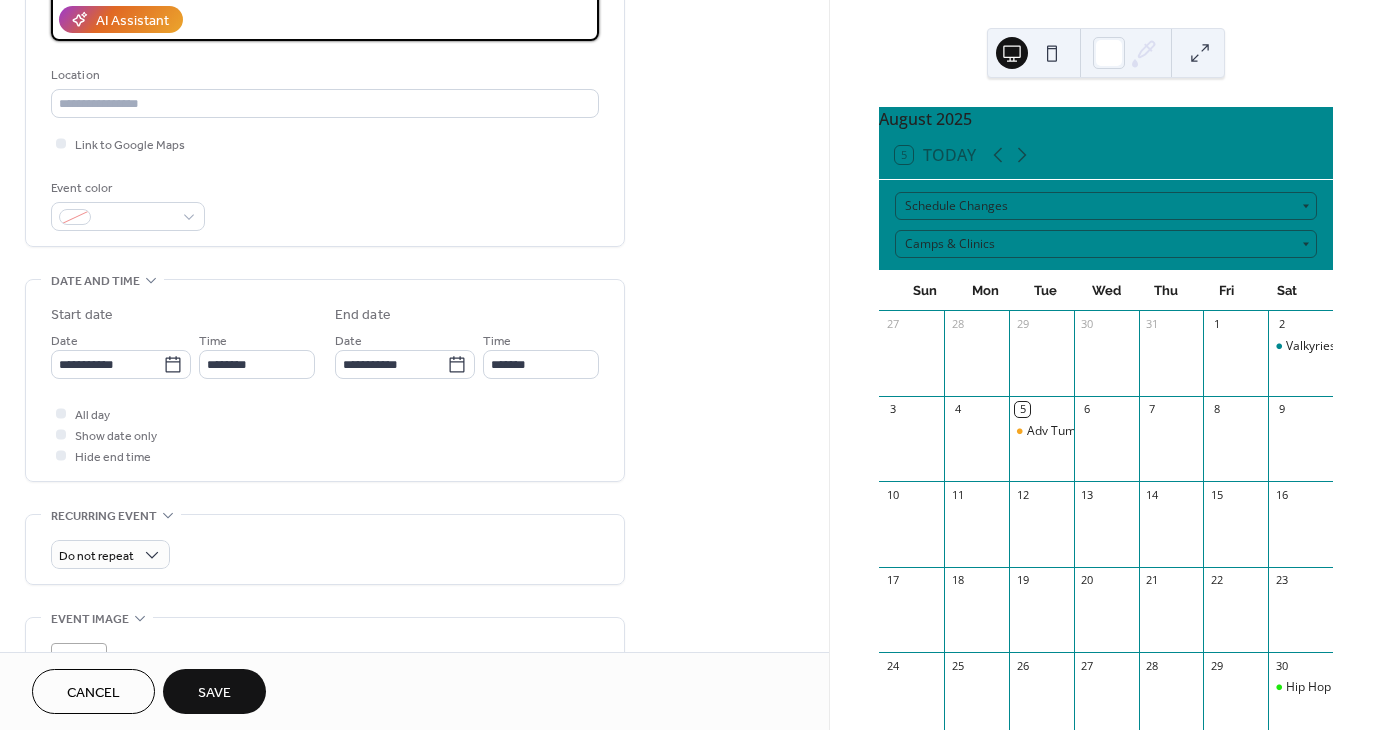 scroll, scrollTop: 400, scrollLeft: 0, axis: vertical 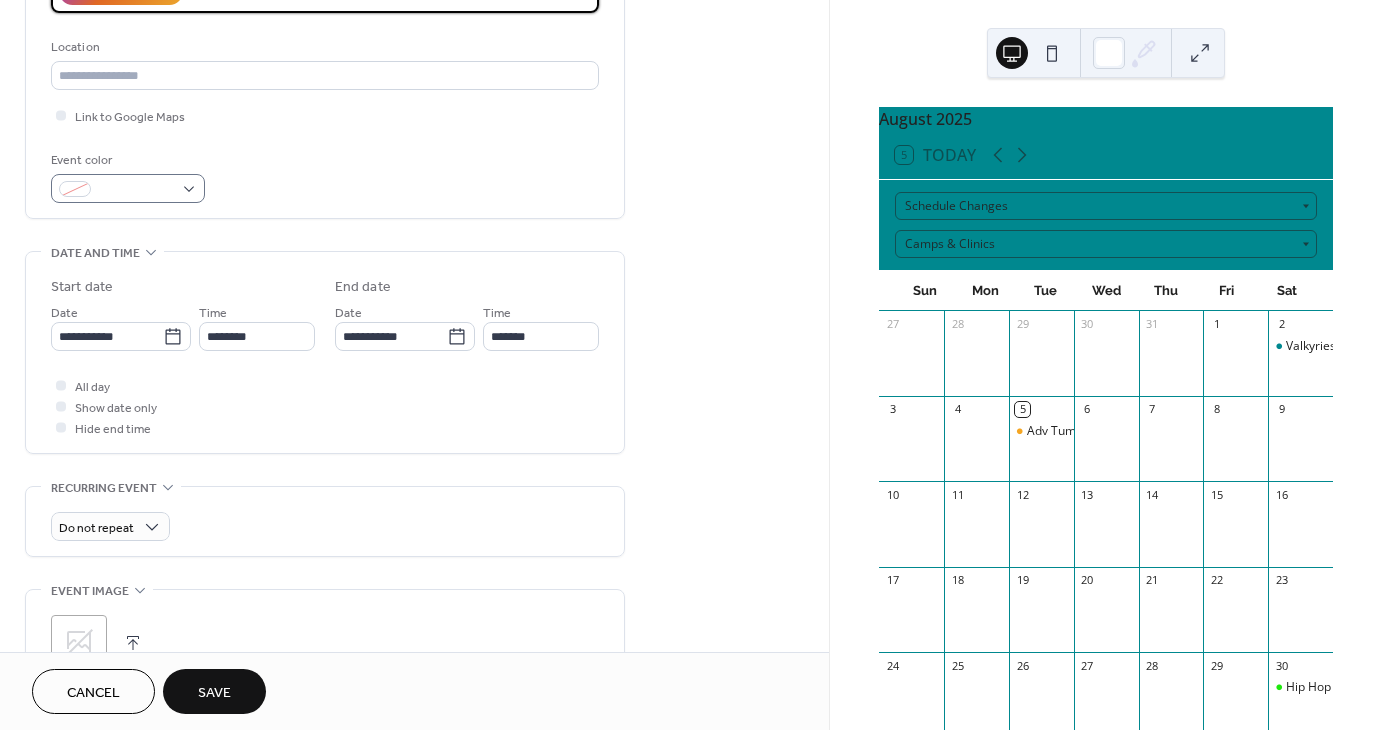 type on "**********" 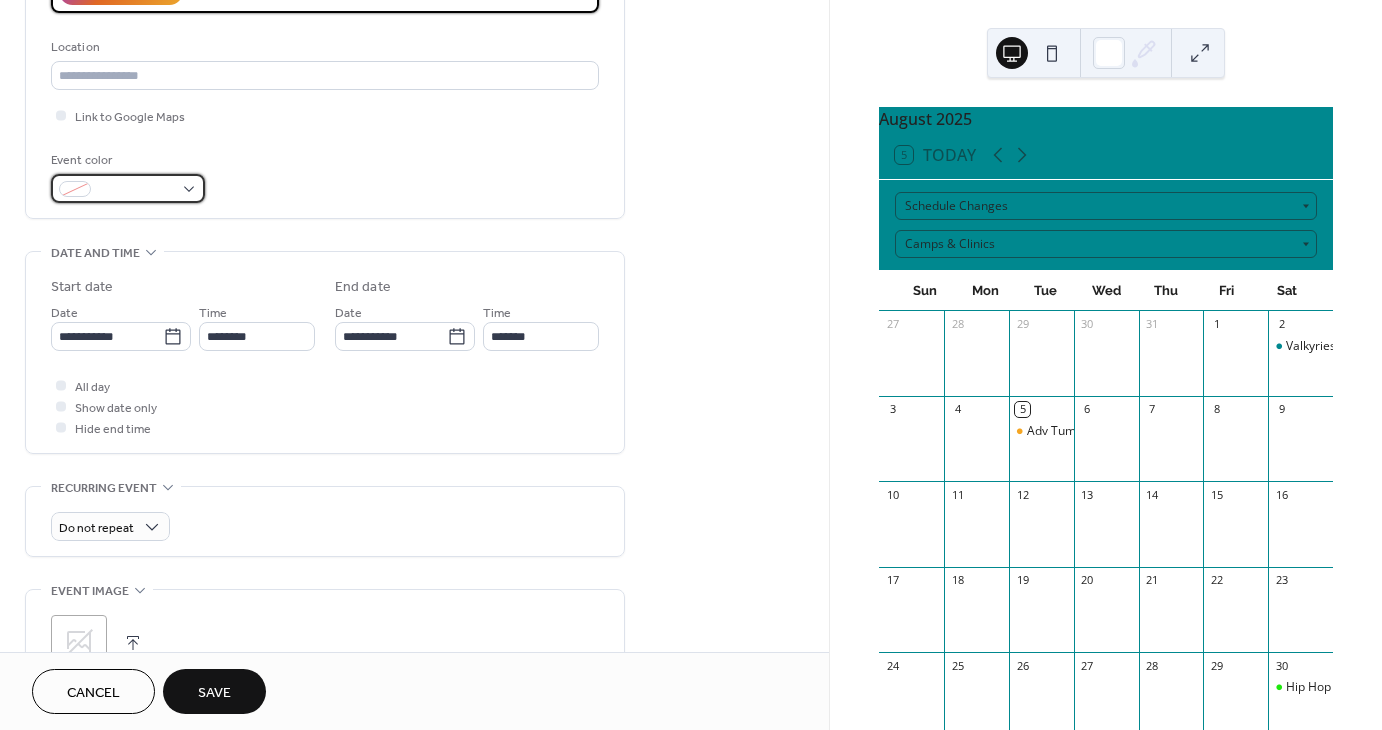 click at bounding box center (136, 190) 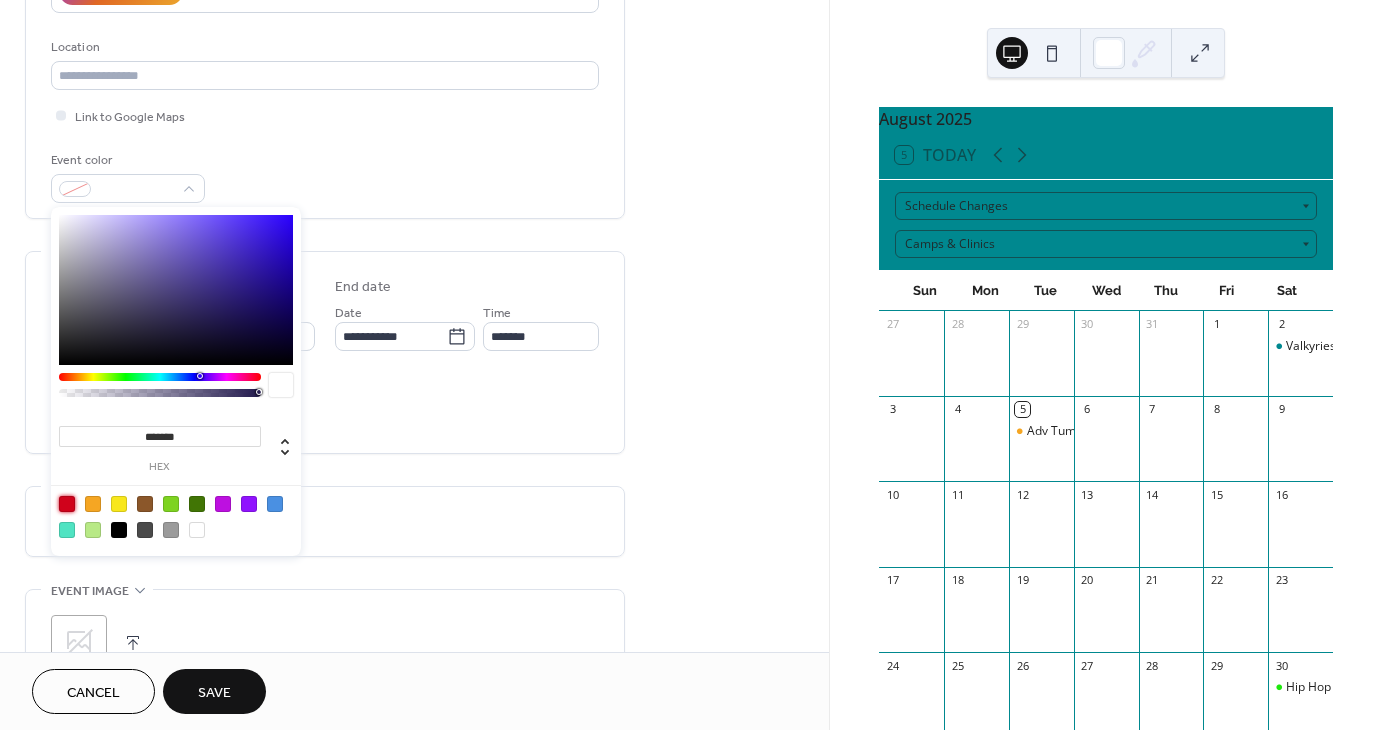 click at bounding box center [67, 504] 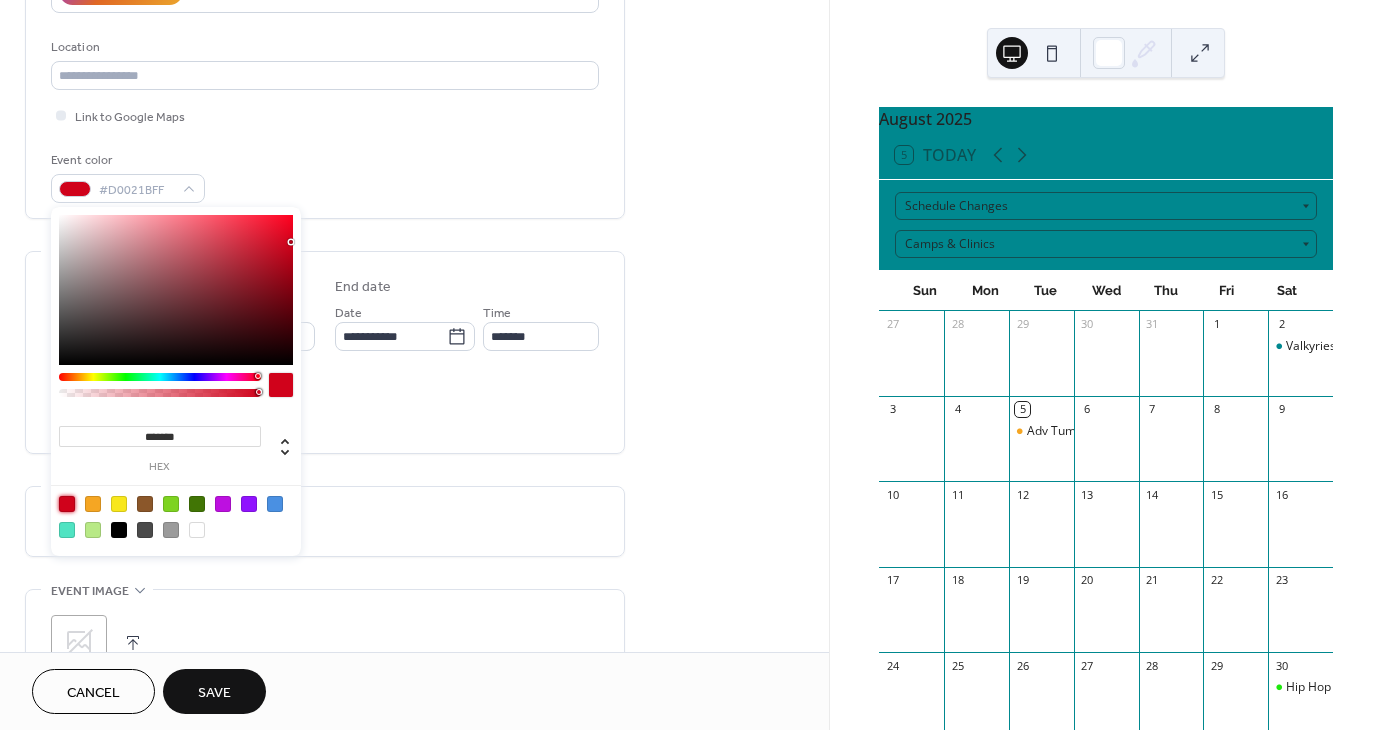 click on "All day Show date only Hide end time" at bounding box center [325, 406] 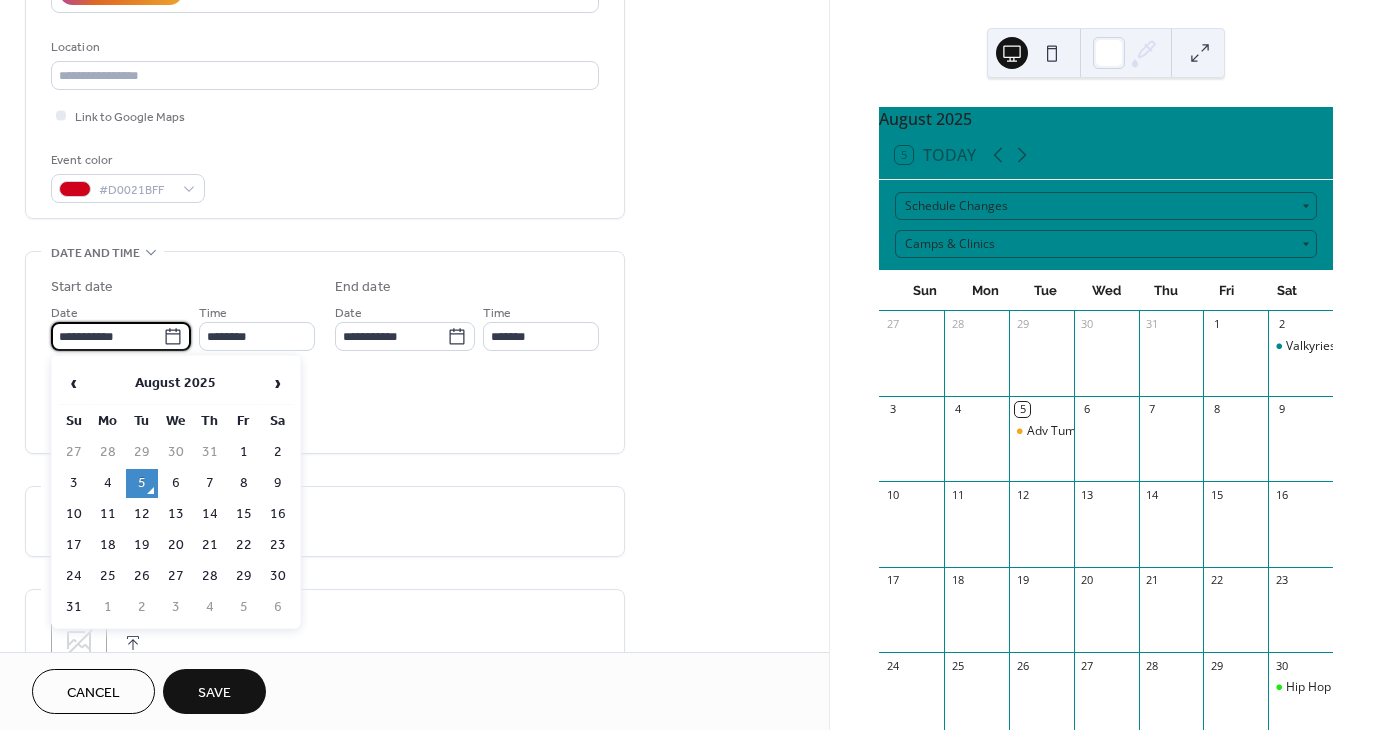 click on "**********" at bounding box center [107, 336] 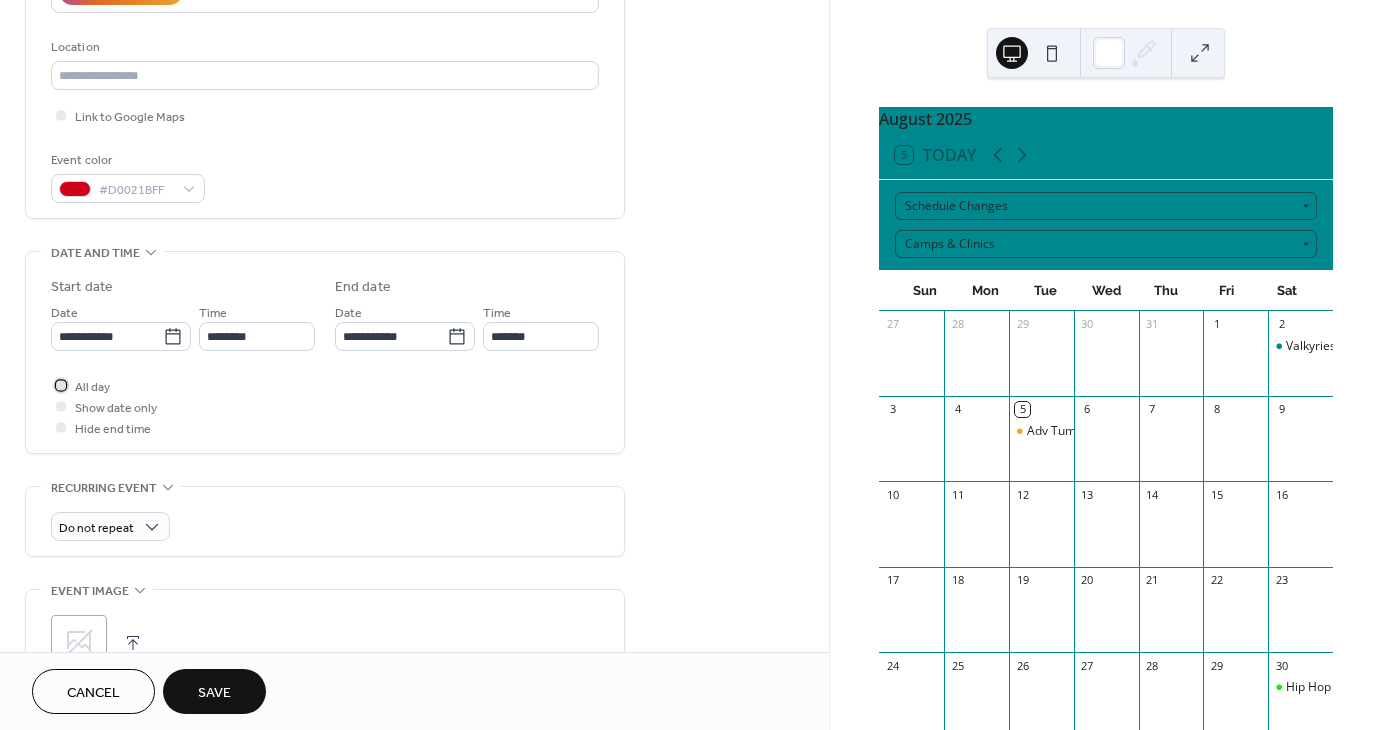 click at bounding box center [61, 385] 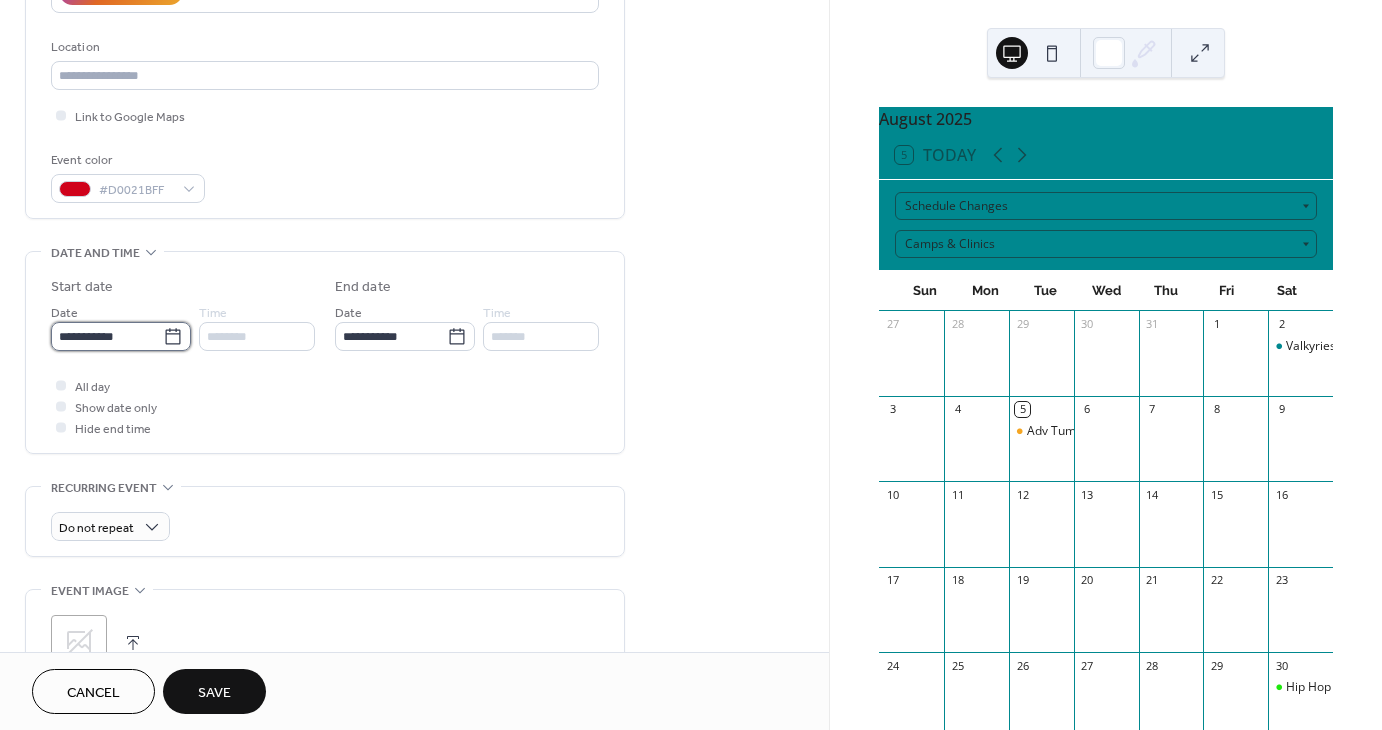 click on "**********" at bounding box center [107, 336] 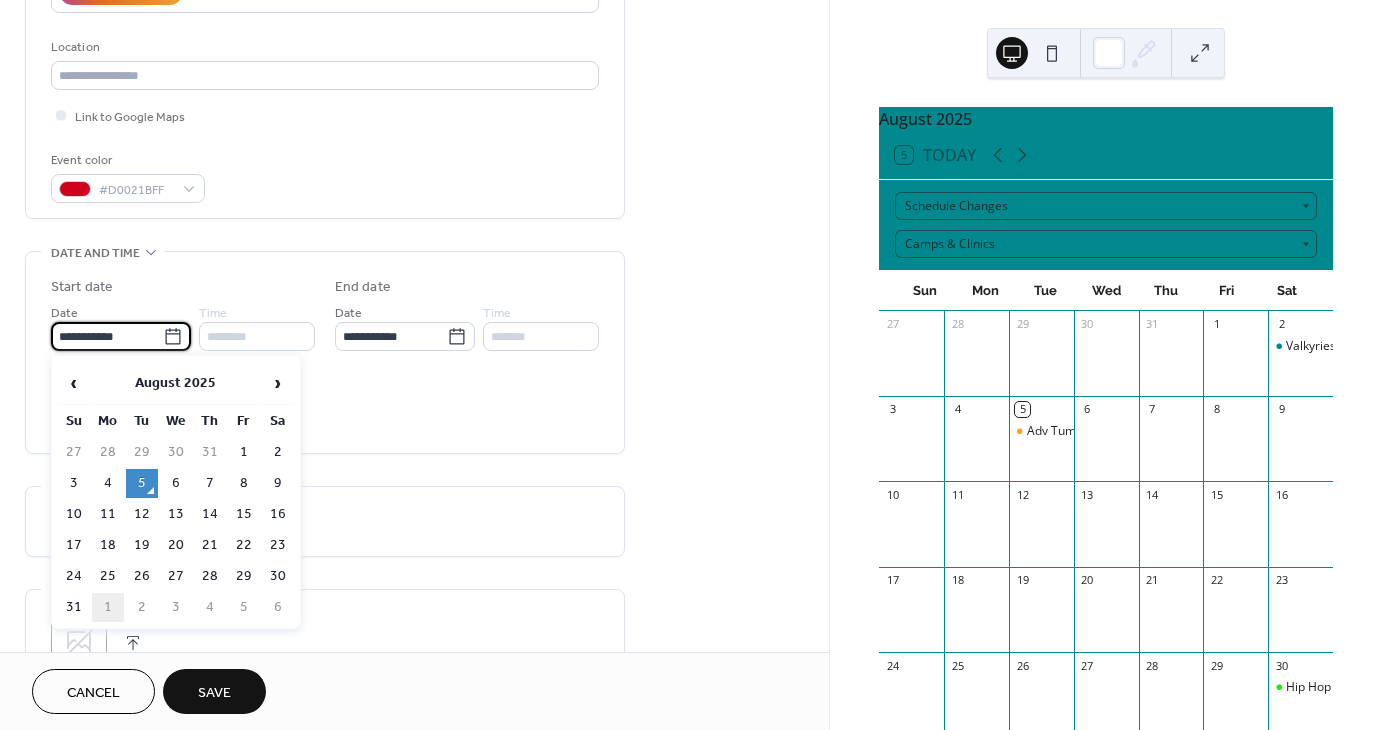 click on "1" at bounding box center (108, 607) 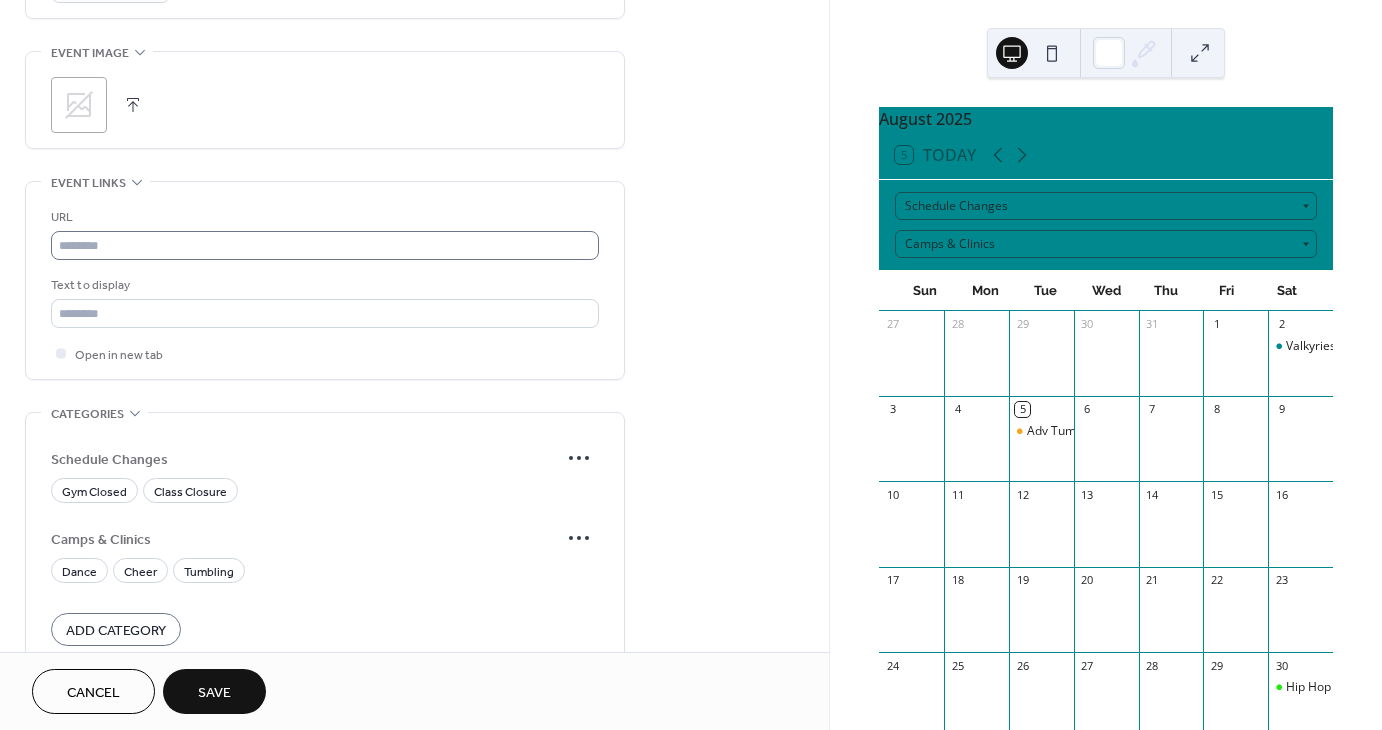 scroll, scrollTop: 1000, scrollLeft: 0, axis: vertical 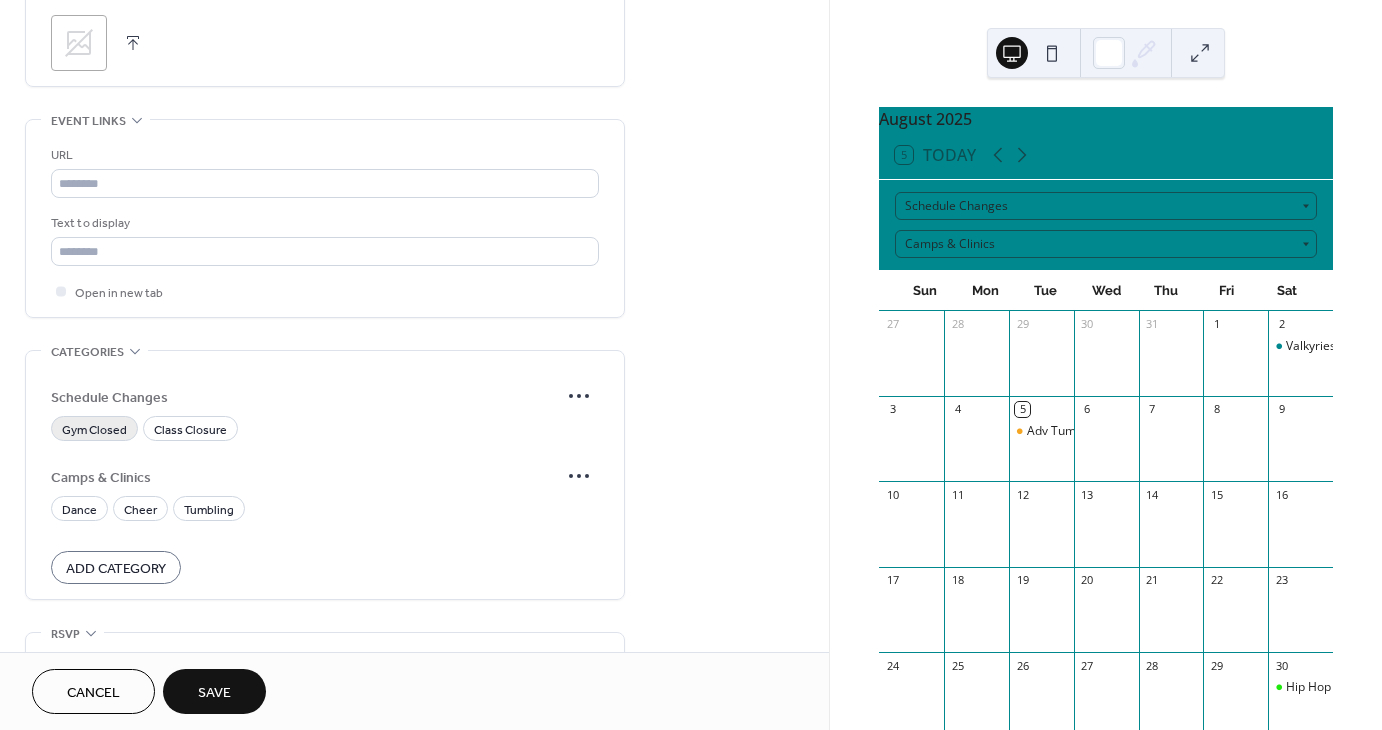 click on "Gym Closed" at bounding box center [94, 430] 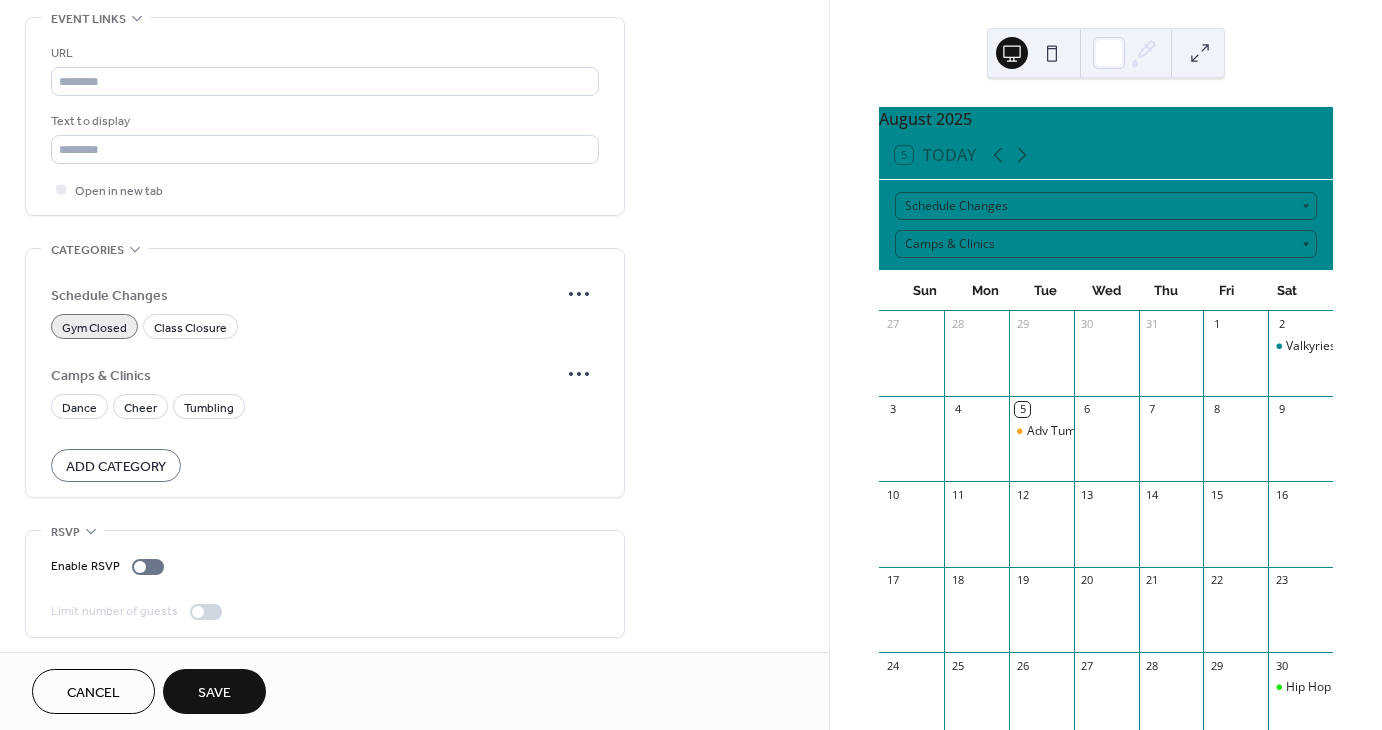 scroll, scrollTop: 1104, scrollLeft: 0, axis: vertical 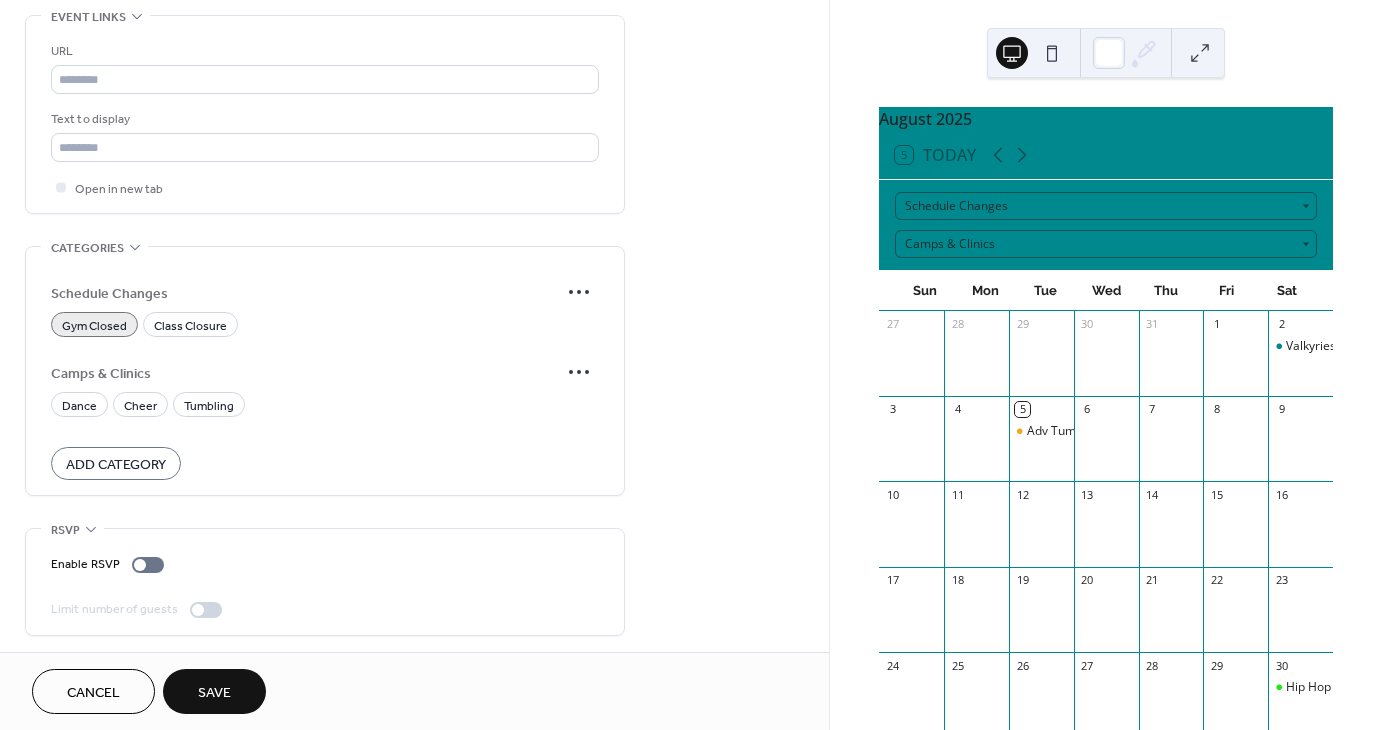 click on "Save" at bounding box center [214, 693] 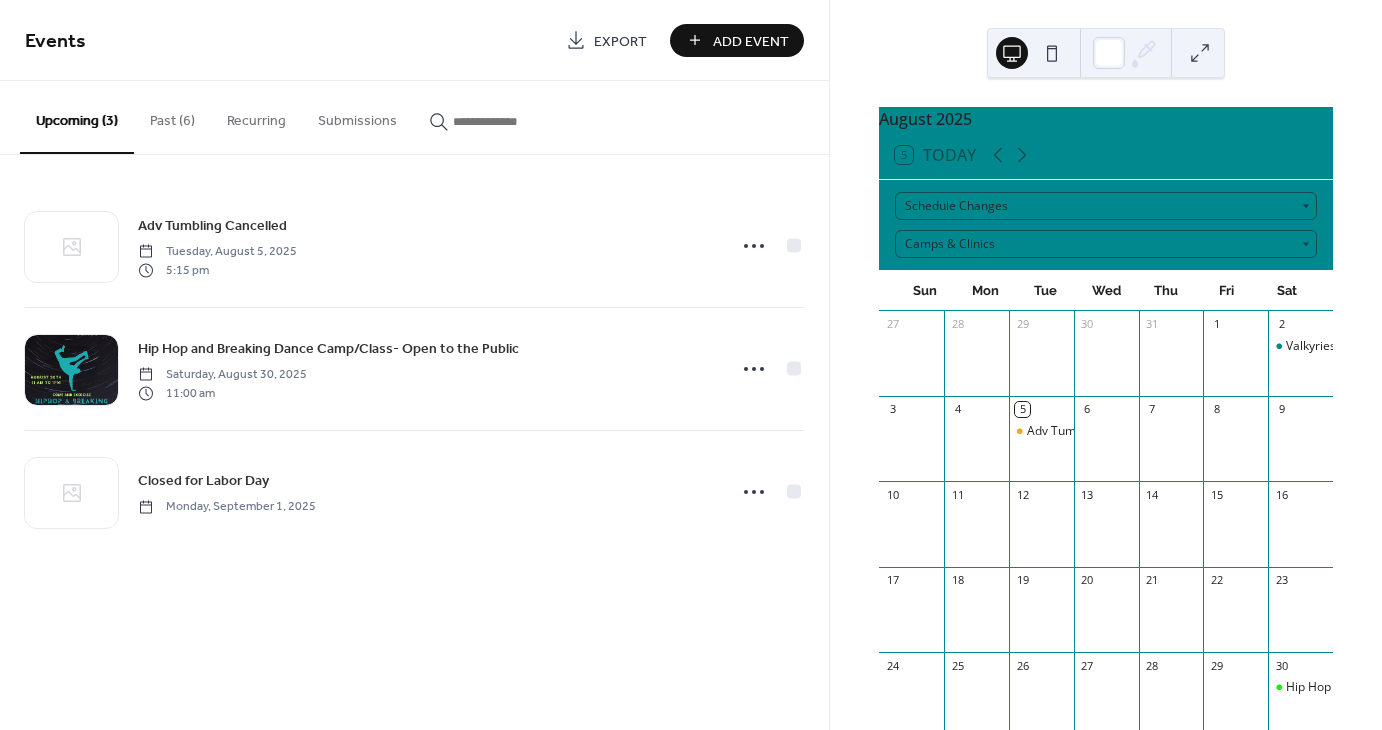 click on "Add Event" at bounding box center (751, 41) 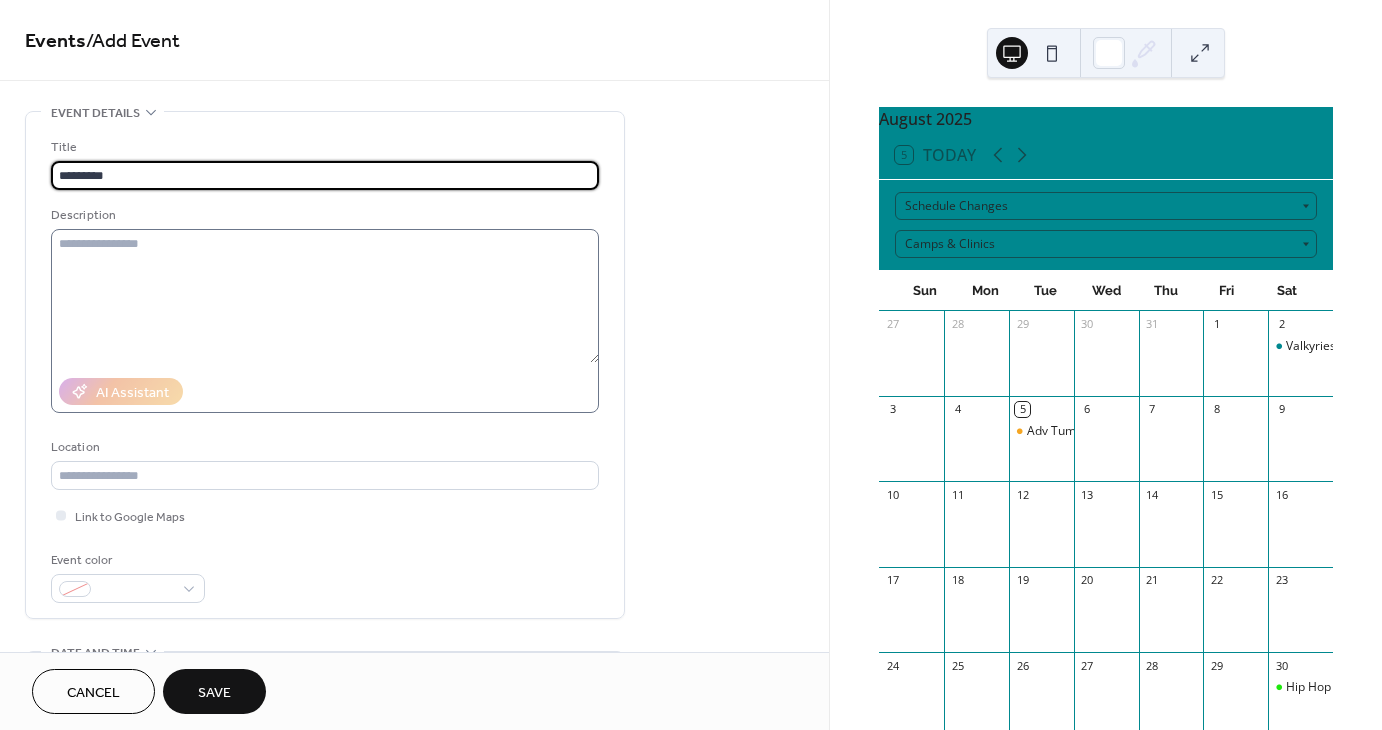 type on "********" 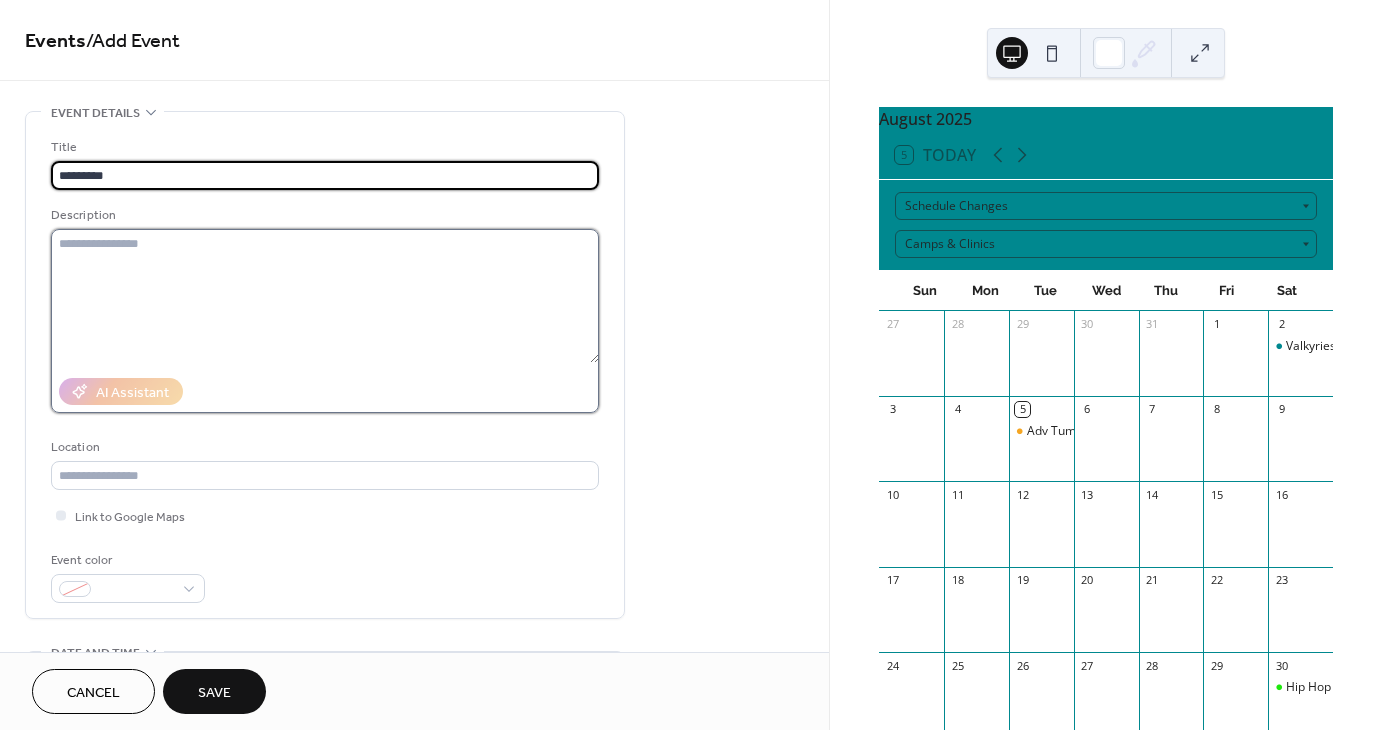 click at bounding box center [325, 296] 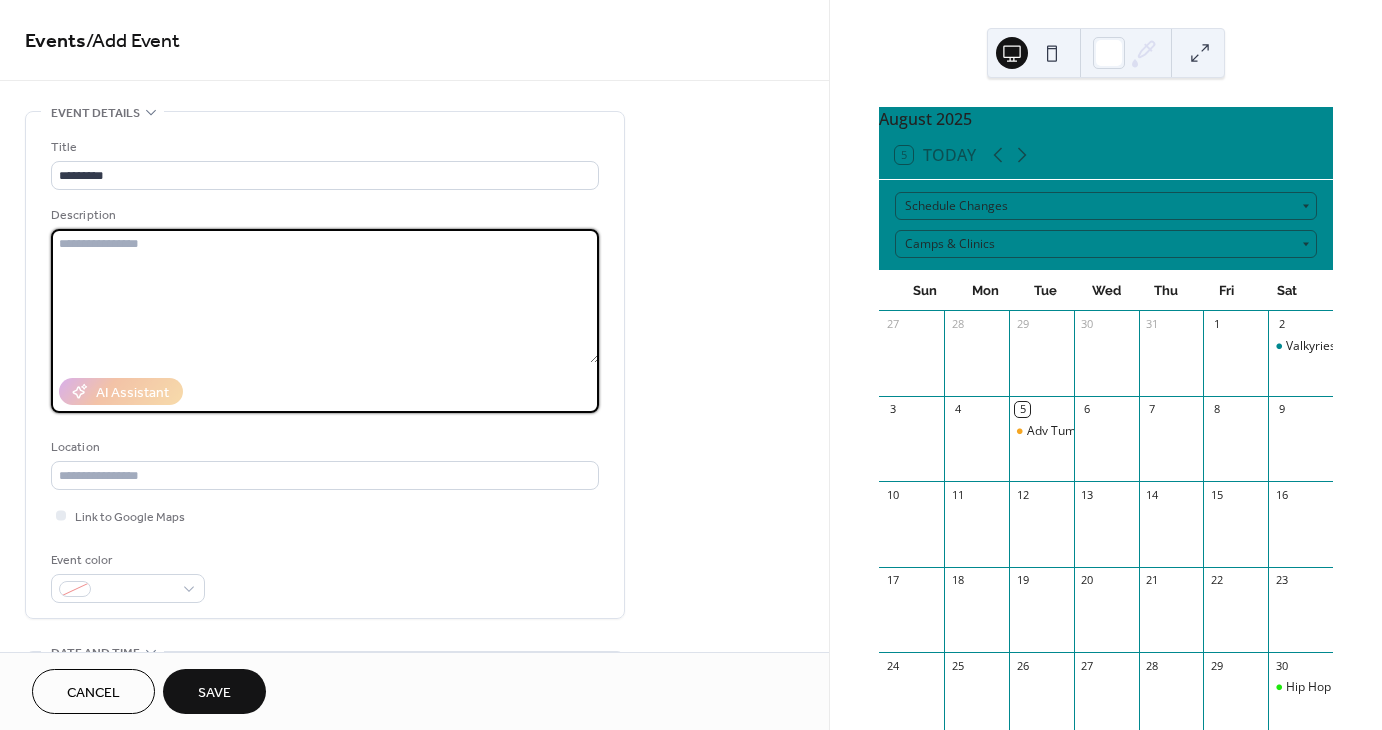 paste on "**********" 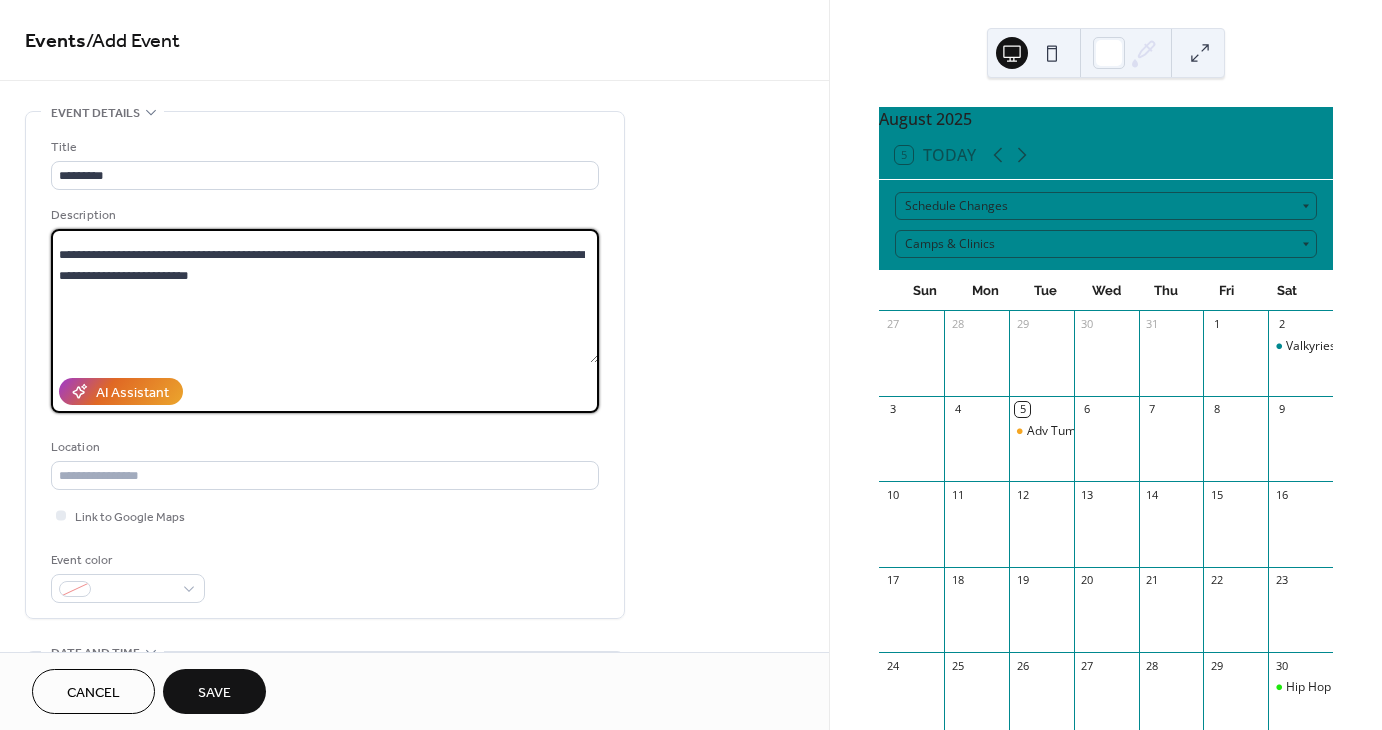 scroll, scrollTop: 0, scrollLeft: 0, axis: both 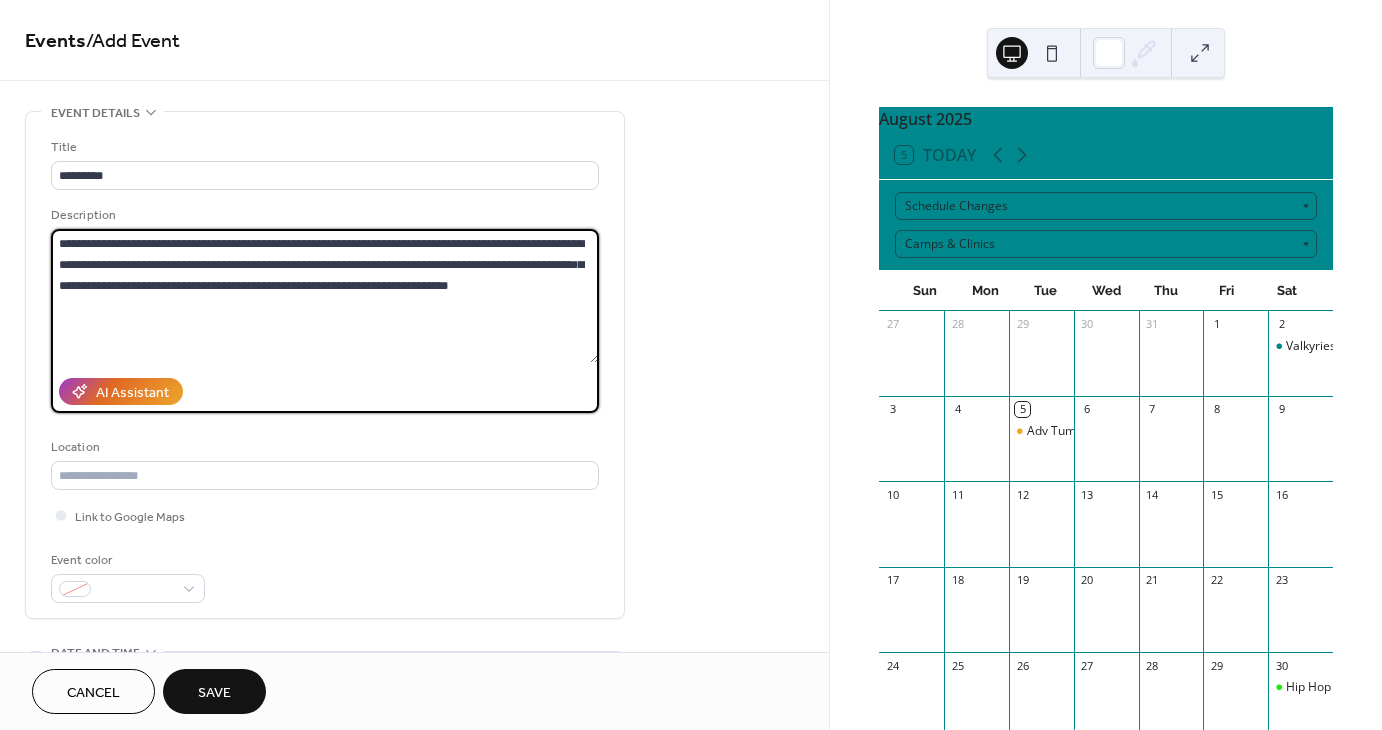 click on "**********" at bounding box center [325, 296] 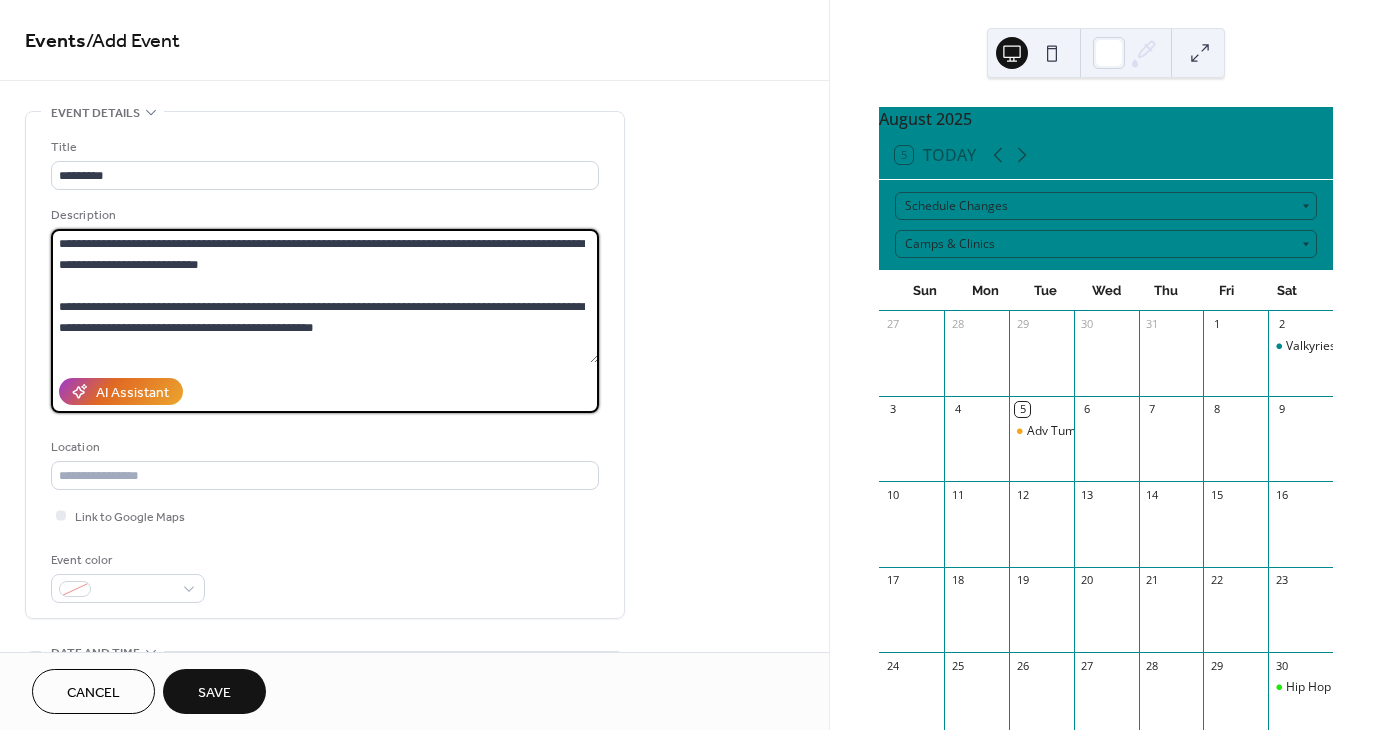 click on "**********" at bounding box center [325, 296] 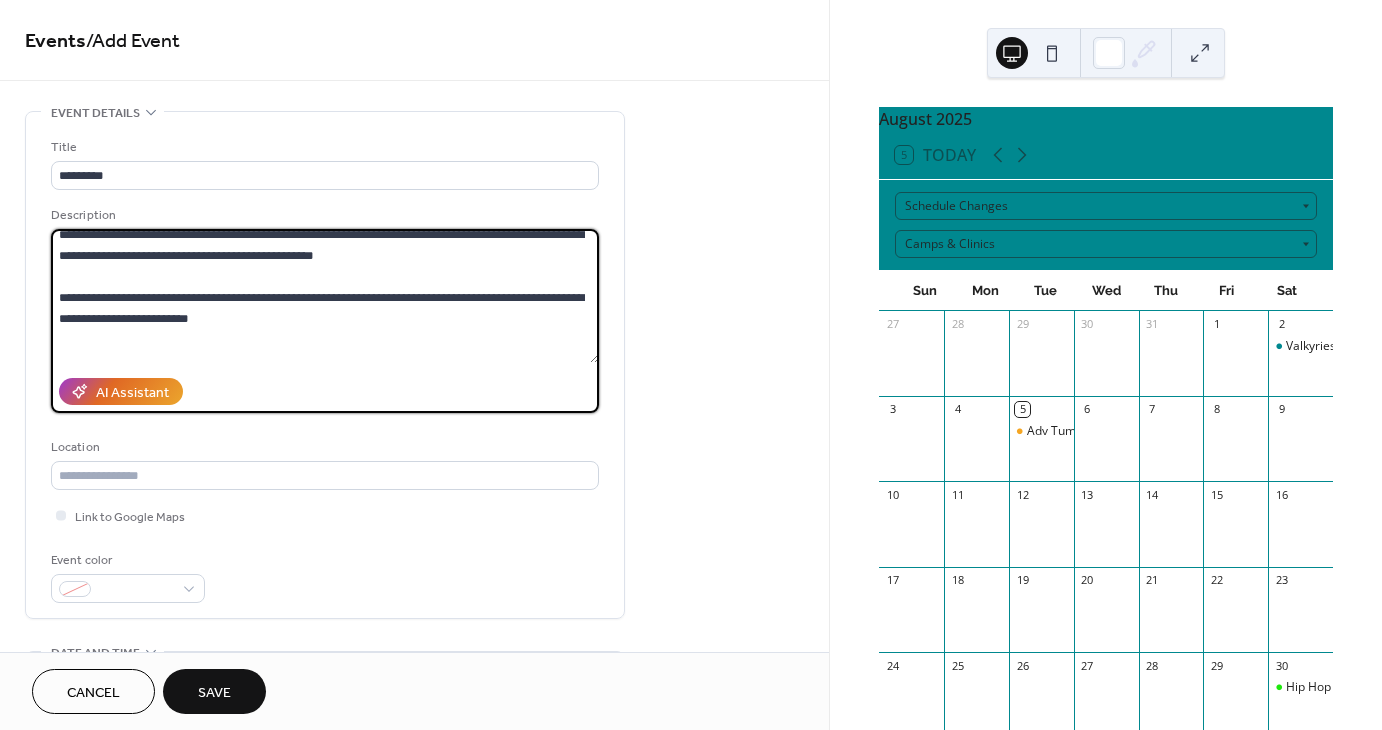 scroll, scrollTop: 68, scrollLeft: 0, axis: vertical 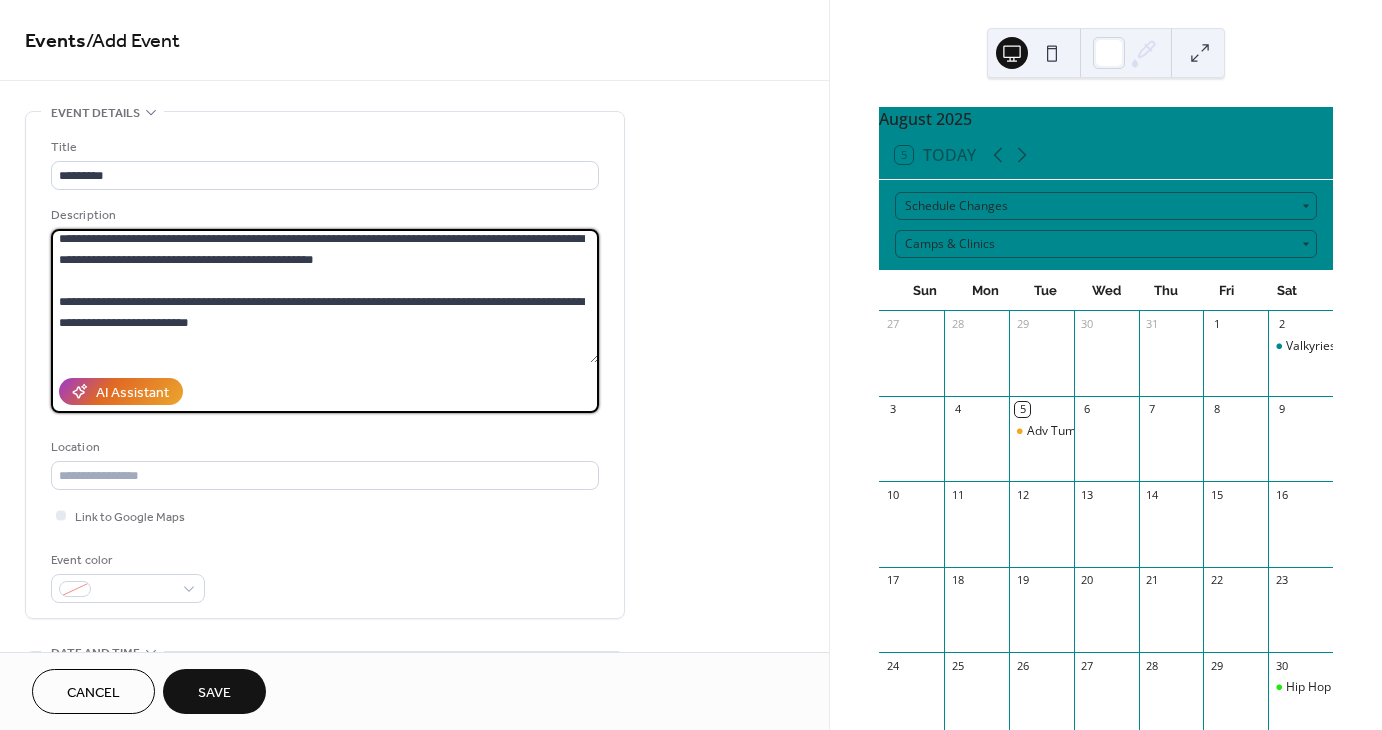 click on "**********" at bounding box center [325, 296] 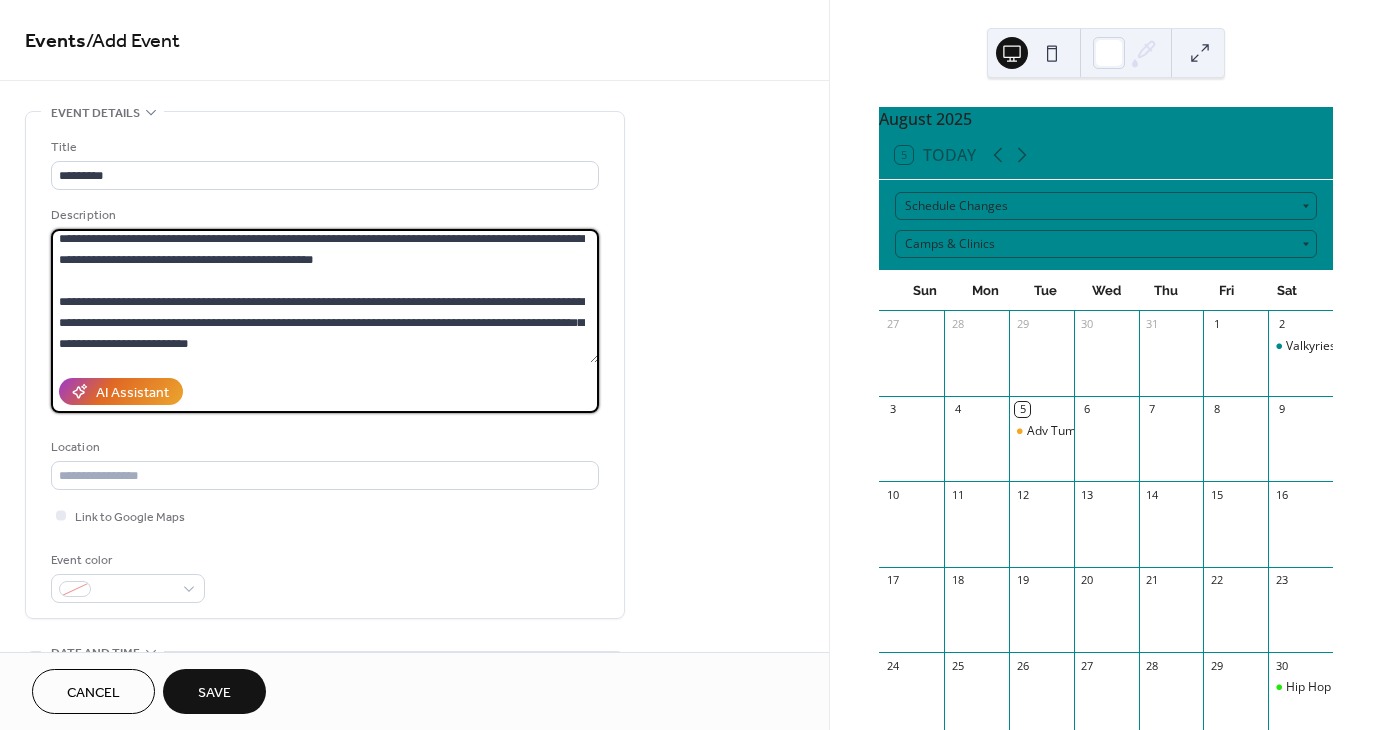 click on "**********" at bounding box center [325, 296] 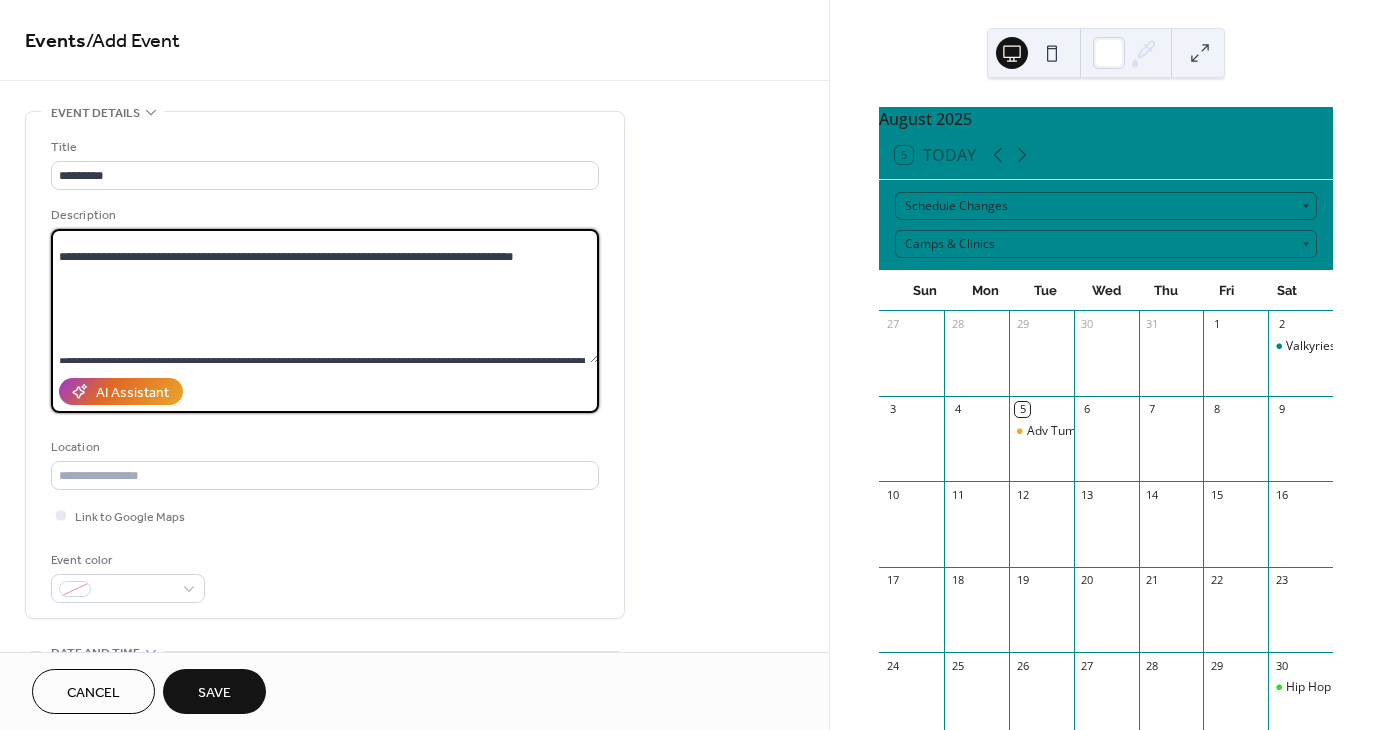 scroll, scrollTop: 181, scrollLeft: 0, axis: vertical 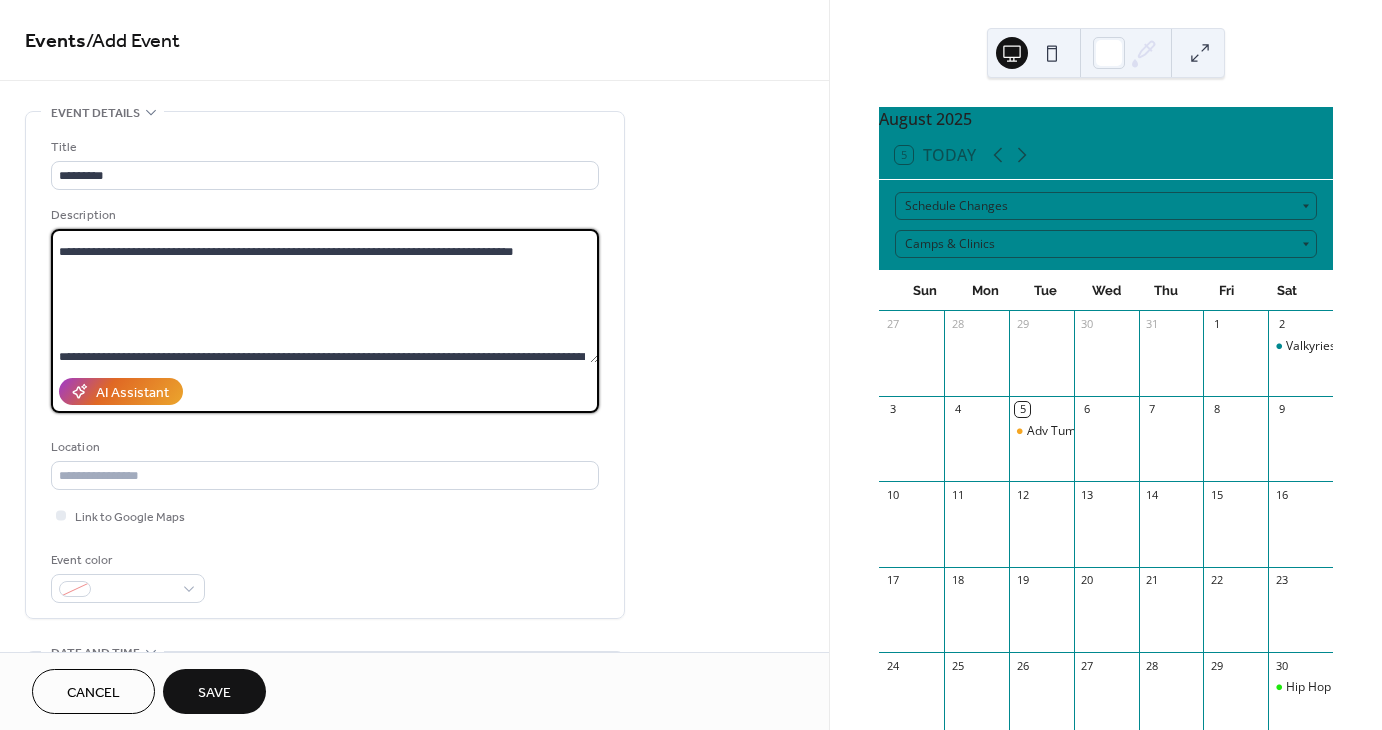 click on "**********" at bounding box center [325, 296] 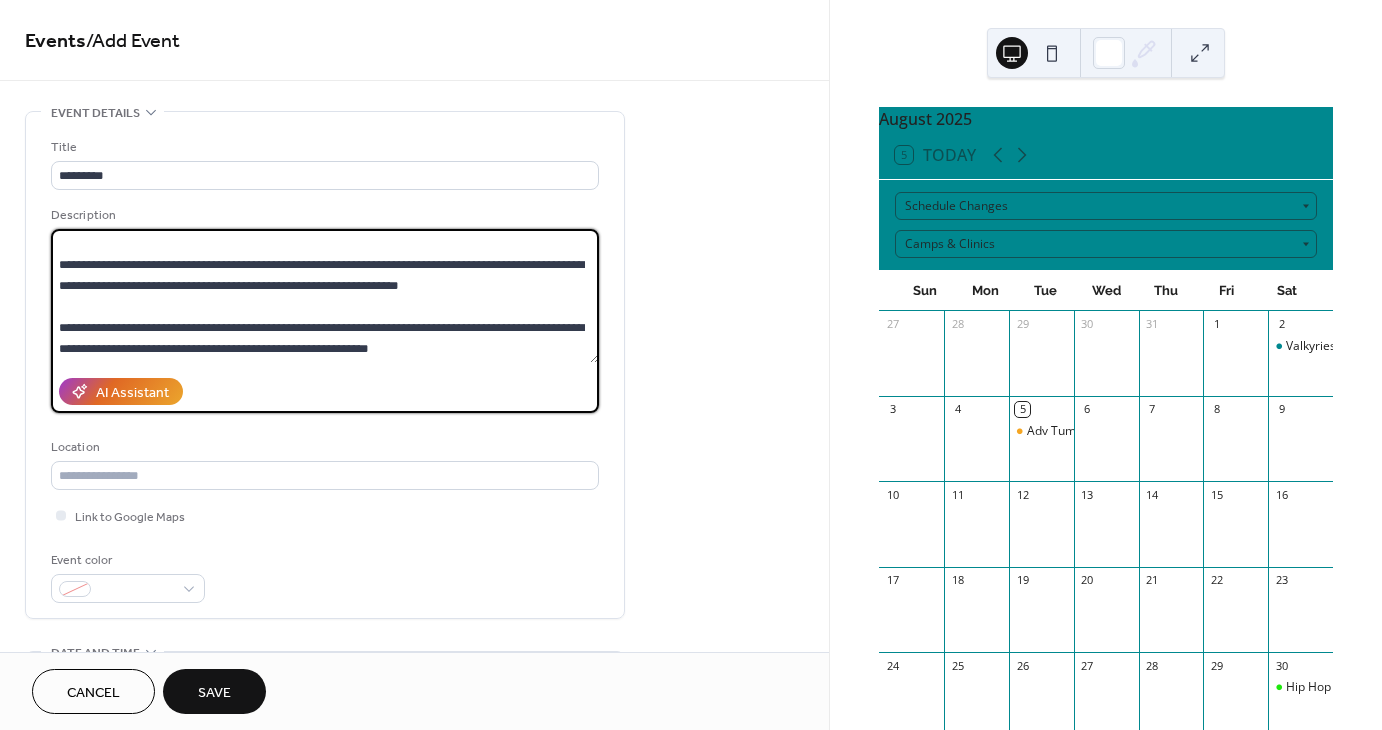 scroll, scrollTop: 168, scrollLeft: 0, axis: vertical 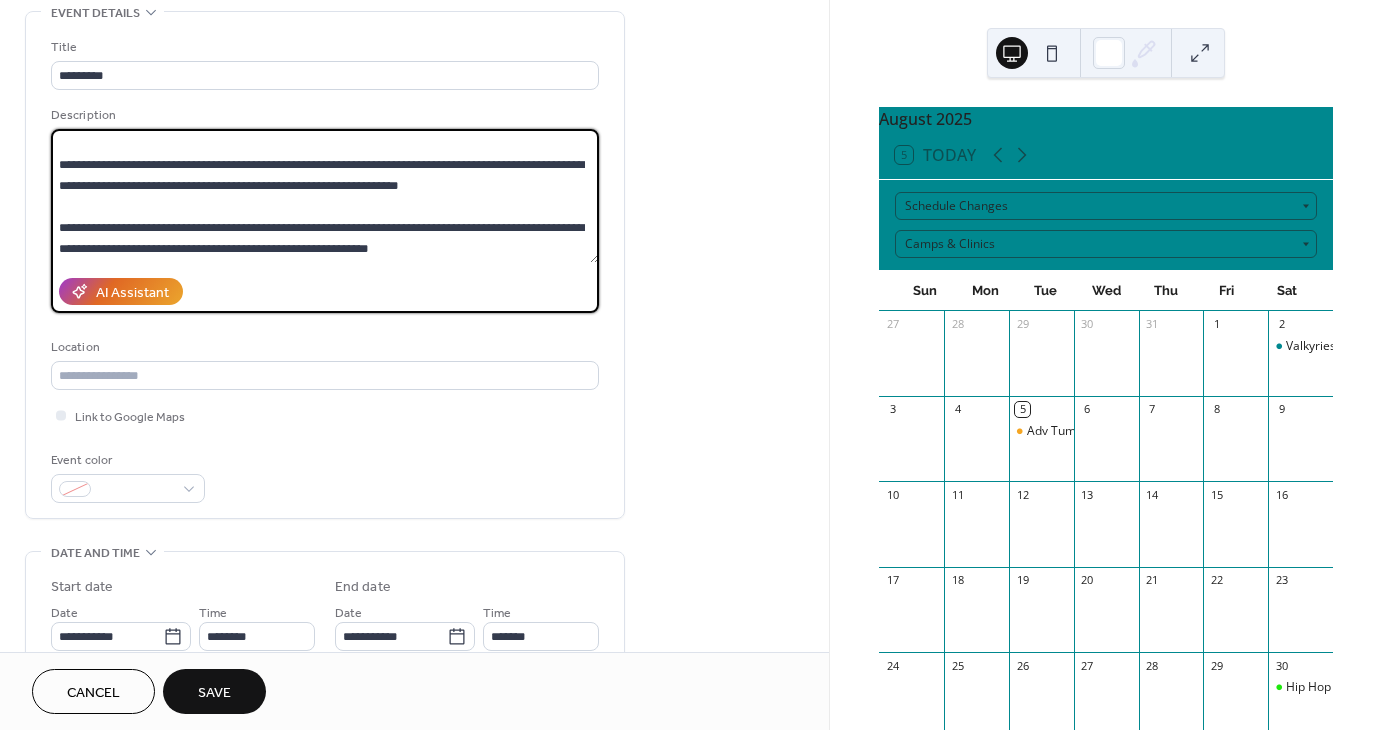 click on "**********" at bounding box center [325, 196] 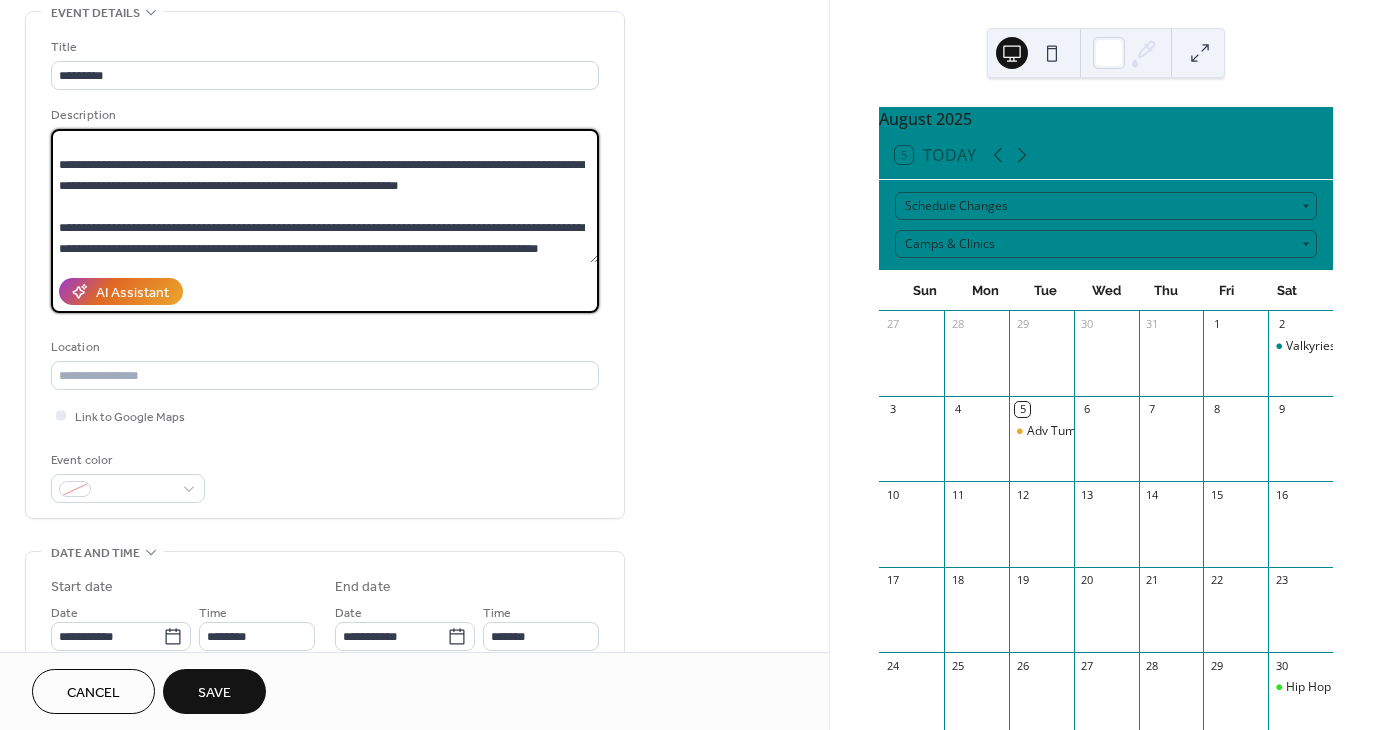 scroll, scrollTop: 187, scrollLeft: 0, axis: vertical 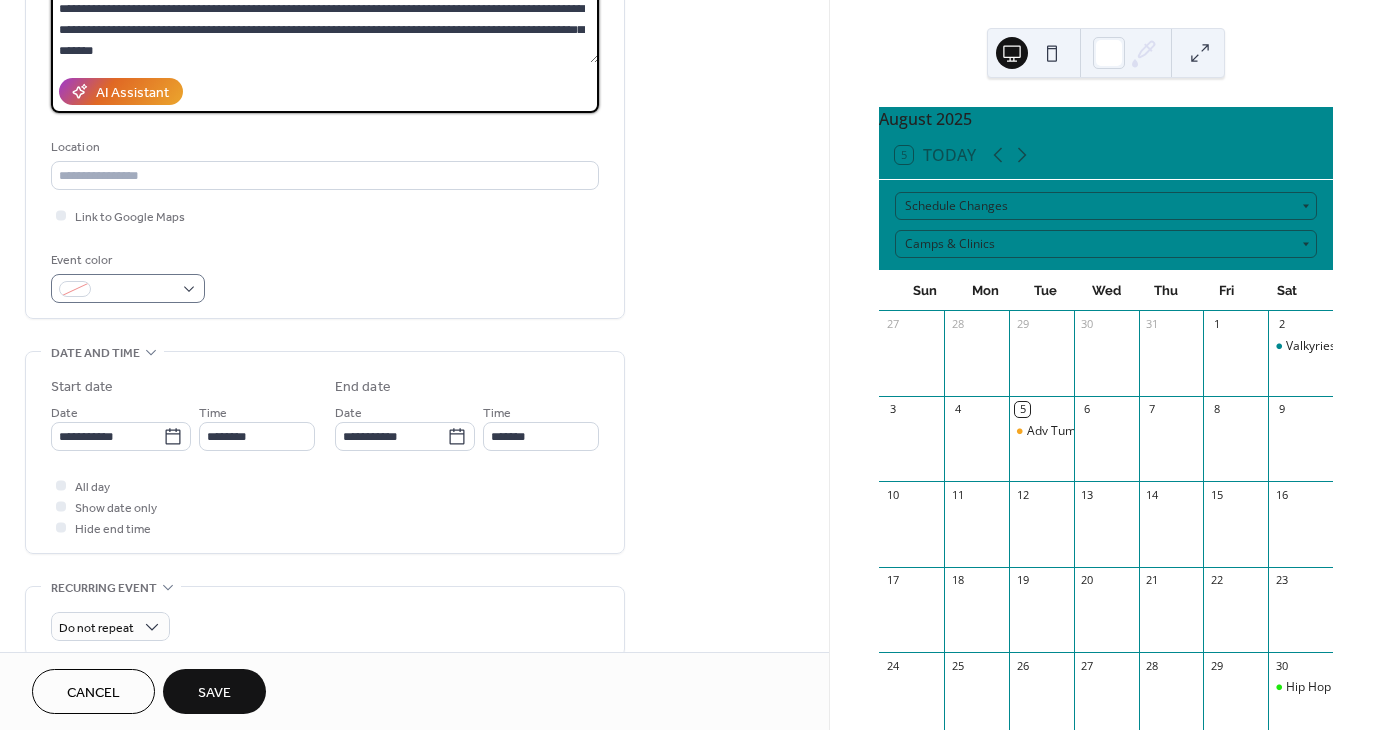 type on "**********" 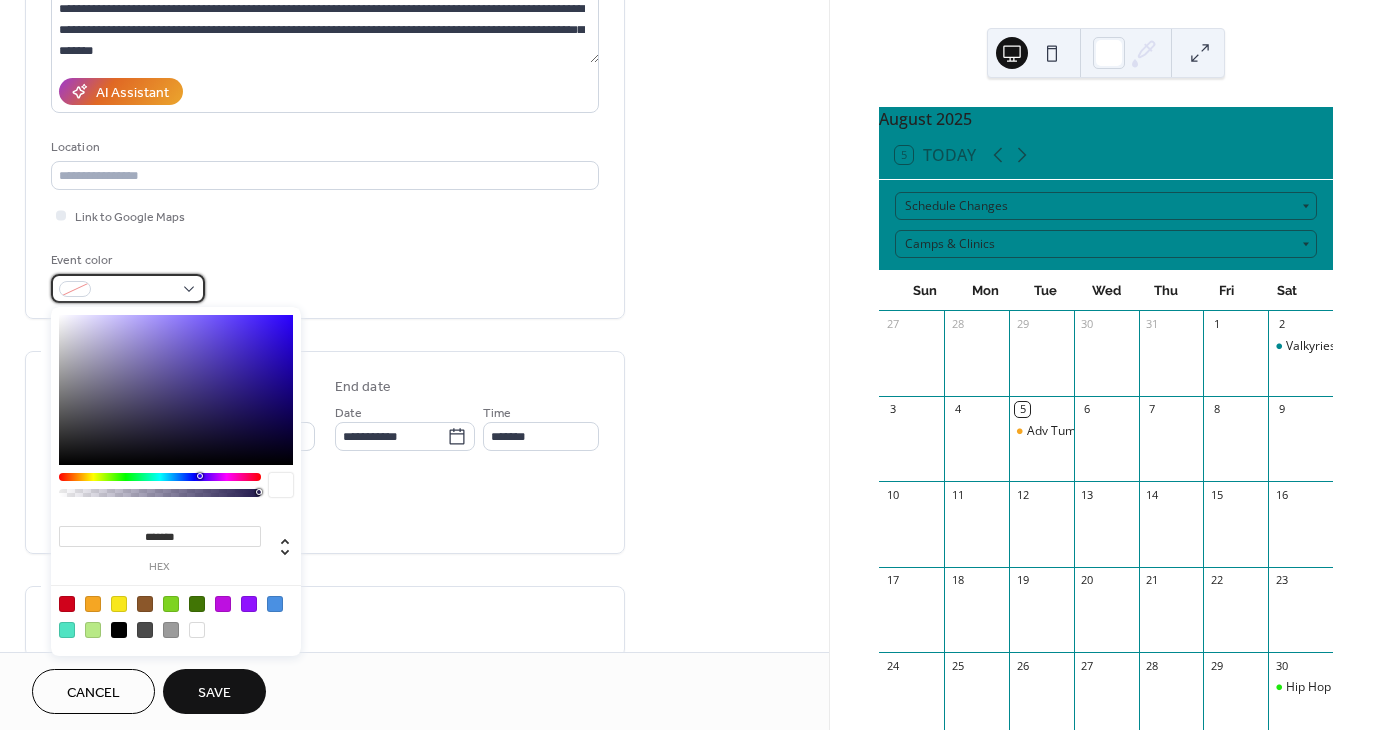 click at bounding box center (136, 290) 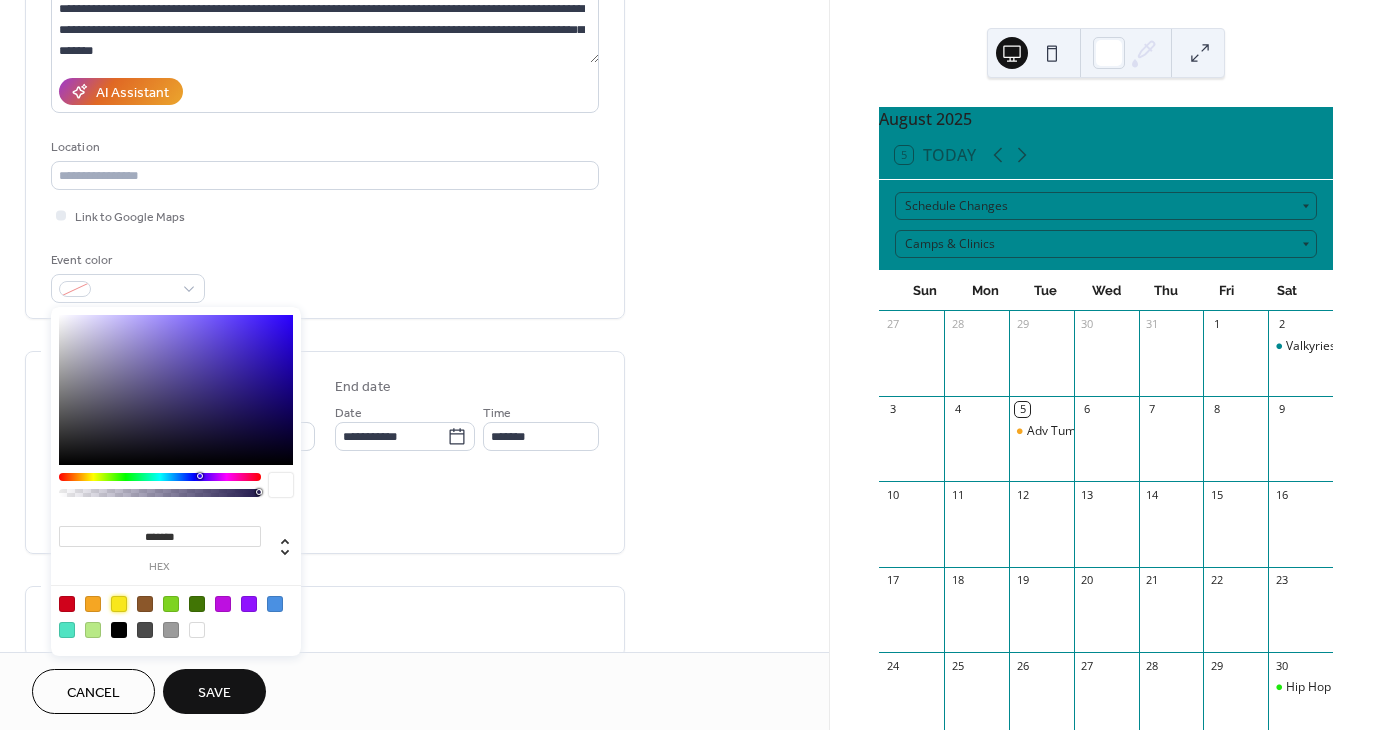 click at bounding box center [119, 604] 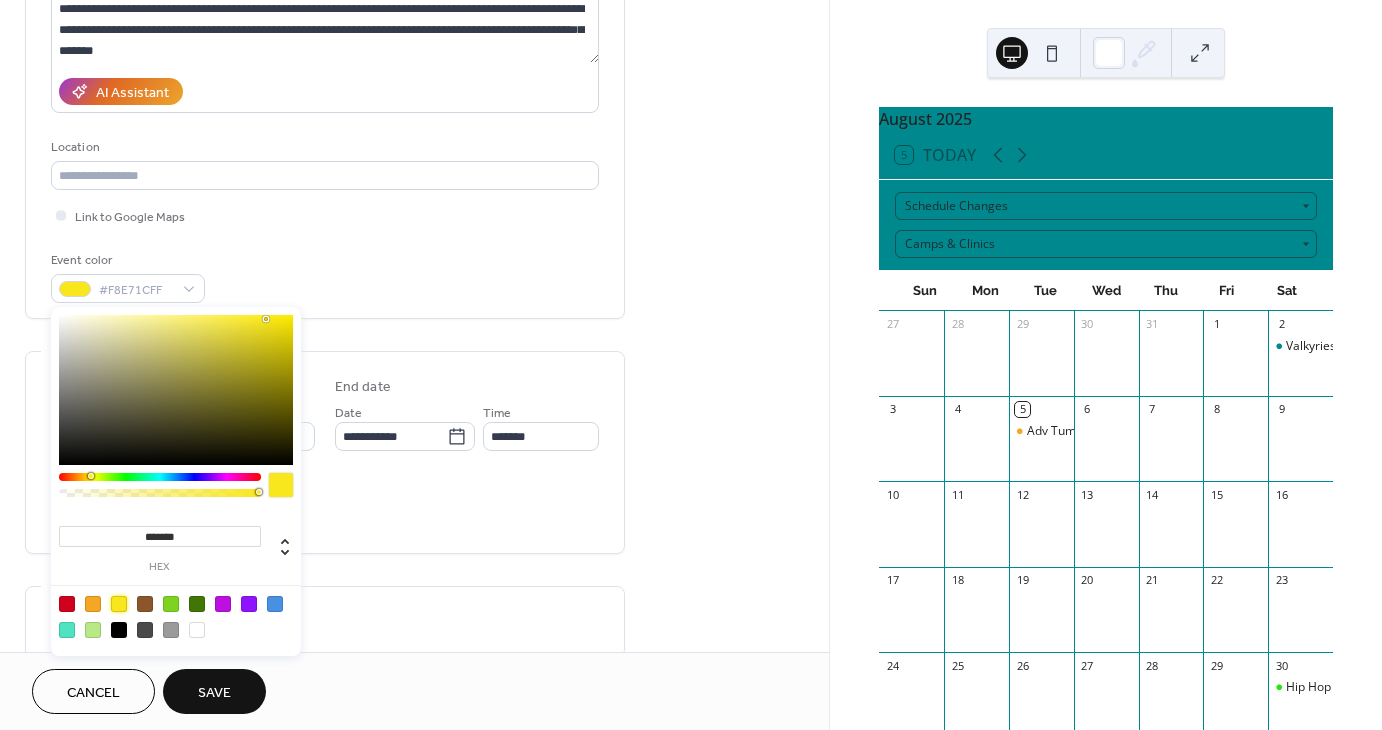 click on "*******" at bounding box center (160, 536) 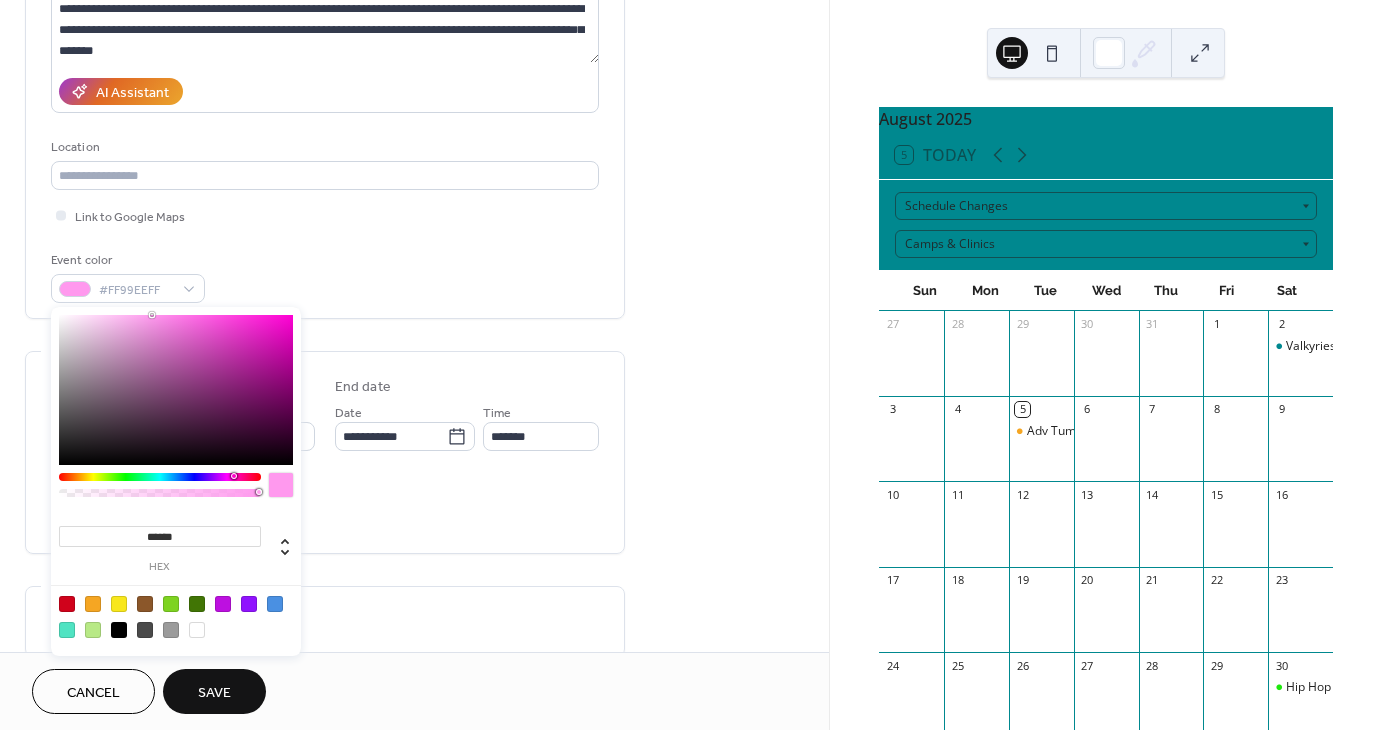 type on "*******" 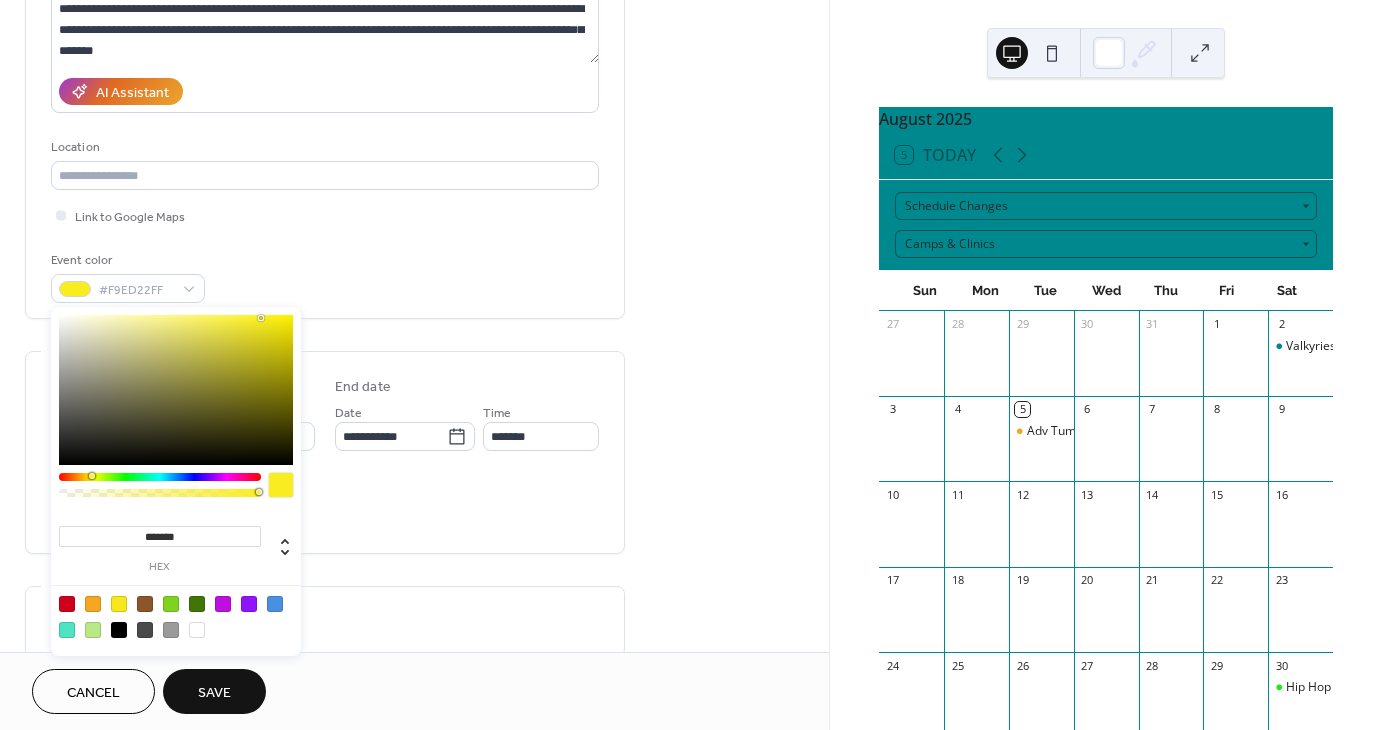 click on "Save" at bounding box center [214, 691] 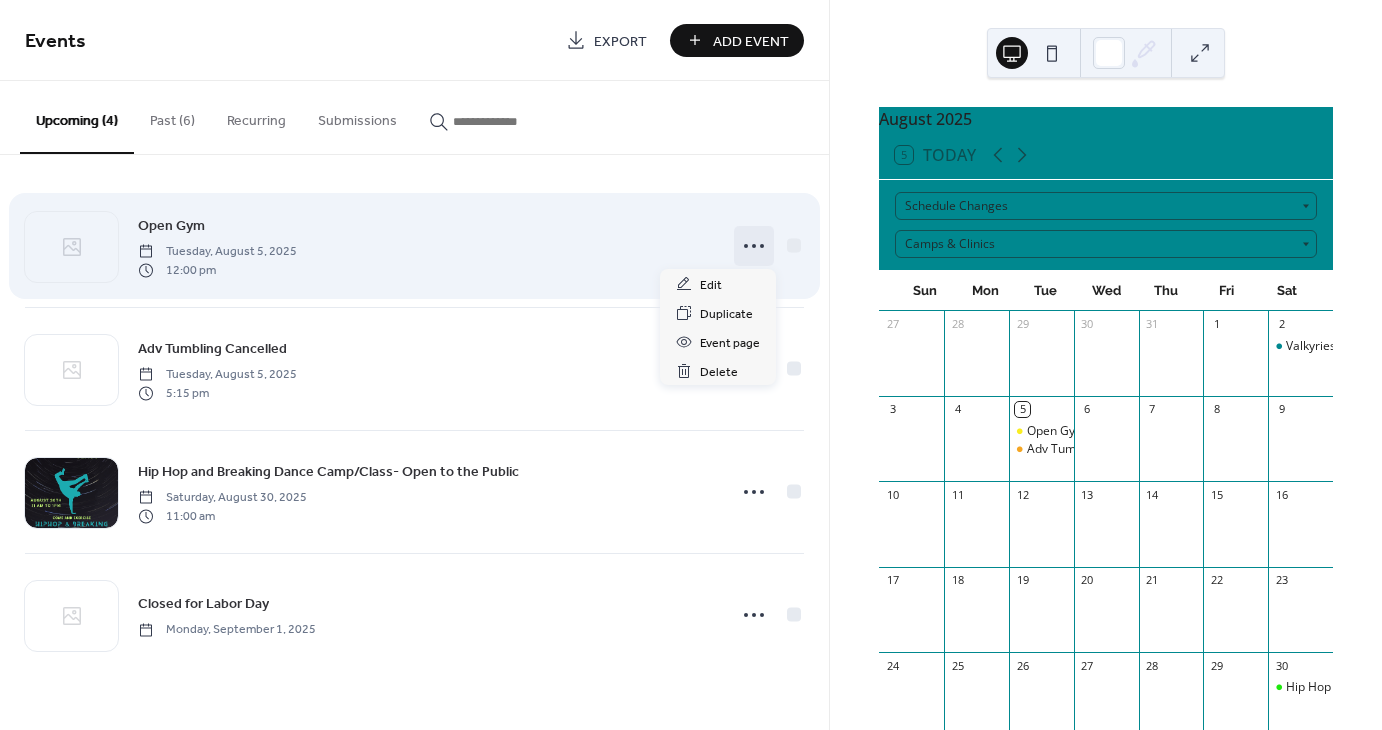 click 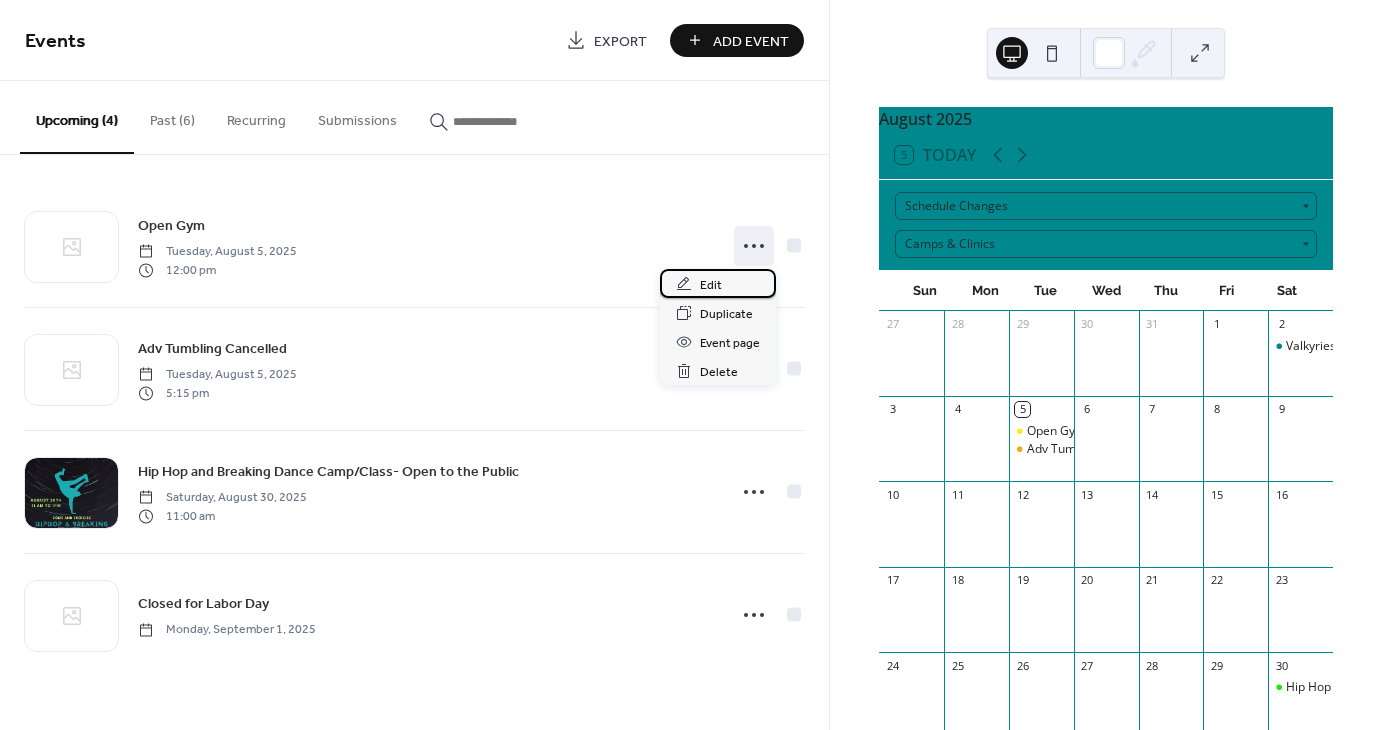 click on "Edit" at bounding box center [718, 283] 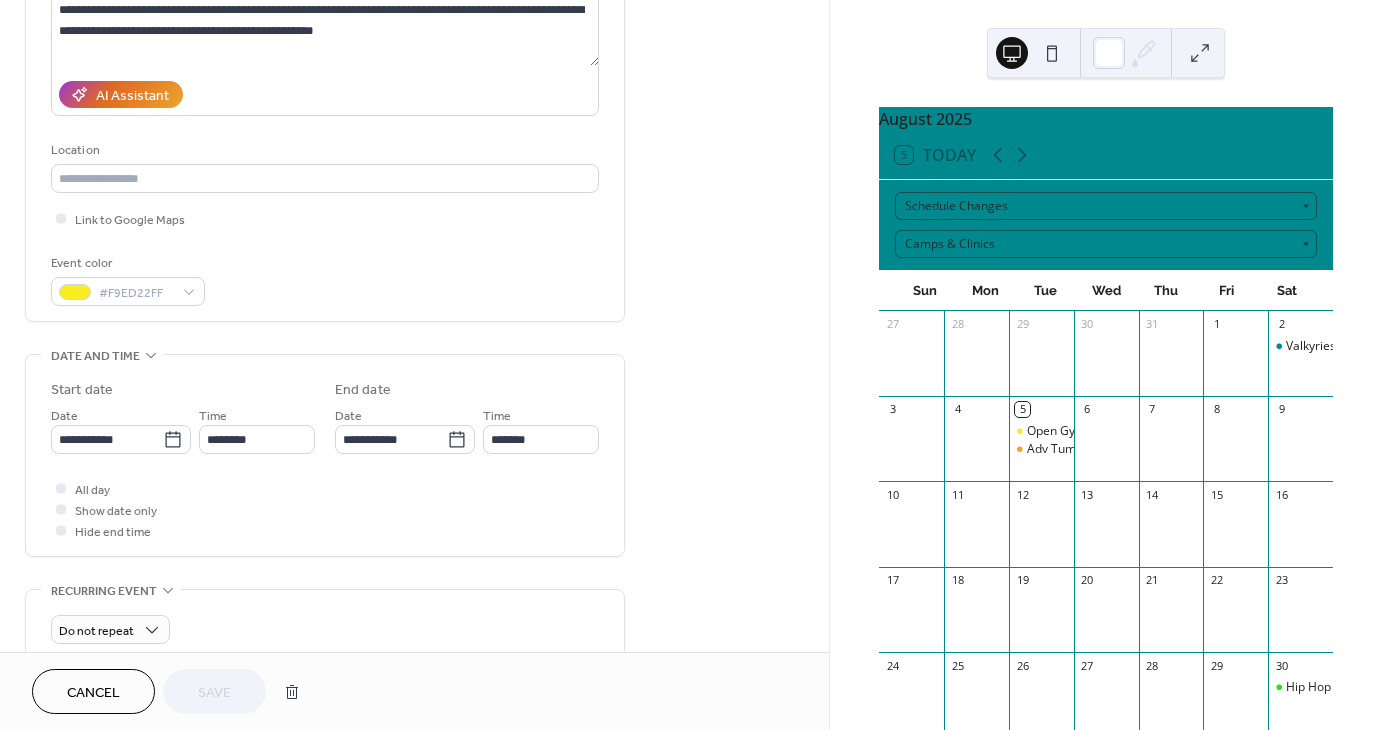 scroll, scrollTop: 300, scrollLeft: 0, axis: vertical 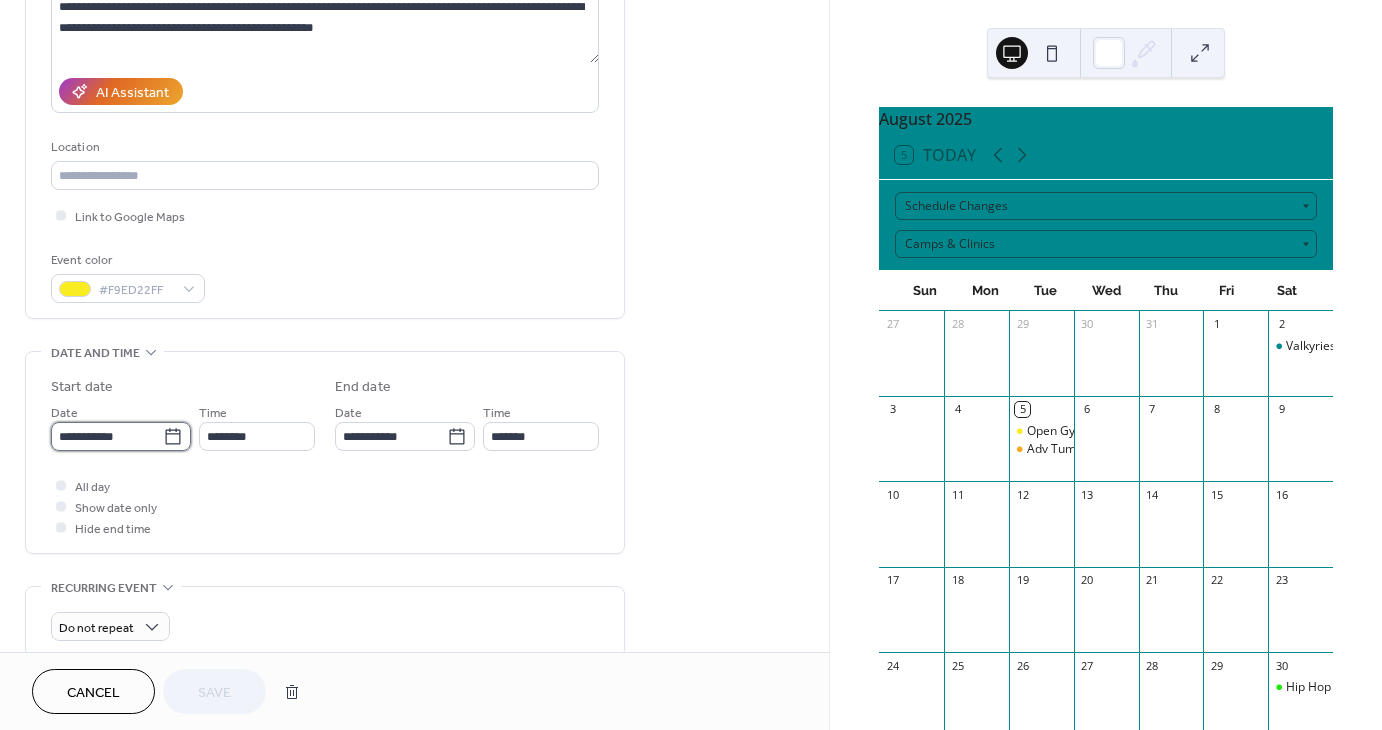 click on "**********" at bounding box center [107, 436] 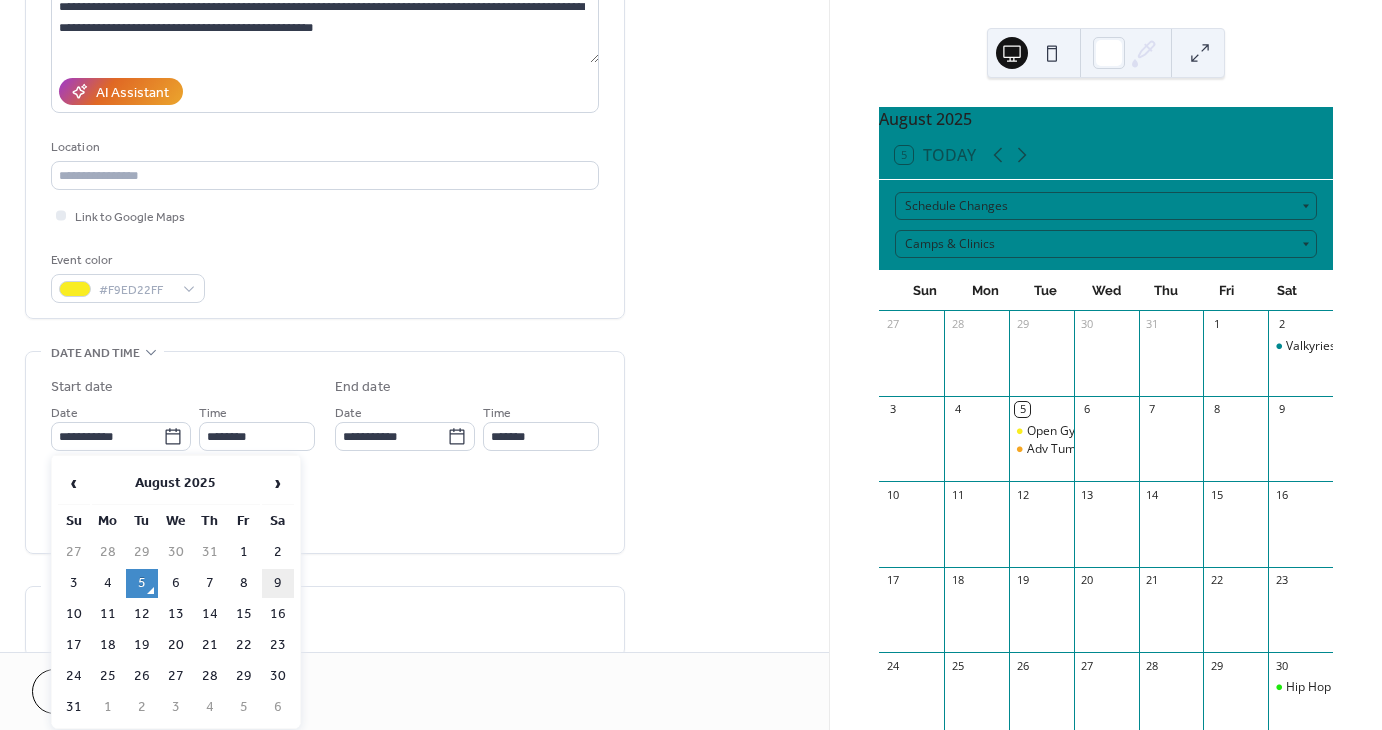 click on "9" at bounding box center [278, 583] 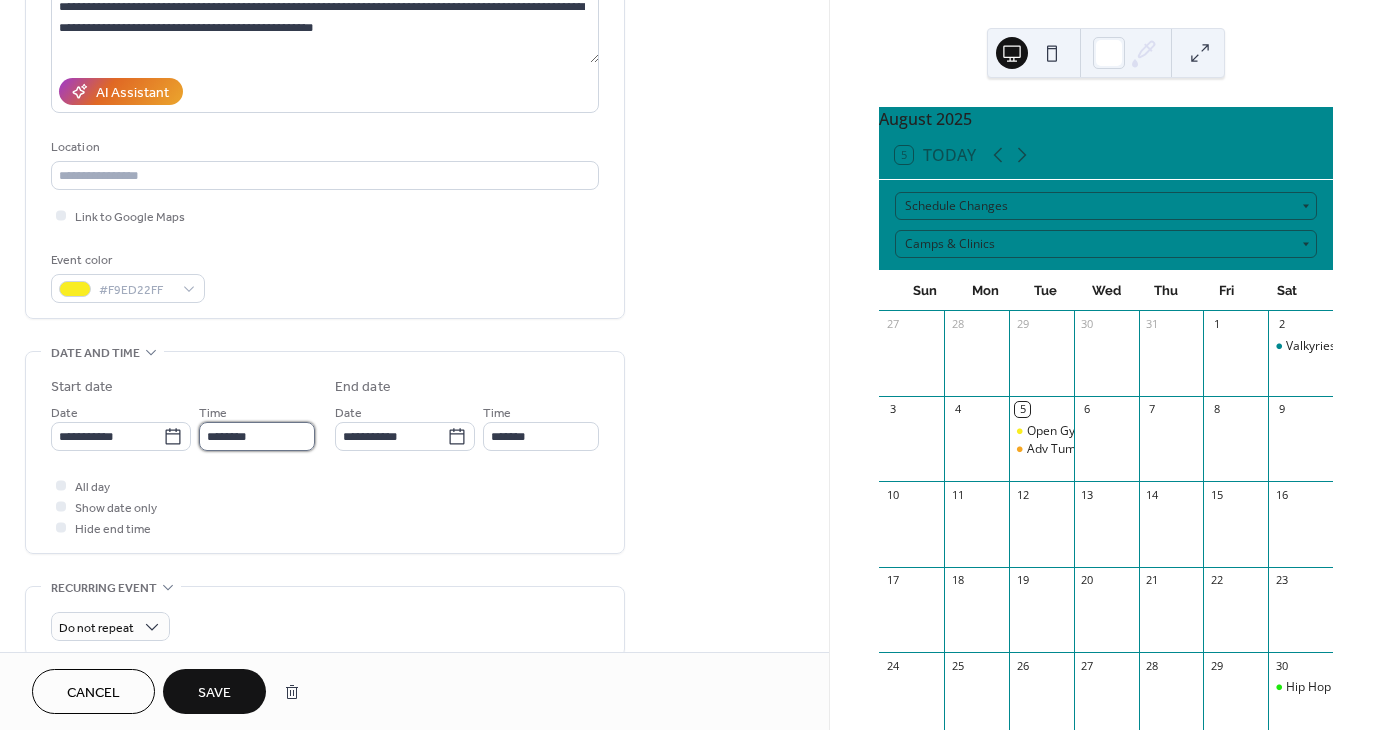 click on "********" at bounding box center [257, 436] 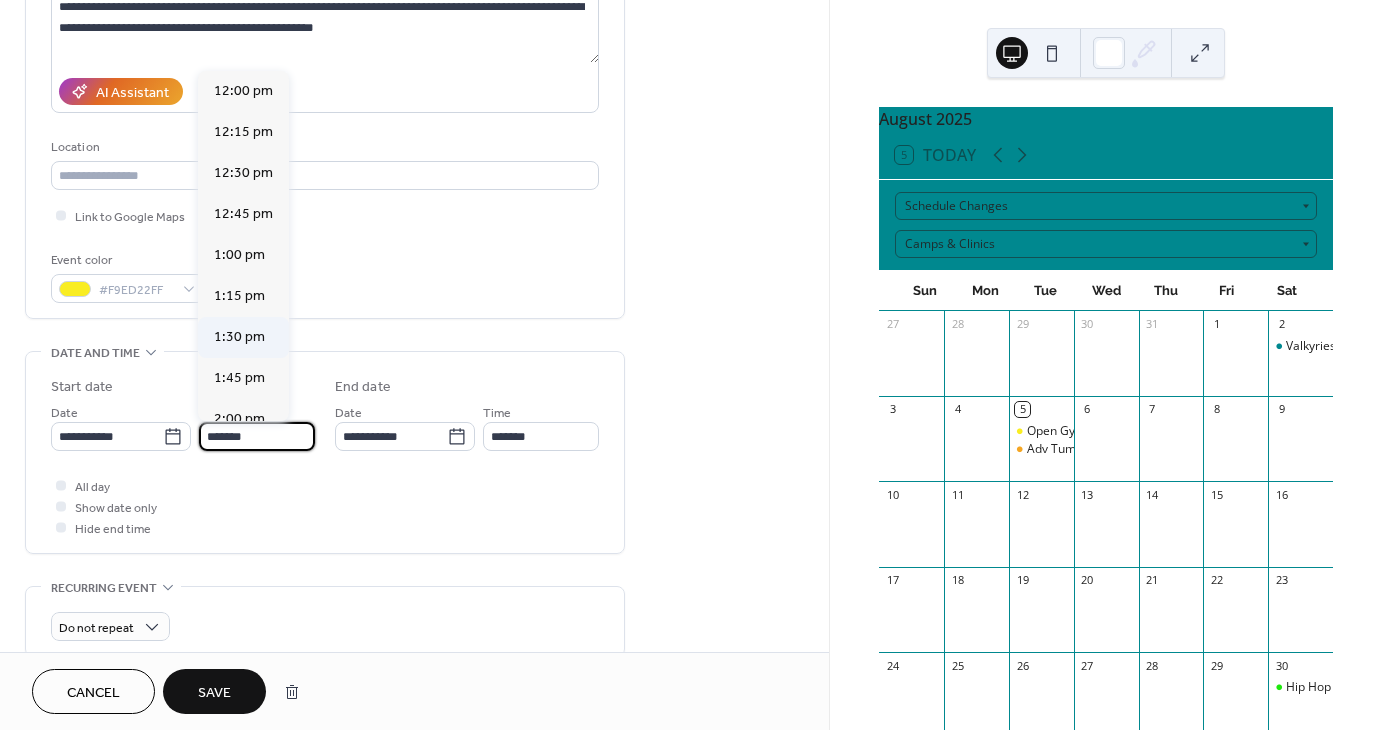 scroll, scrollTop: 3444, scrollLeft: 0, axis: vertical 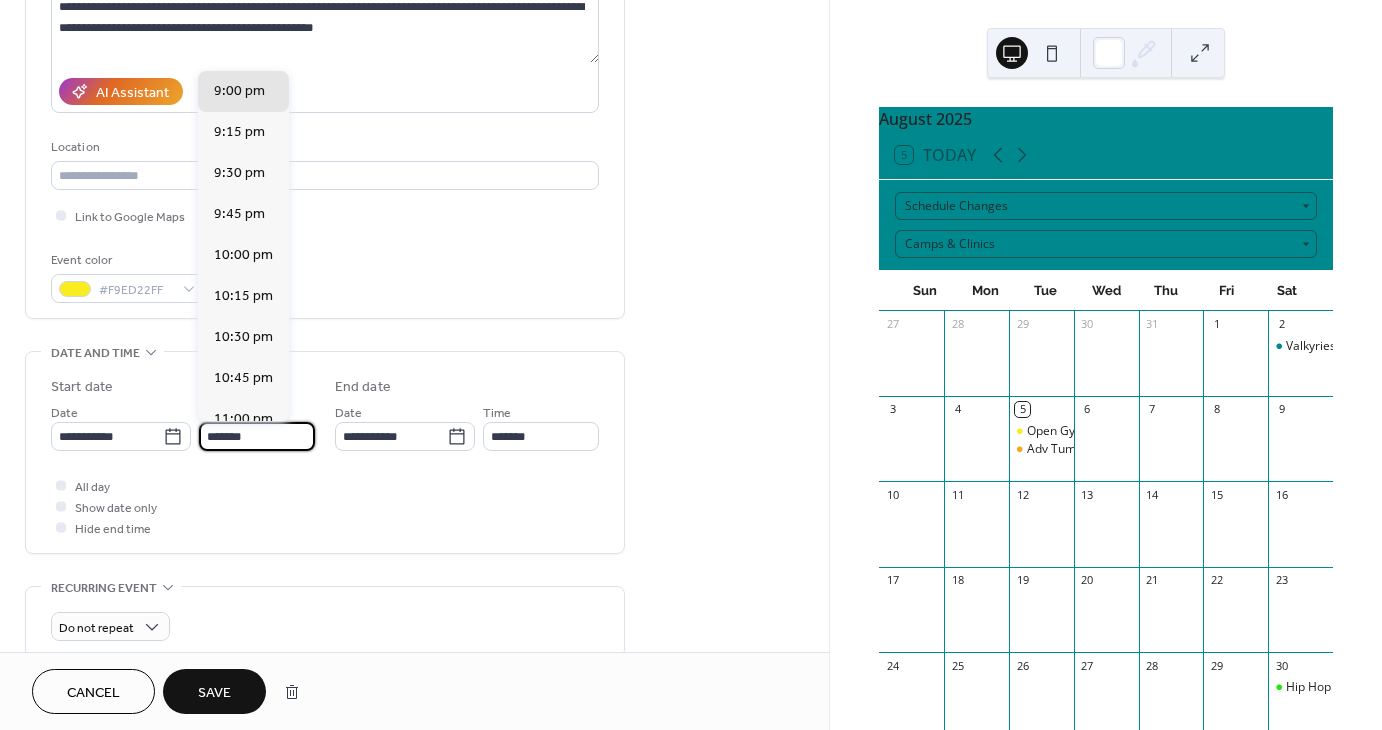 click on "*******" at bounding box center [257, 436] 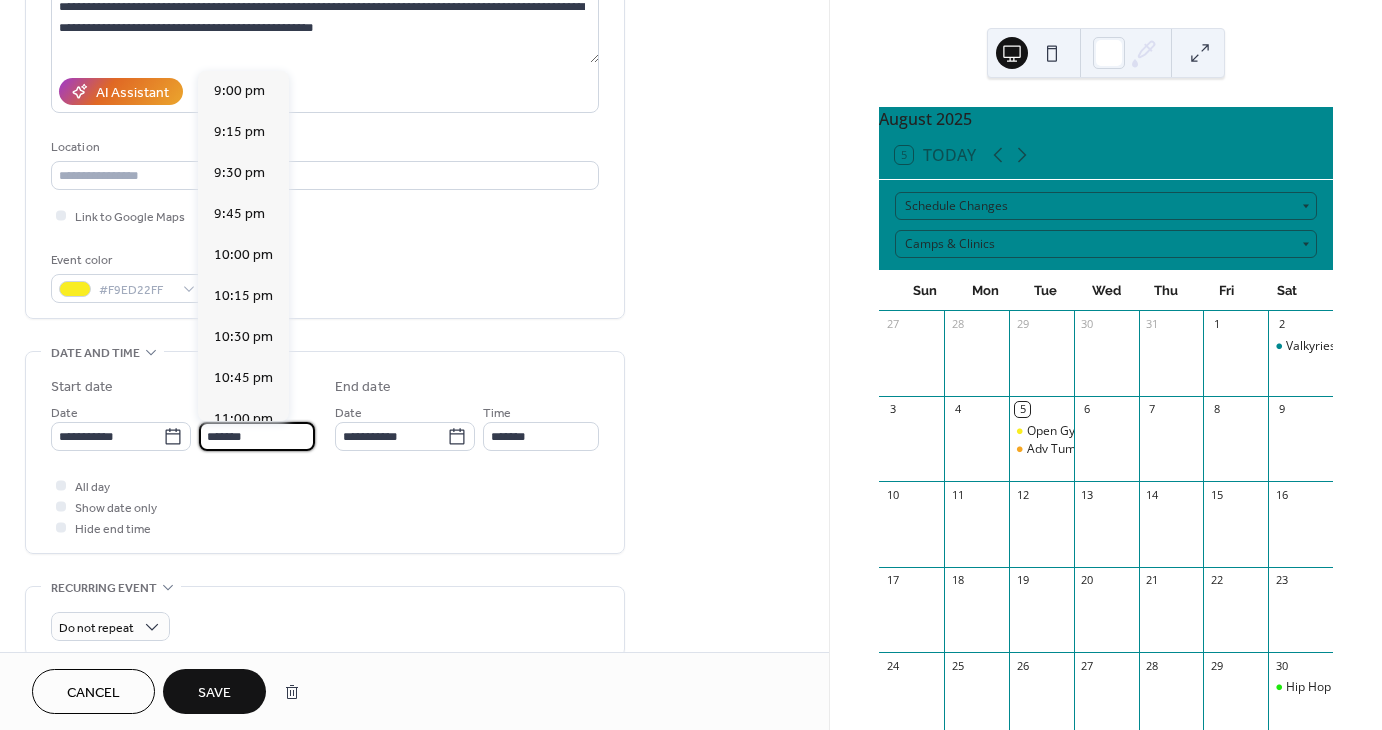 scroll, scrollTop: 1476, scrollLeft: 0, axis: vertical 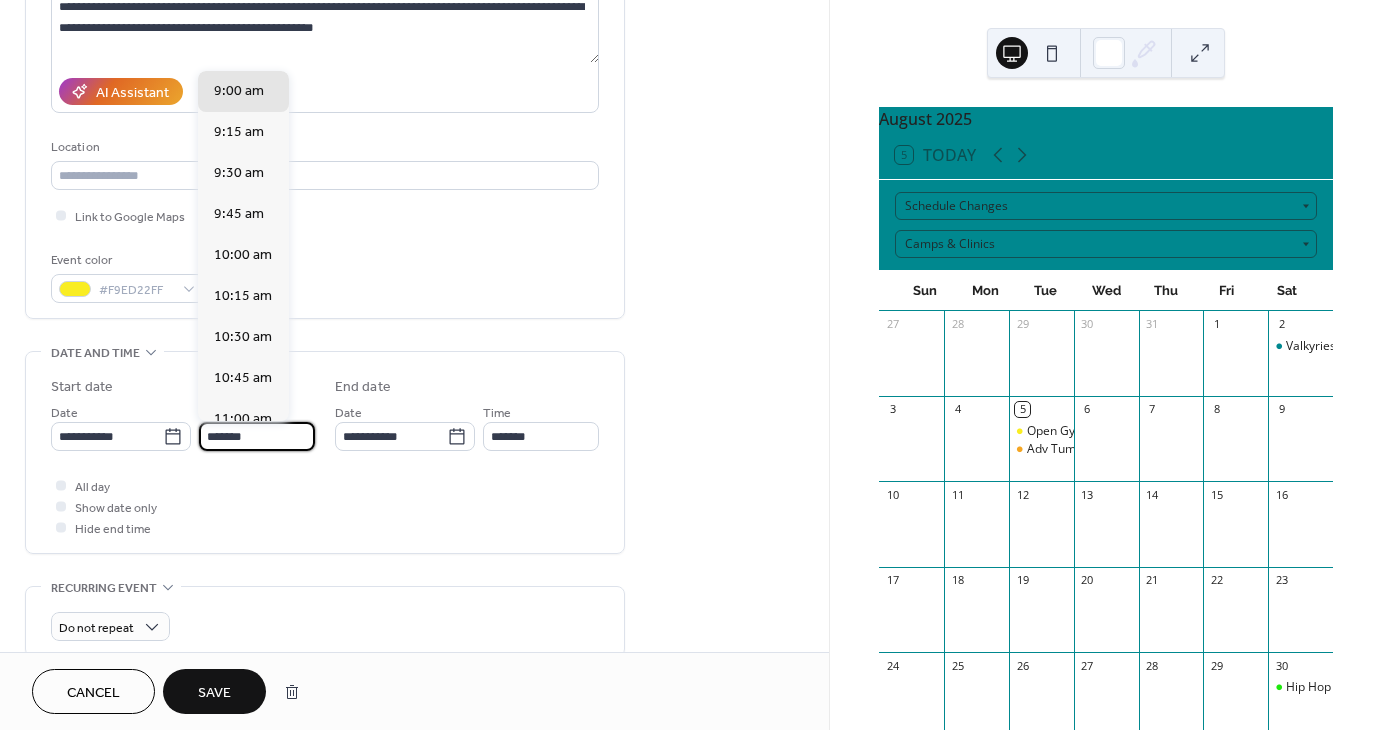 type on "*******" 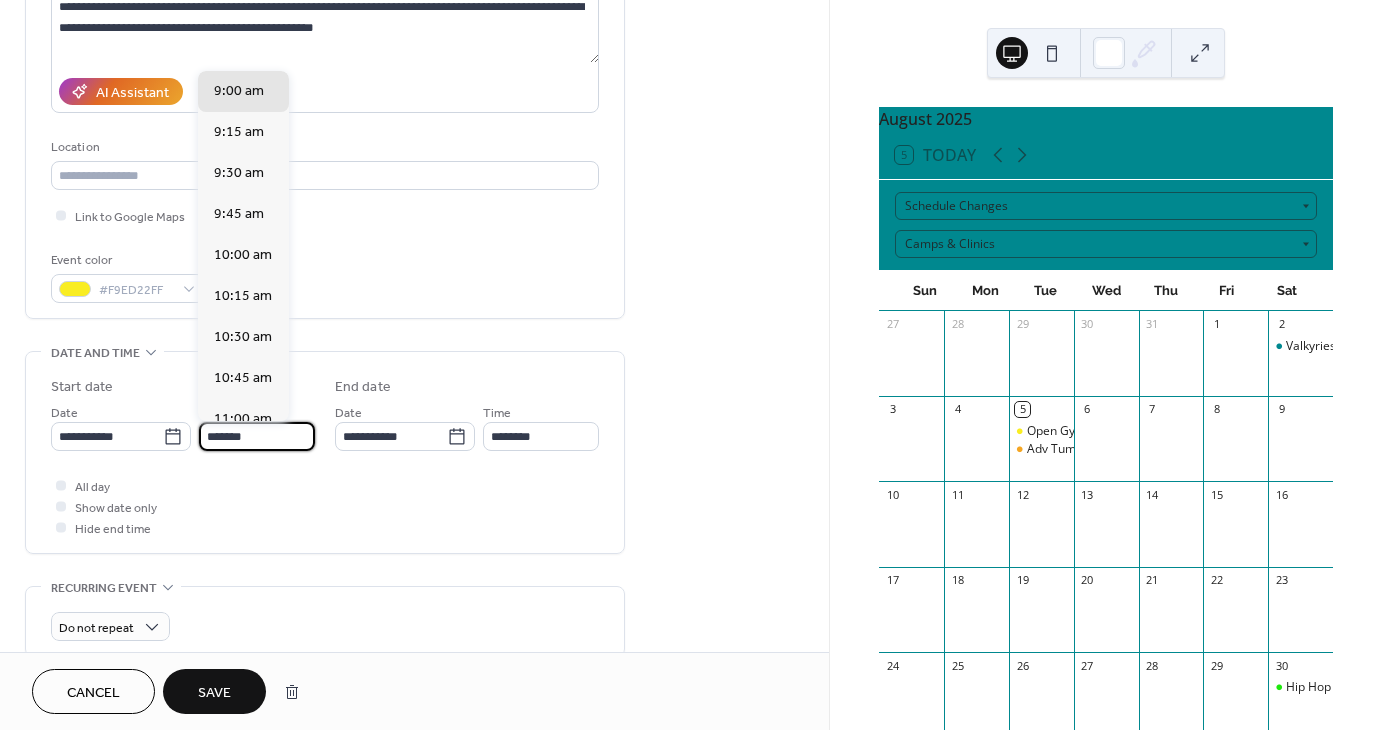 click on "**********" at bounding box center [325, 452] 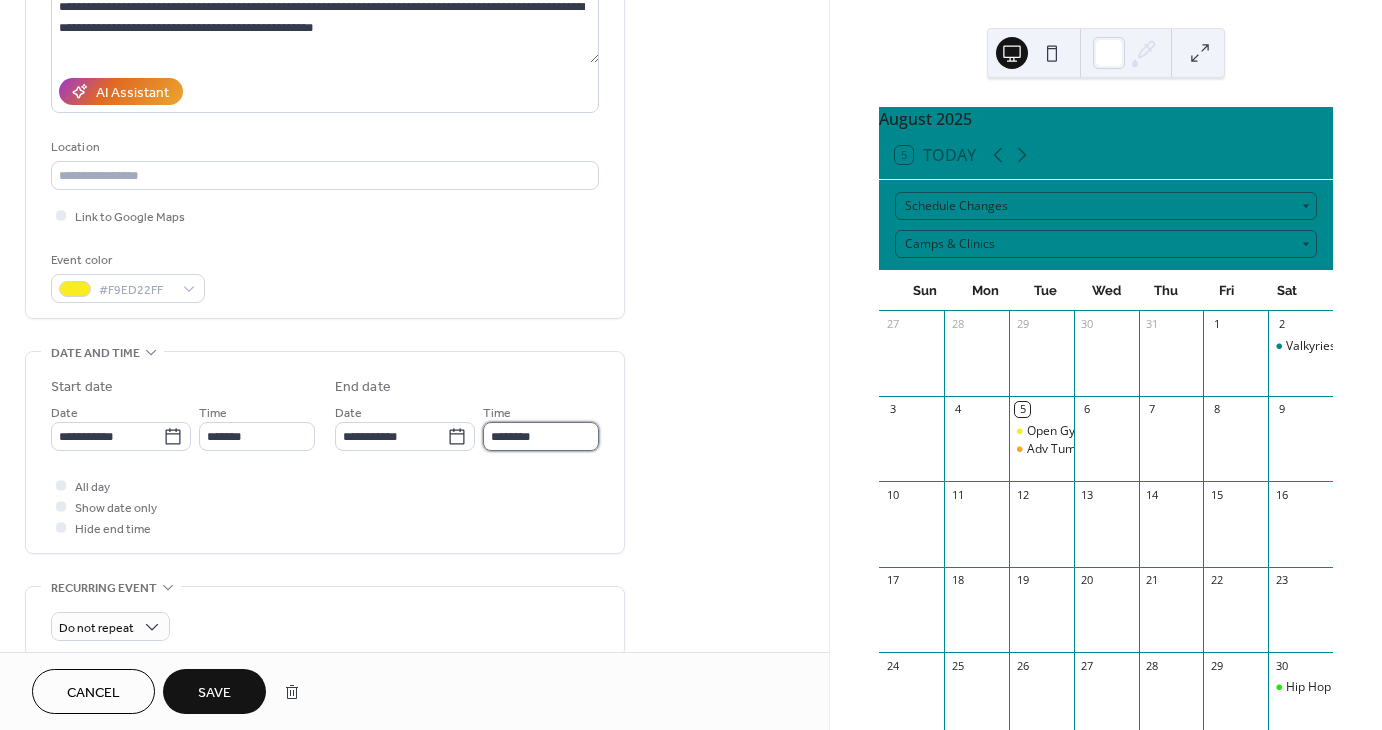 click on "********" at bounding box center [541, 436] 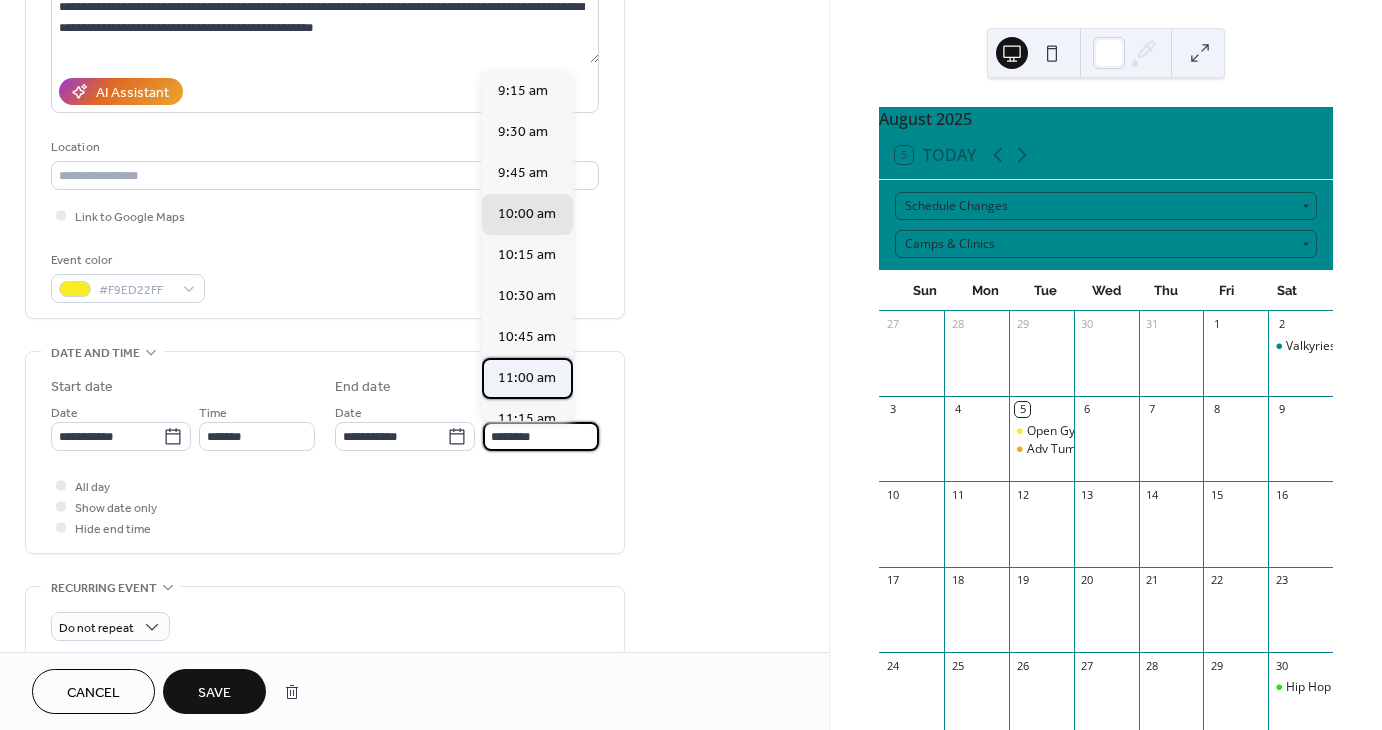 click on "11:00 am" at bounding box center (527, 378) 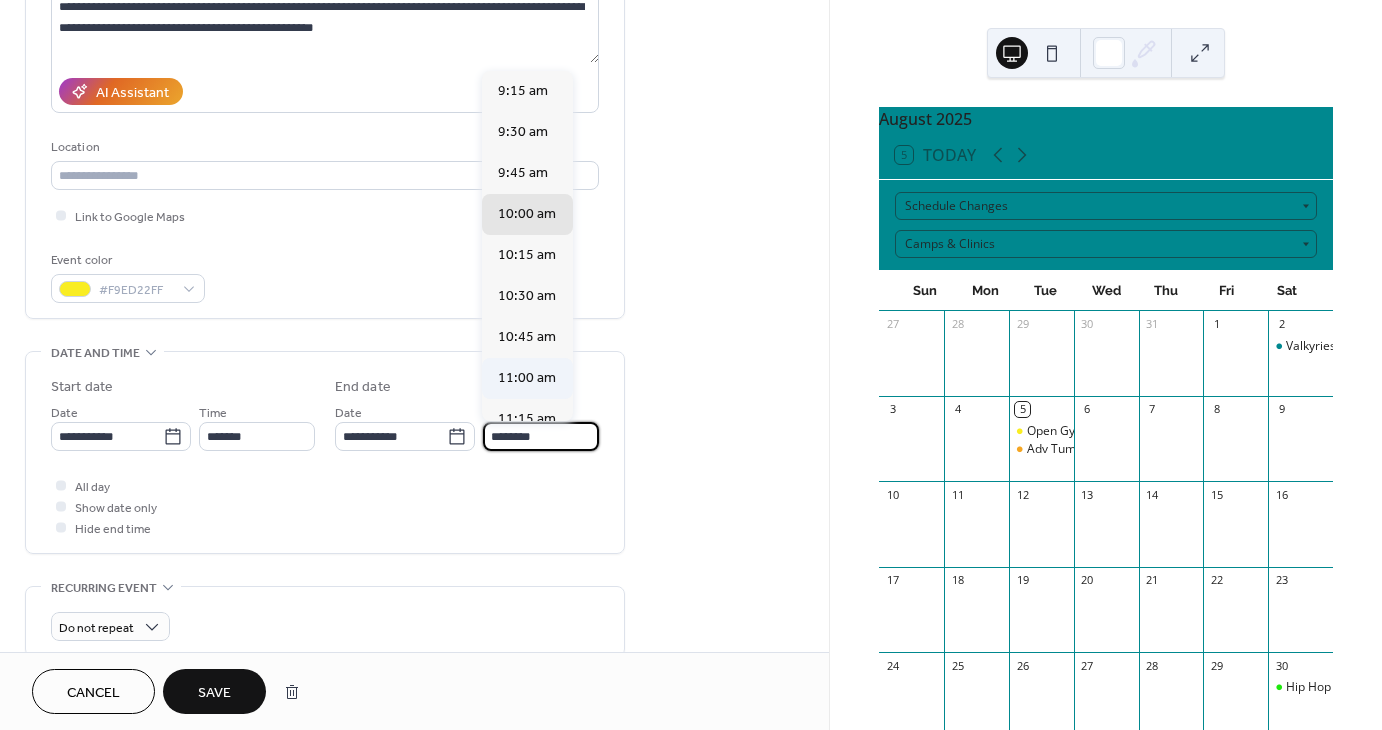 type on "********" 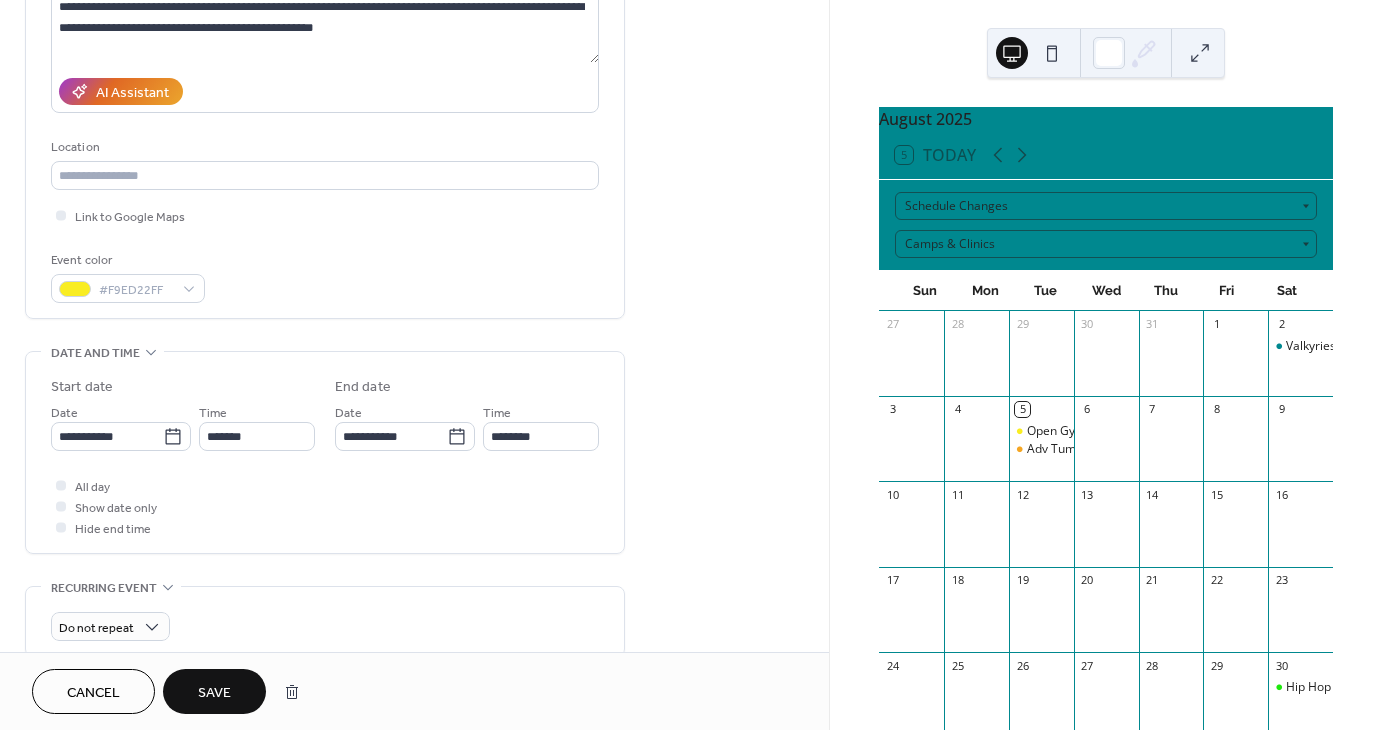 click on "All day Show date only Hide end time" at bounding box center [325, 506] 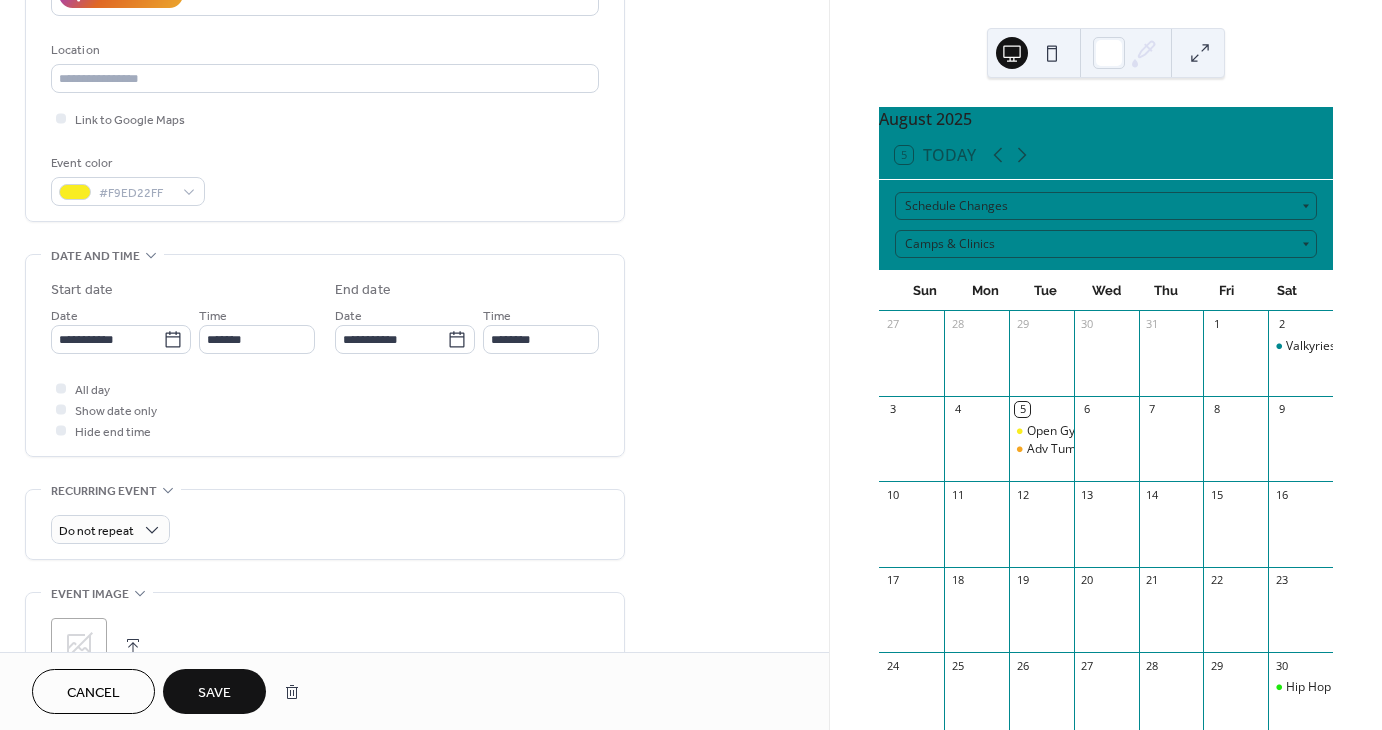 scroll, scrollTop: 400, scrollLeft: 0, axis: vertical 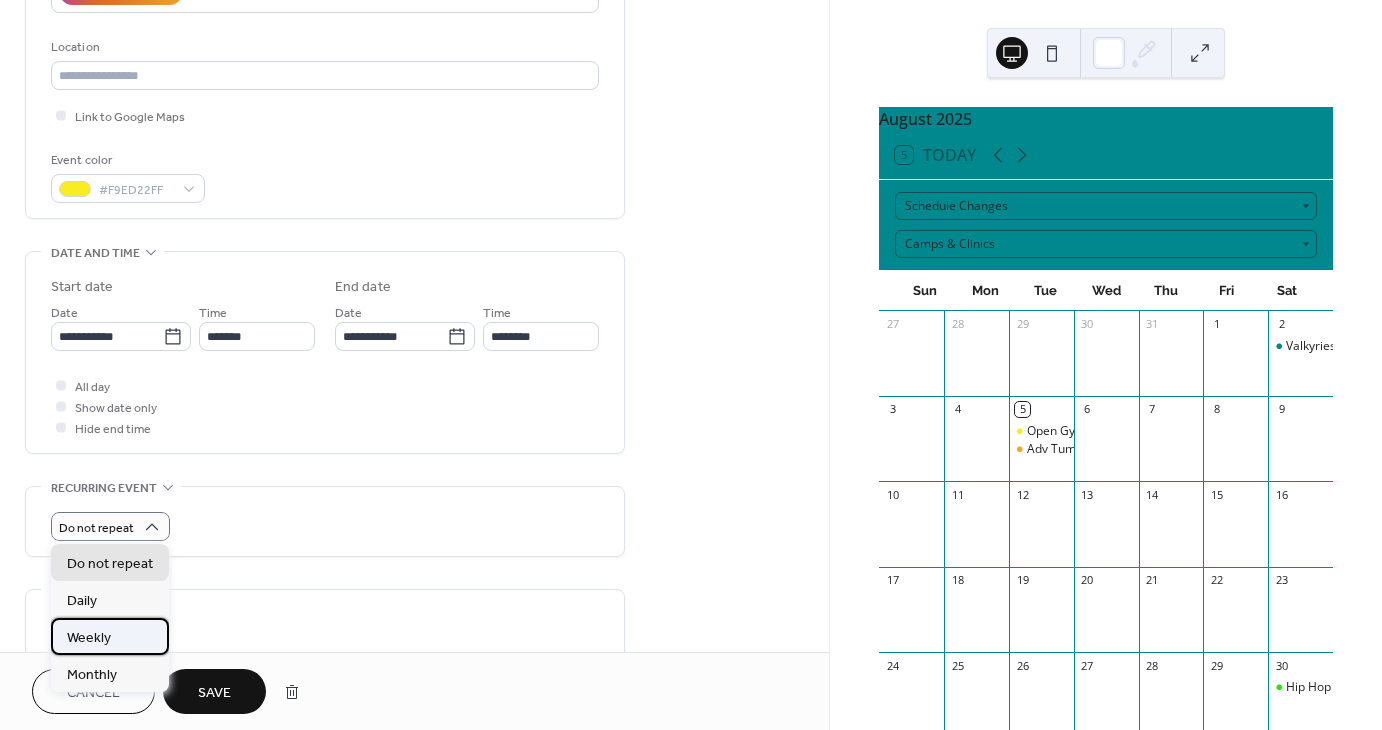 click on "Weekly" at bounding box center (110, 636) 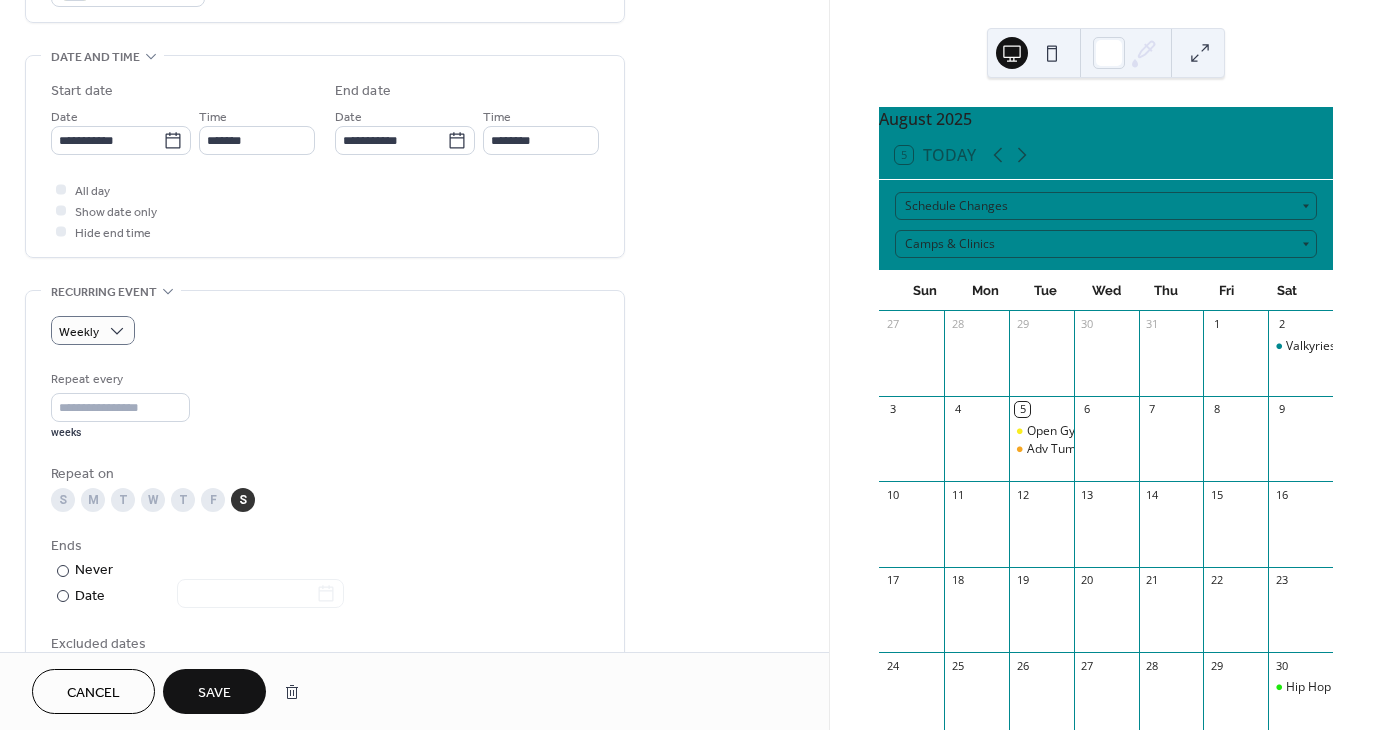 scroll, scrollTop: 600, scrollLeft: 0, axis: vertical 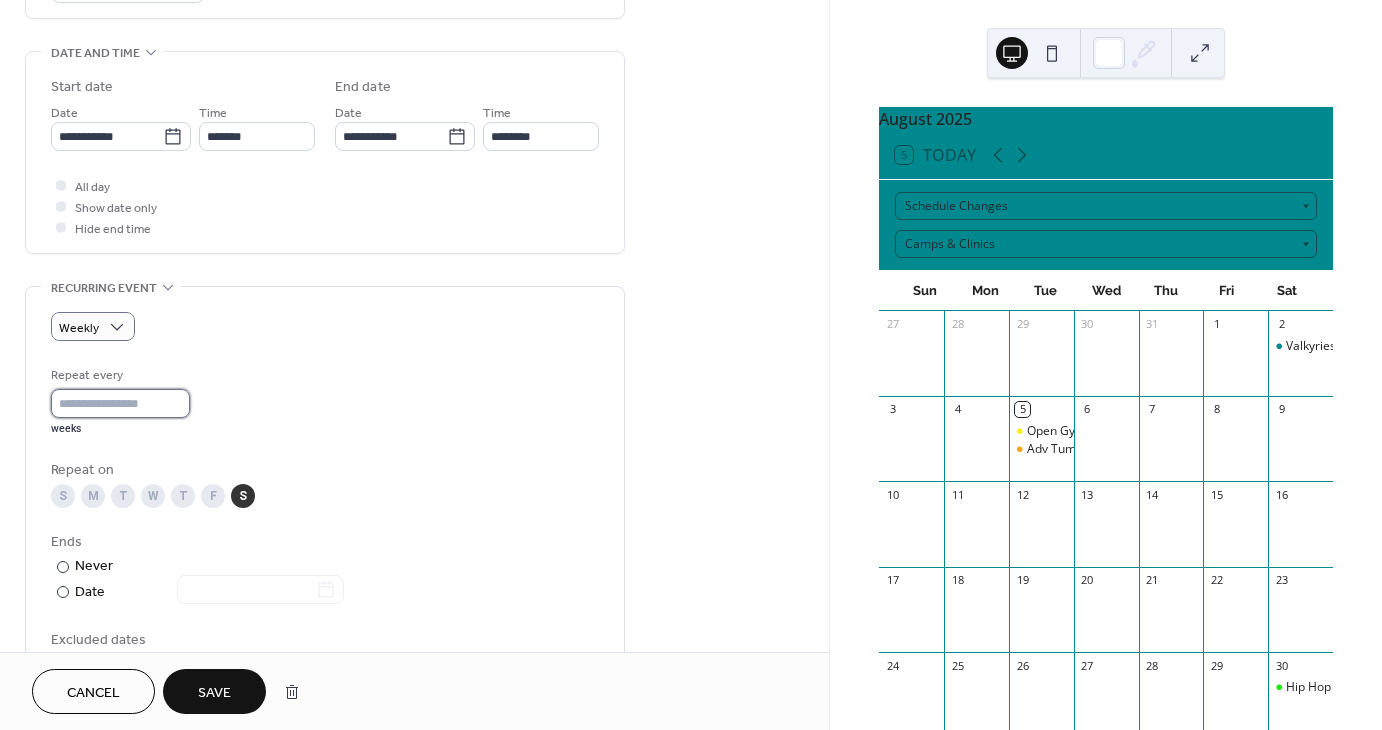 click on "*" at bounding box center (120, 403) 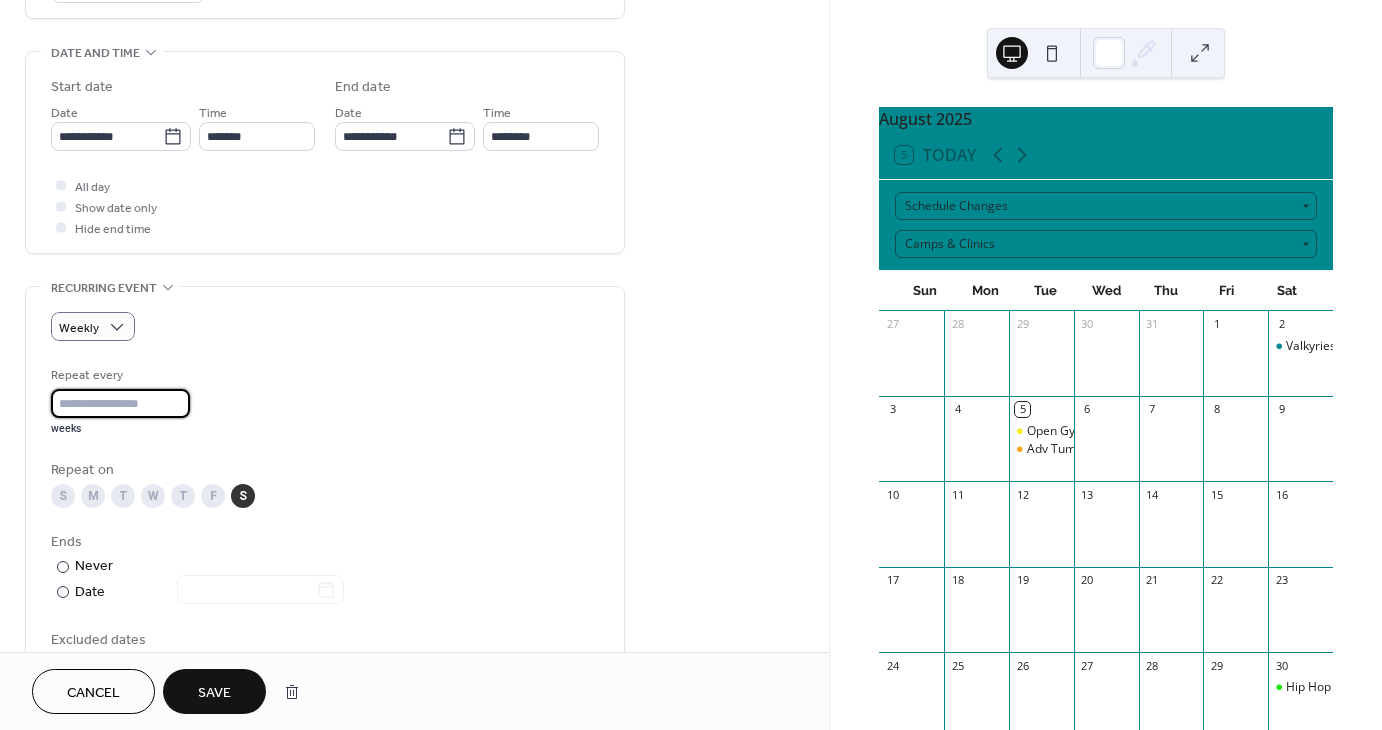 click on "Repeat every * weeks" at bounding box center (325, 400) 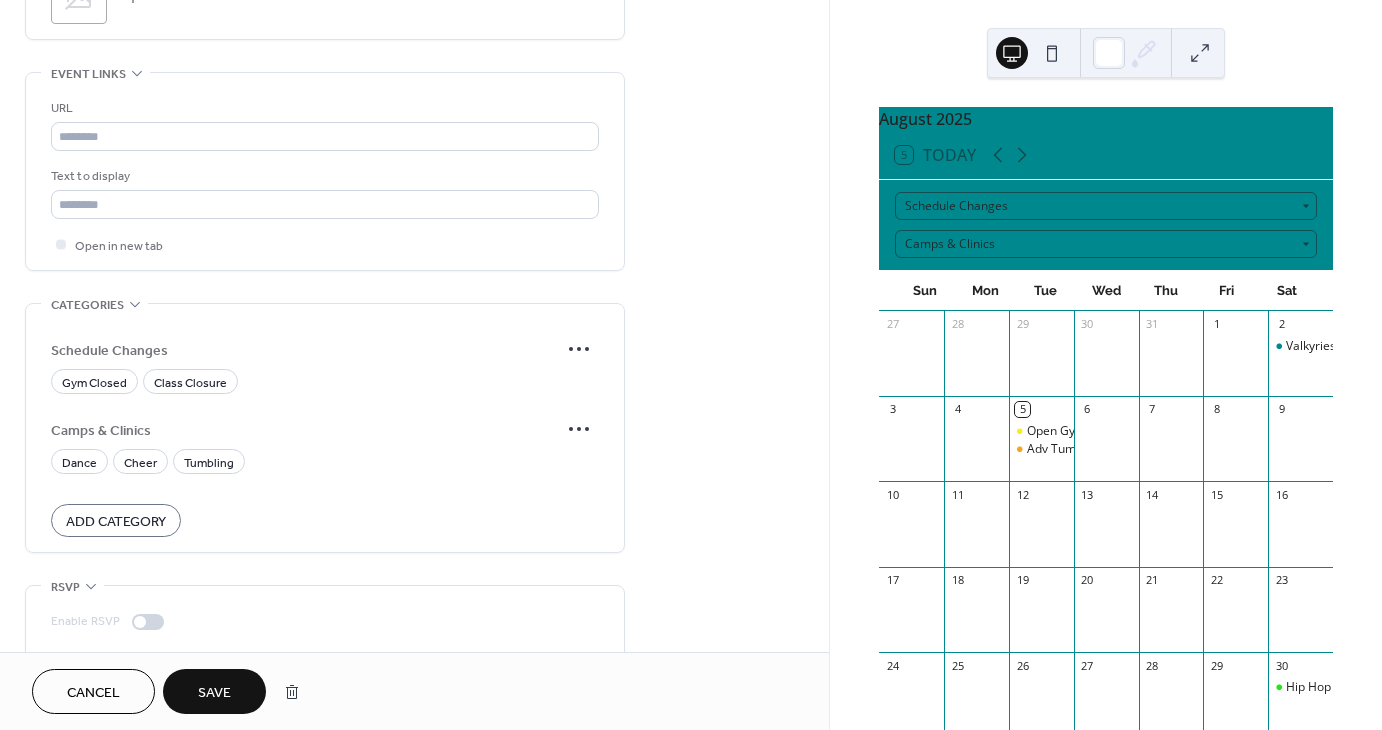 scroll, scrollTop: 1400, scrollLeft: 0, axis: vertical 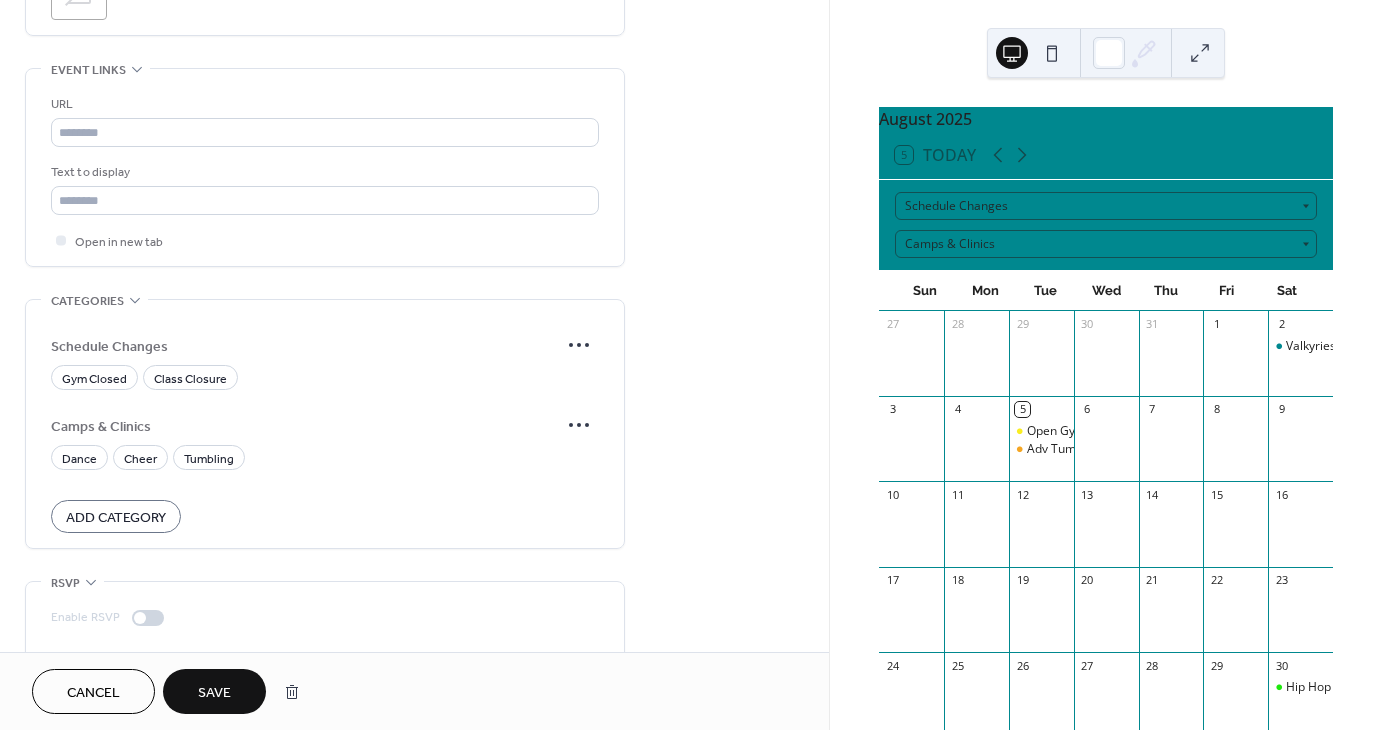 click on "**********" at bounding box center [414, -290] 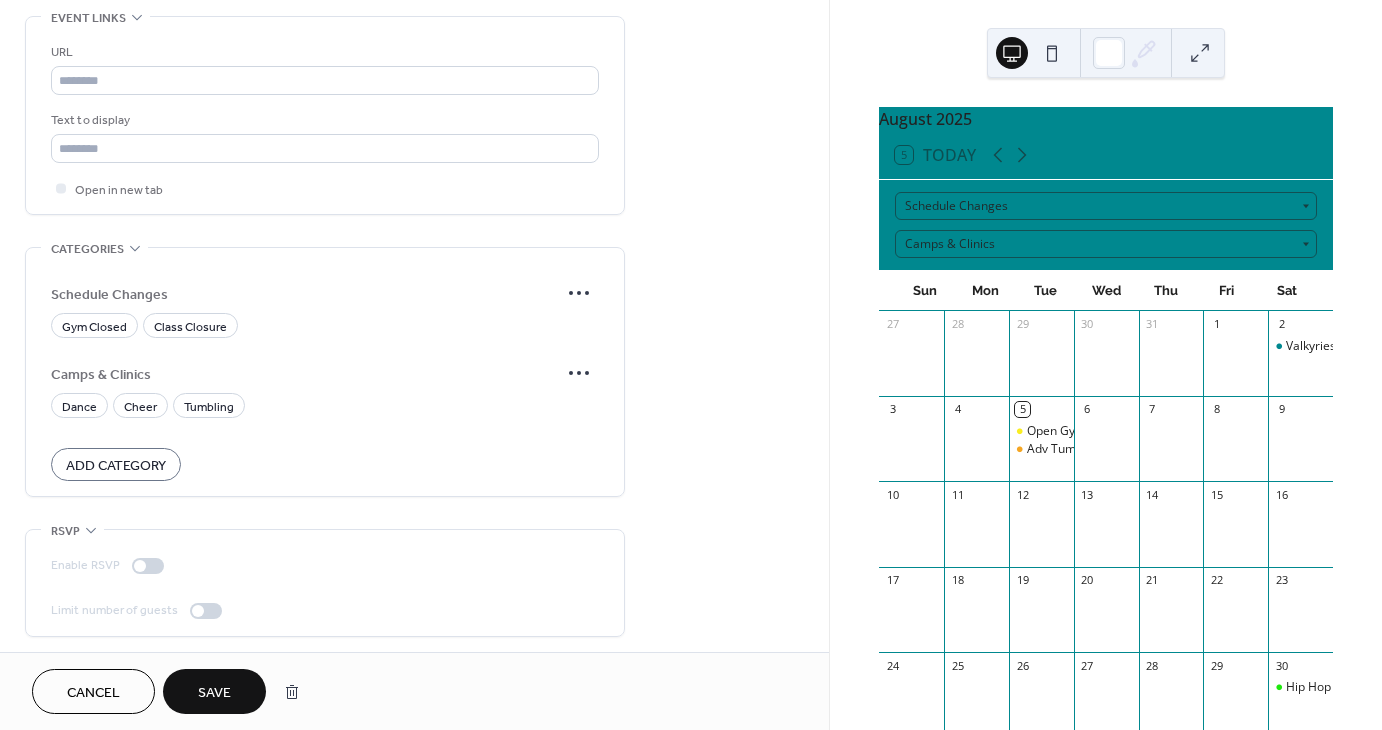 scroll, scrollTop: 1453, scrollLeft: 0, axis: vertical 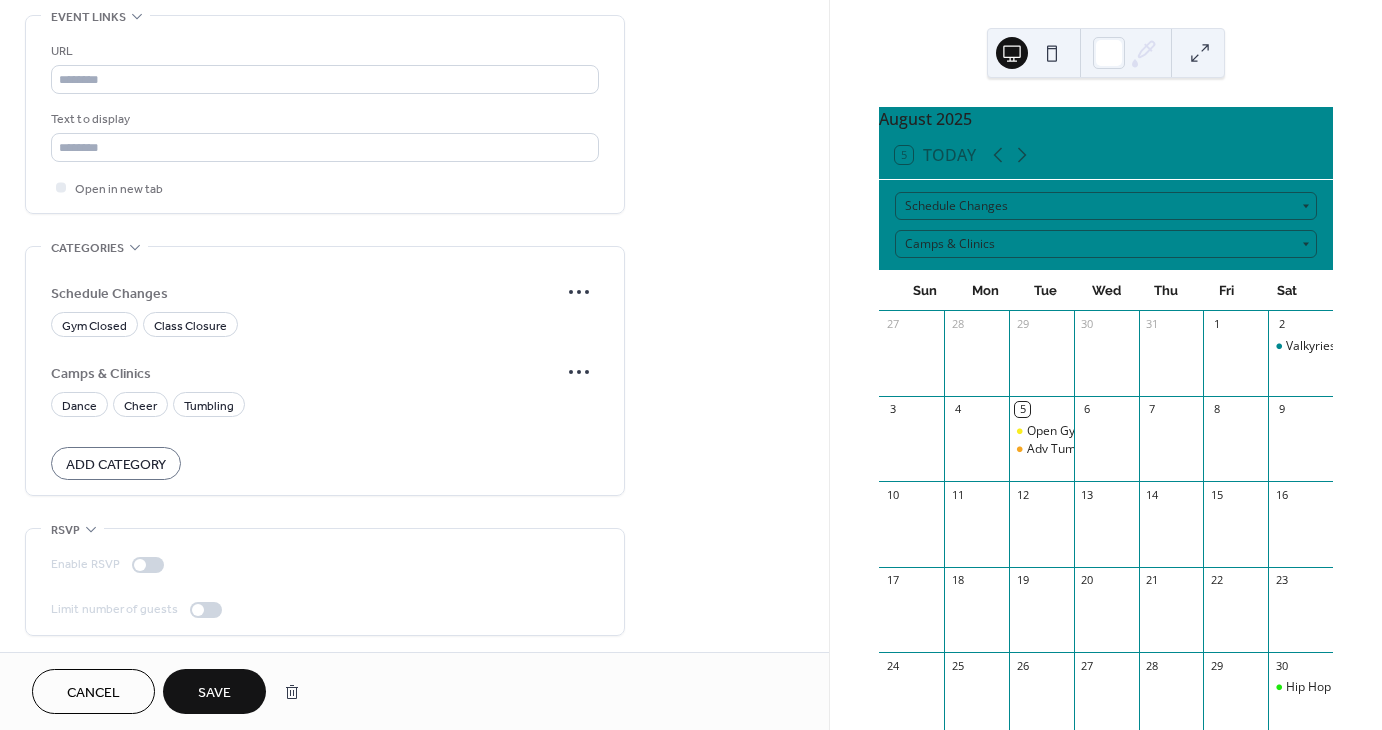 click on "Add Category" at bounding box center [116, 465] 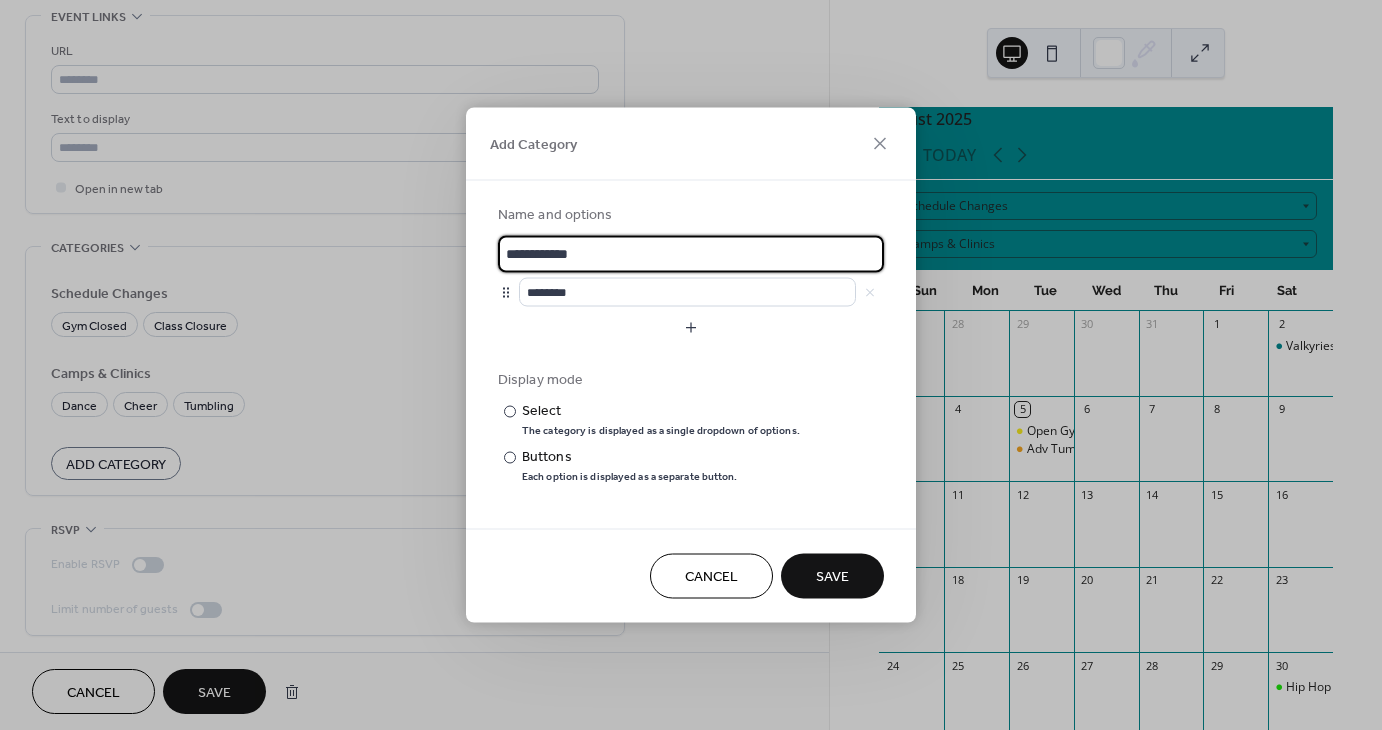 click on "**********" at bounding box center (691, 254) 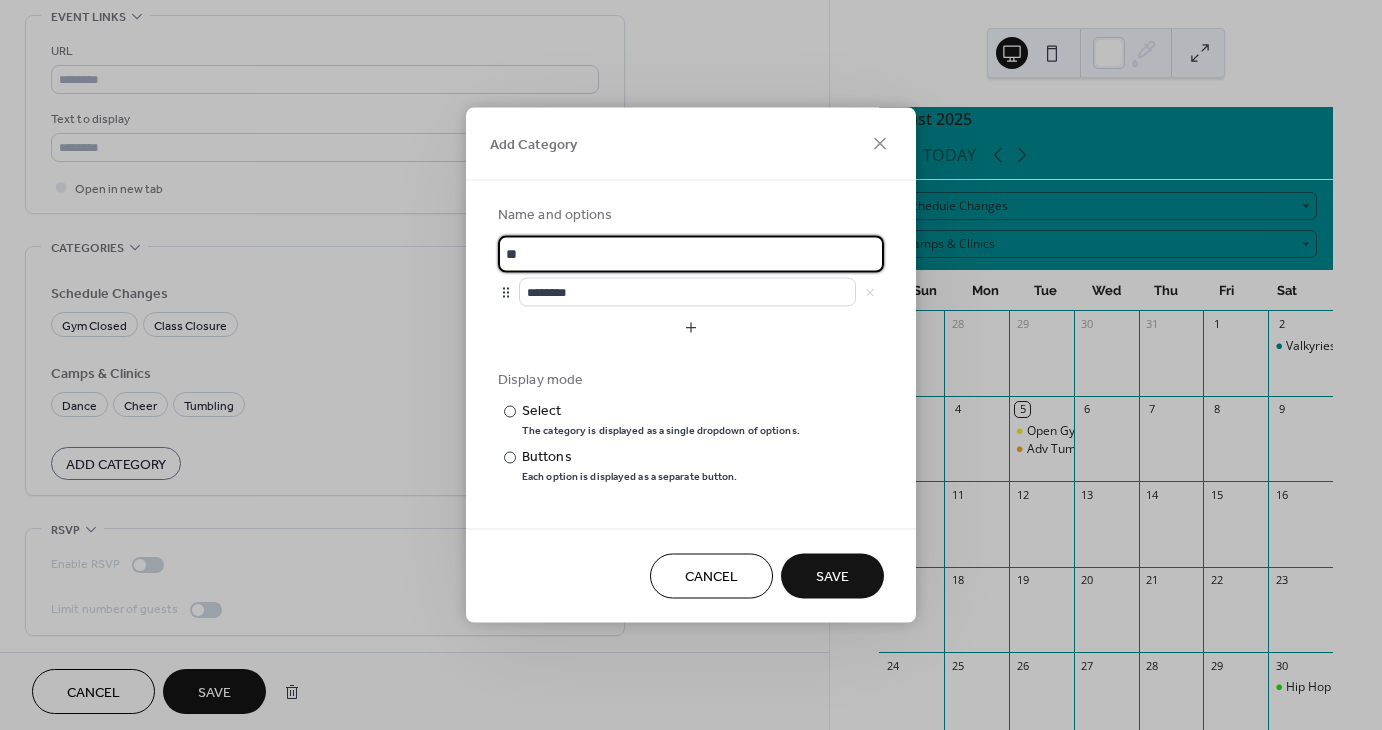 type on "*" 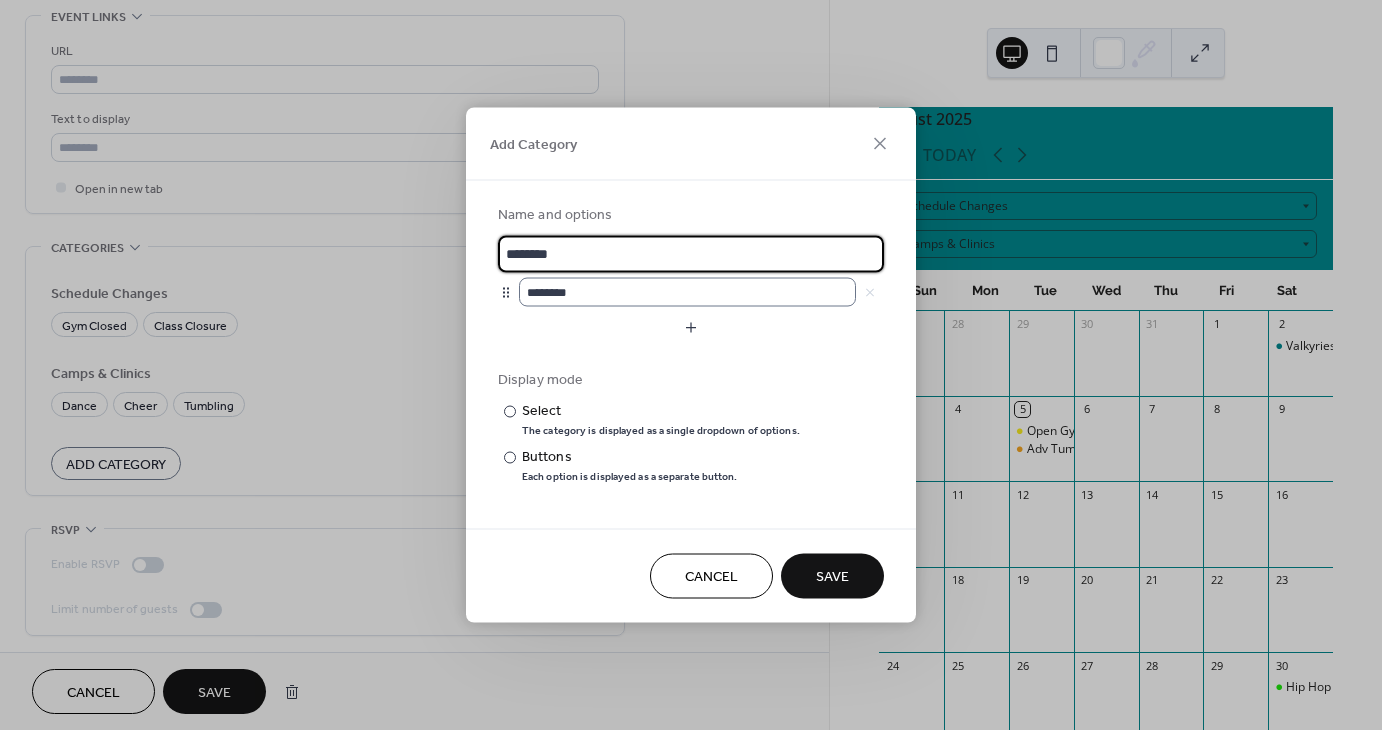 type on "********" 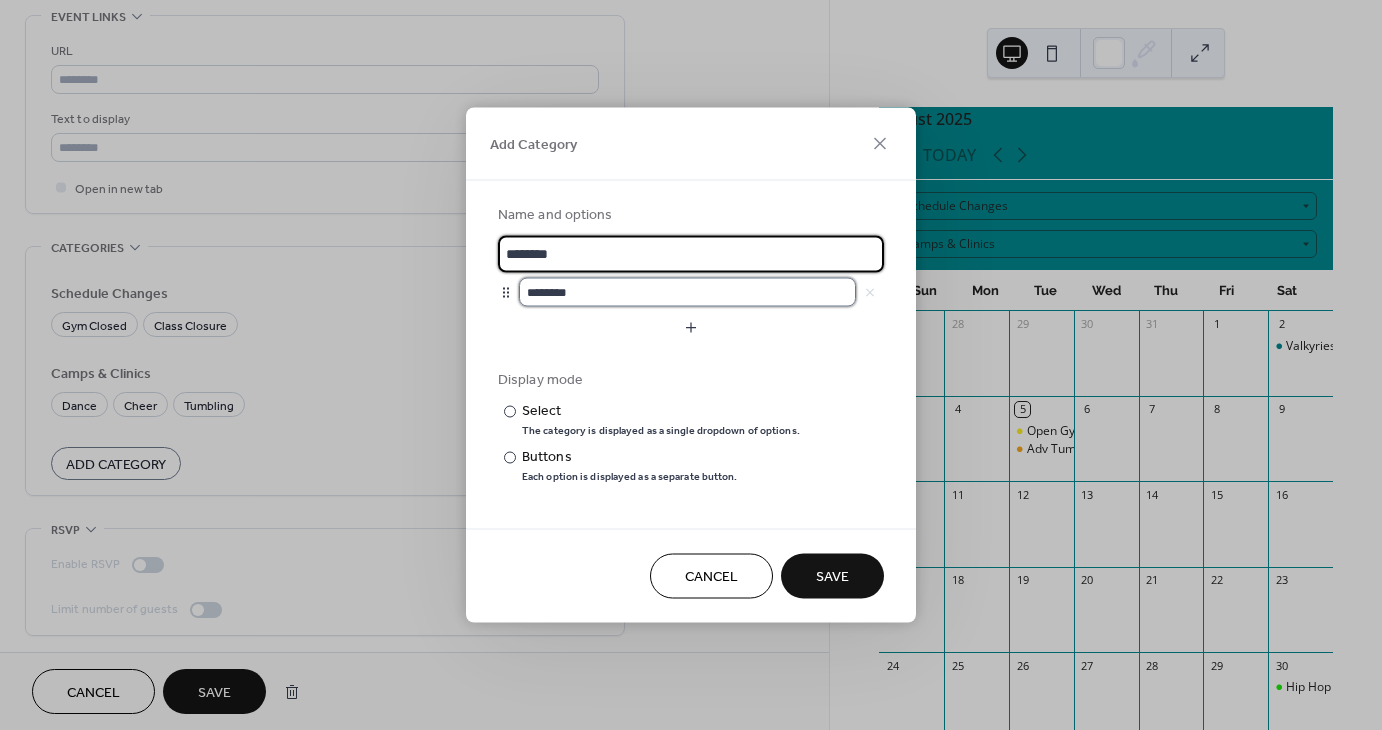 click on "********" at bounding box center [687, 292] 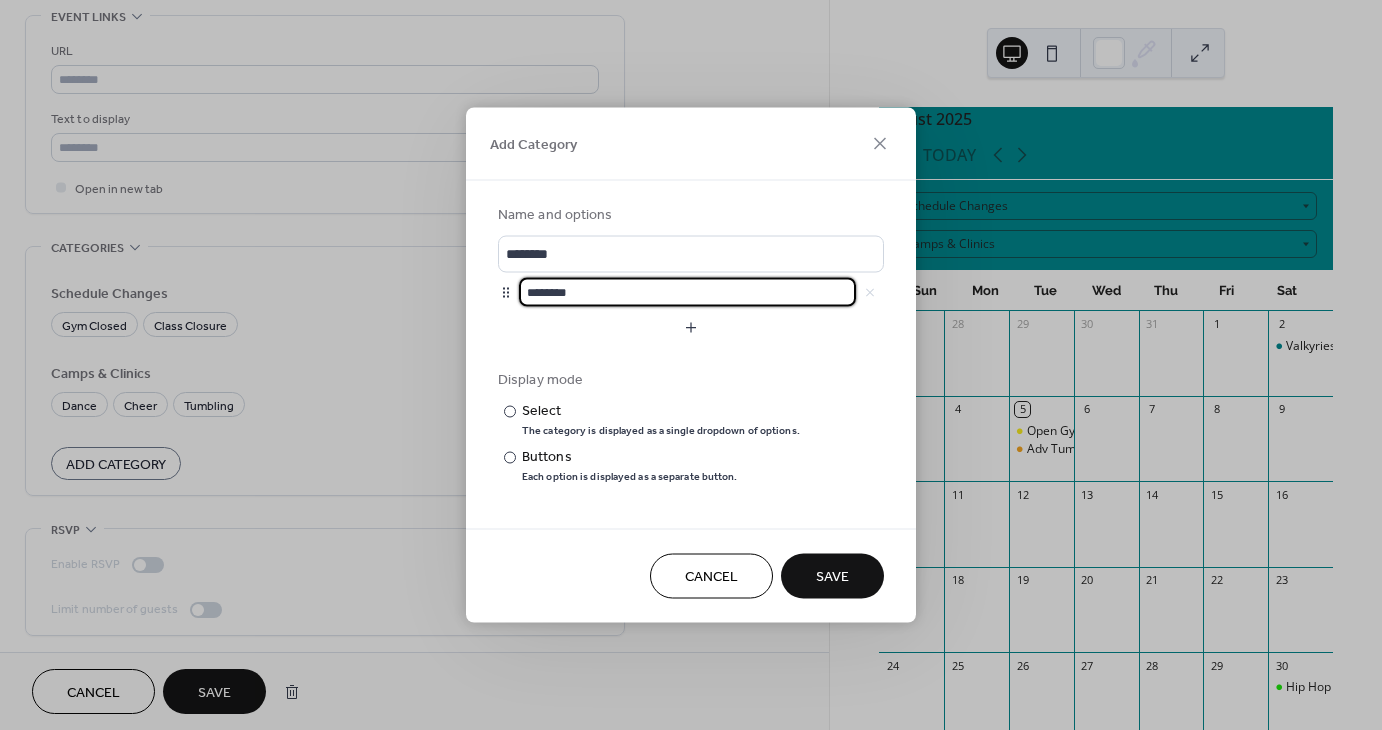 scroll, scrollTop: 1, scrollLeft: 0, axis: vertical 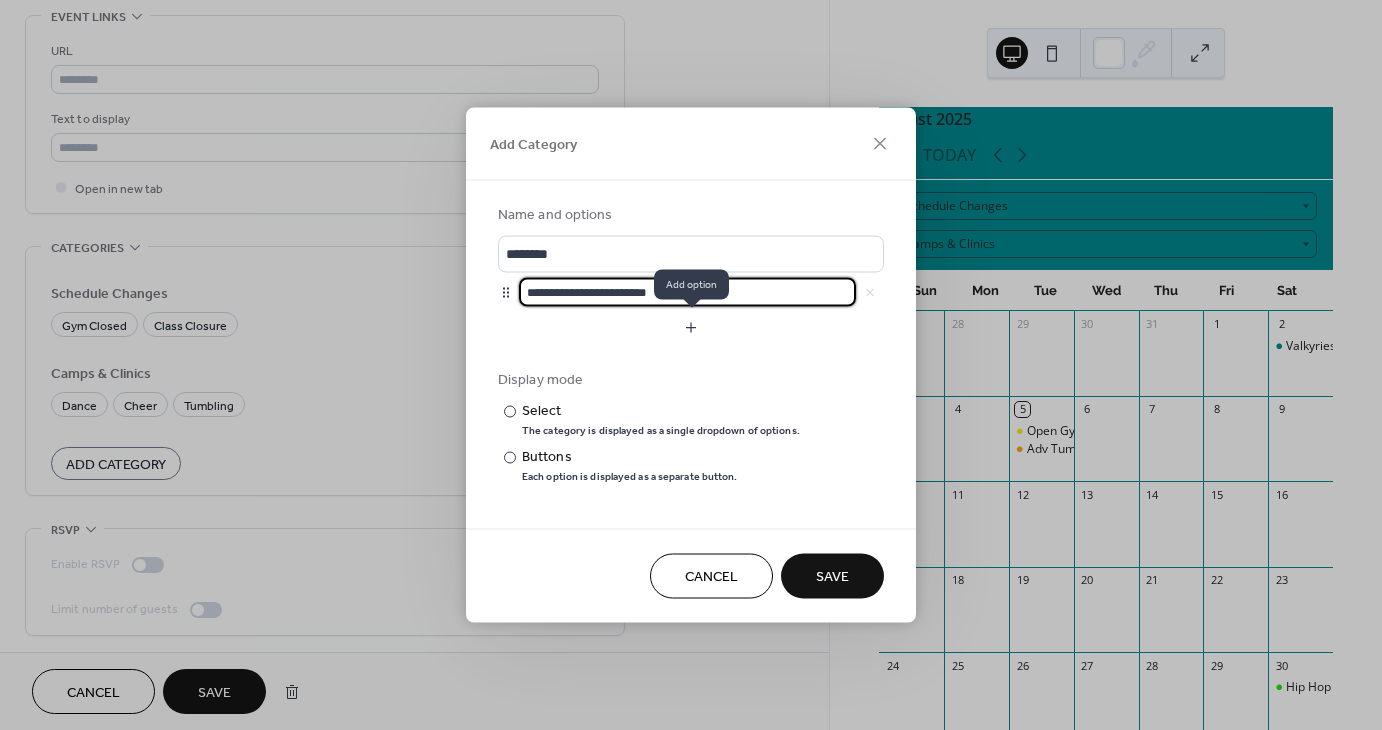 type on "**********" 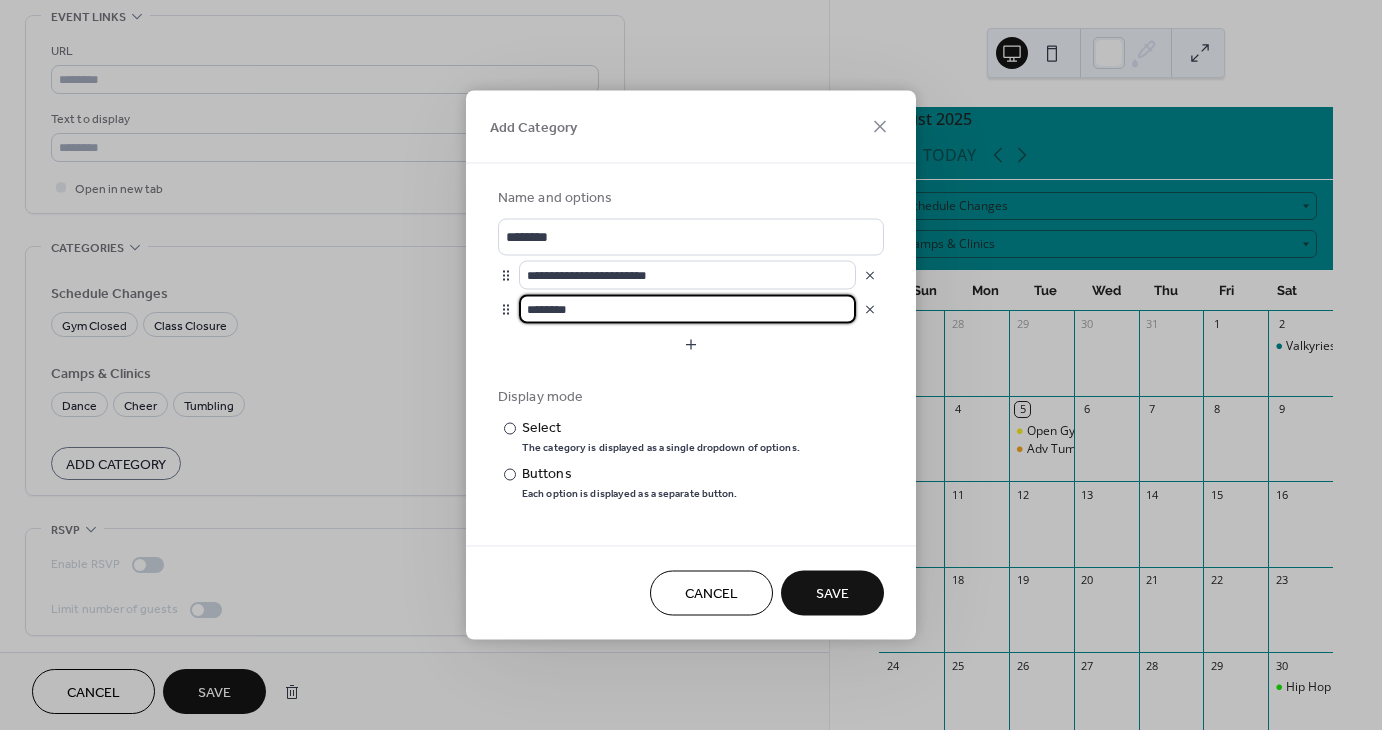 scroll, scrollTop: 0, scrollLeft: 0, axis: both 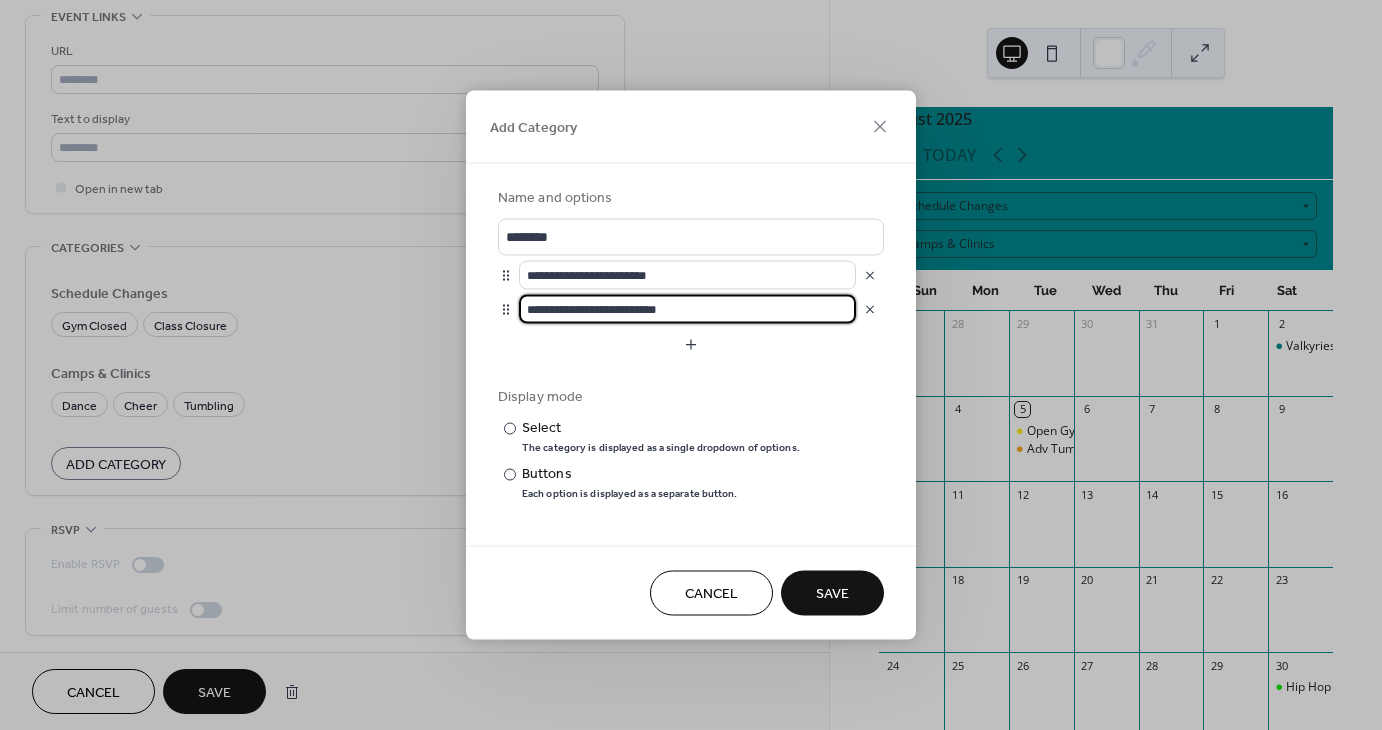 type on "**********" 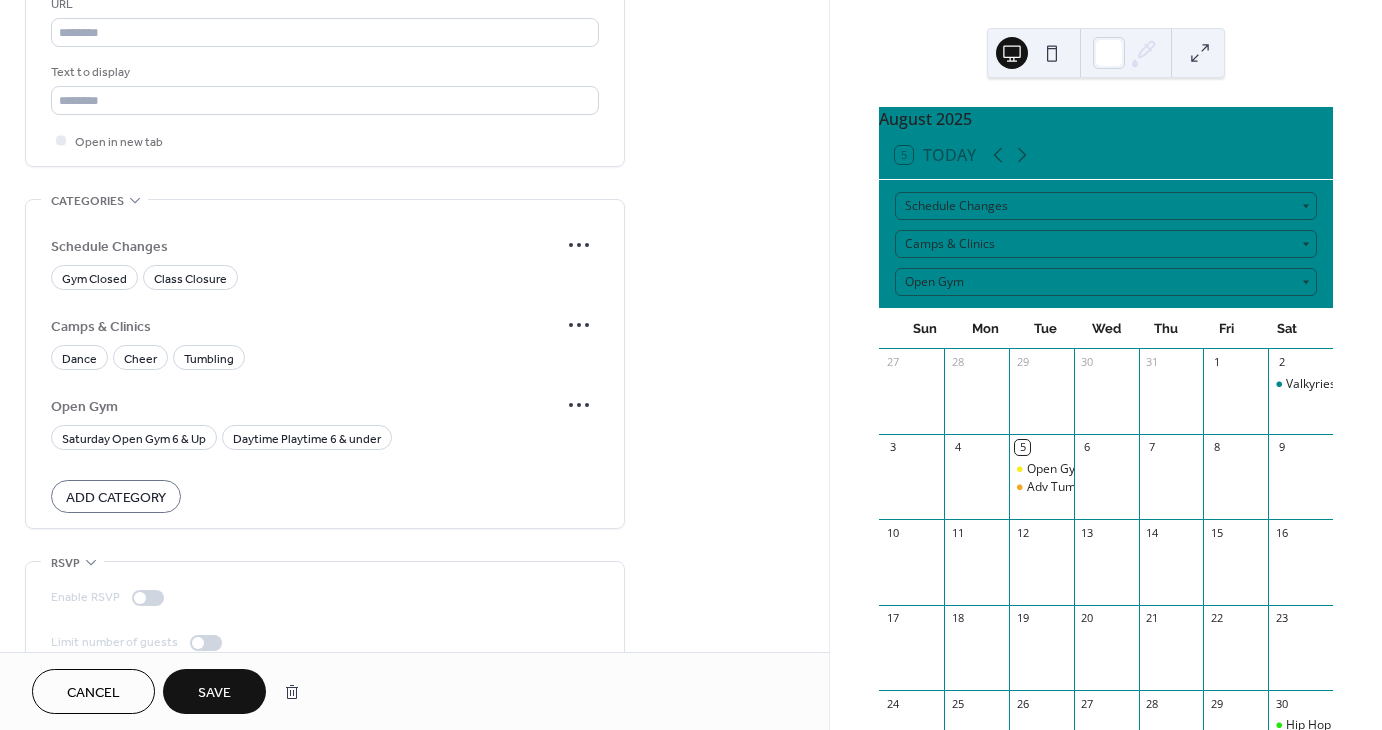 scroll, scrollTop: 1532, scrollLeft: 0, axis: vertical 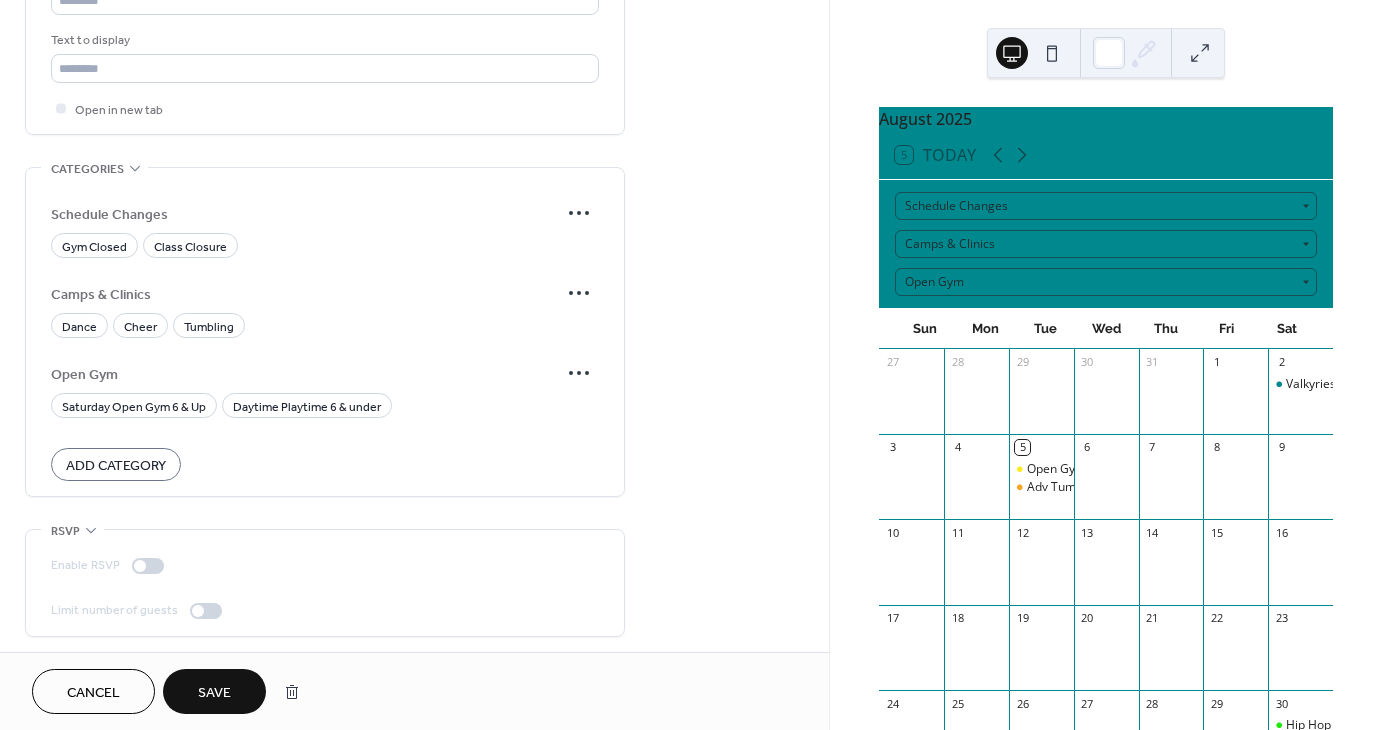drag, startPoint x: 668, startPoint y: 474, endPoint x: 385, endPoint y: 545, distance: 291.77045 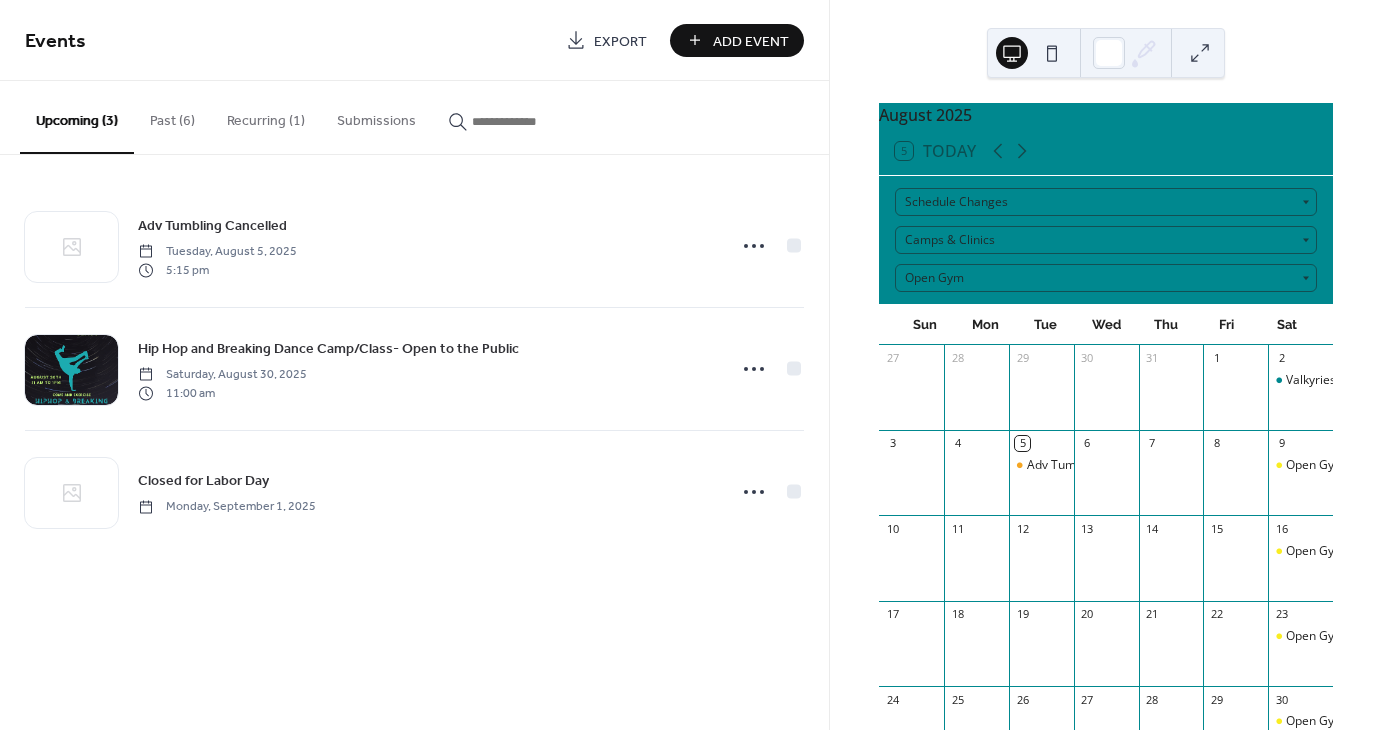 scroll, scrollTop: 0, scrollLeft: 0, axis: both 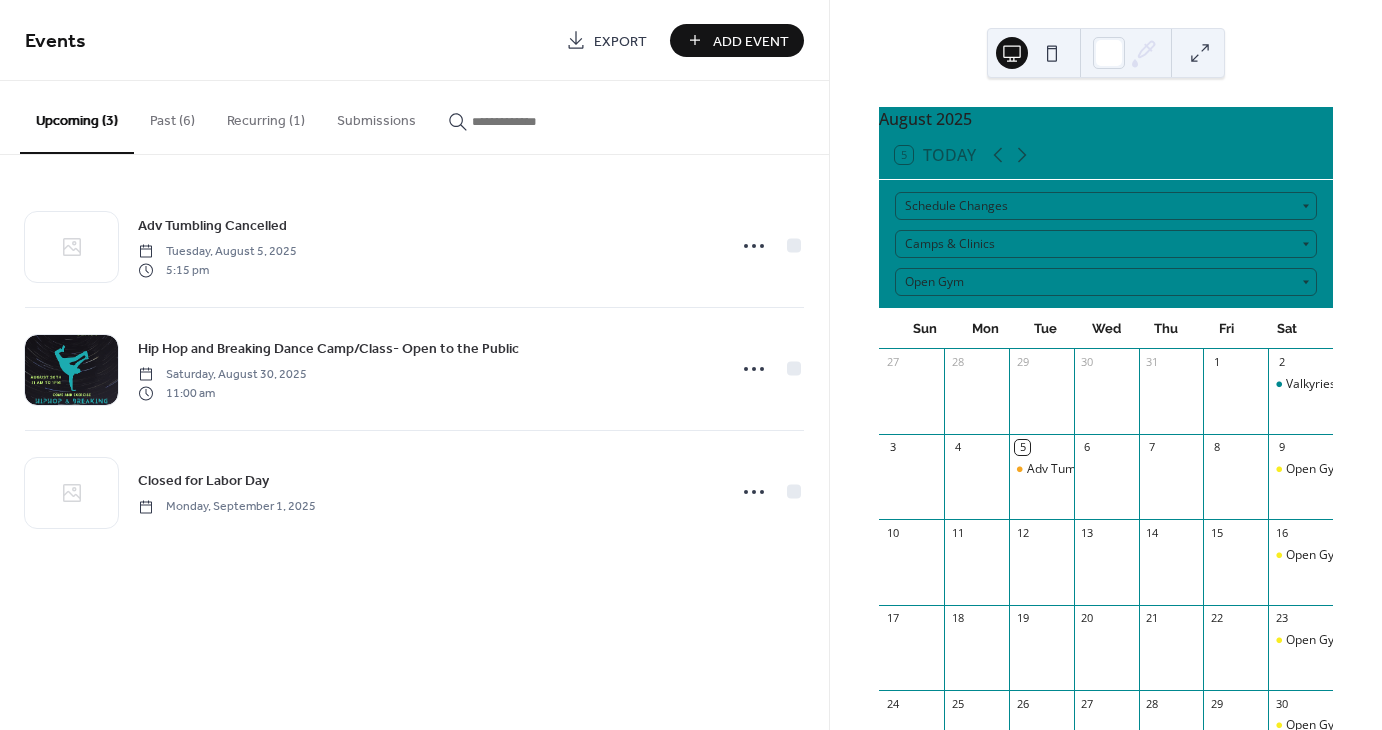 click on "Events Export Add Event" at bounding box center (414, 40) 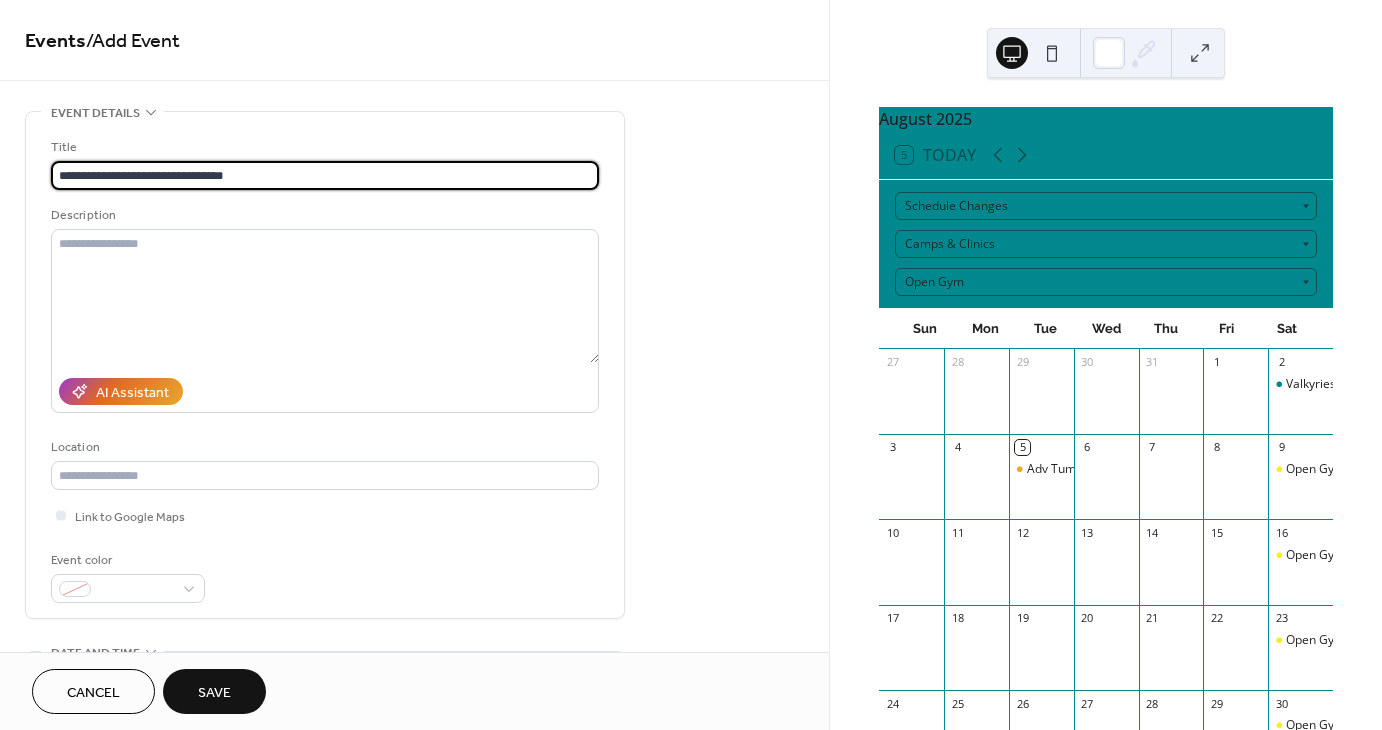type on "**********" 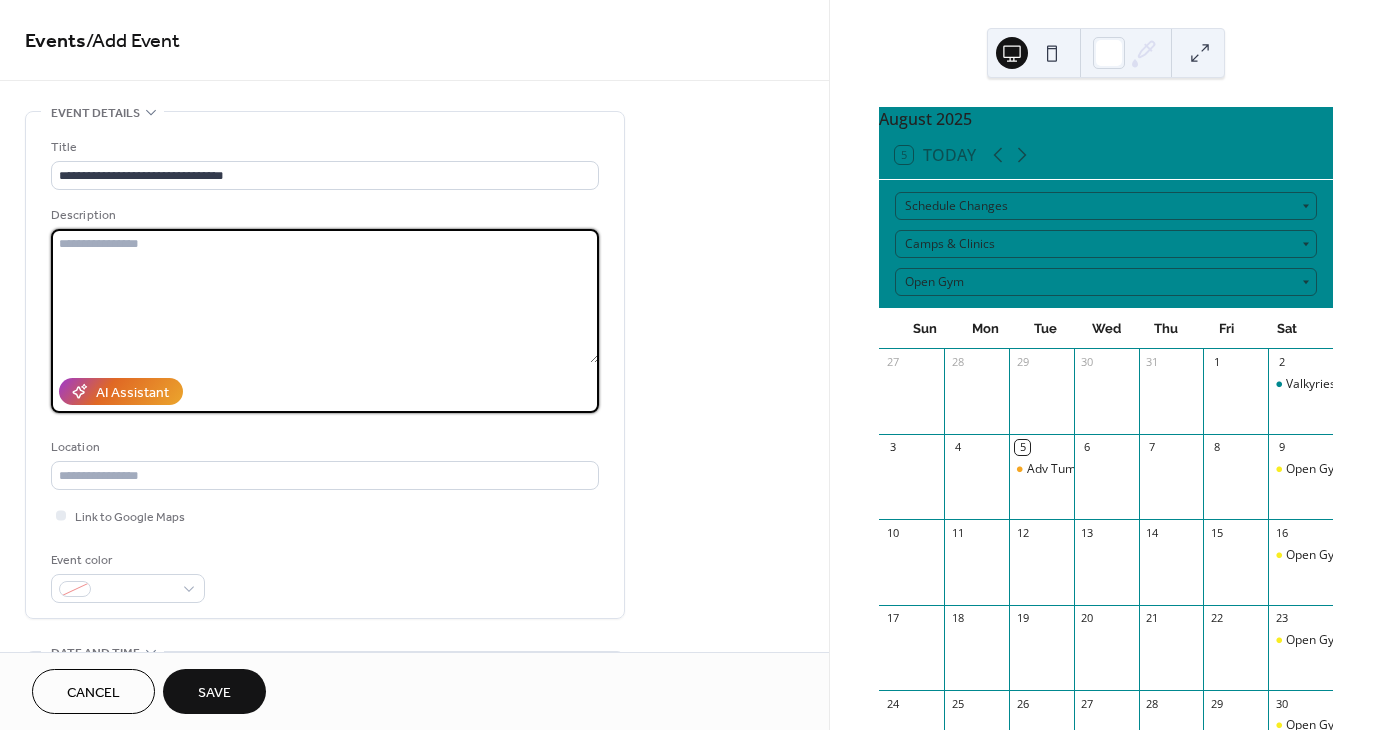 click at bounding box center [325, 296] 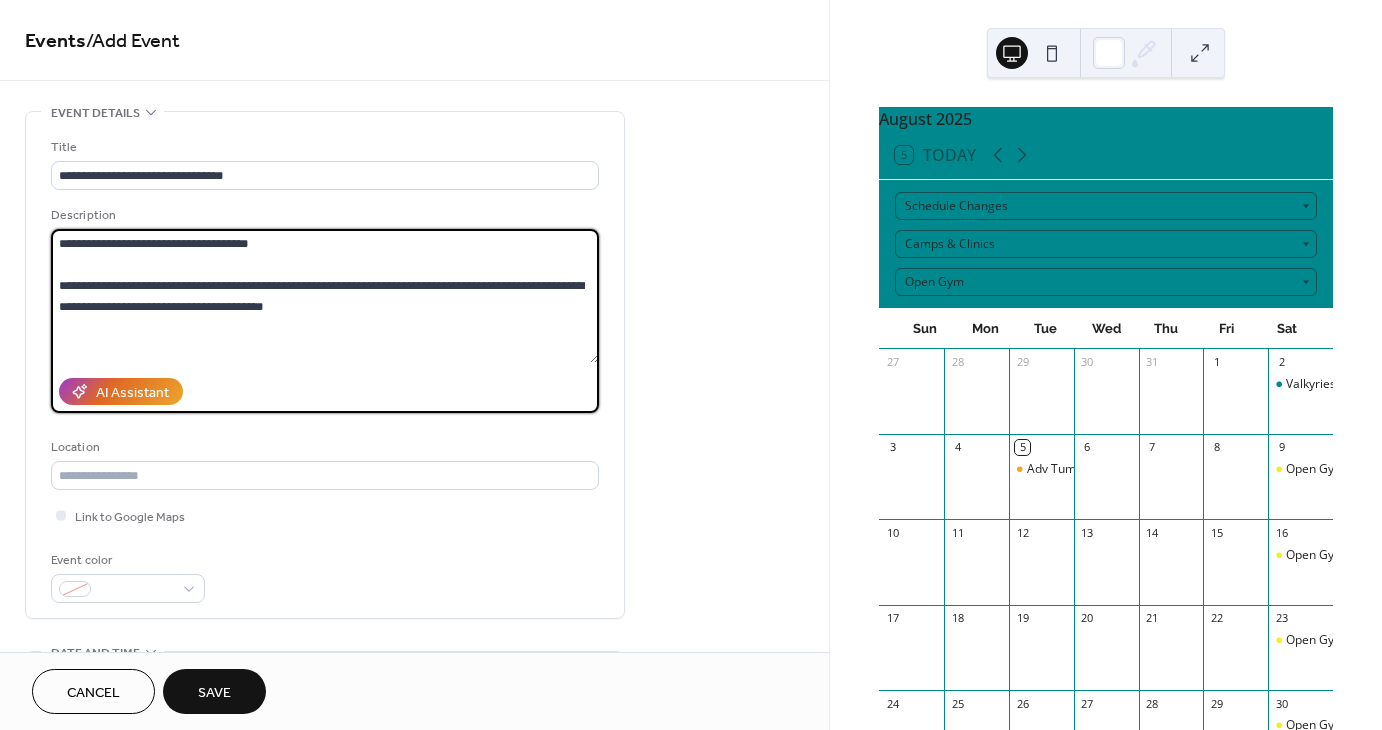 drag, startPoint x: 265, startPoint y: 242, endPoint x: 42, endPoint y: 238, distance: 223.03587 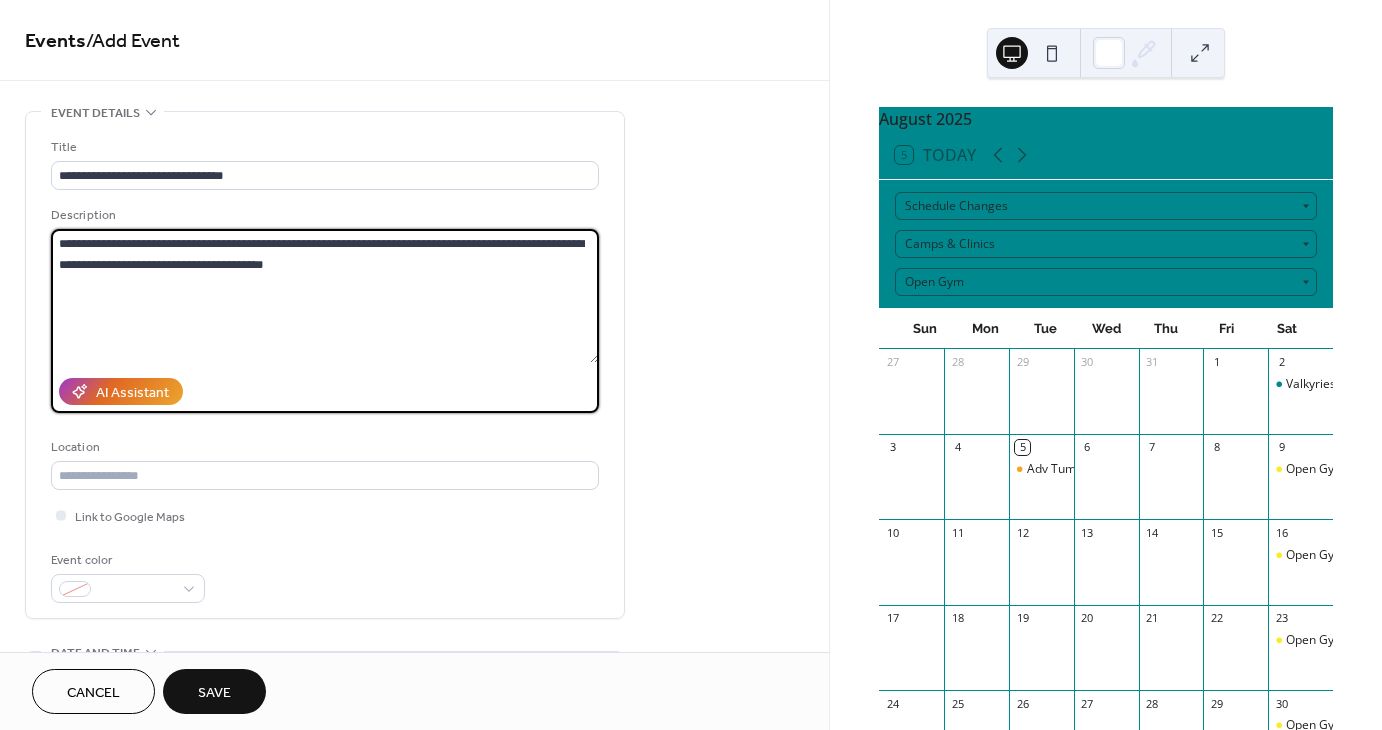 click on "**********" at bounding box center [325, 296] 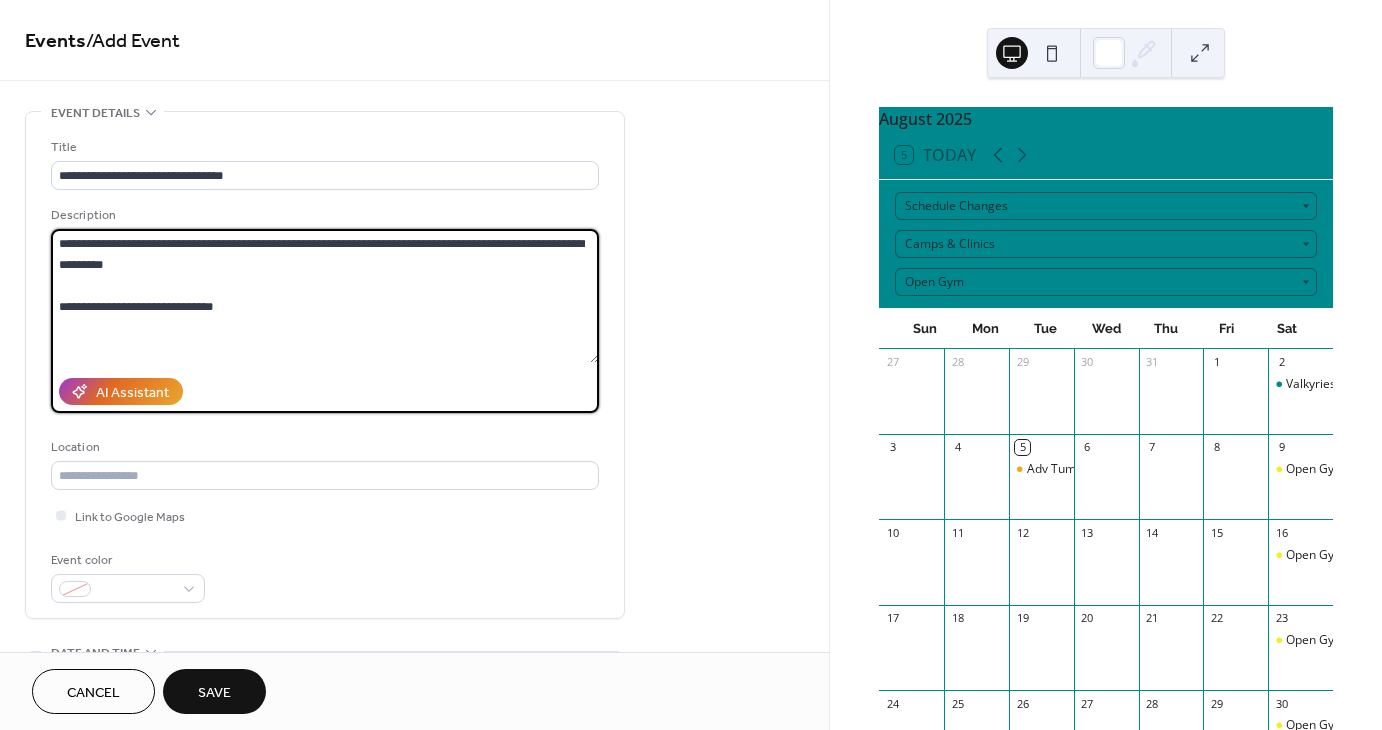 click on "**********" at bounding box center [325, 296] 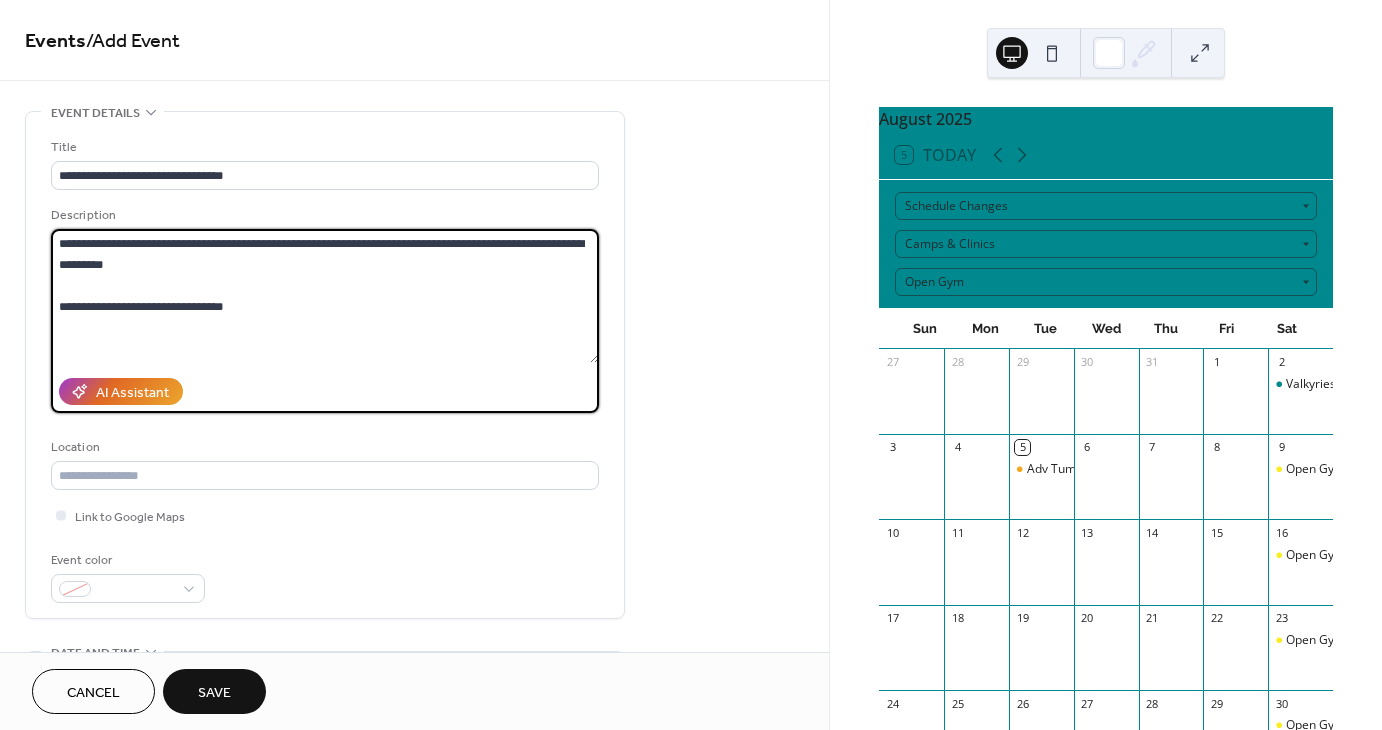 paste on "**********" 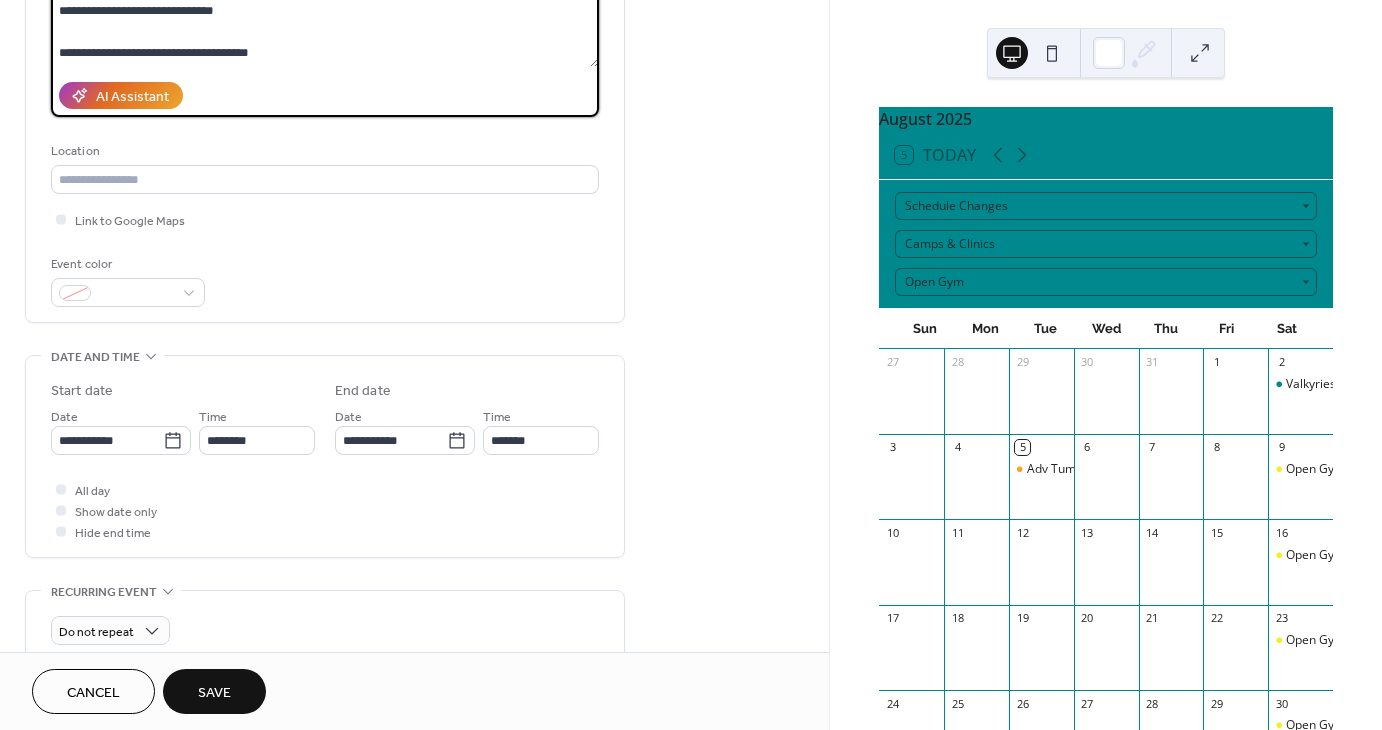 scroll, scrollTop: 300, scrollLeft: 0, axis: vertical 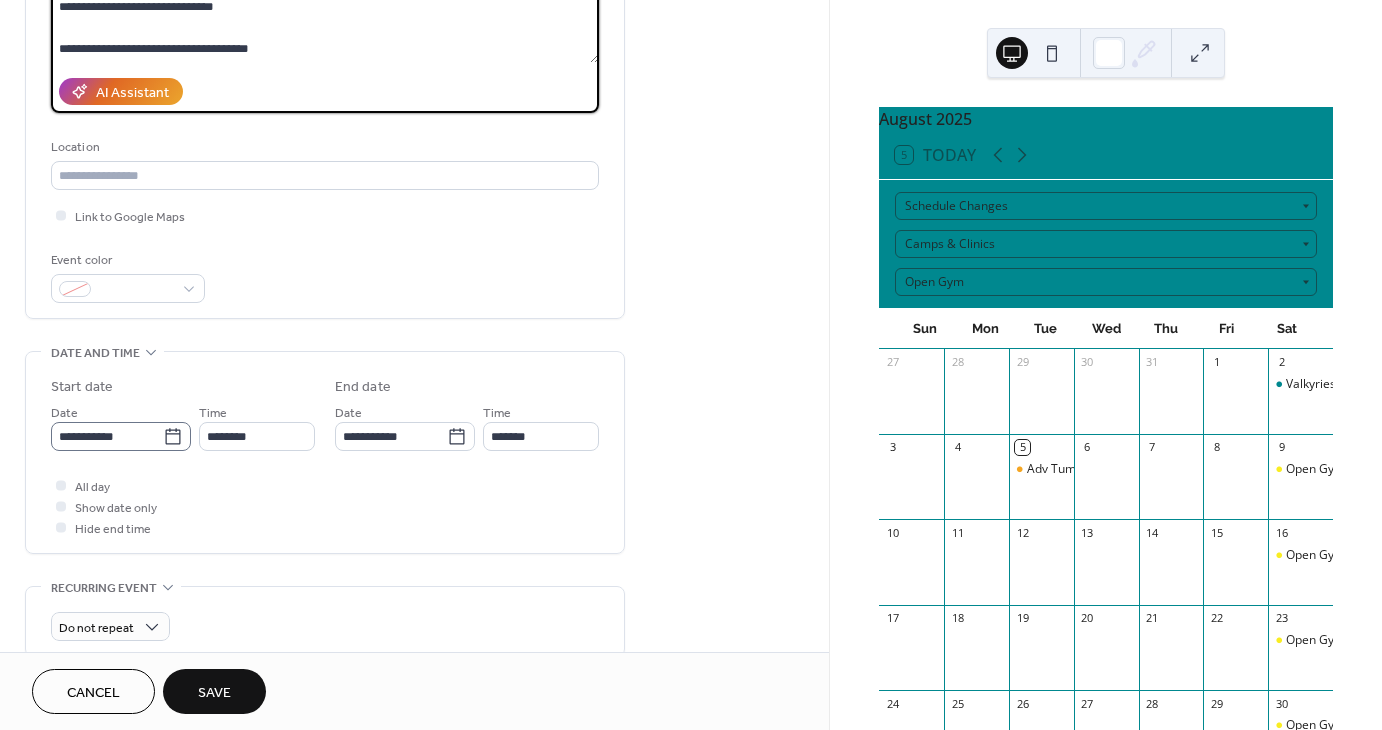 type on "**********" 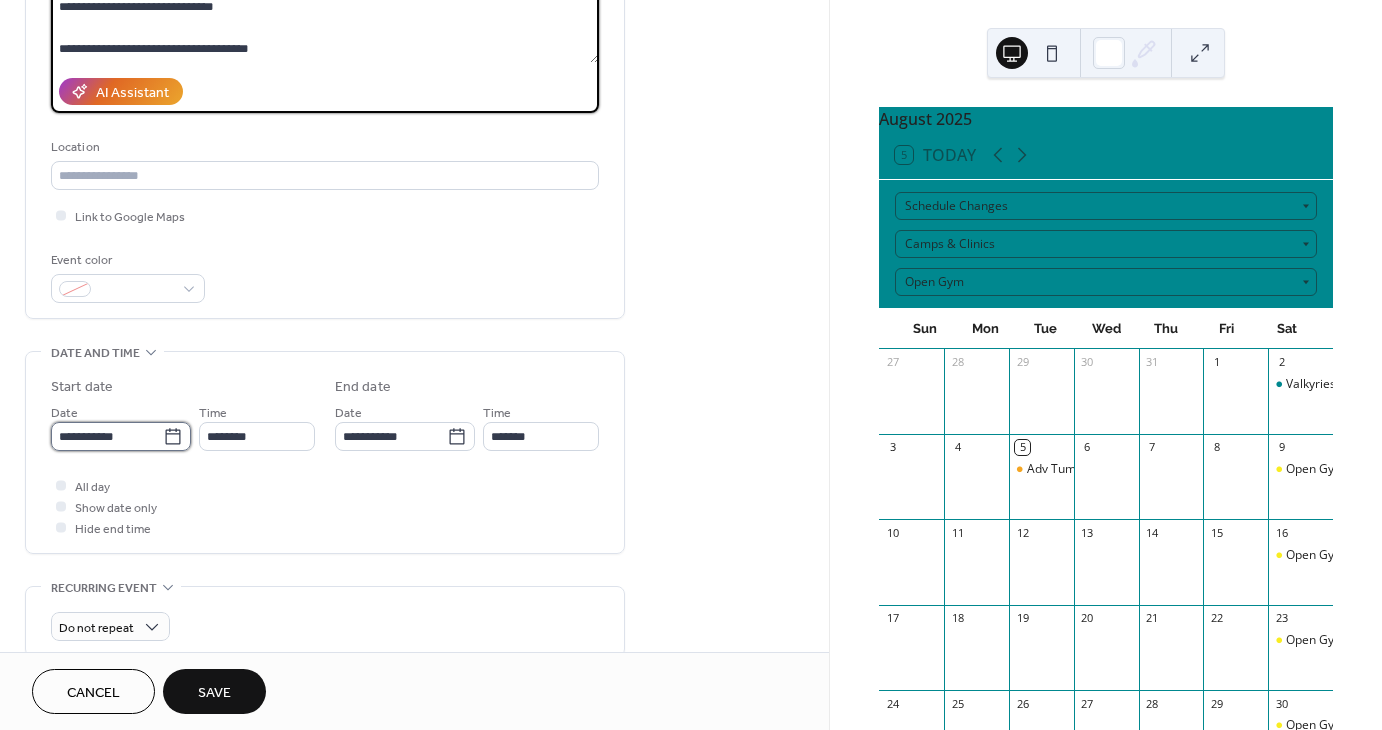 click on "**********" at bounding box center [107, 436] 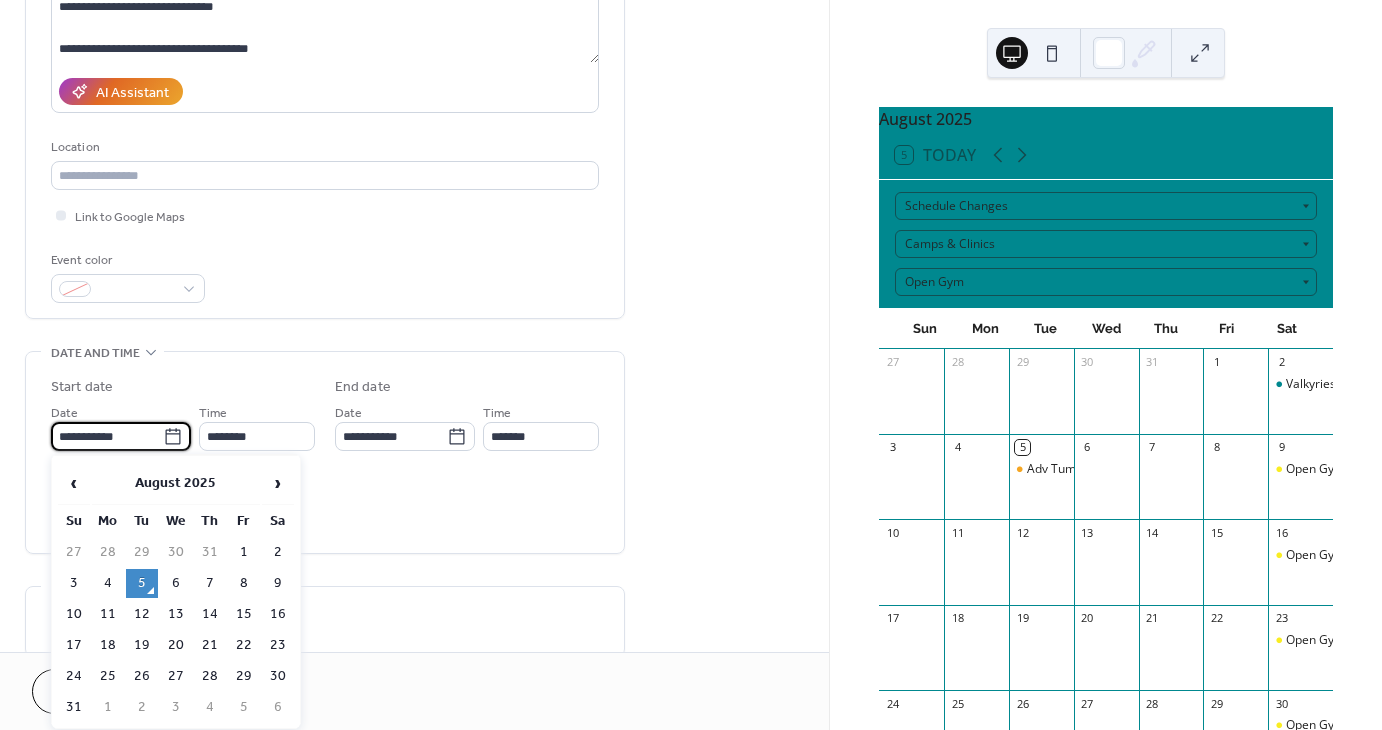 click on "All day Show date only Hide end time" at bounding box center (325, 506) 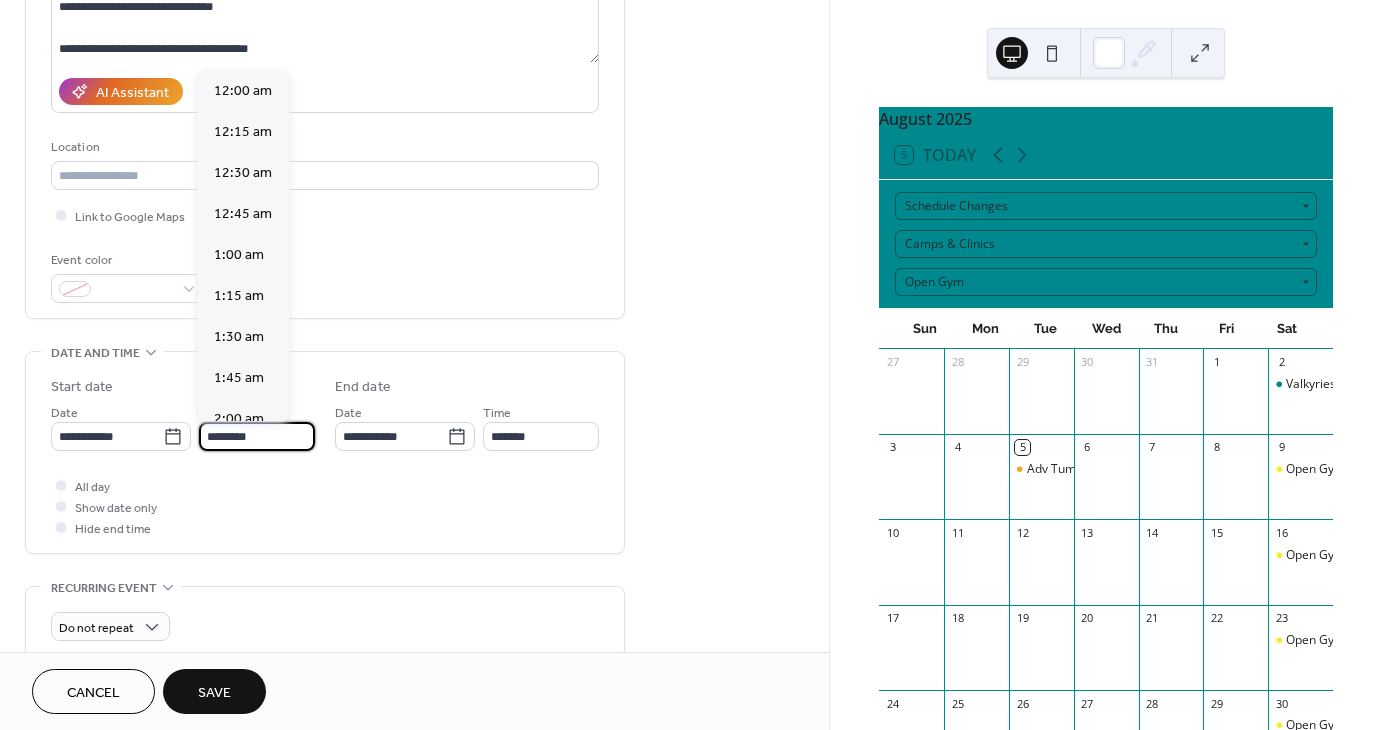click on "********" at bounding box center (257, 436) 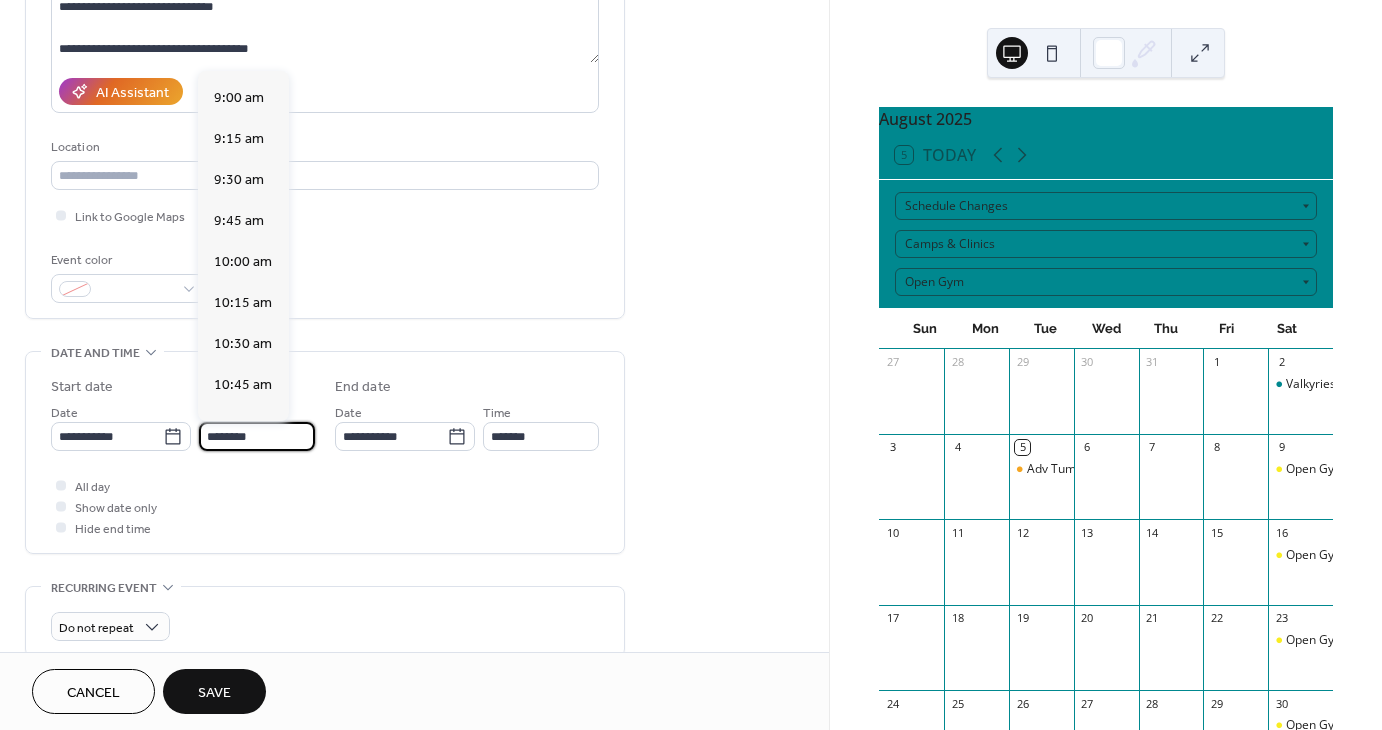 scroll, scrollTop: 1468, scrollLeft: 0, axis: vertical 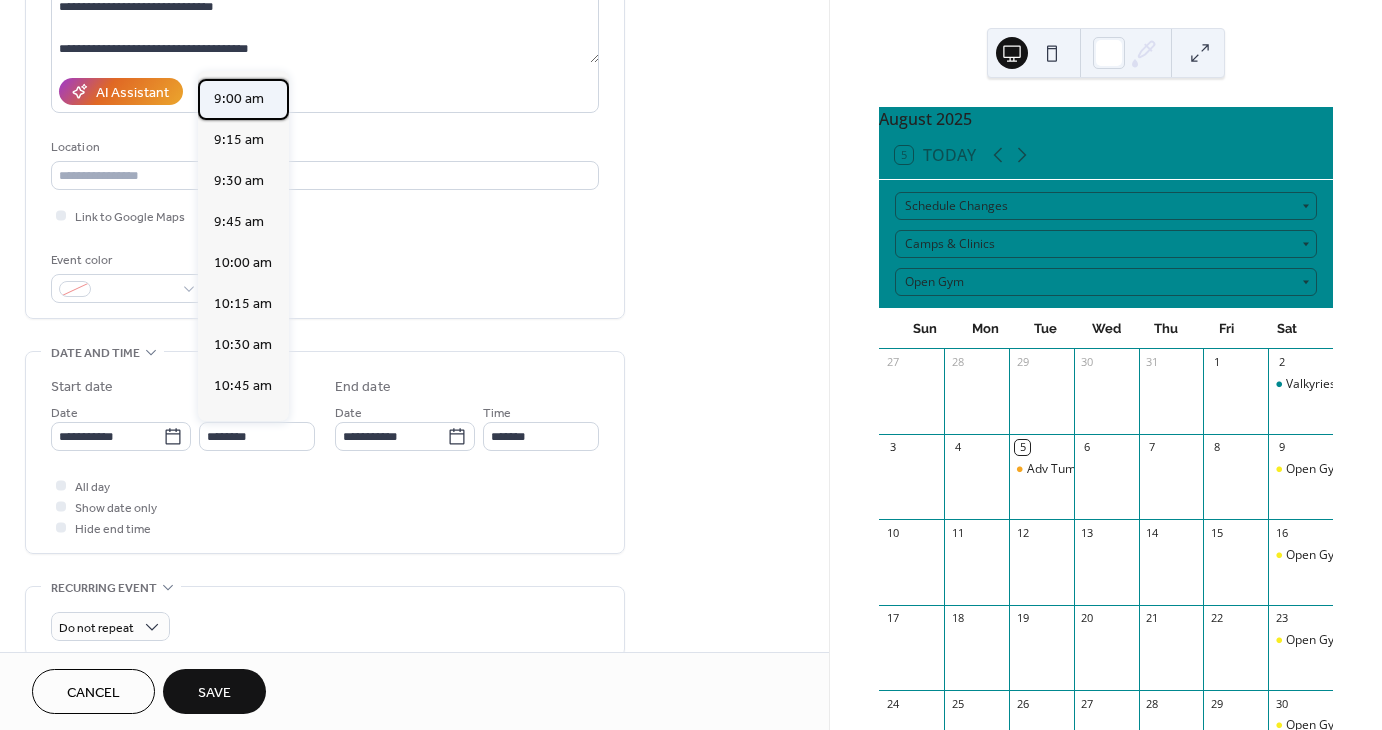 click on "9:00 am" at bounding box center [239, 99] 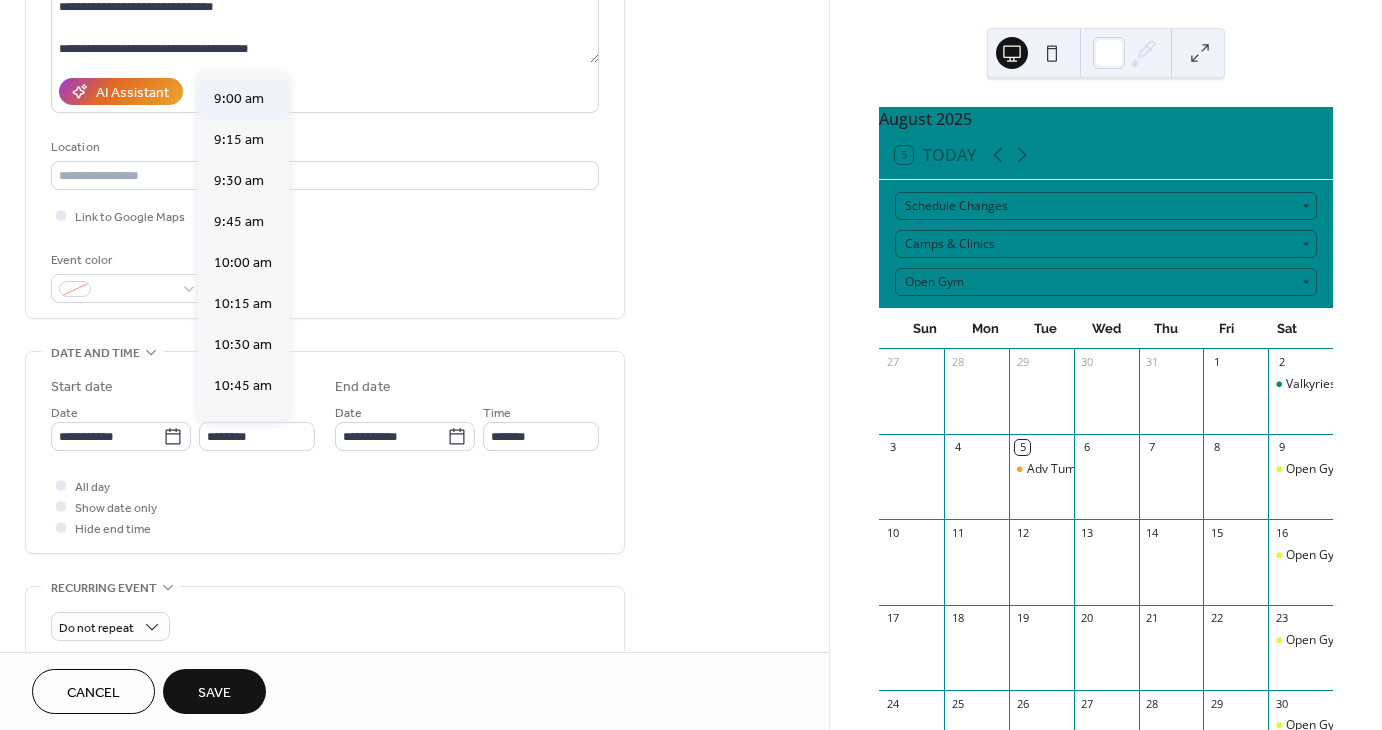 type on "*******" 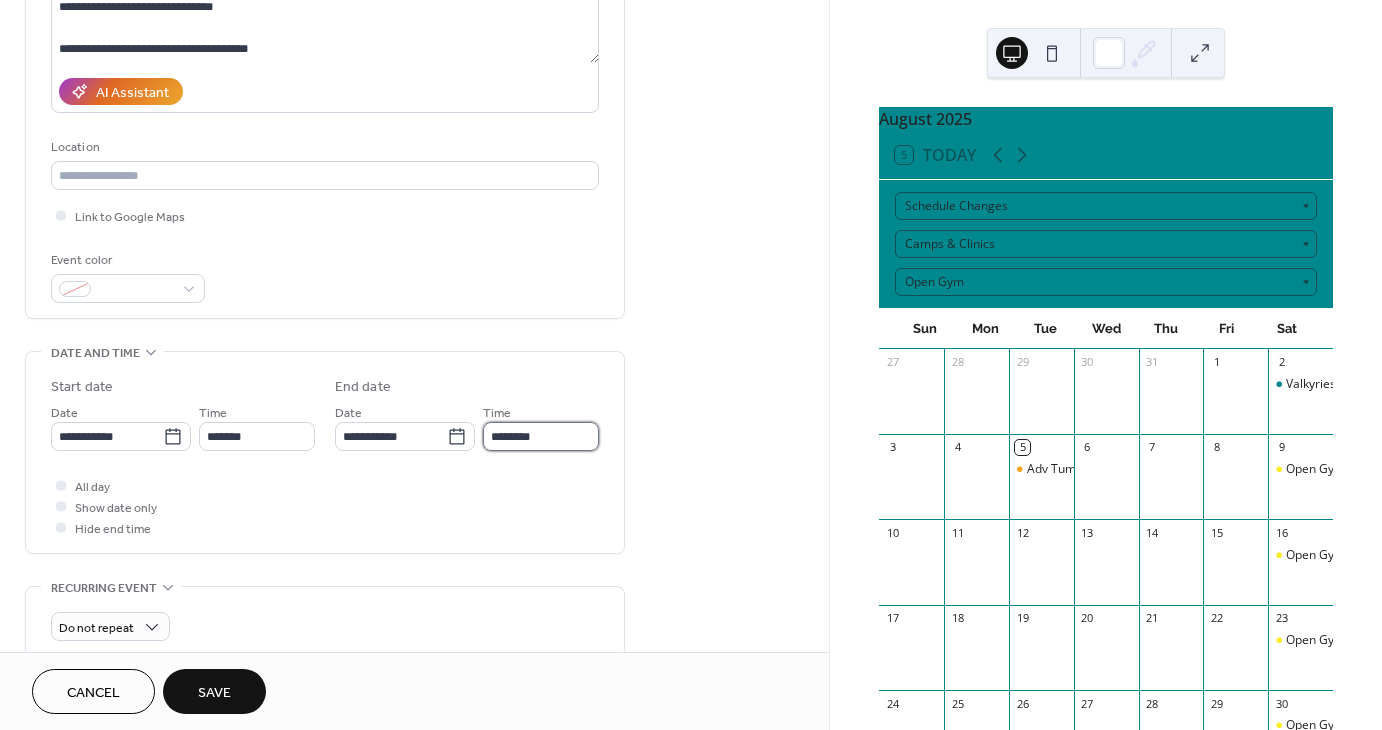 click on "********" at bounding box center [541, 436] 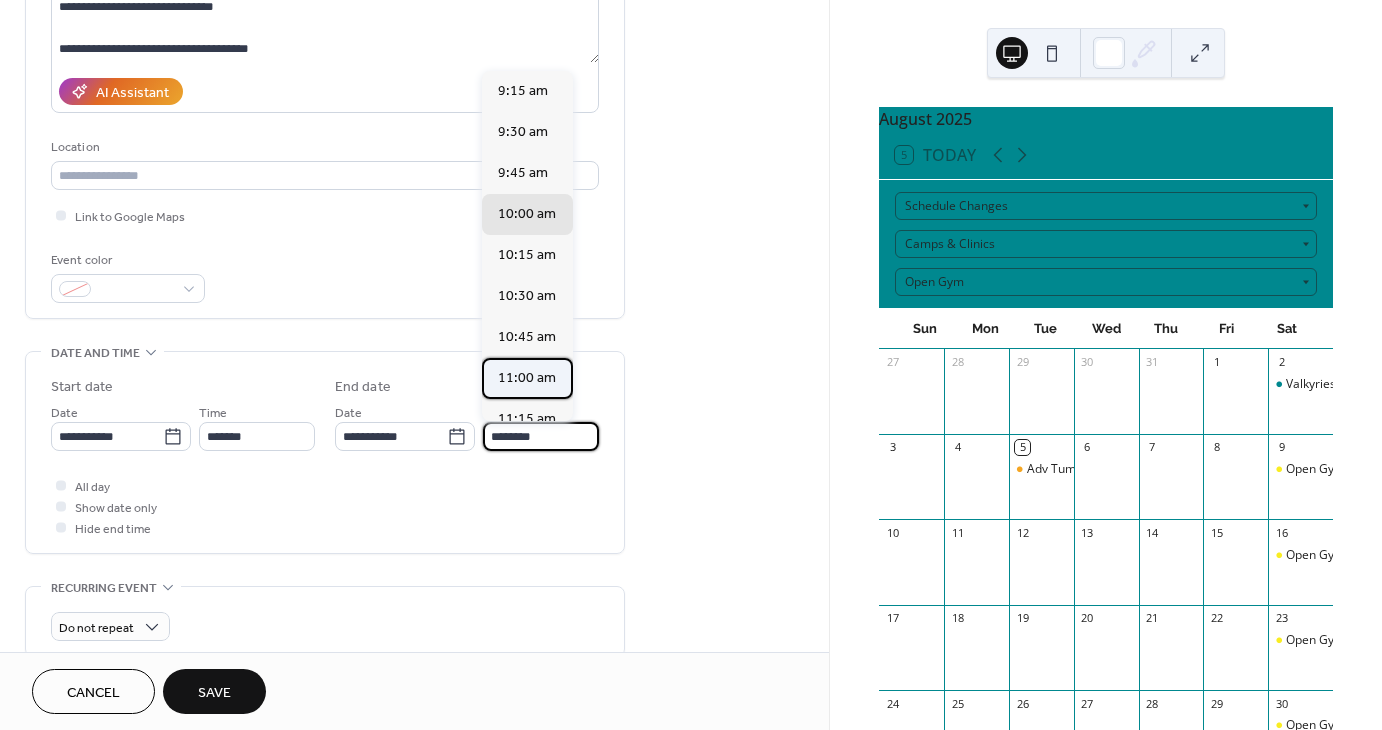 click on "11:00 am" at bounding box center [527, 378] 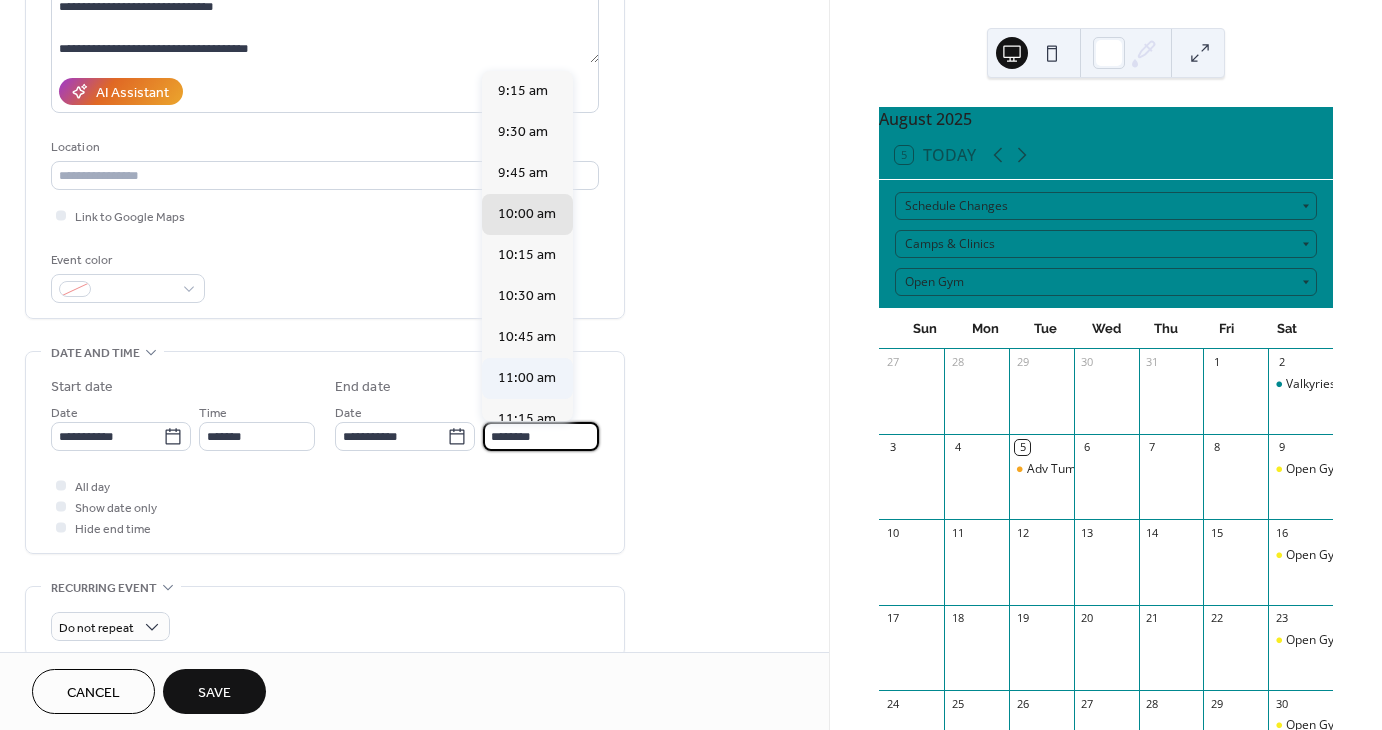 type on "********" 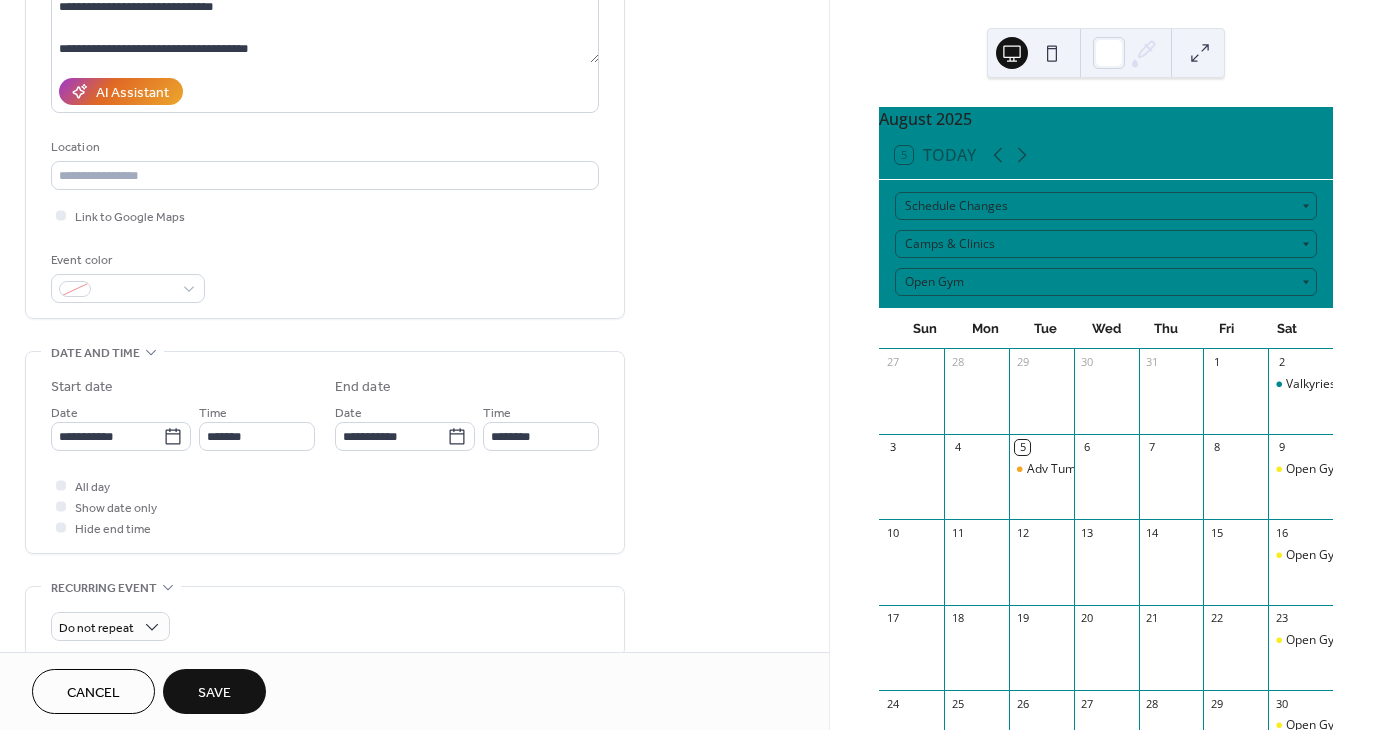 click on "All day Show date only Hide end time" at bounding box center (325, 506) 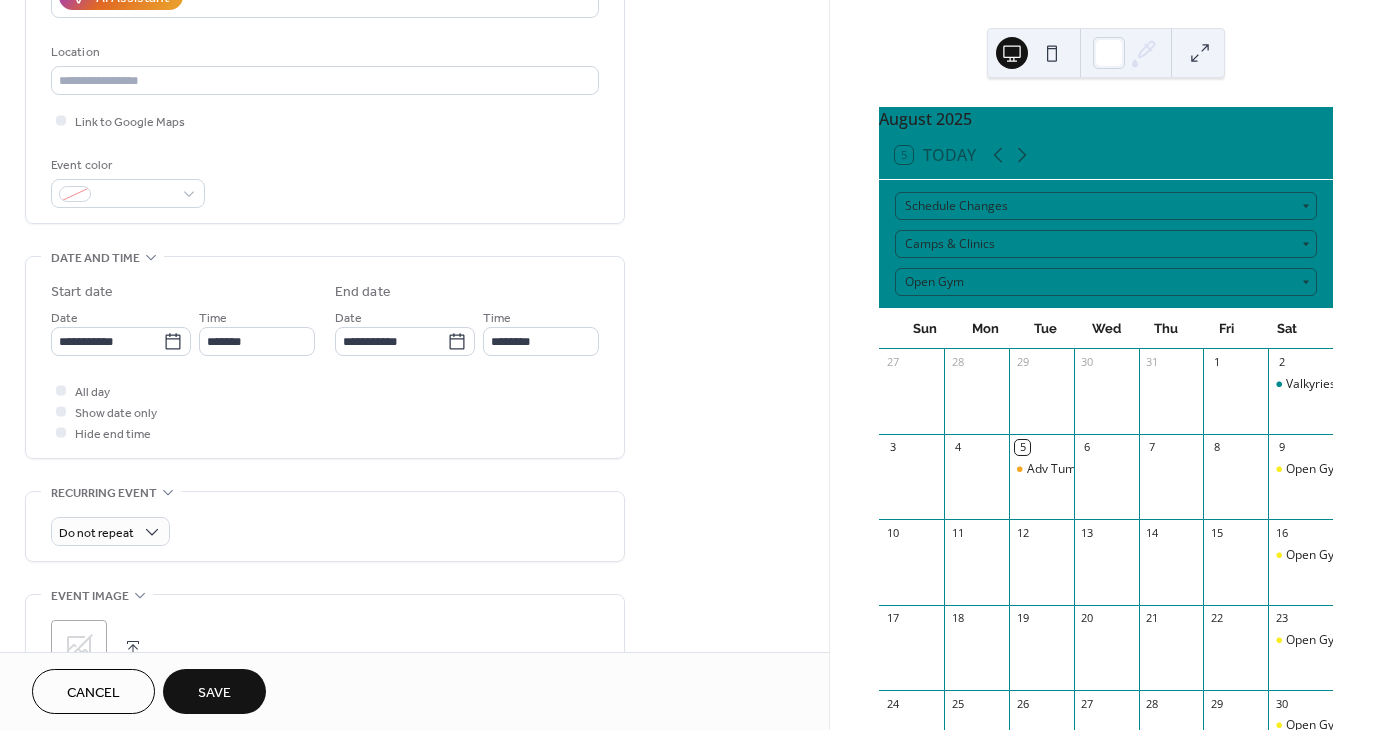 scroll, scrollTop: 400, scrollLeft: 0, axis: vertical 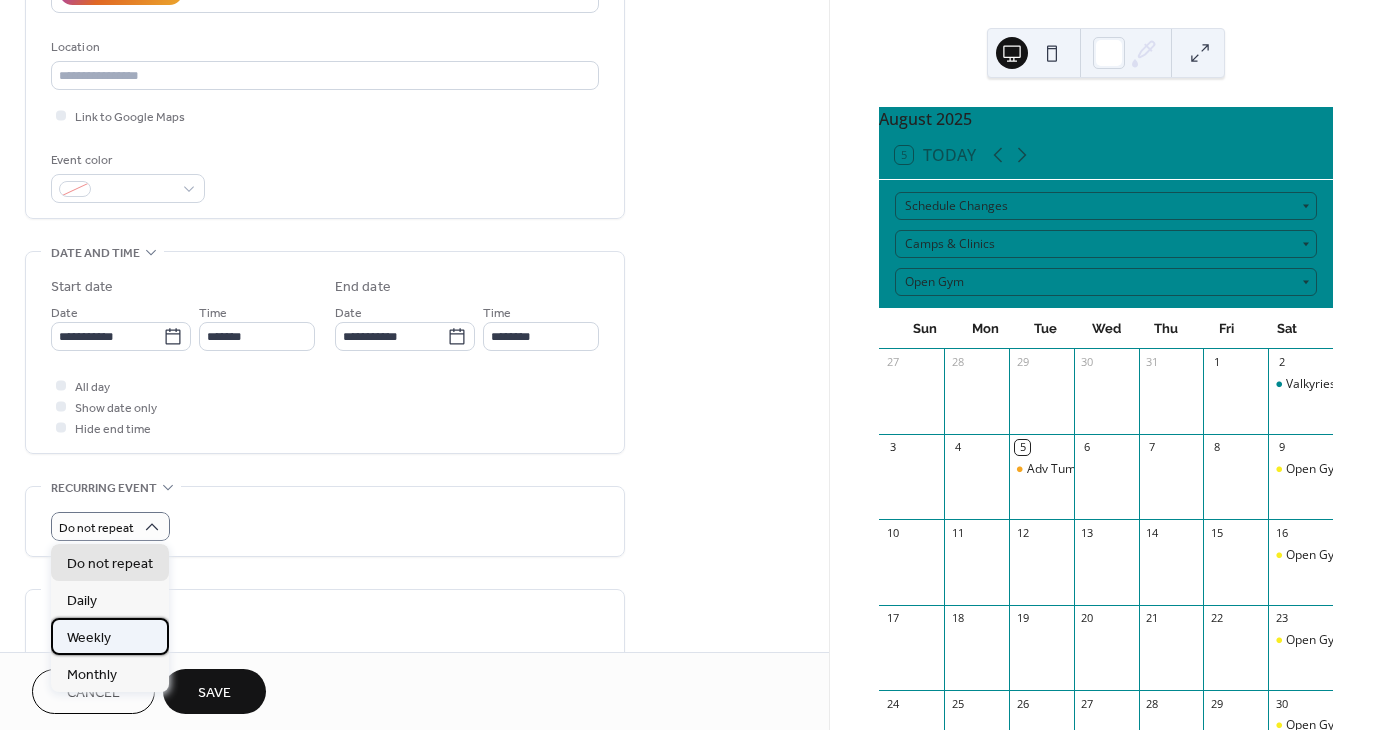click on "Weekly" at bounding box center (110, 636) 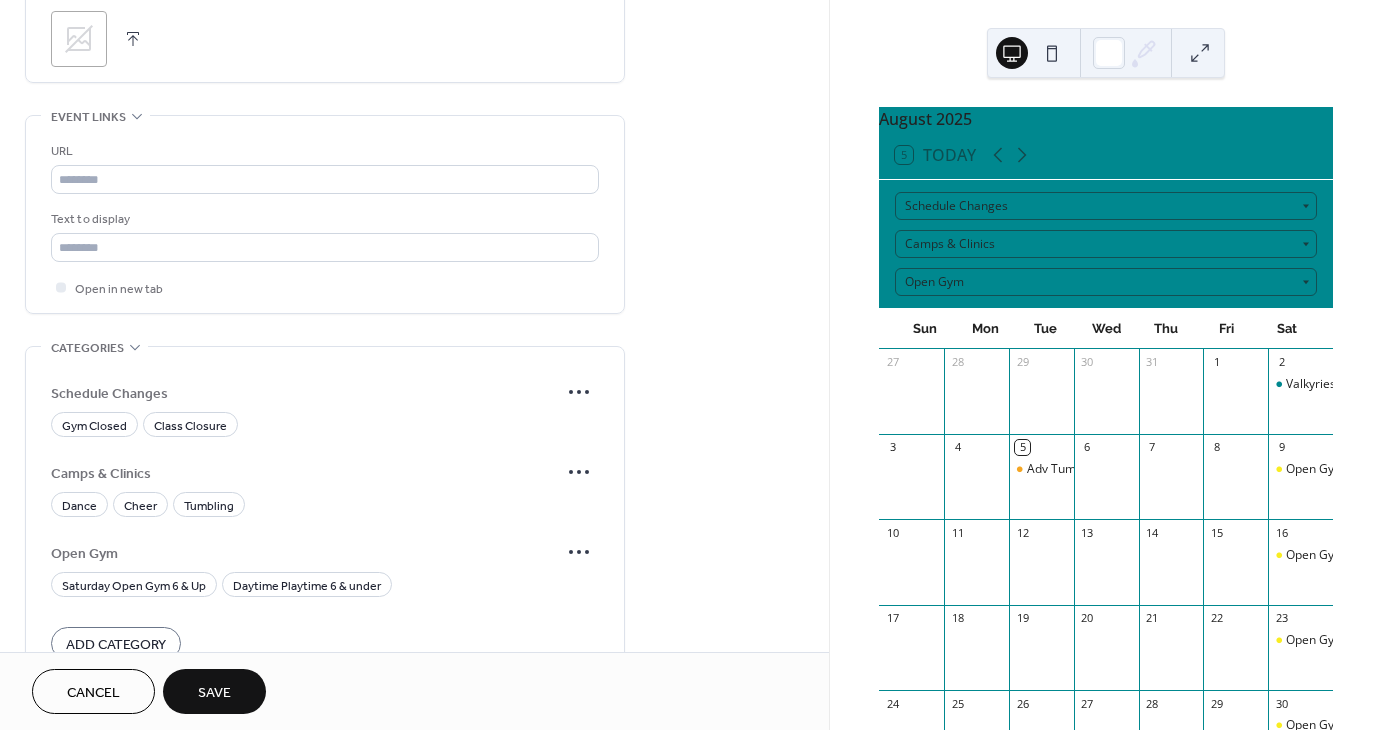 scroll, scrollTop: 1400, scrollLeft: 0, axis: vertical 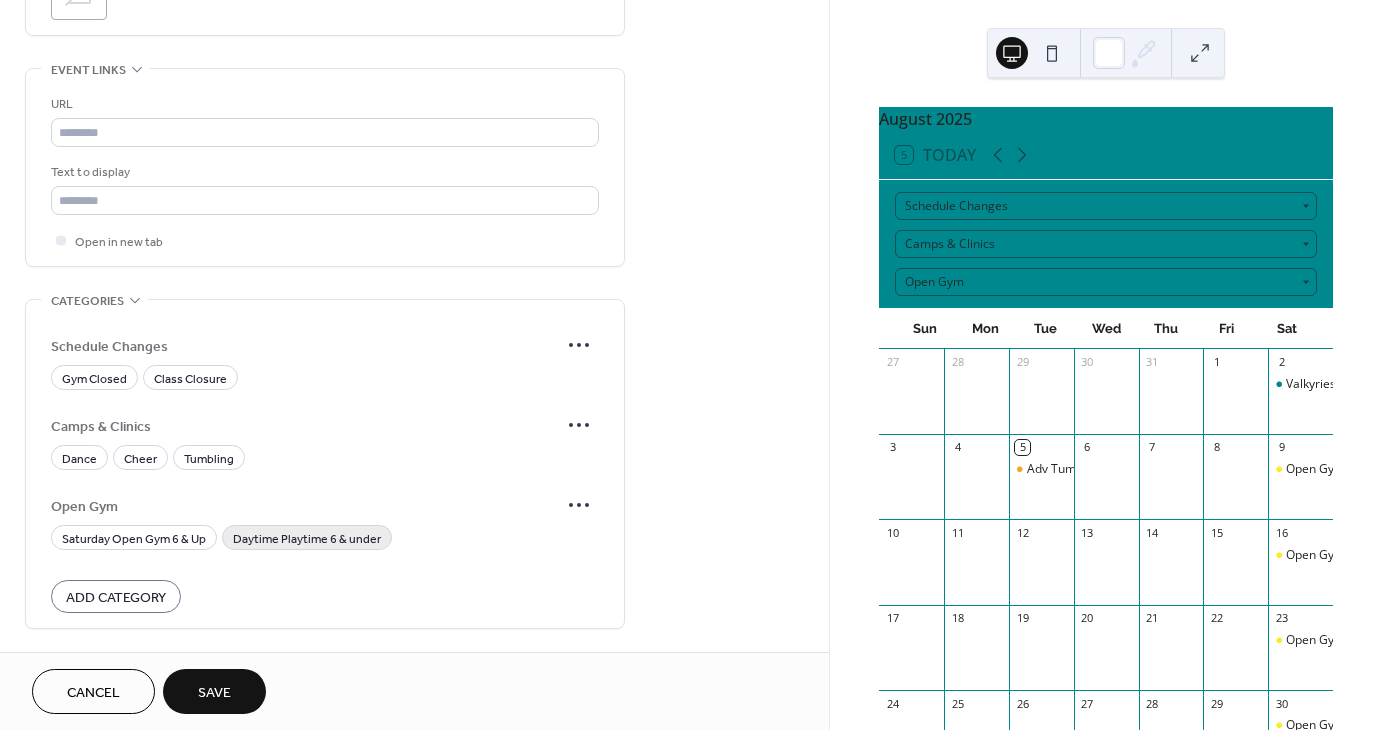 click on "Daytime Playtime 6 & under" at bounding box center [307, 539] 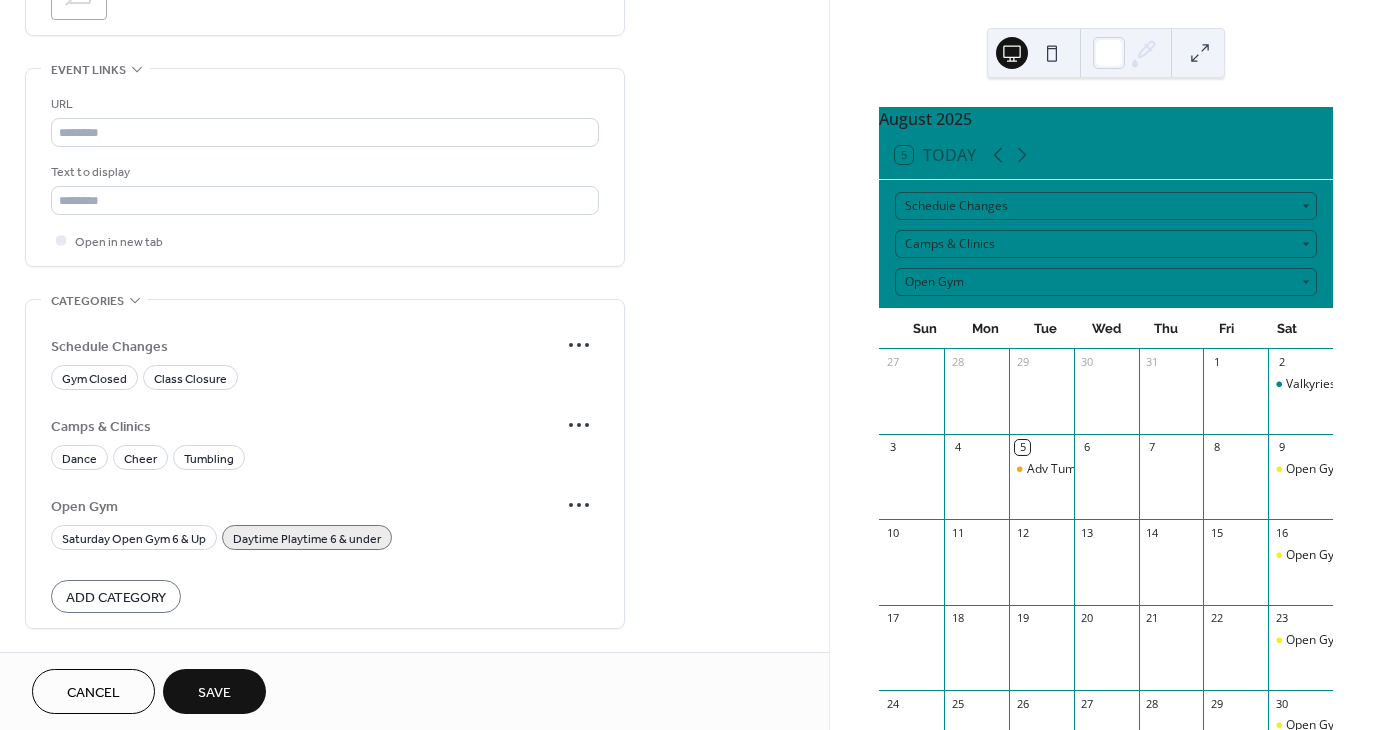 click on "Save" at bounding box center [214, 693] 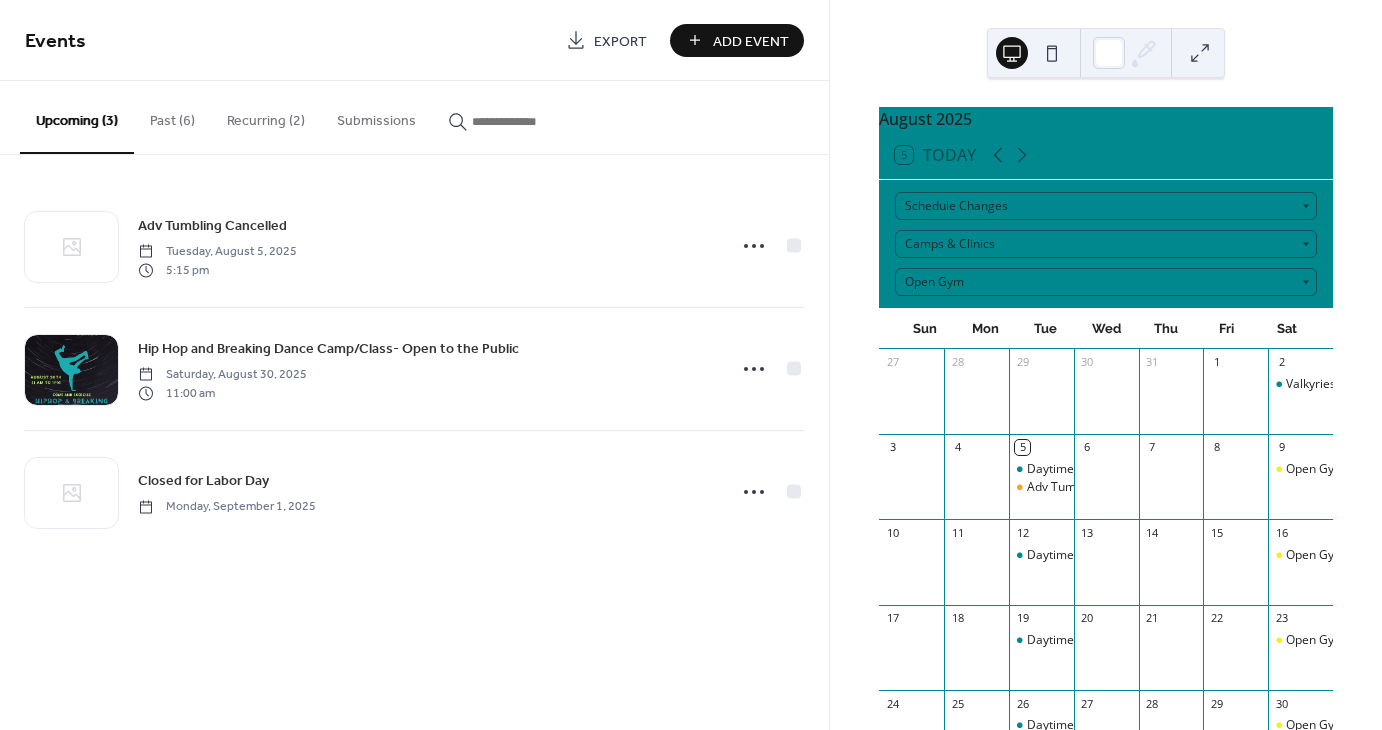 click on "Add Event" at bounding box center [751, 41] 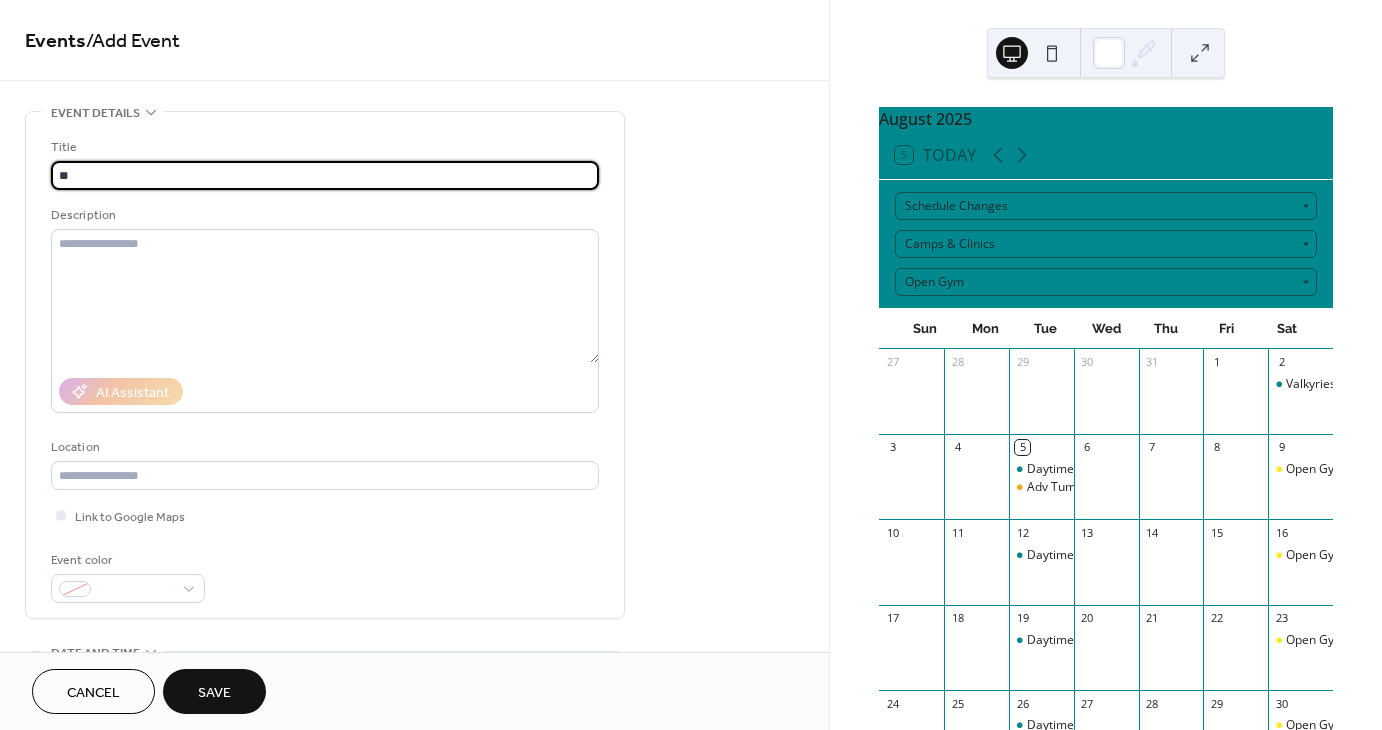 type on "*" 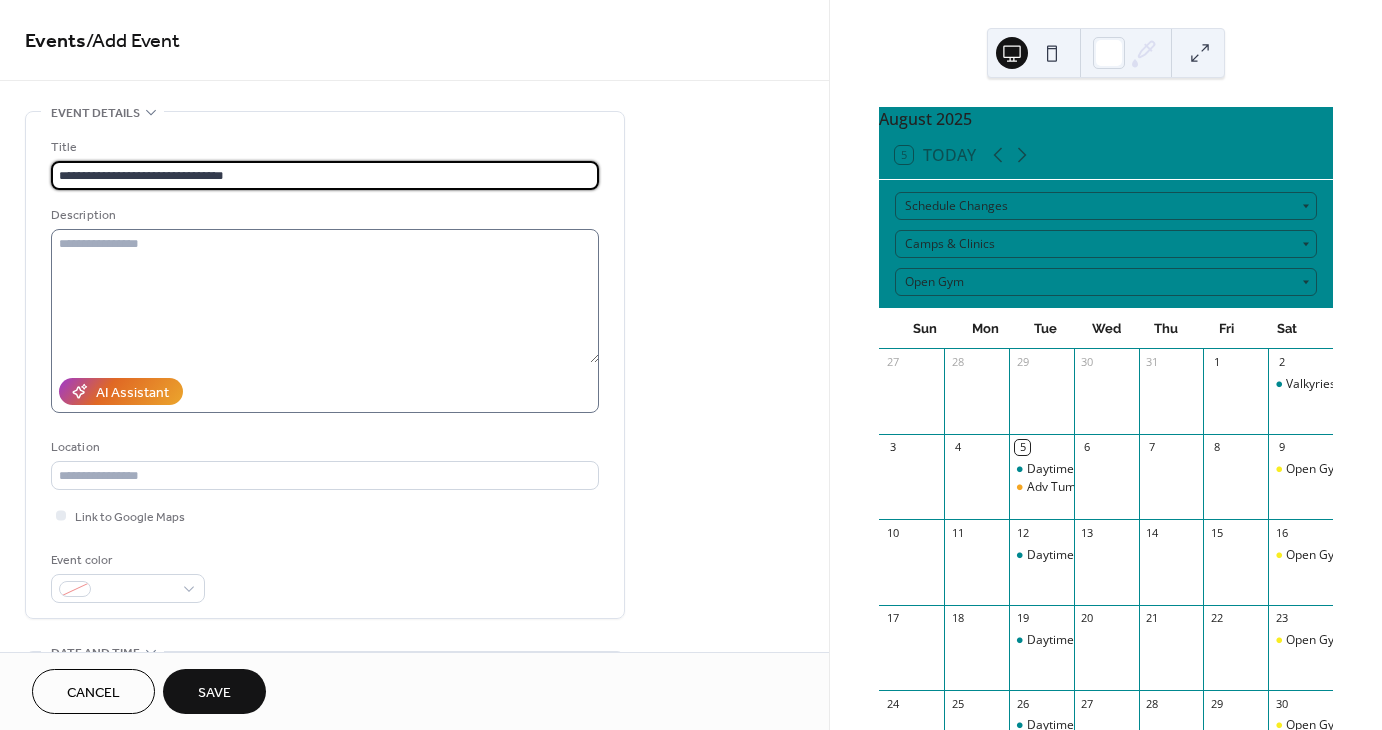 type on "**********" 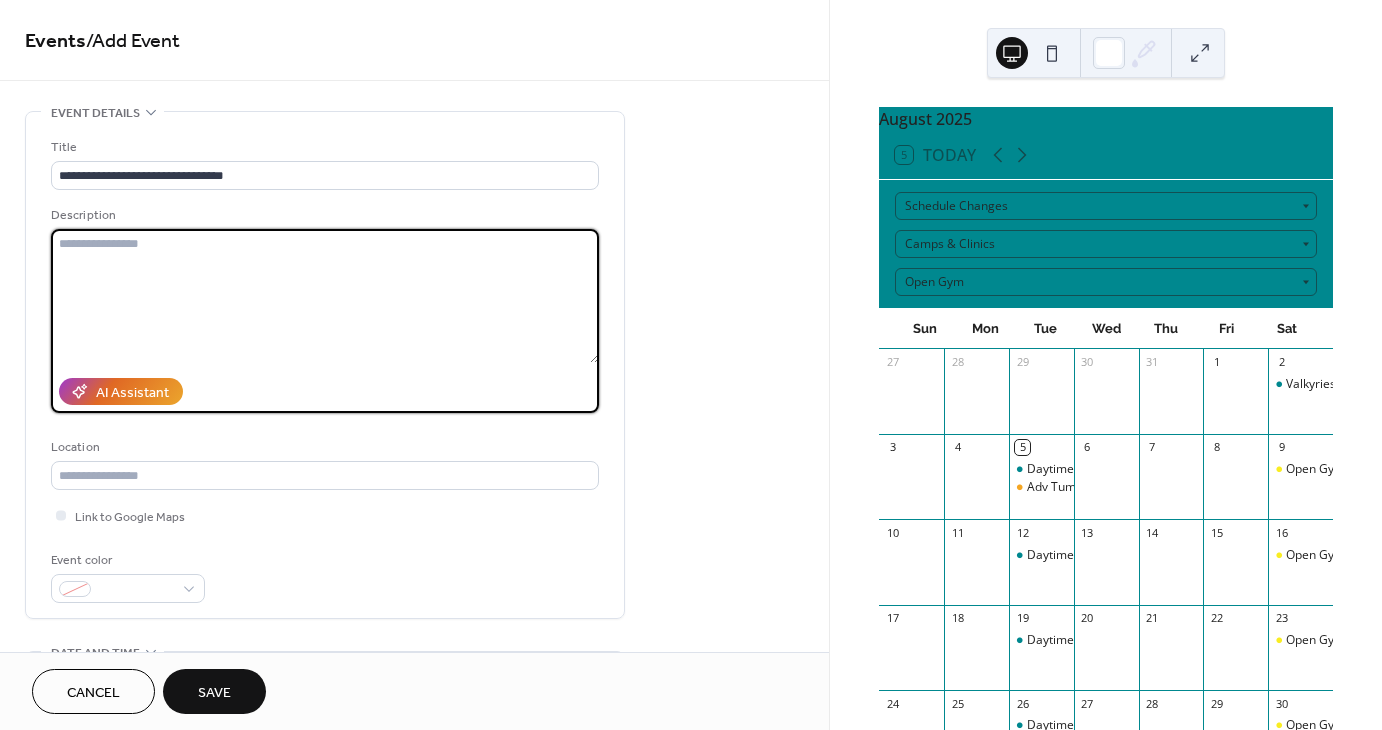 click at bounding box center (325, 296) 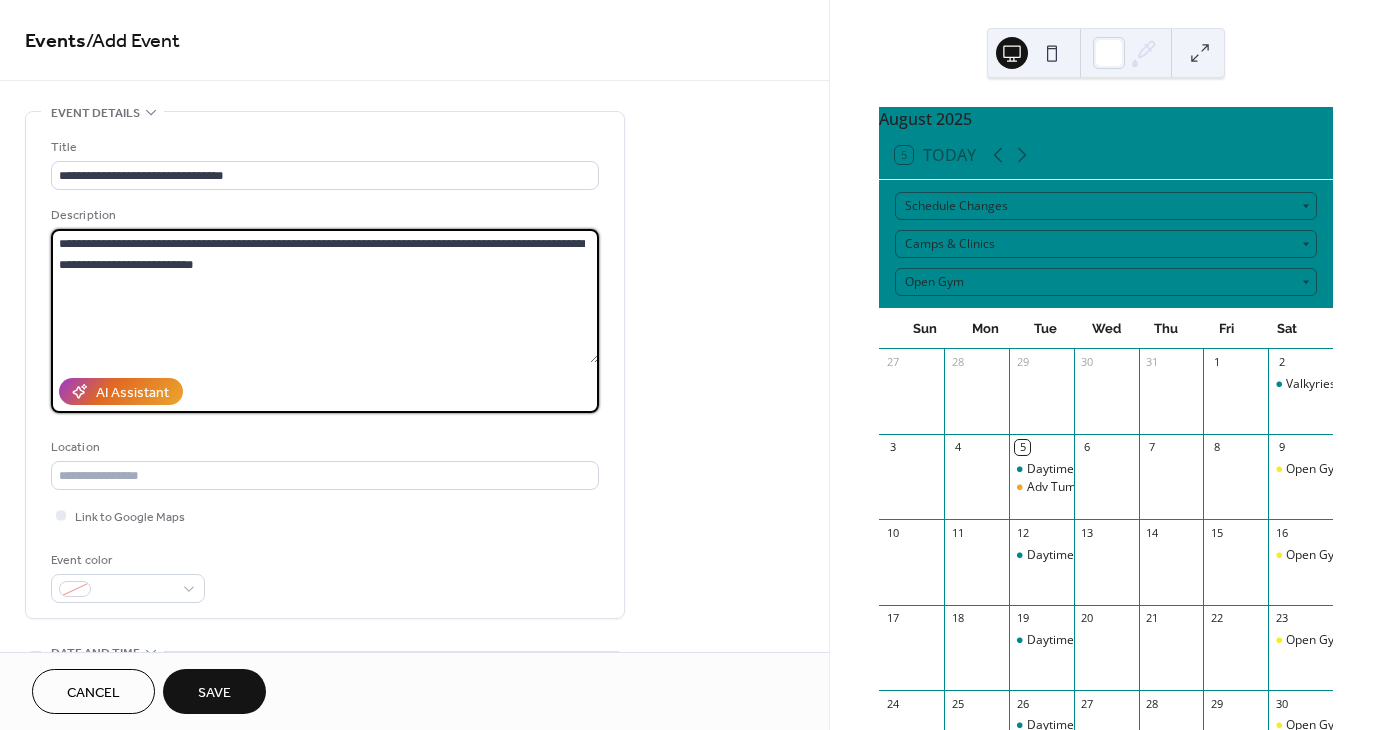 click on "**********" at bounding box center (325, 296) 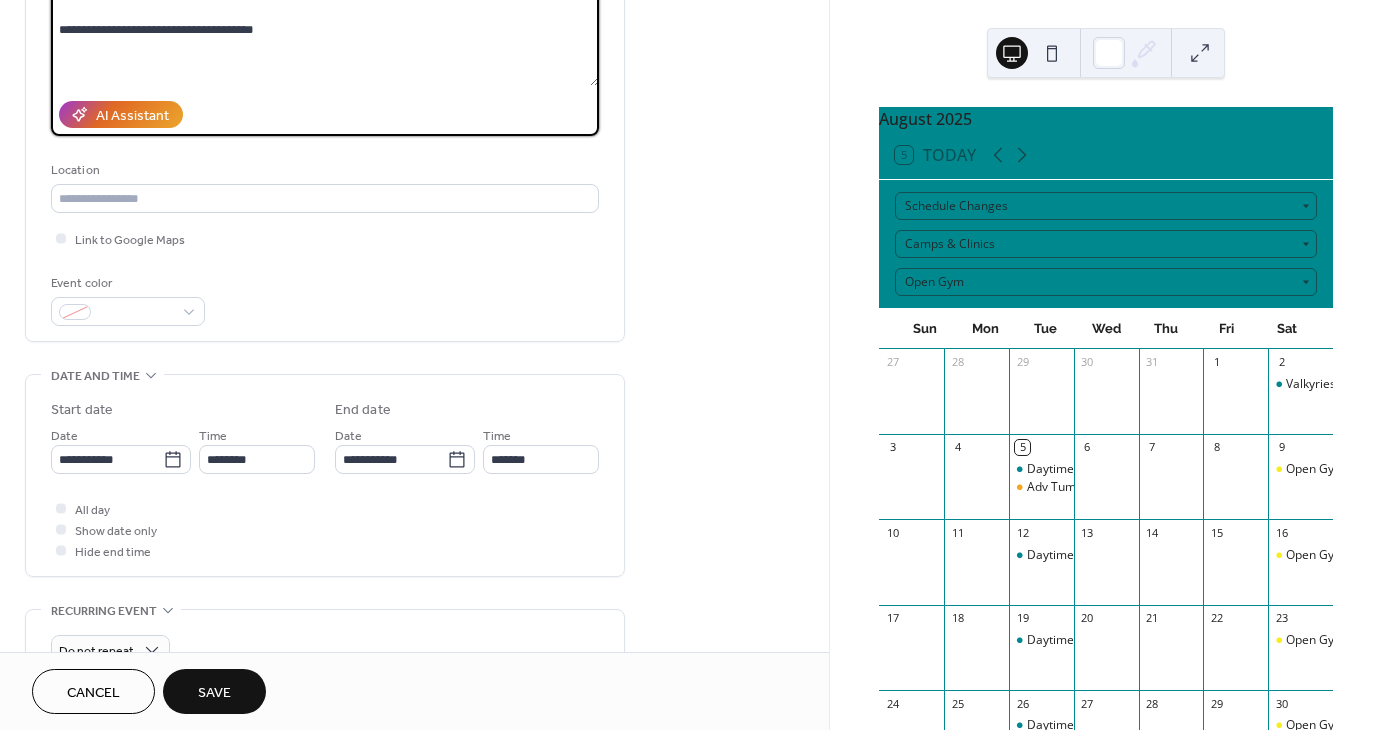 scroll, scrollTop: 300, scrollLeft: 0, axis: vertical 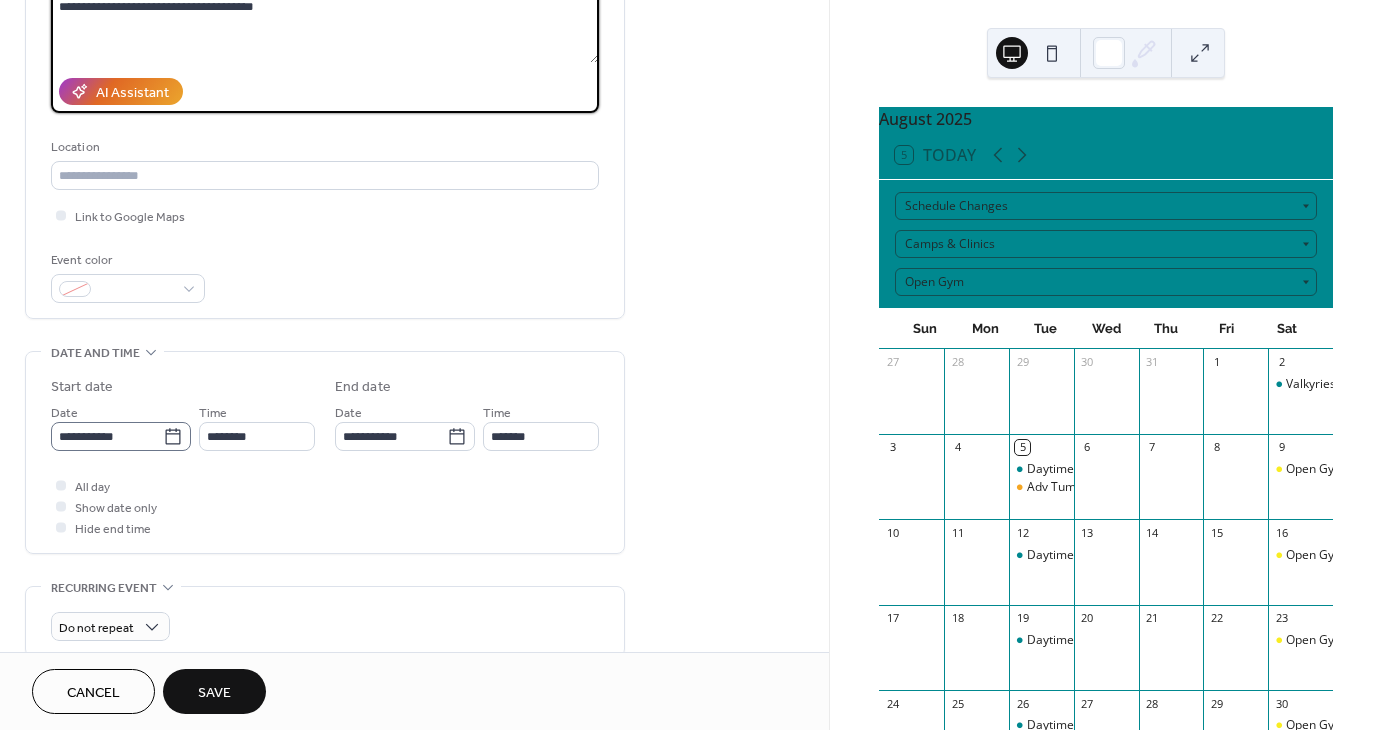 type on "**********" 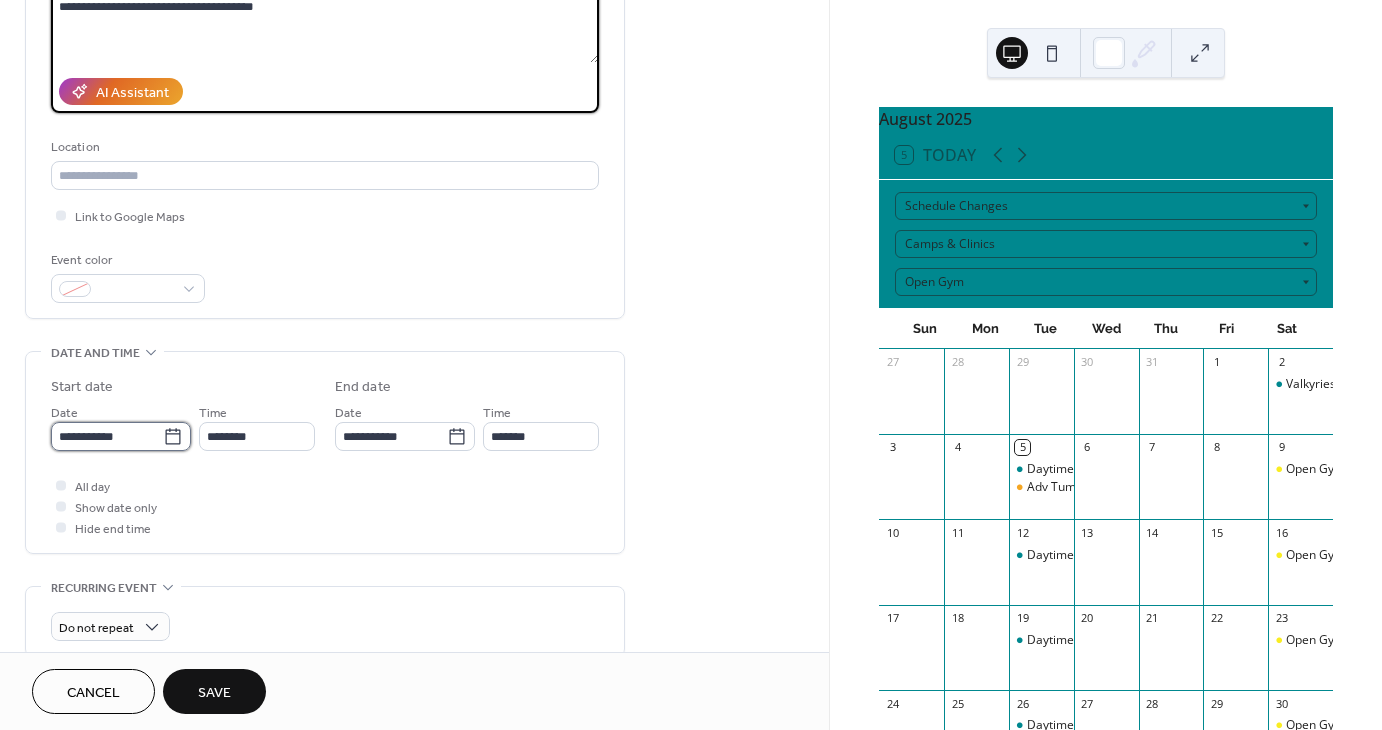 click on "**********" at bounding box center [107, 436] 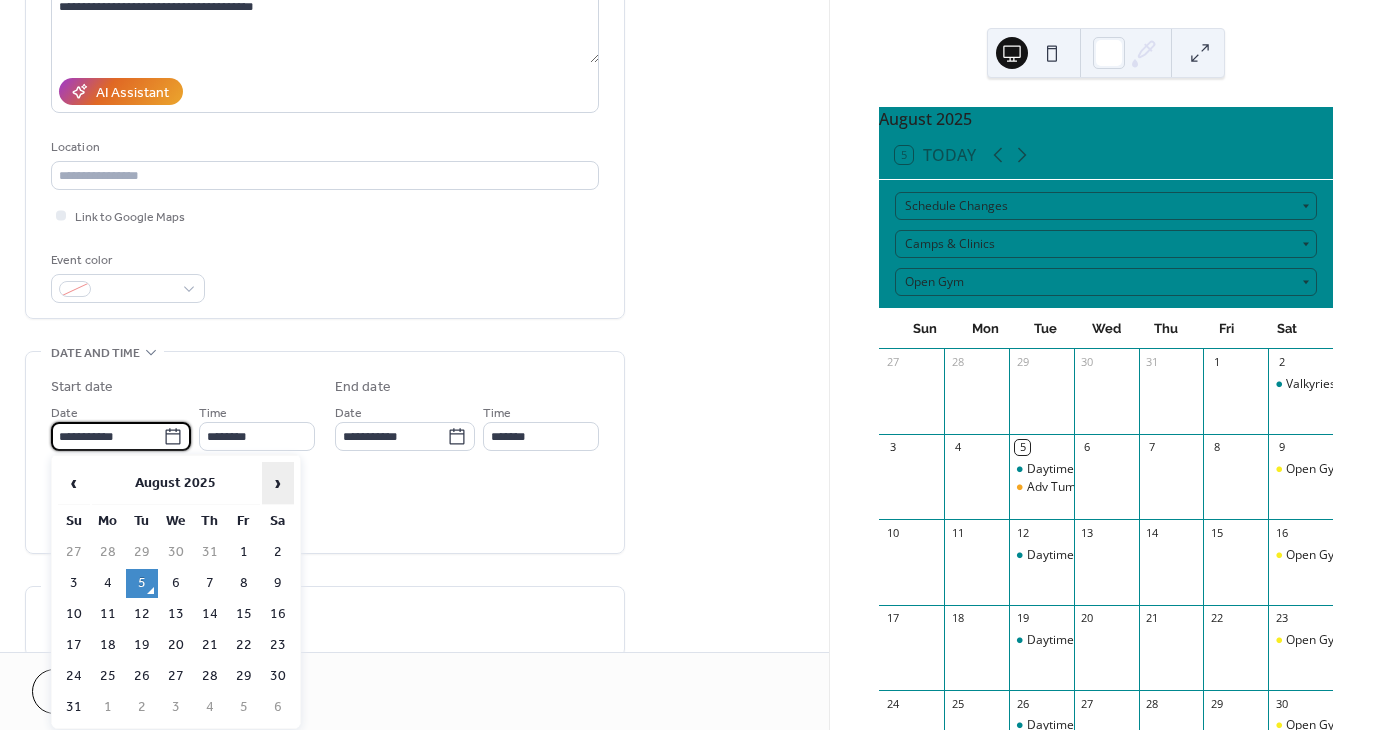 click on "›" at bounding box center (278, 483) 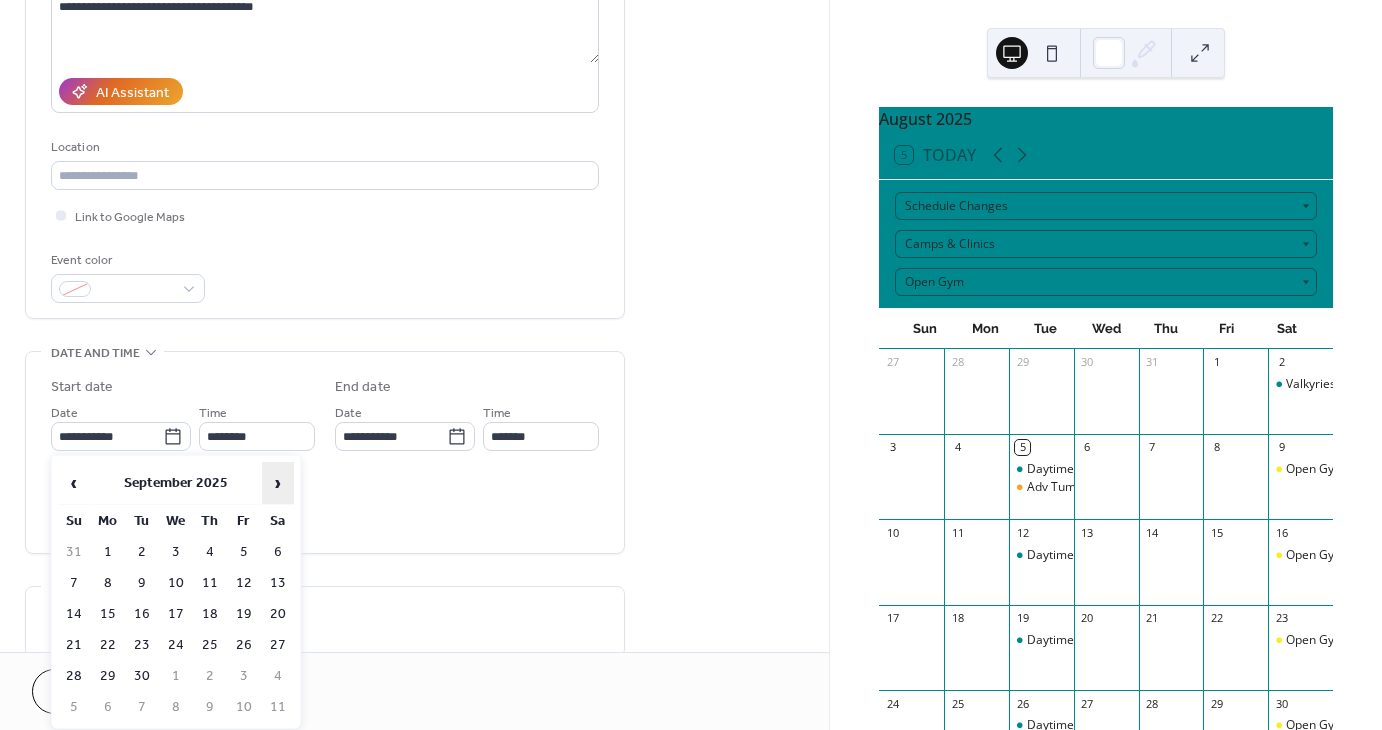 click on "›" at bounding box center [278, 483] 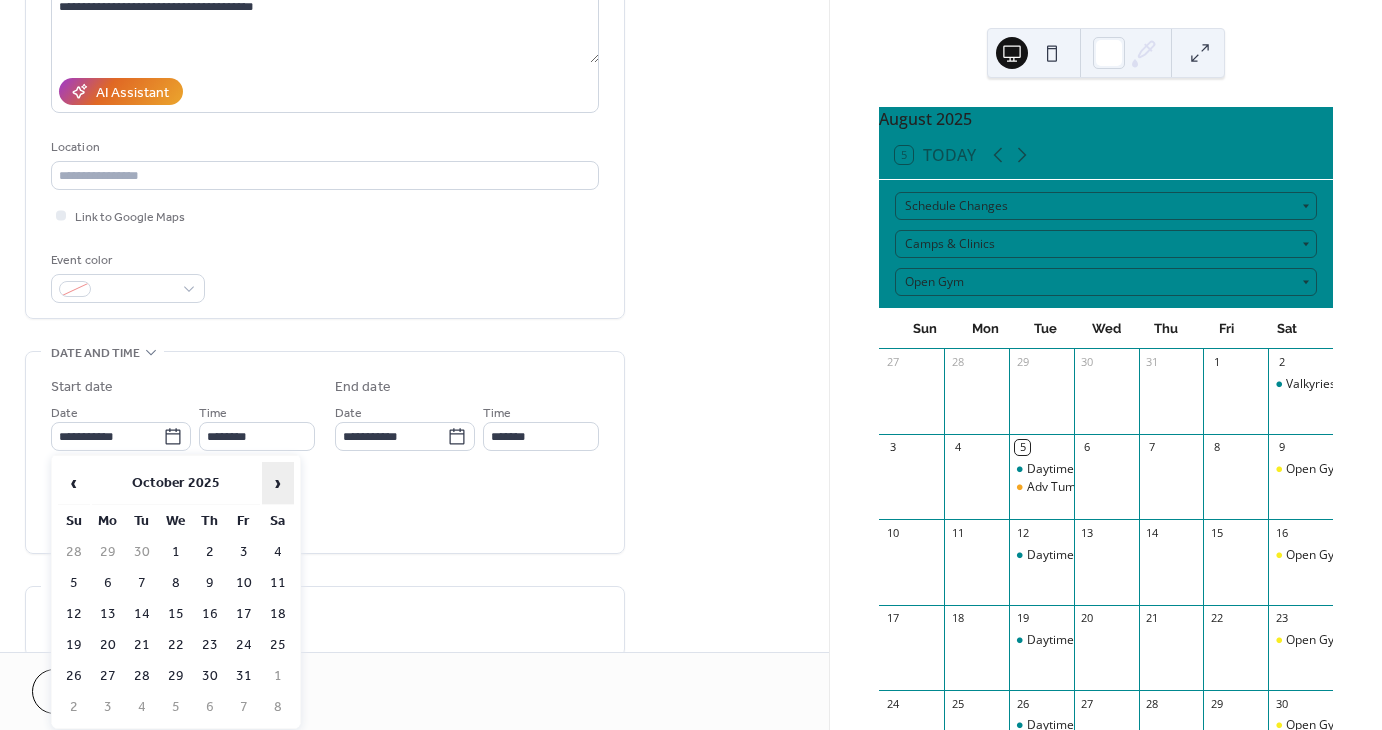 click on "›" at bounding box center [278, 483] 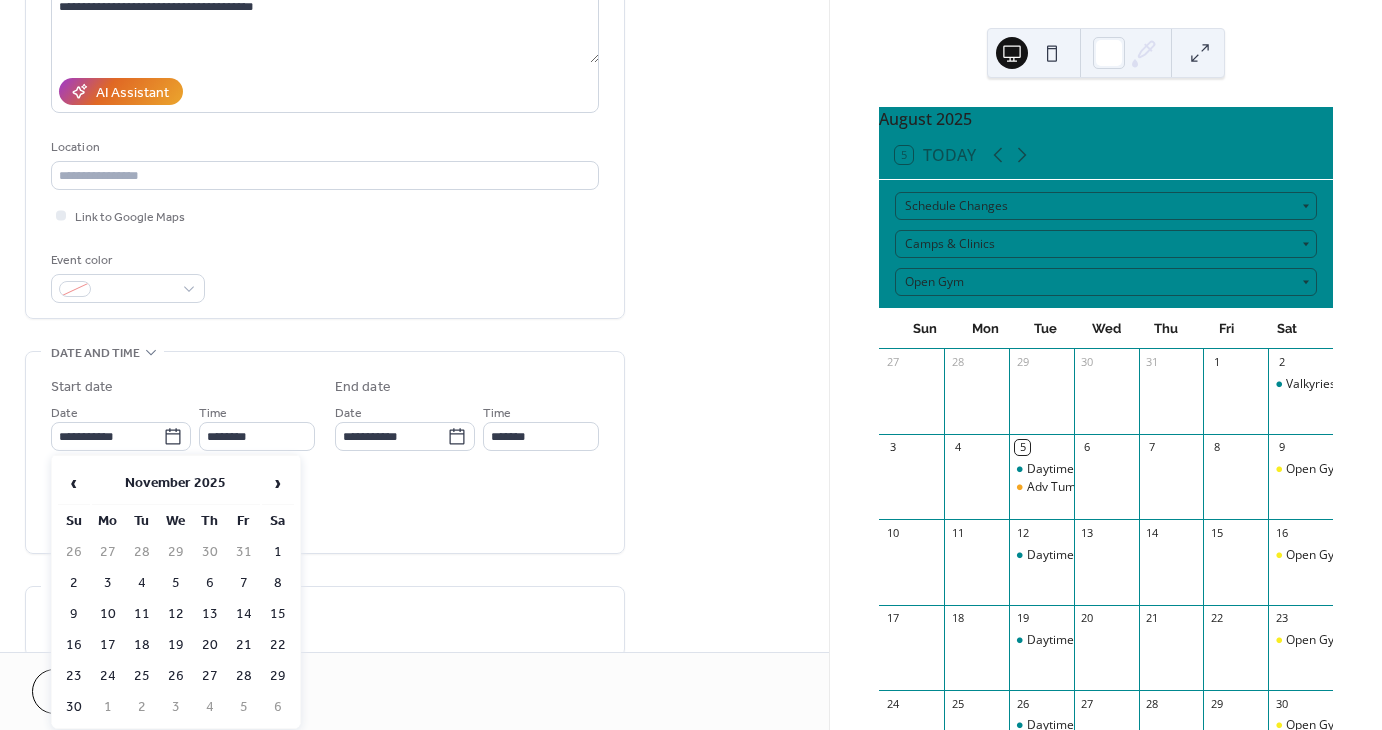 click on "14" at bounding box center [244, 614] 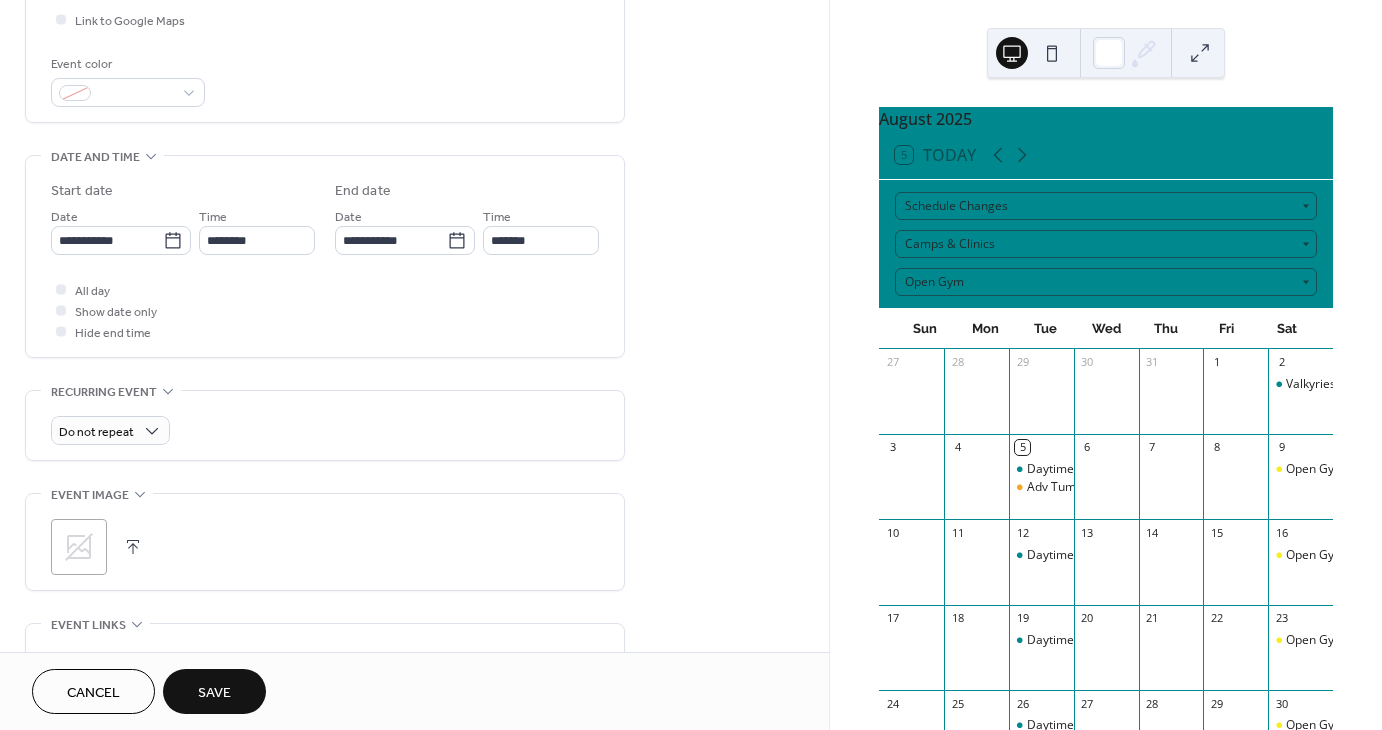 scroll, scrollTop: 500, scrollLeft: 0, axis: vertical 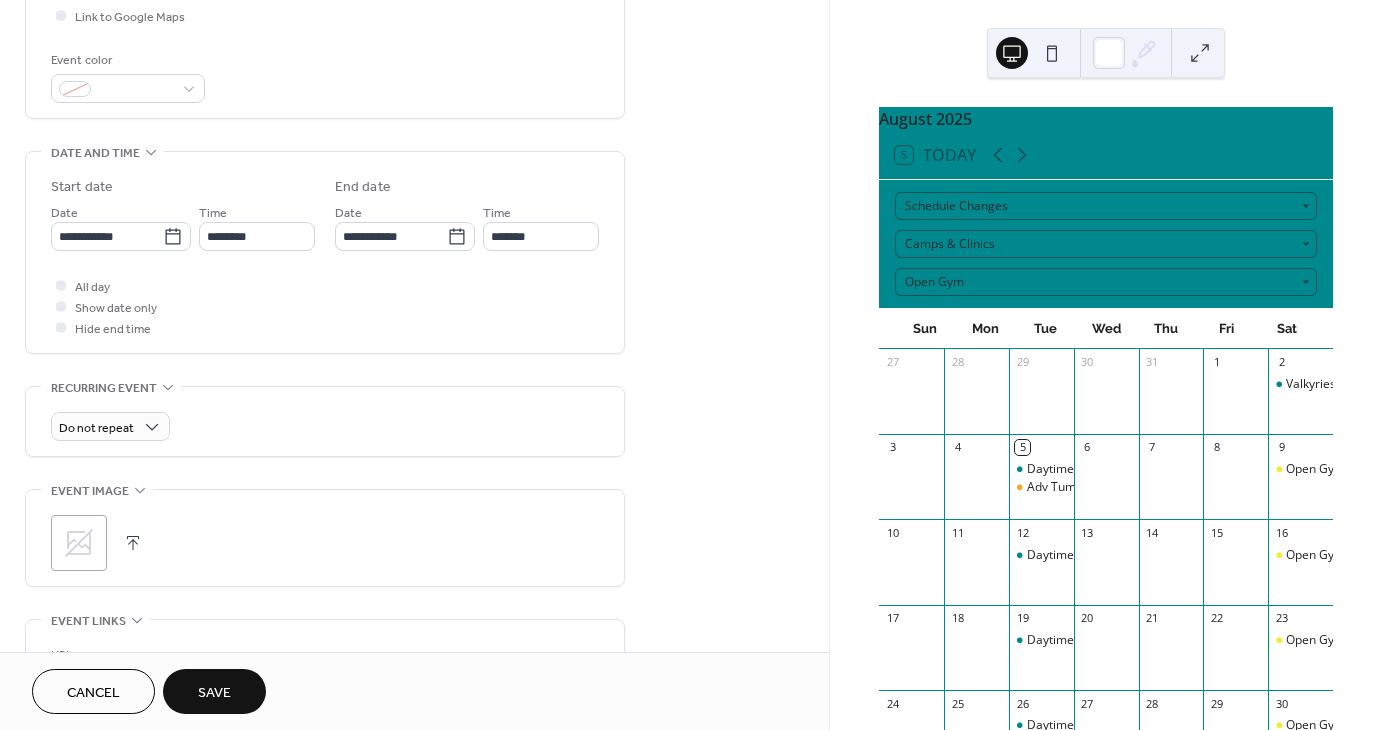 click on "Time ********" at bounding box center [257, 226] 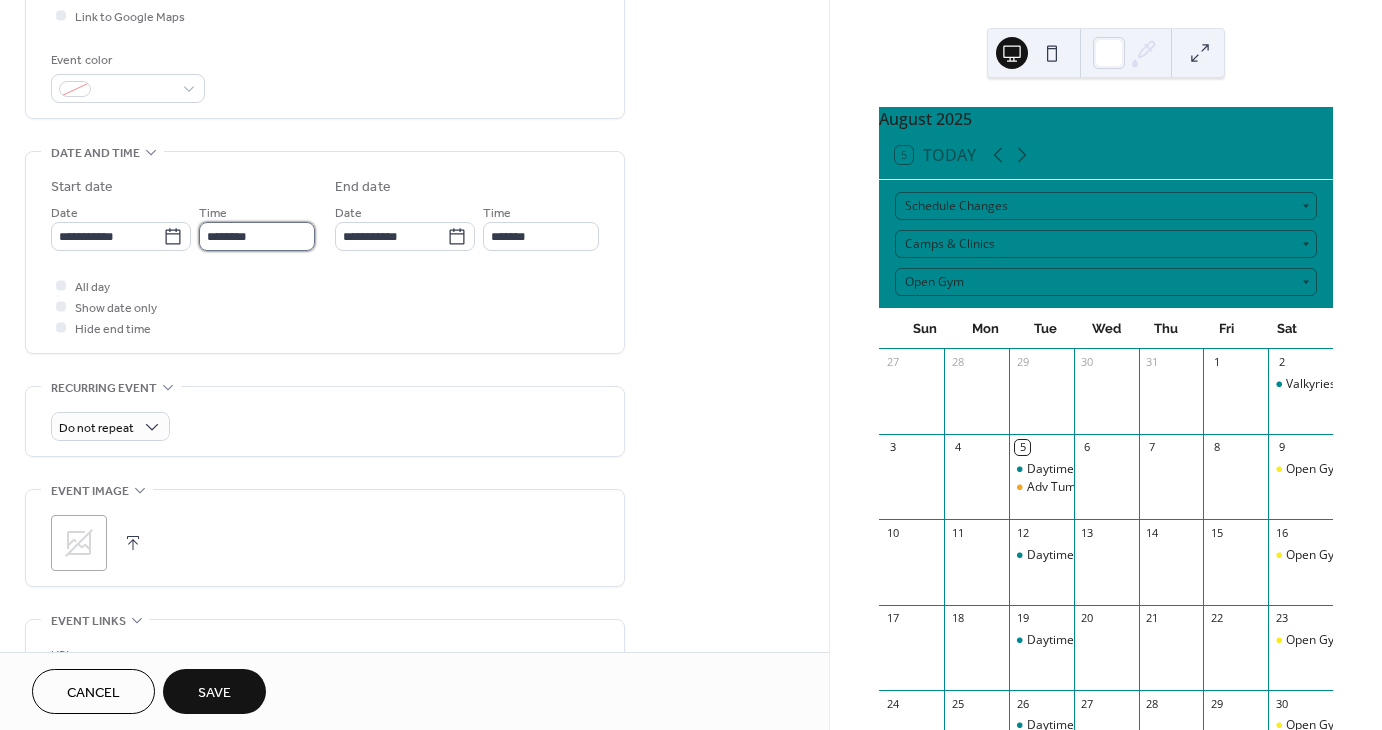 click on "********" at bounding box center (257, 236) 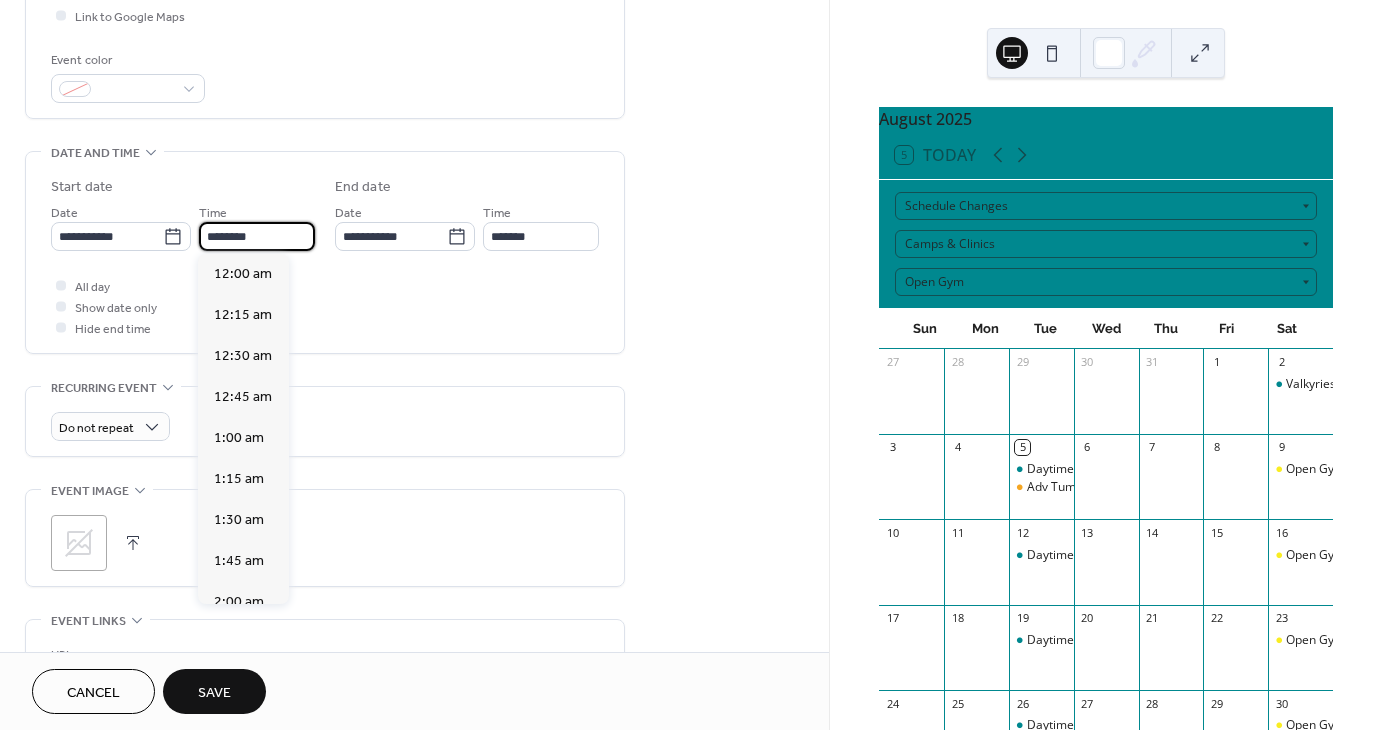 scroll, scrollTop: 1968, scrollLeft: 0, axis: vertical 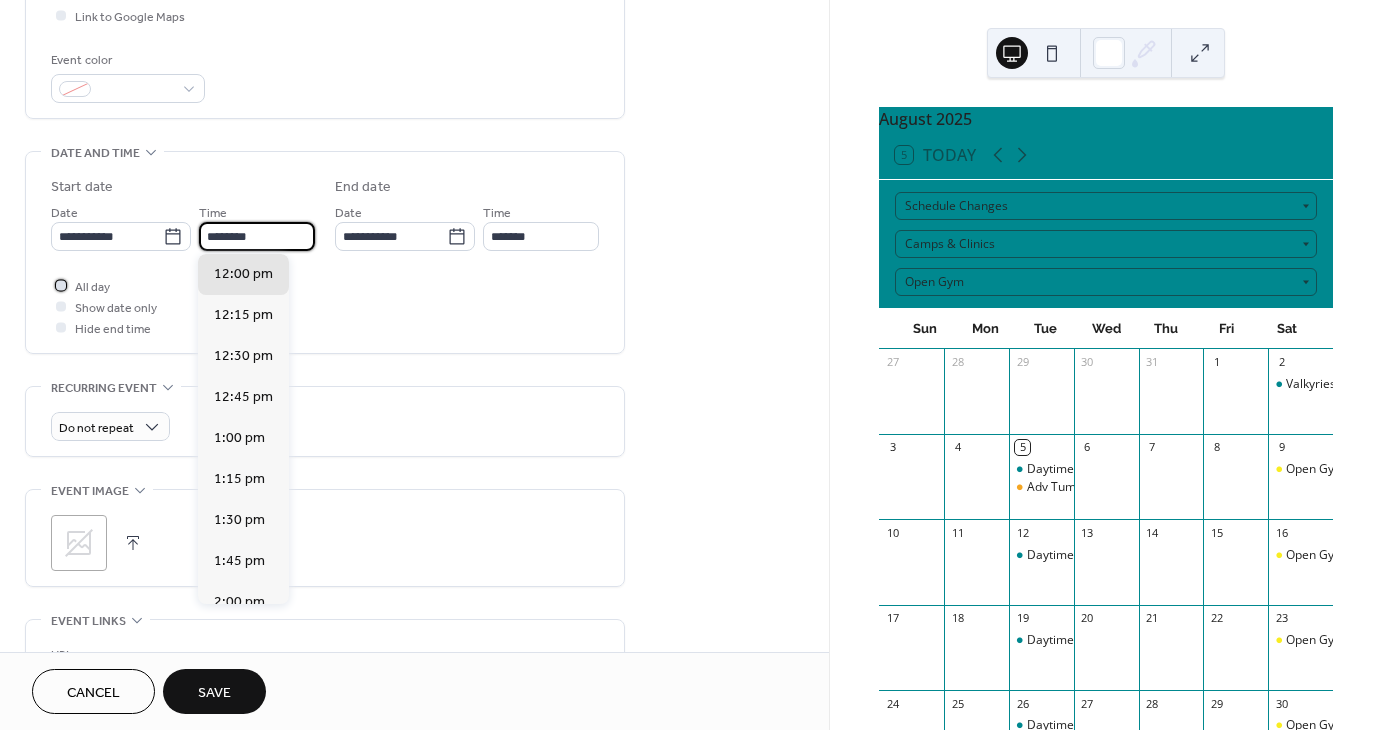 click at bounding box center [61, 285] 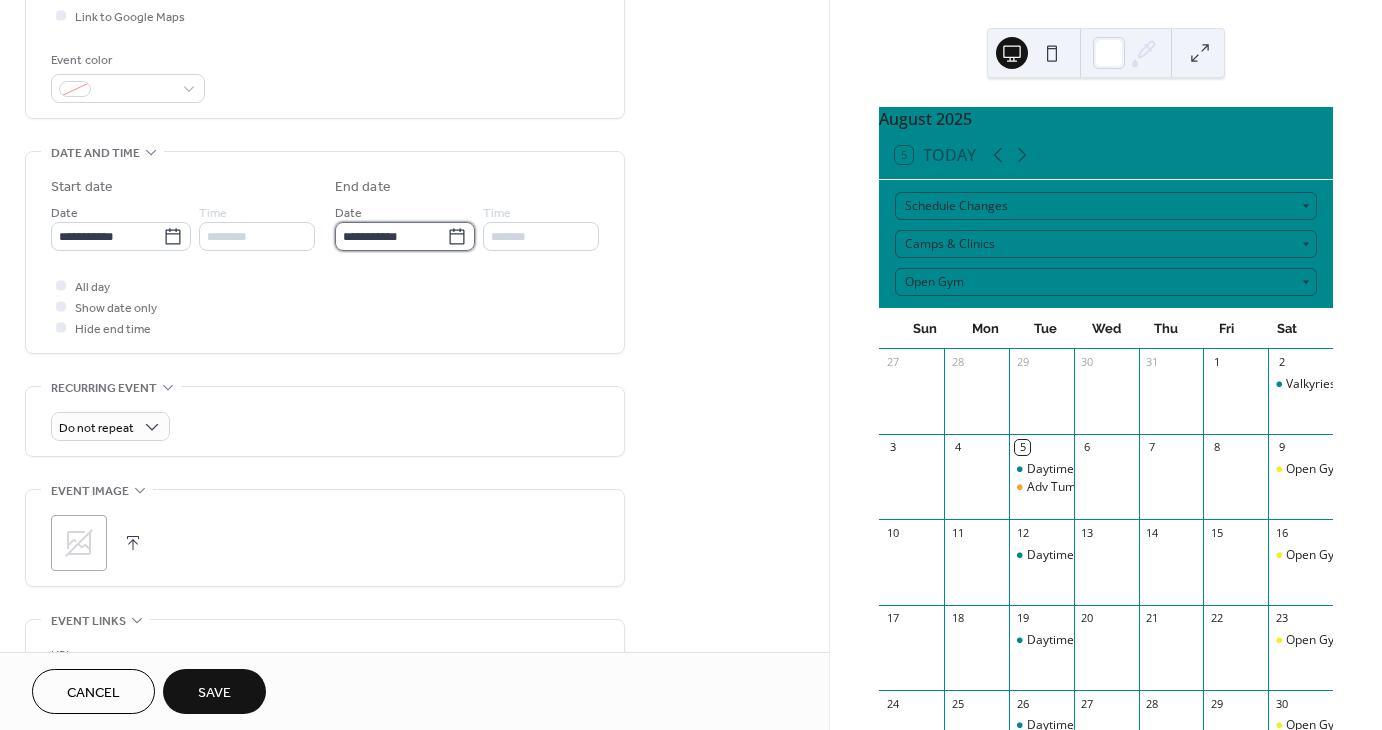 click on "**********" at bounding box center (391, 236) 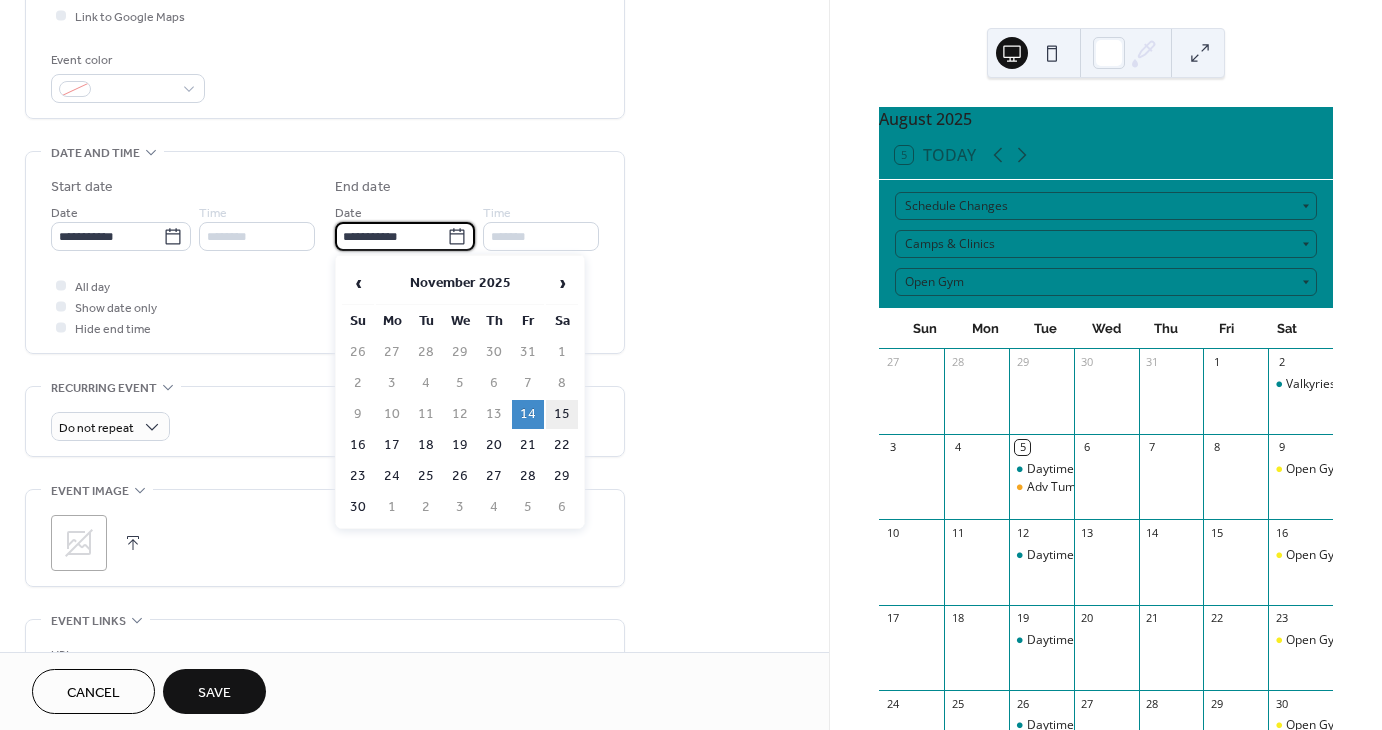 click on "15" at bounding box center (562, 414) 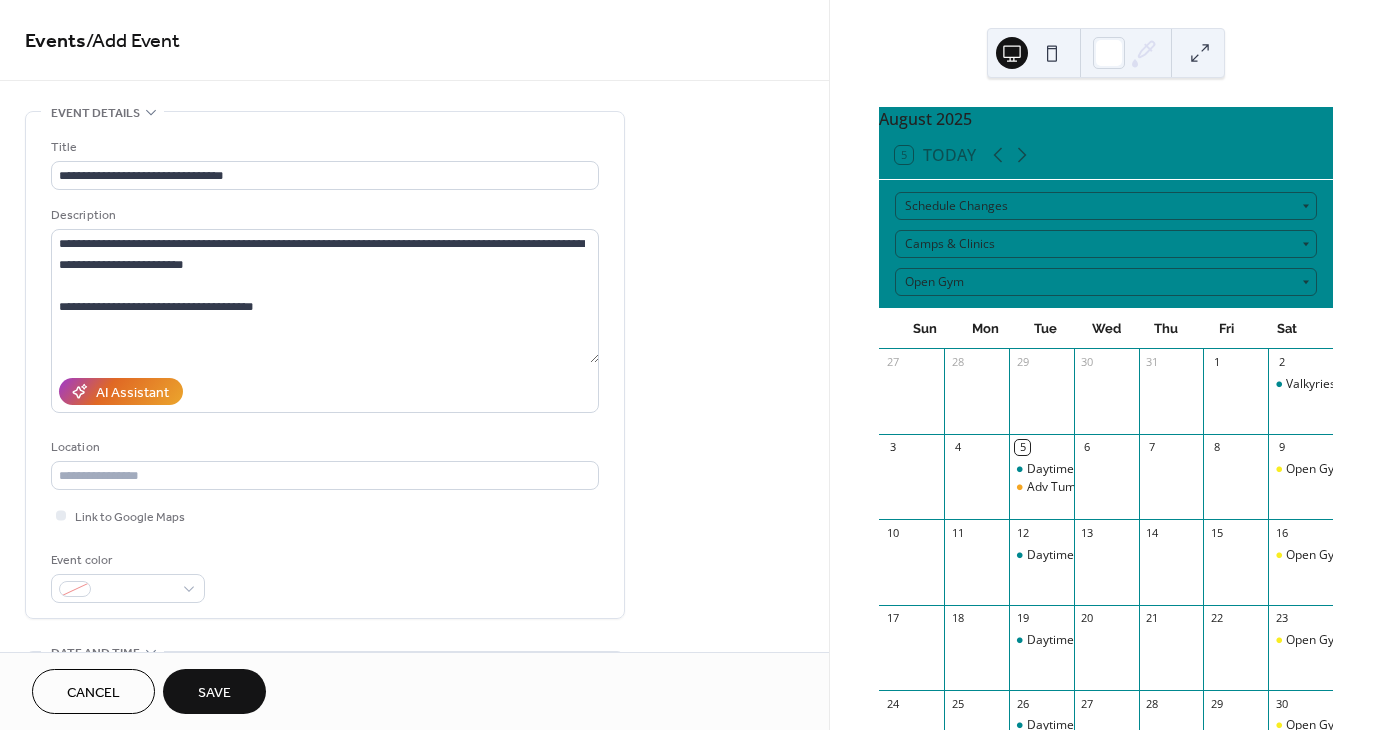scroll, scrollTop: 0, scrollLeft: 0, axis: both 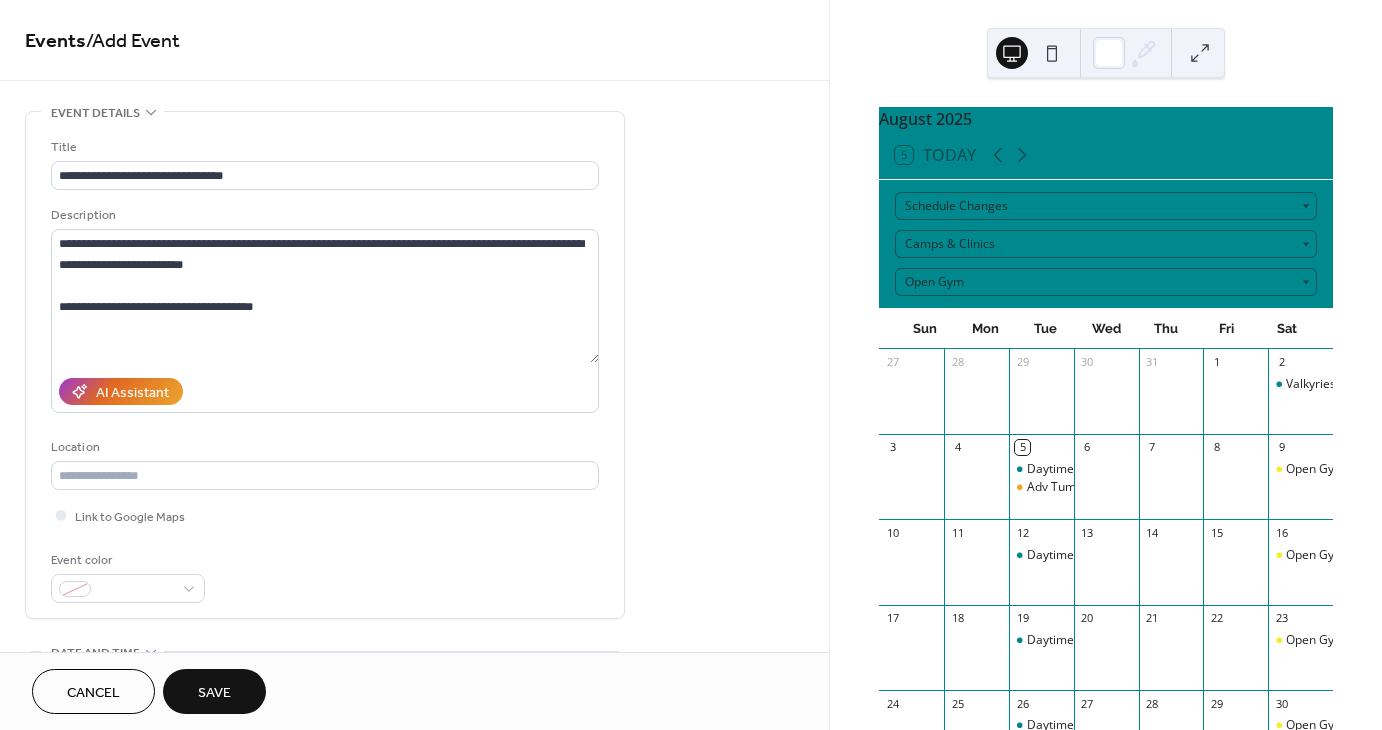 click on "**********" at bounding box center (414, 975) 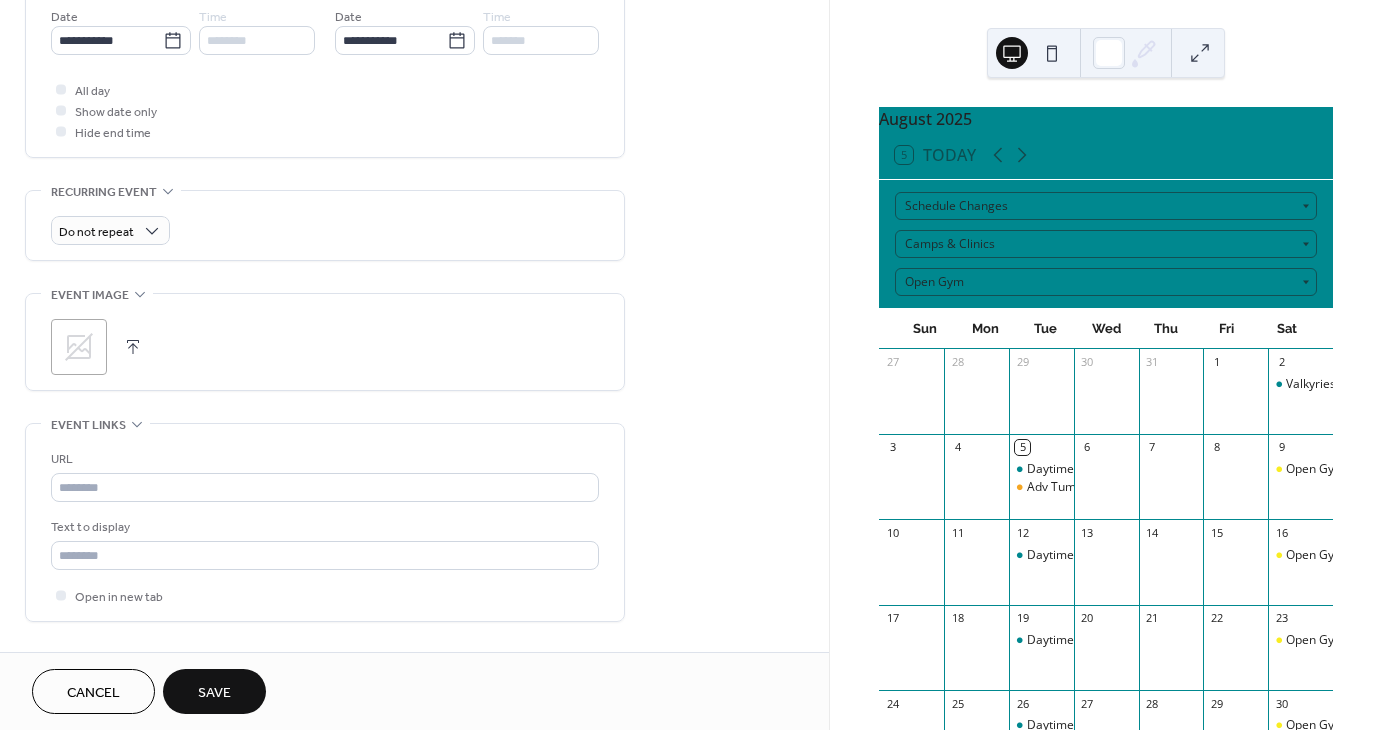 scroll, scrollTop: 700, scrollLeft: 0, axis: vertical 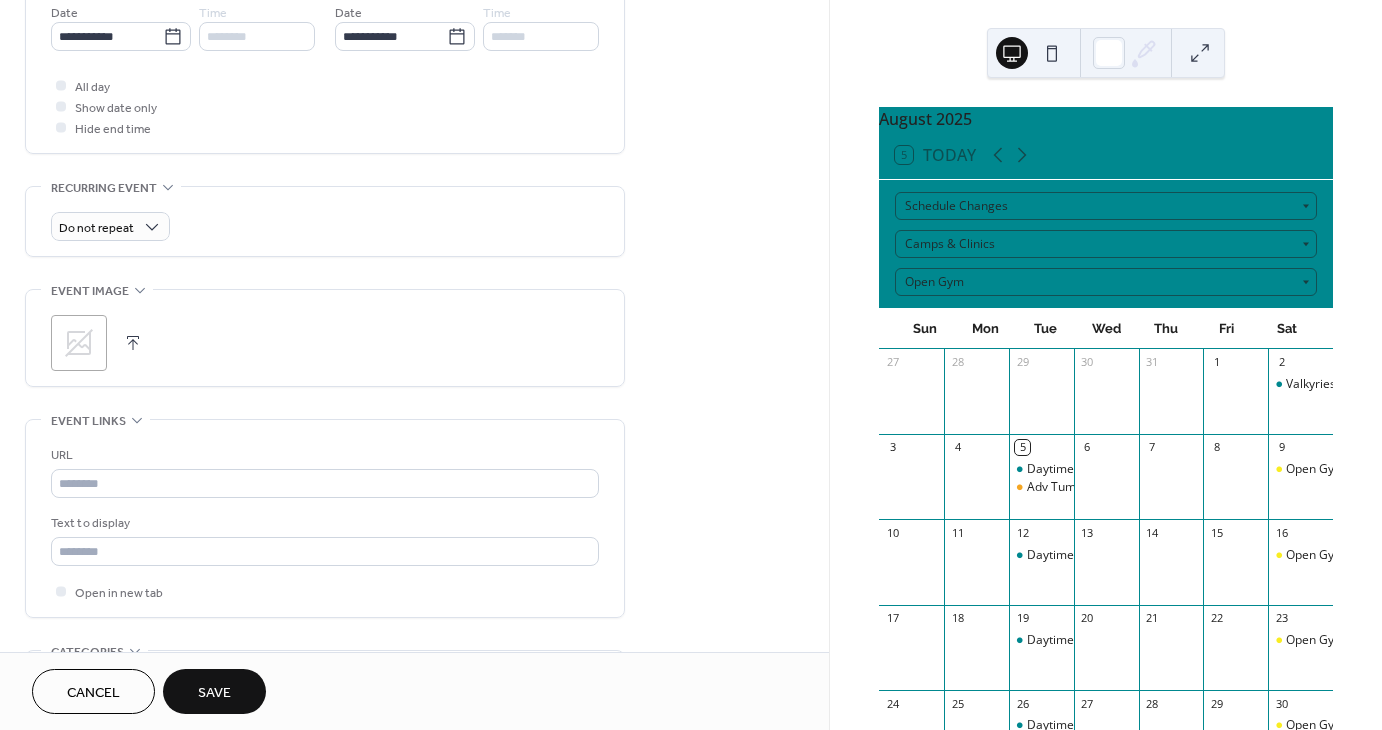 click on "Do not repeat" at bounding box center (325, 221) 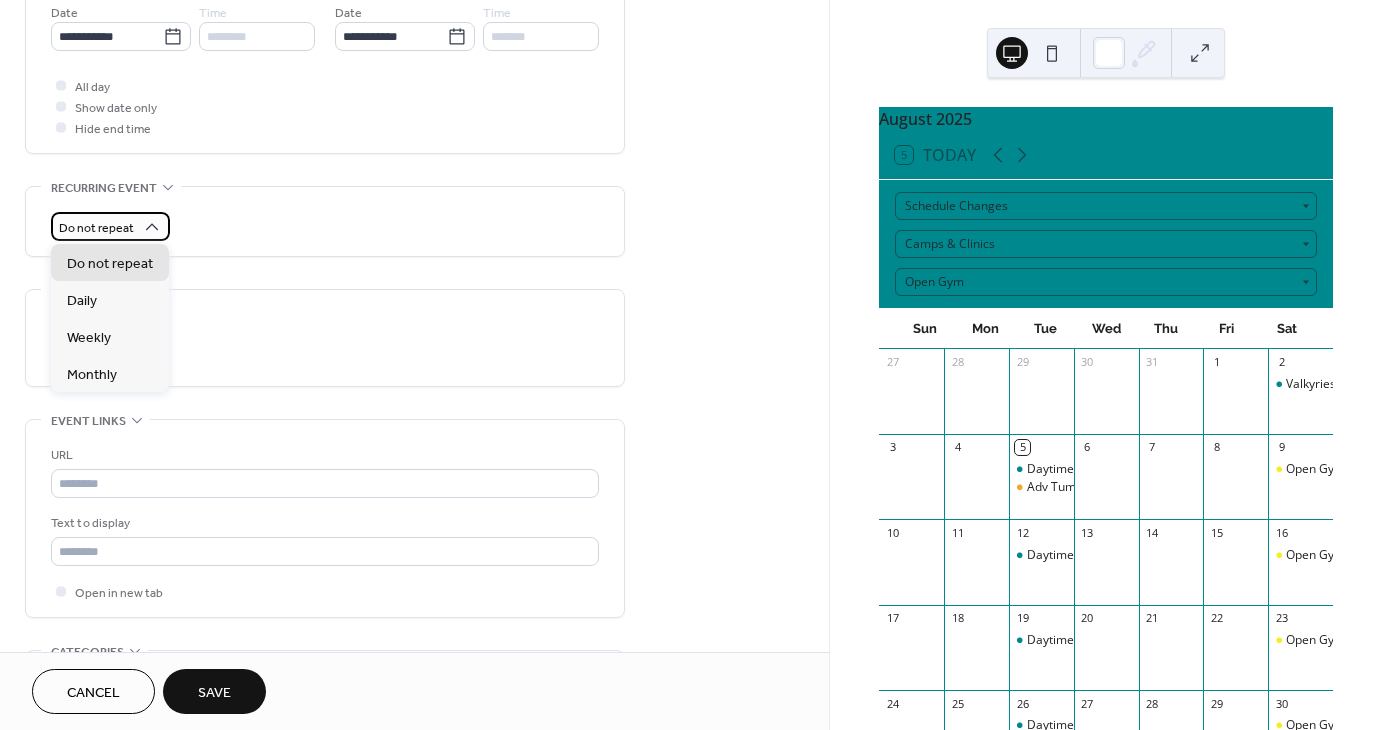 click on "Do not repeat" at bounding box center [96, 228] 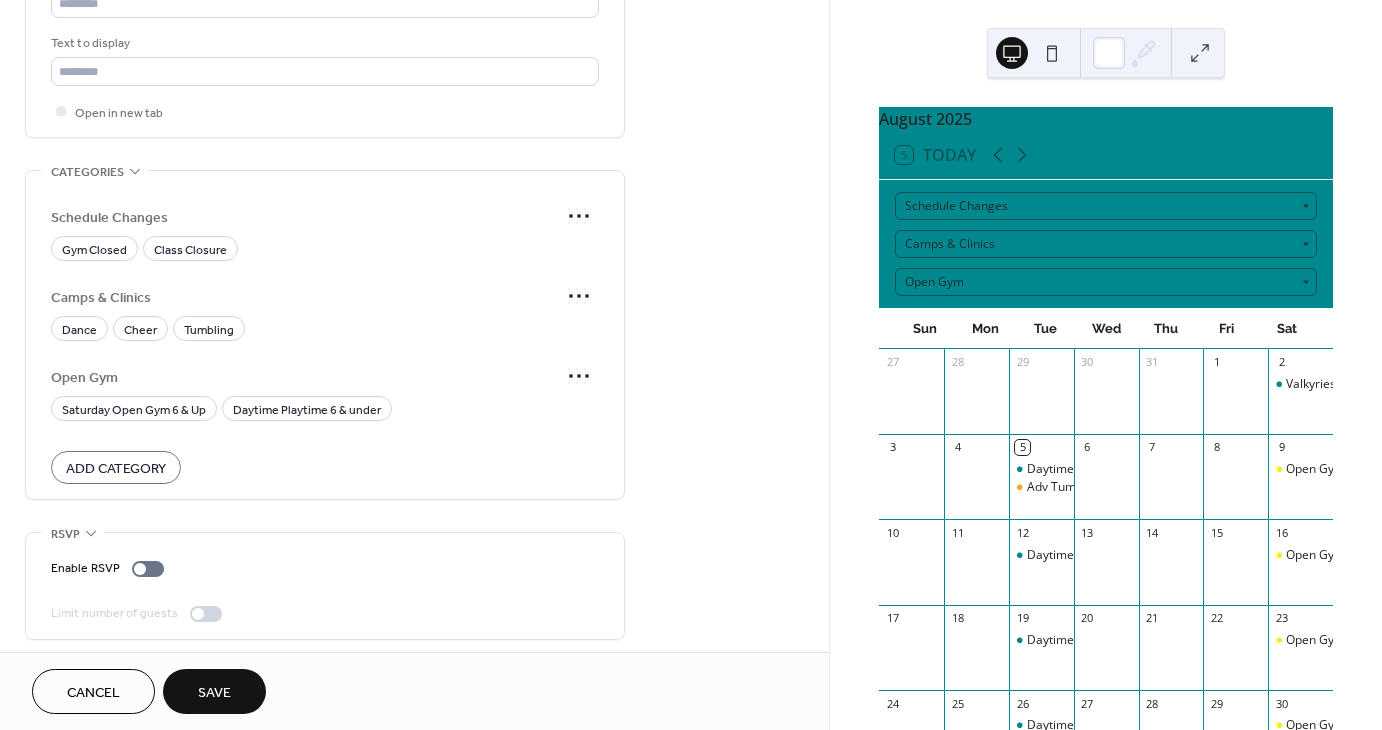 scroll, scrollTop: 1184, scrollLeft: 0, axis: vertical 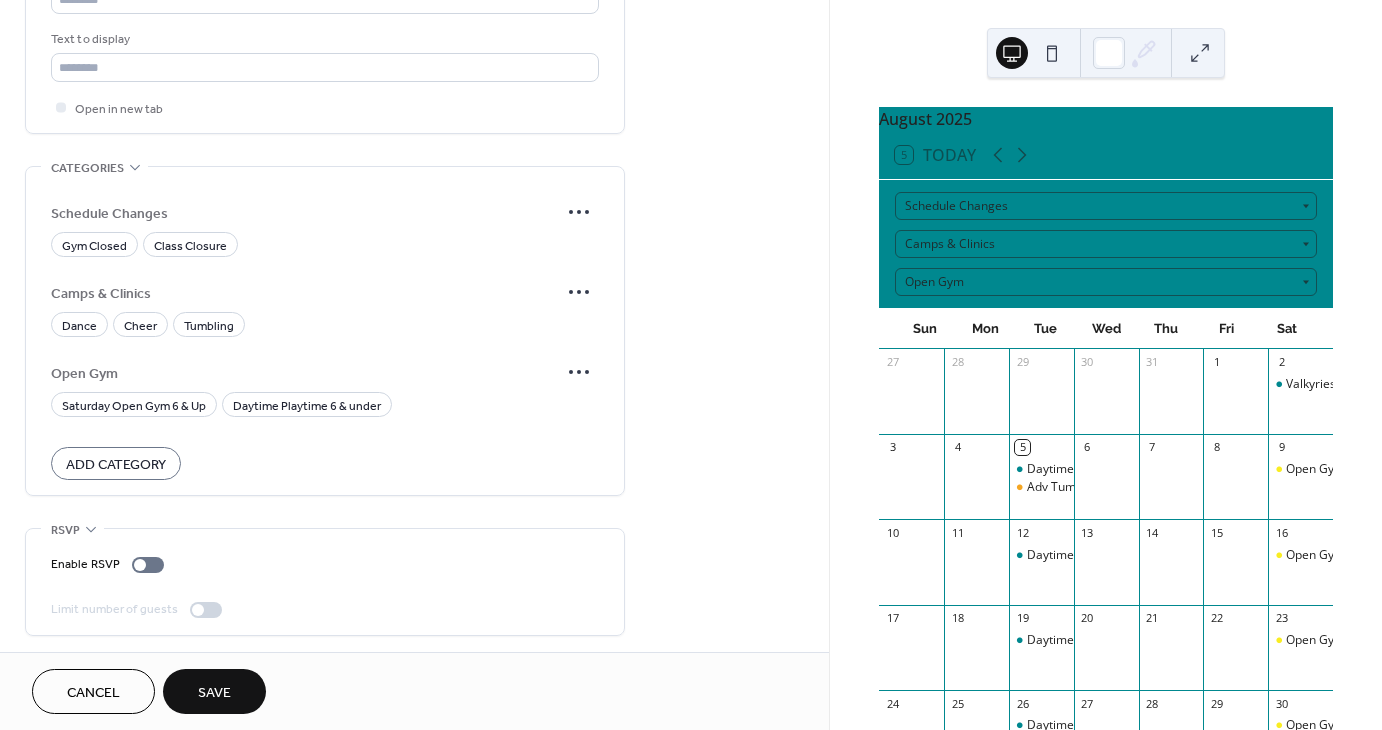 click on "Save" at bounding box center [214, 693] 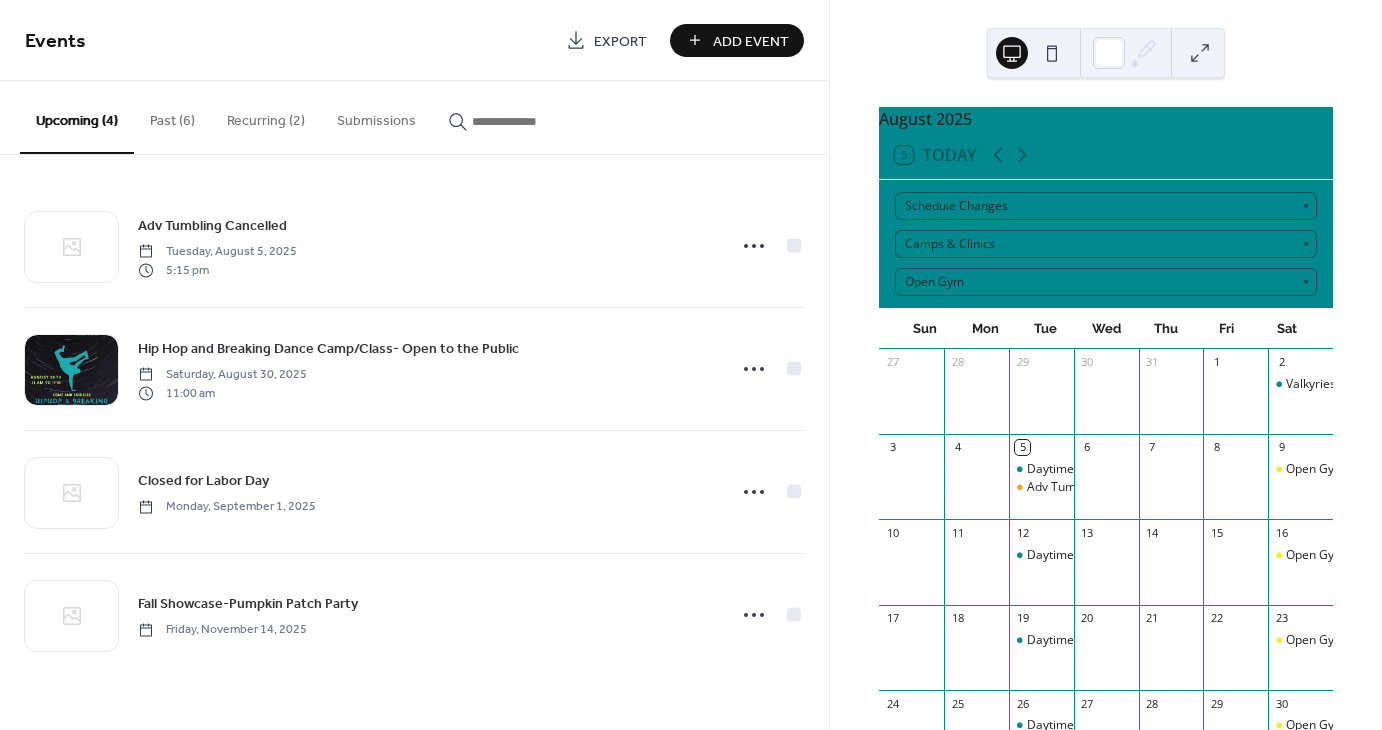 click on "Recurring (2)" at bounding box center [266, 116] 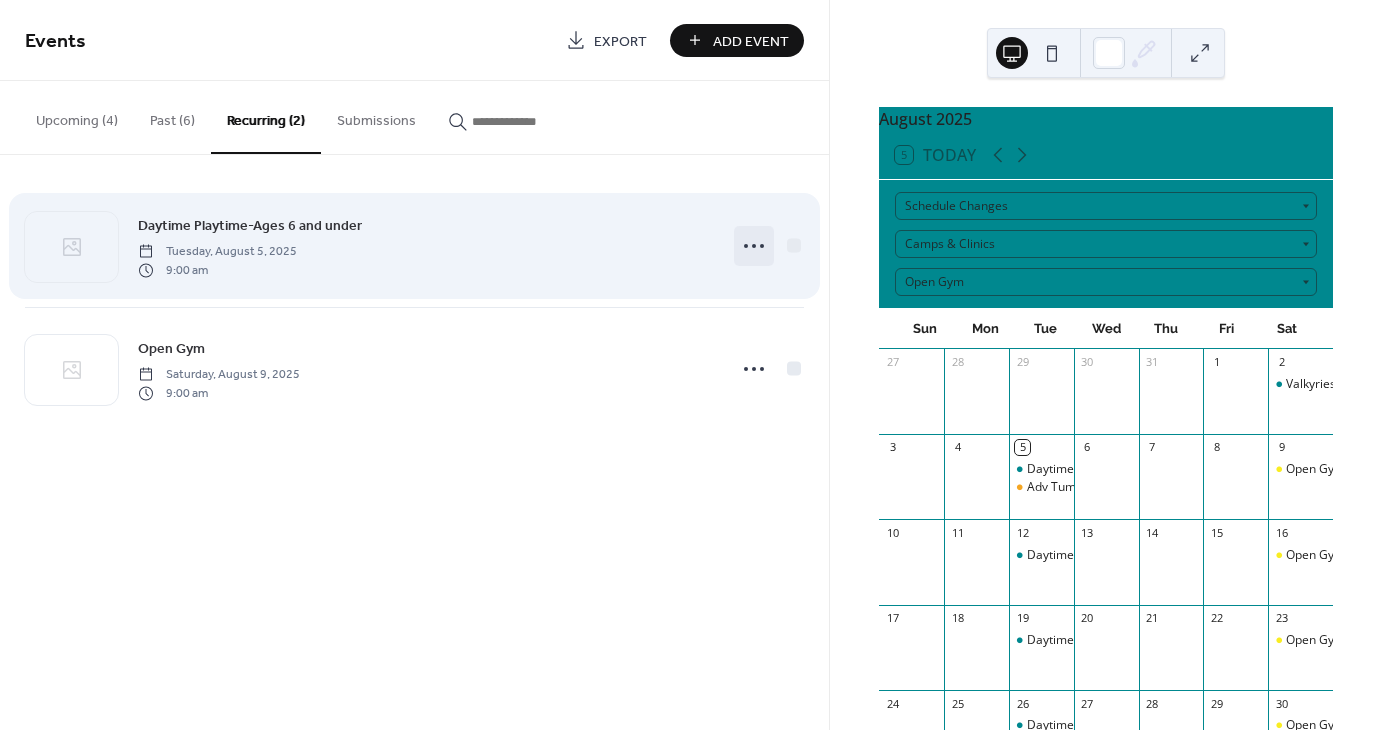 click 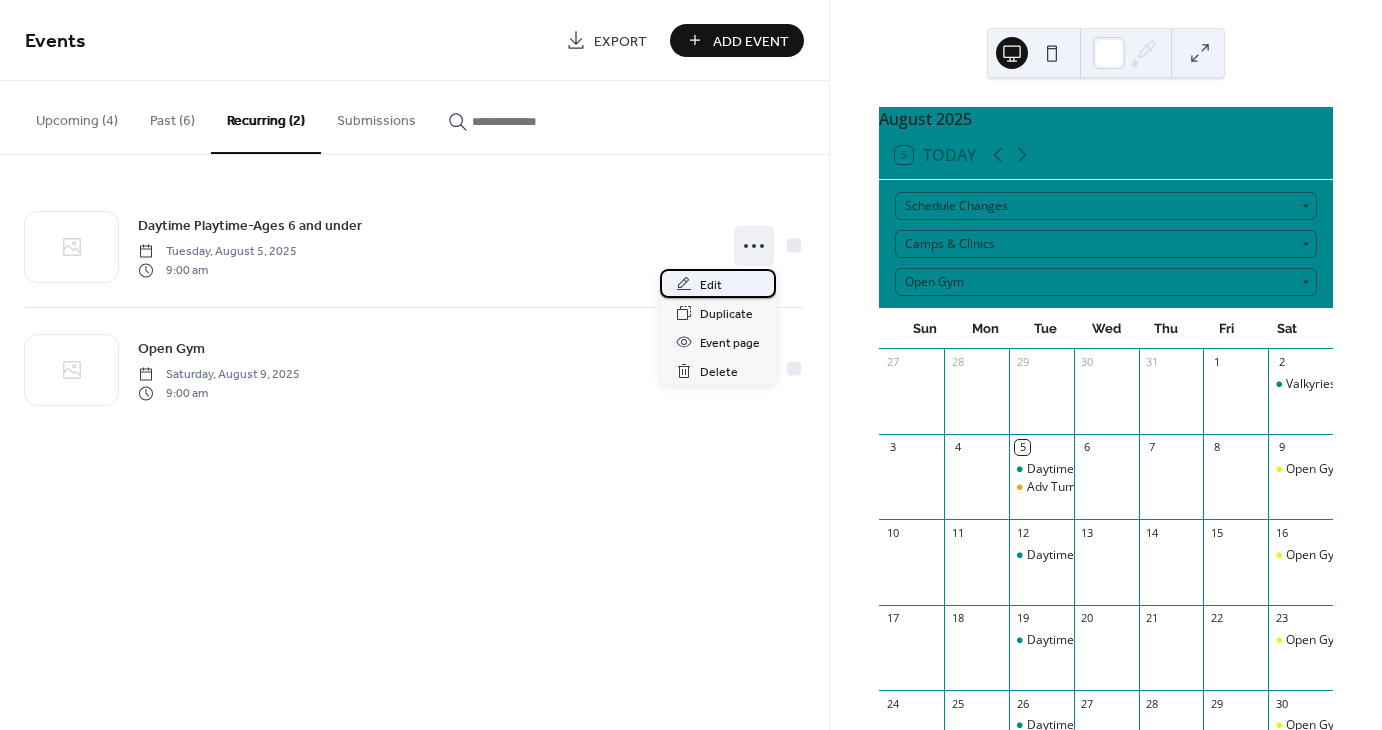 click on "Edit" at bounding box center (718, 283) 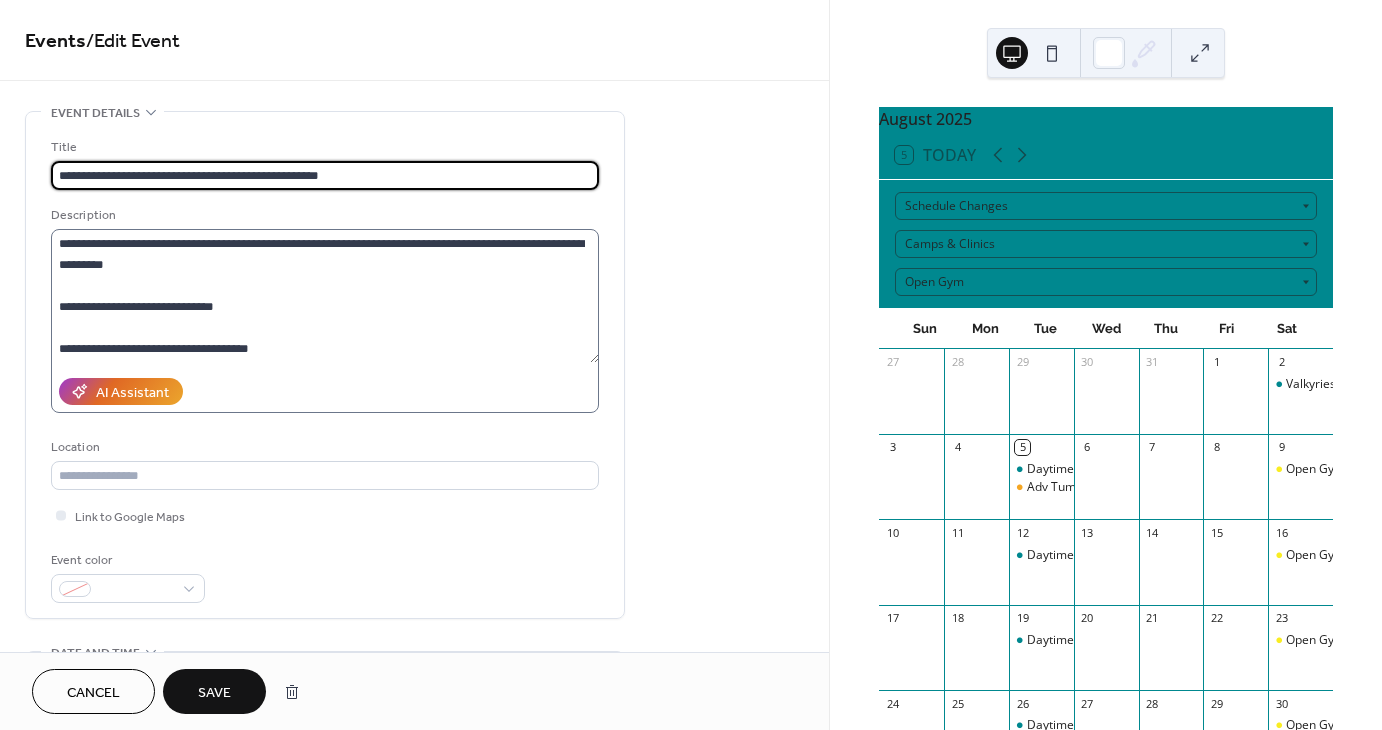 type on "**********" 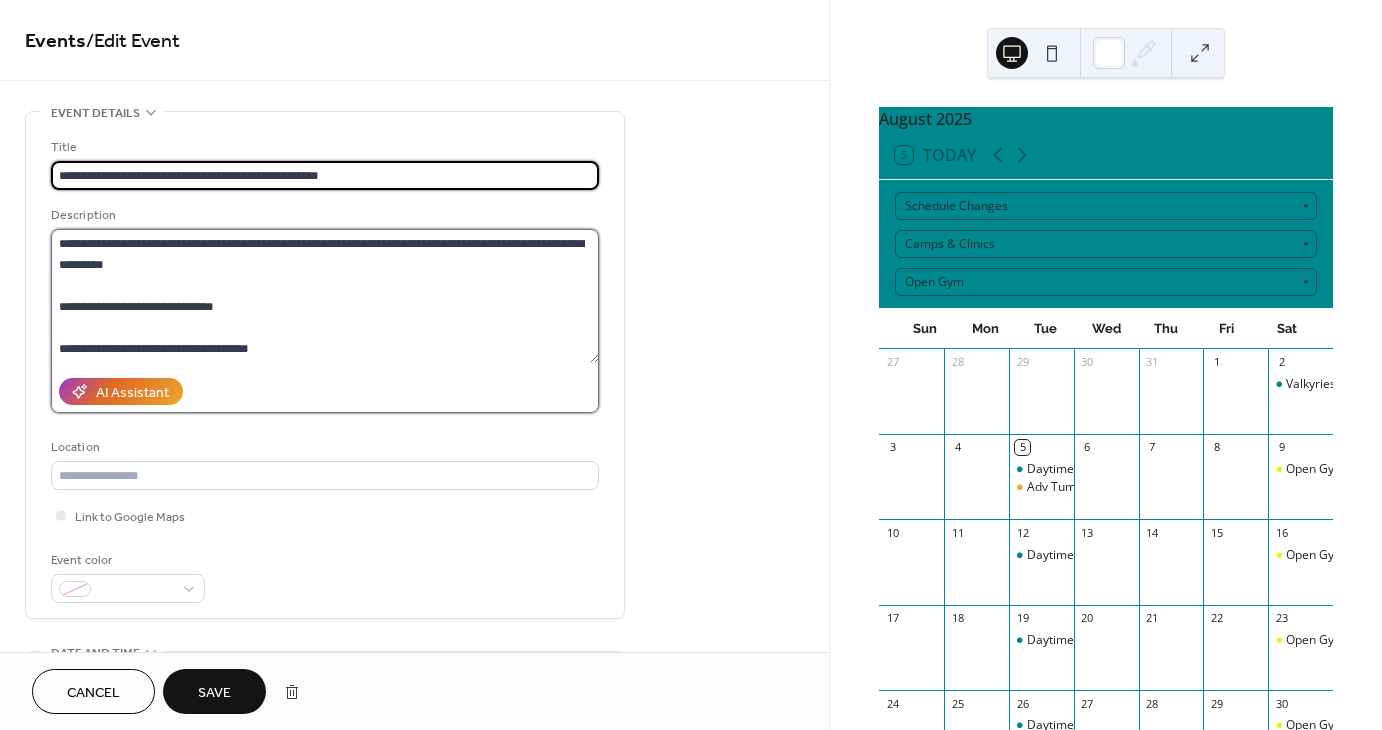 click on "**********" at bounding box center (325, 296) 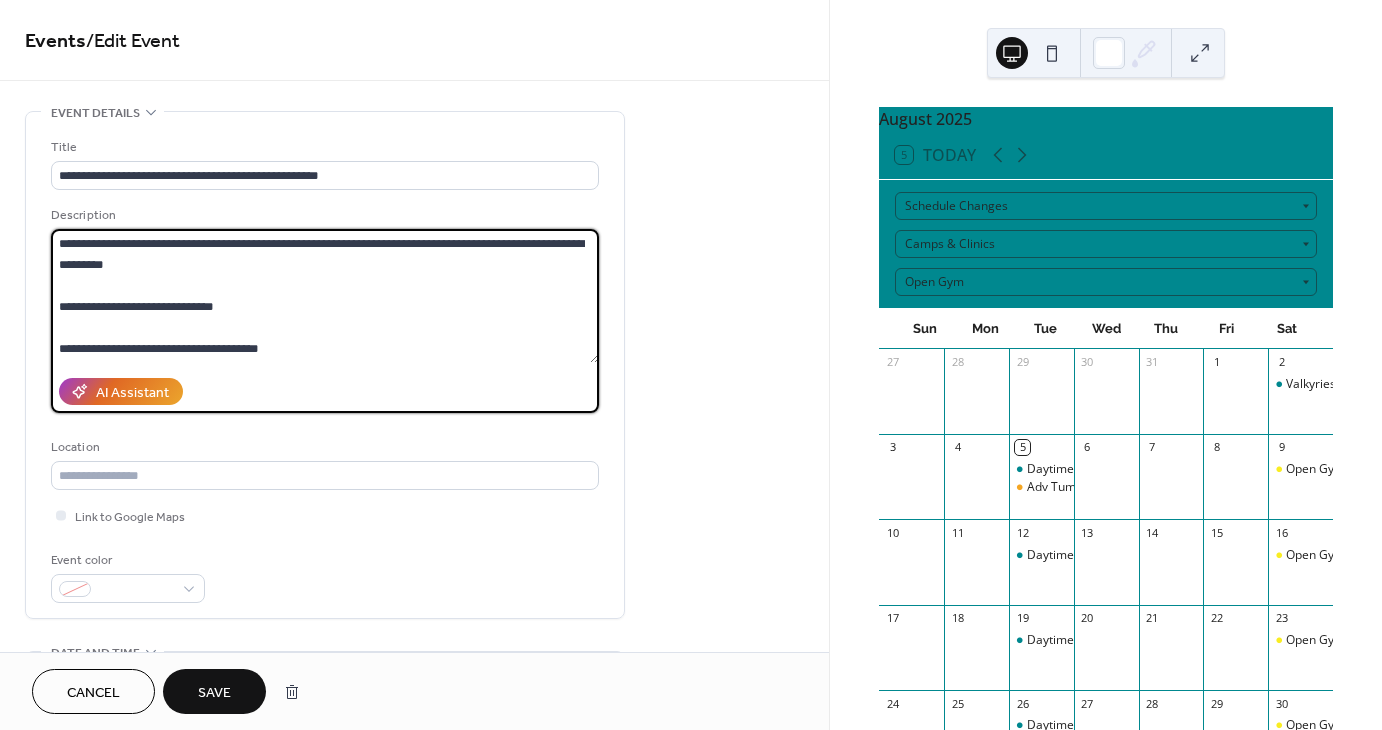 scroll, scrollTop: 40, scrollLeft: 0, axis: vertical 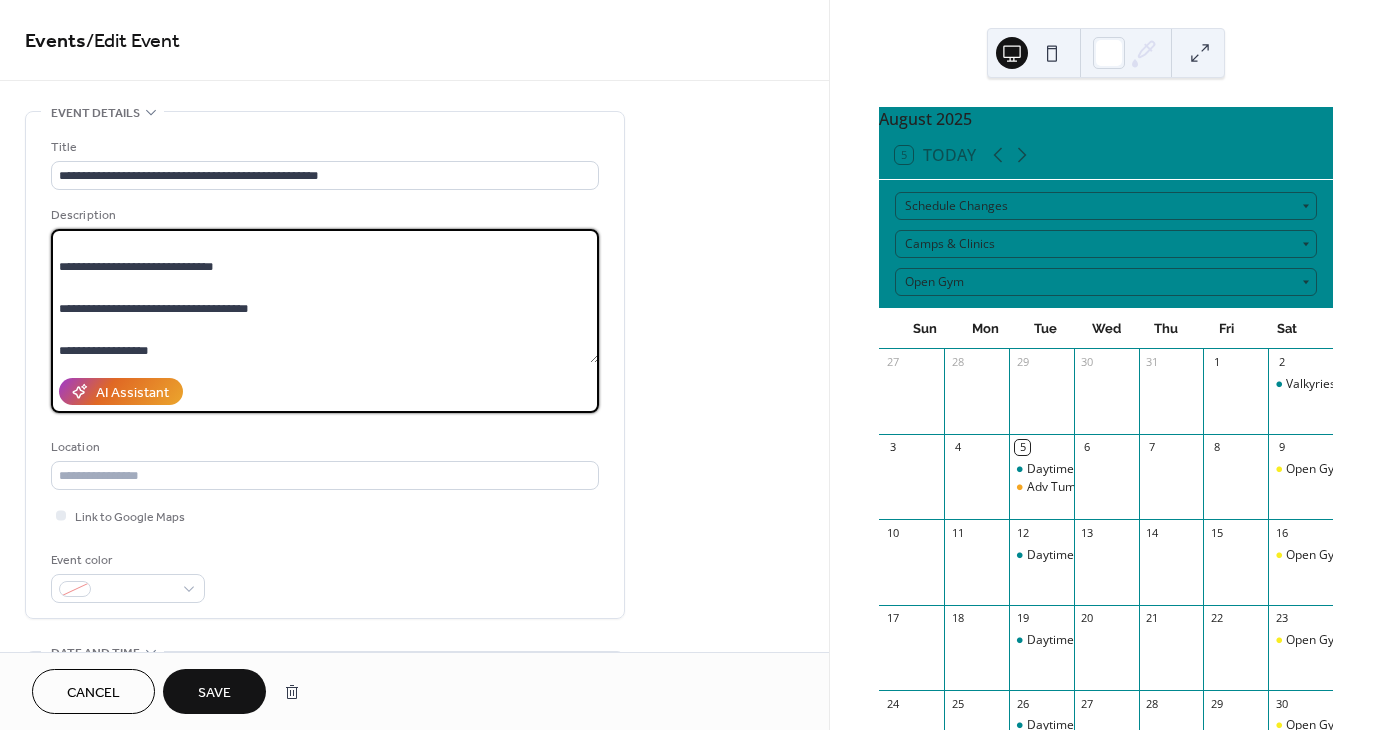 type on "**********" 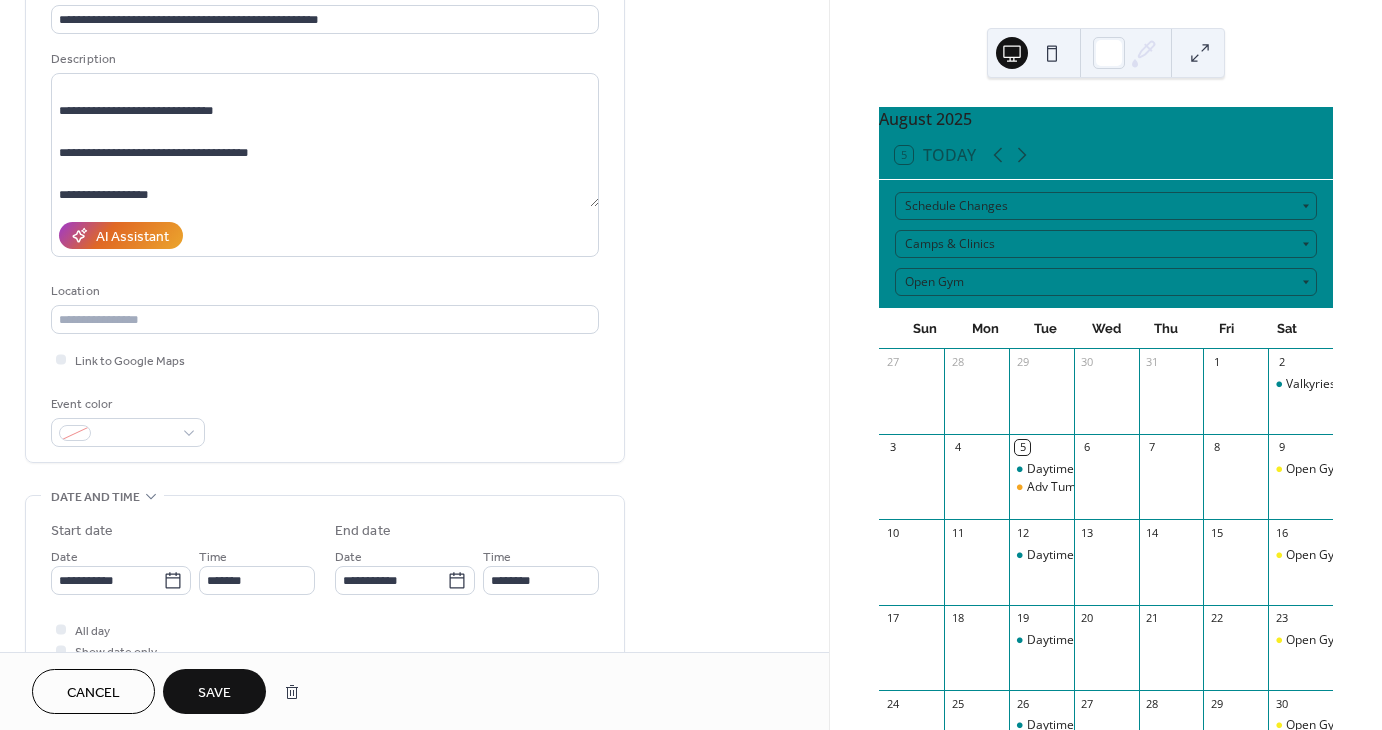 scroll, scrollTop: 200, scrollLeft: 0, axis: vertical 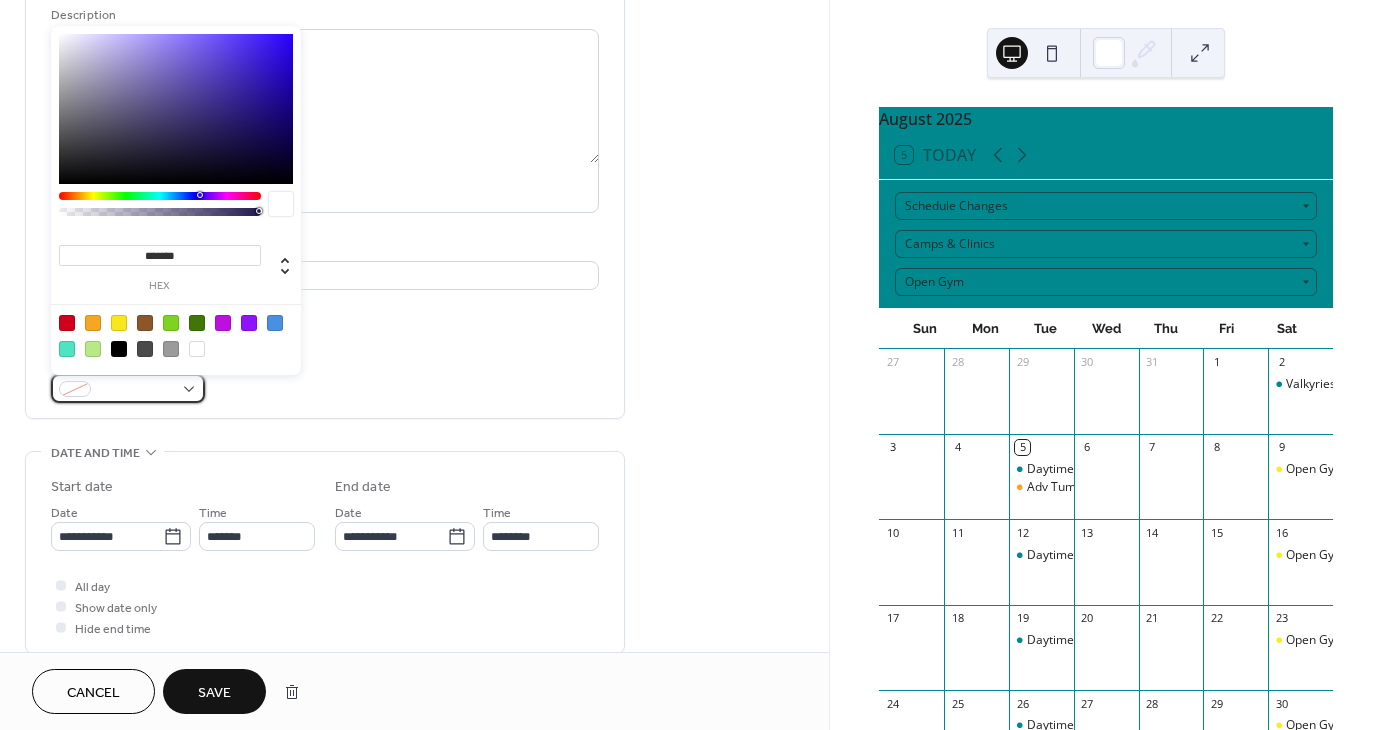 click at bounding box center [128, 388] 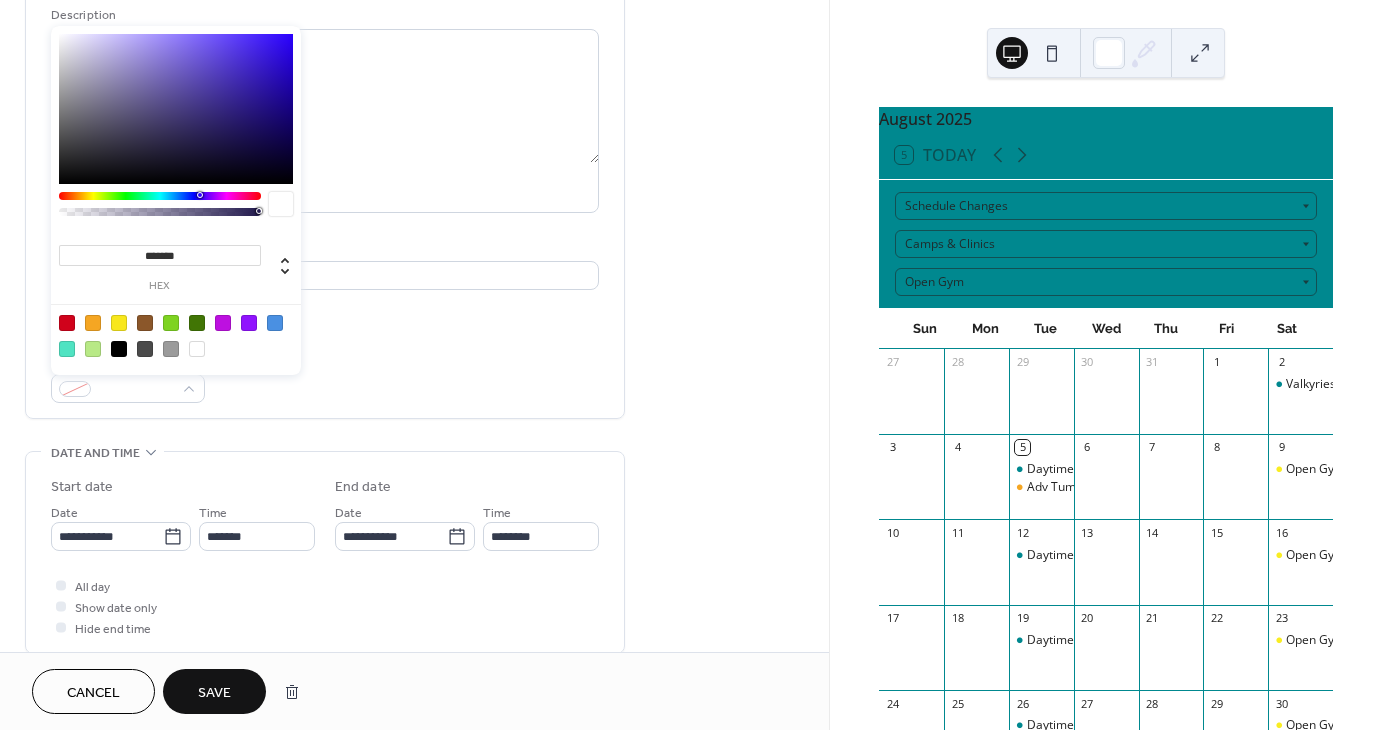 click at bounding box center [223, 323] 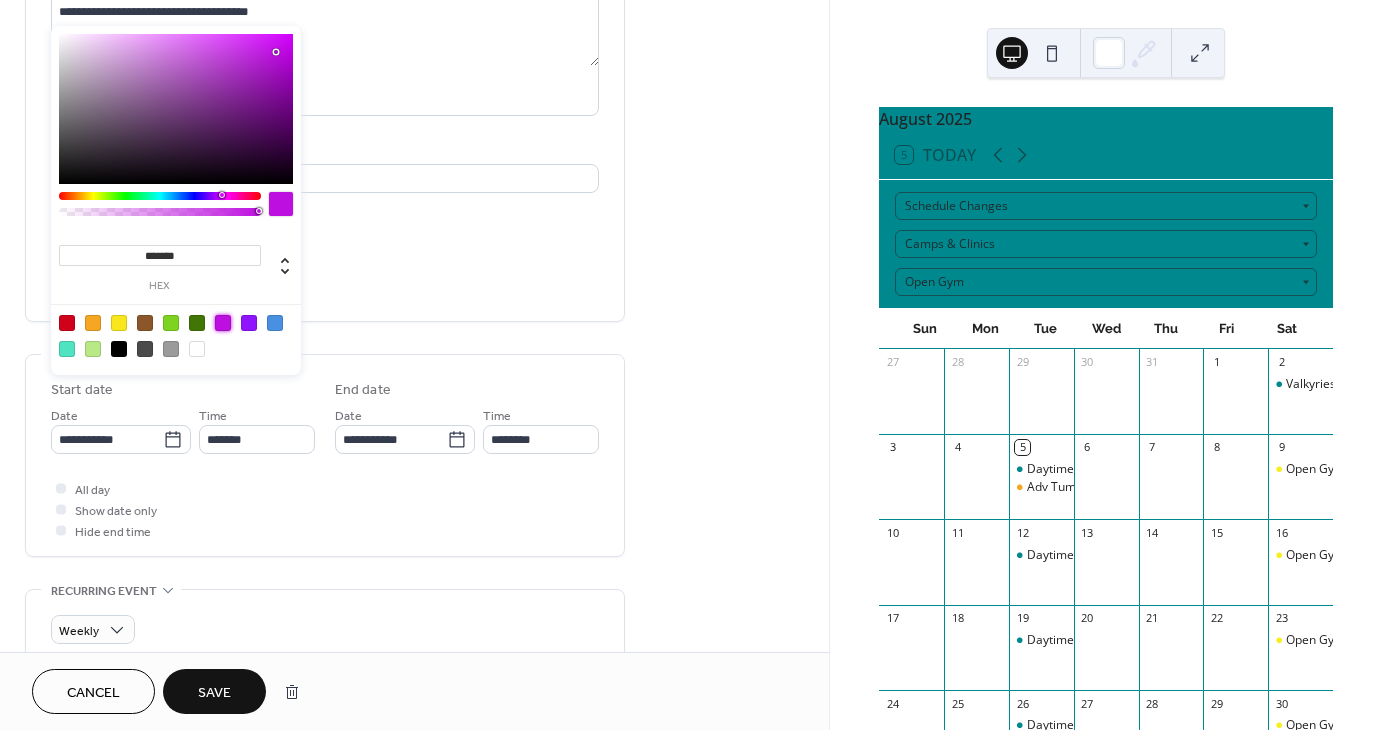 scroll, scrollTop: 300, scrollLeft: 0, axis: vertical 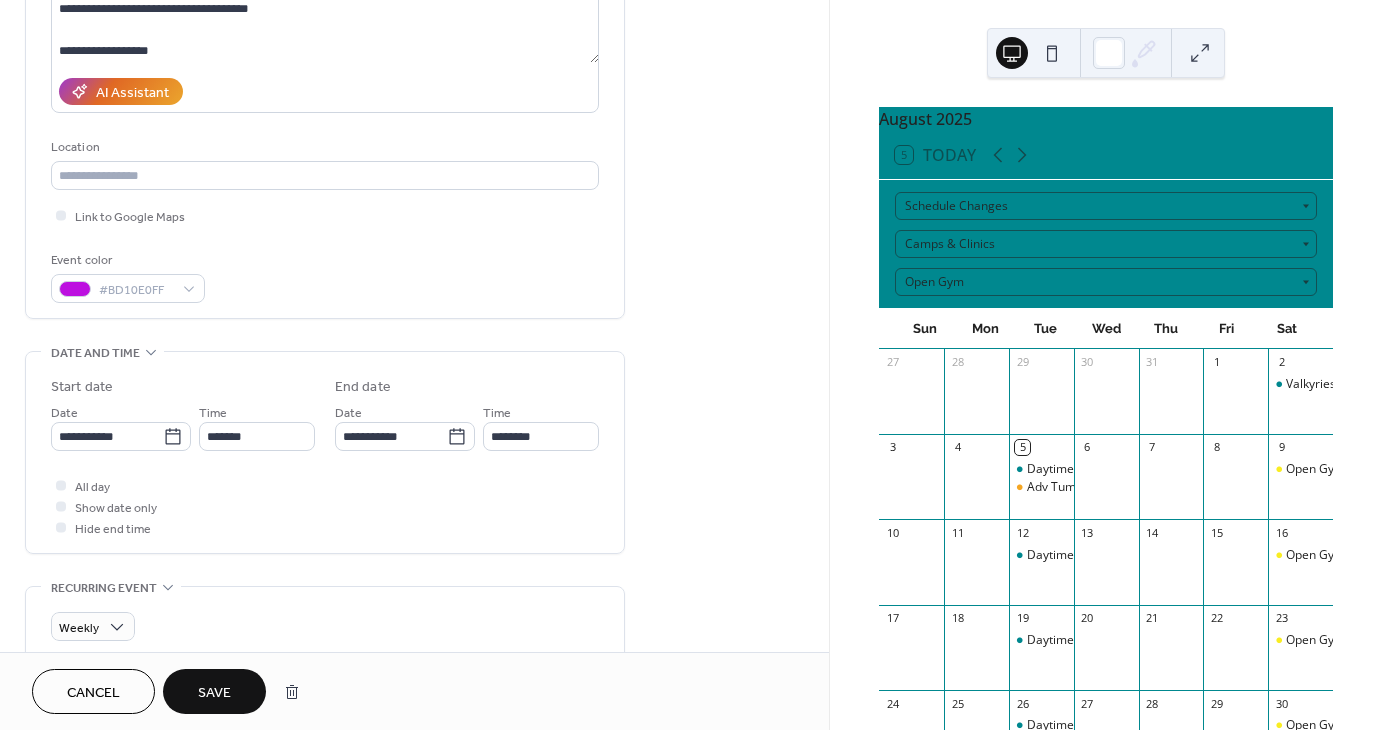 click on "**********" at bounding box center (414, 850) 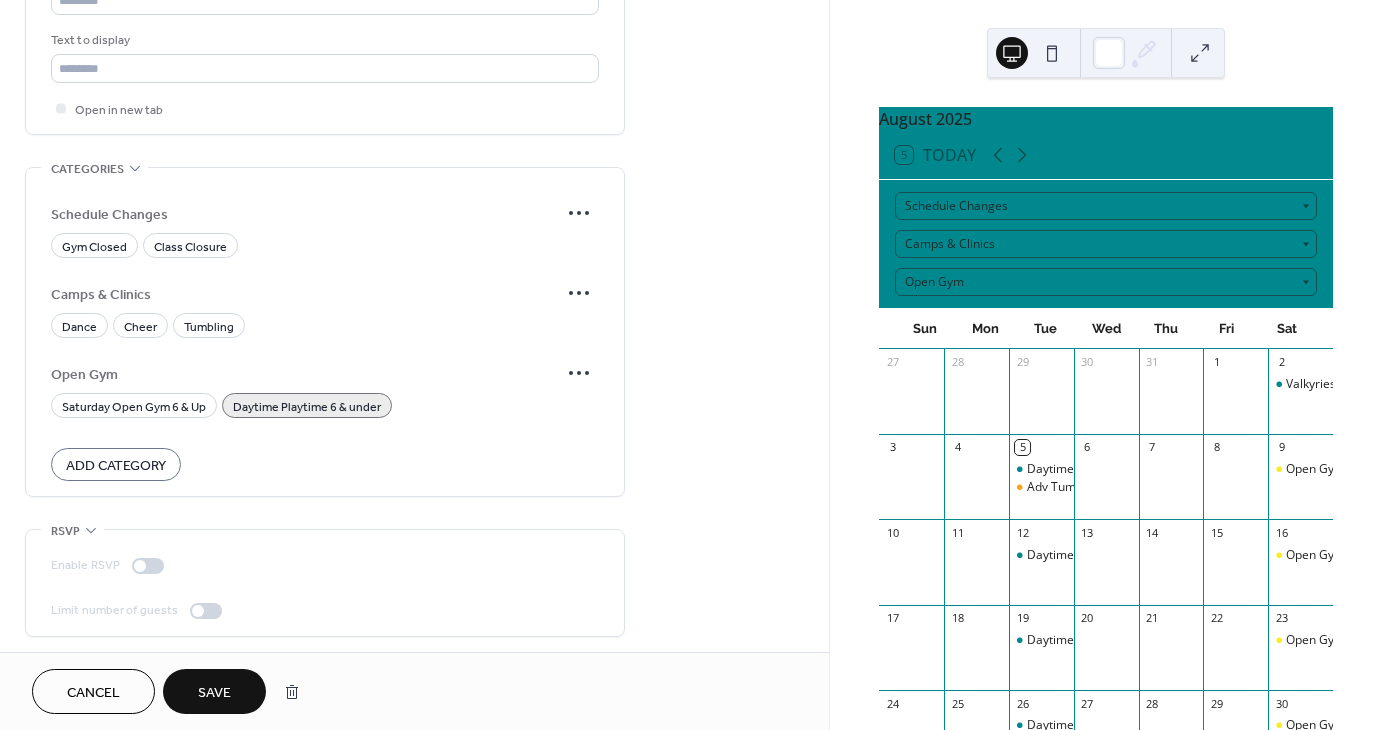 scroll, scrollTop: 1532, scrollLeft: 0, axis: vertical 